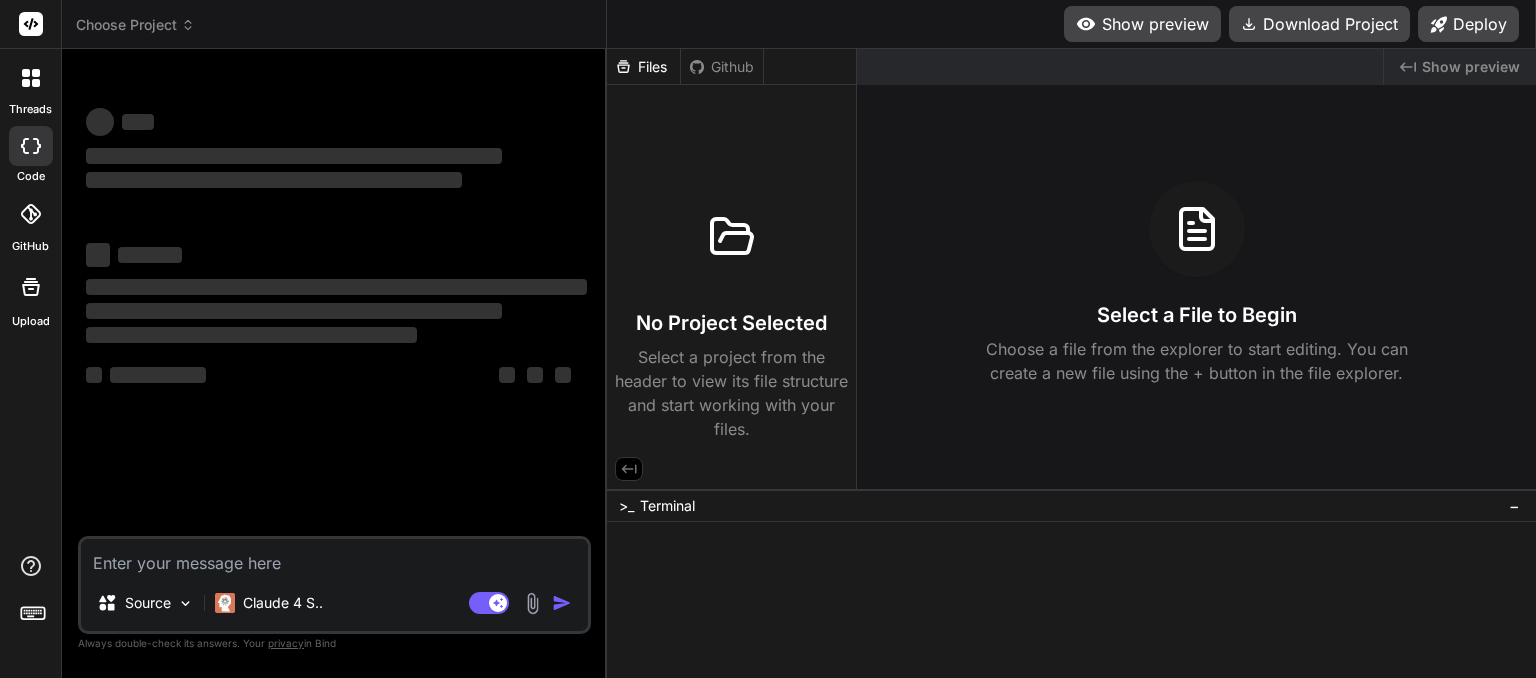scroll, scrollTop: 0, scrollLeft: 0, axis: both 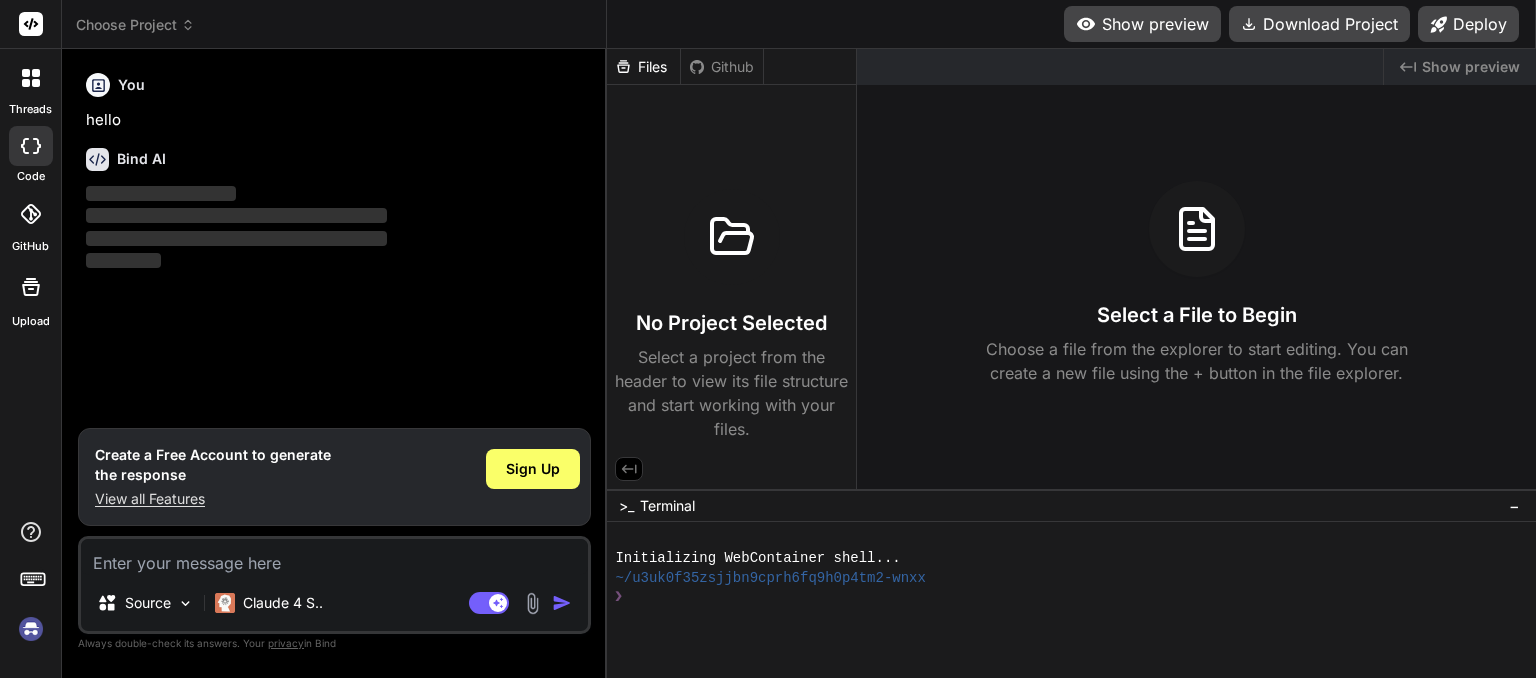 click at bounding box center [31, 629] 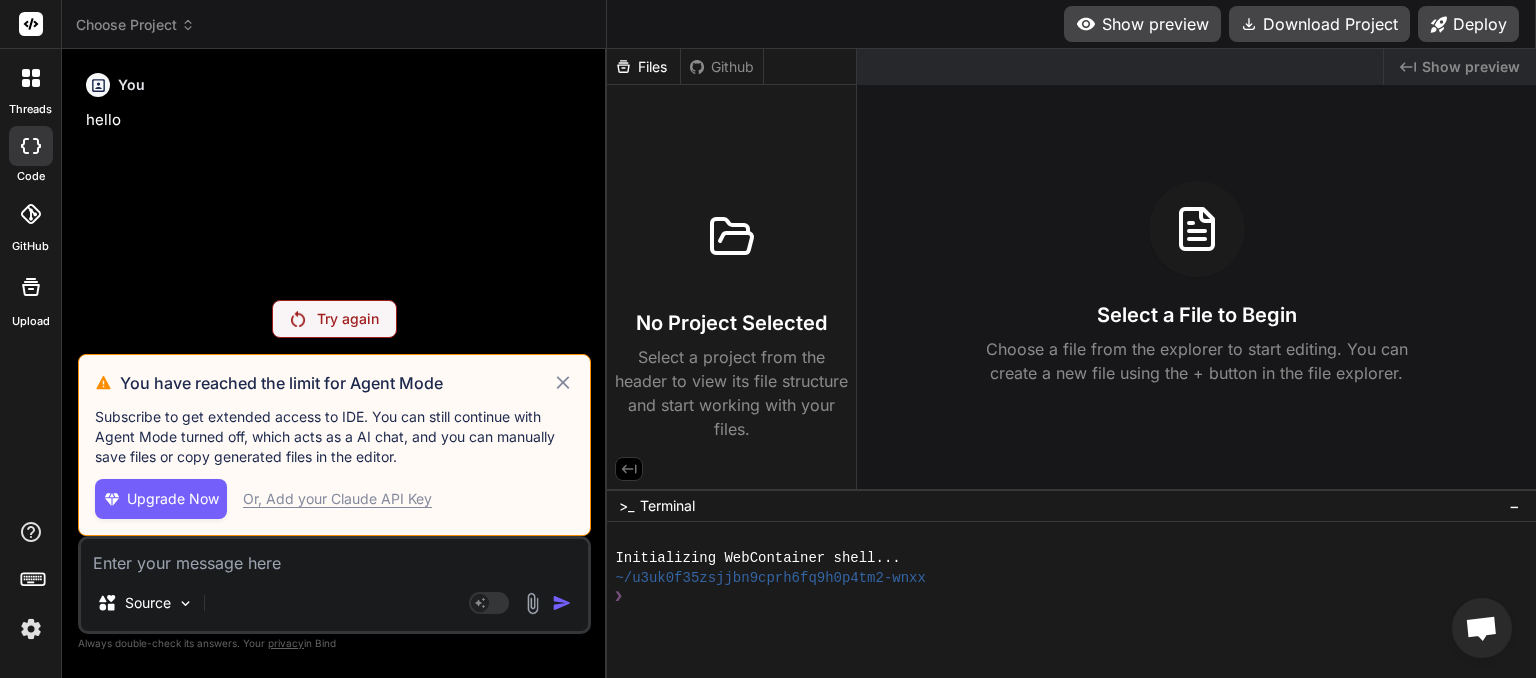 click 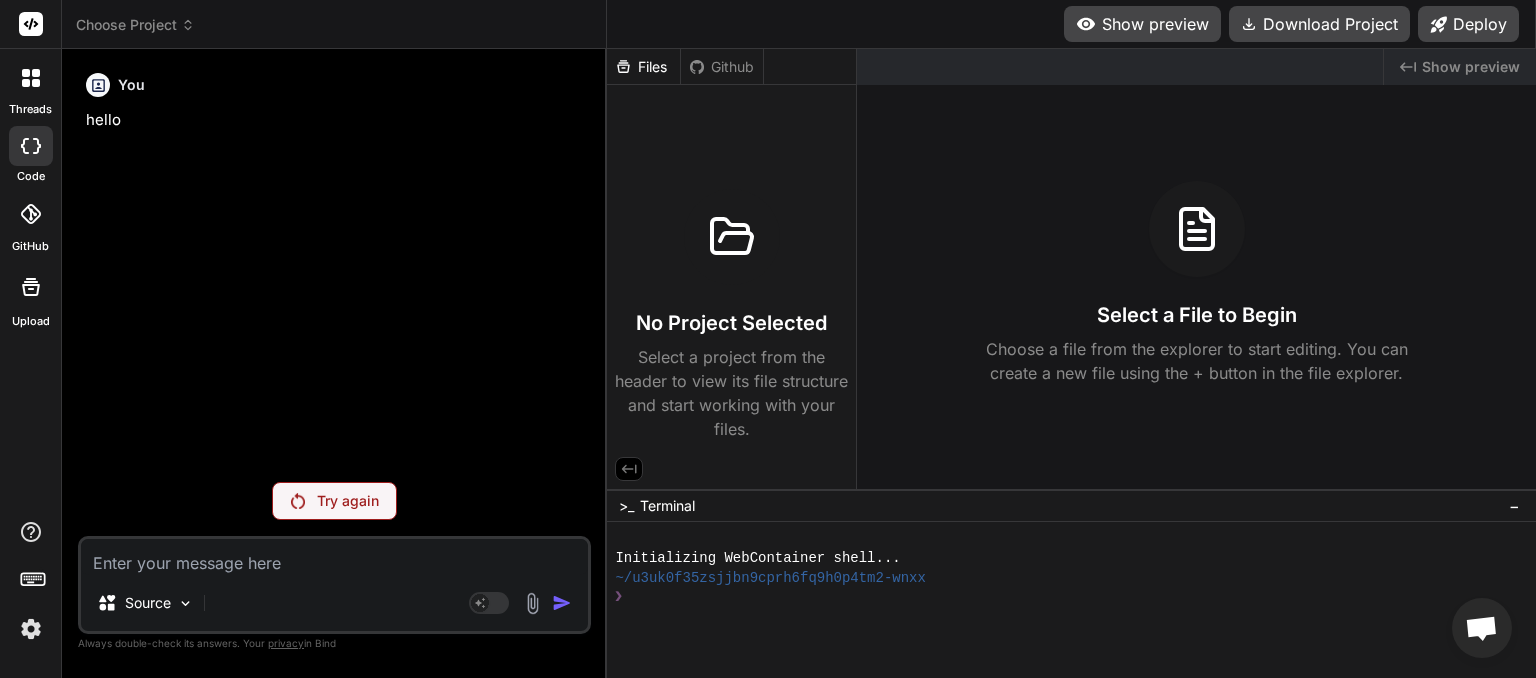click 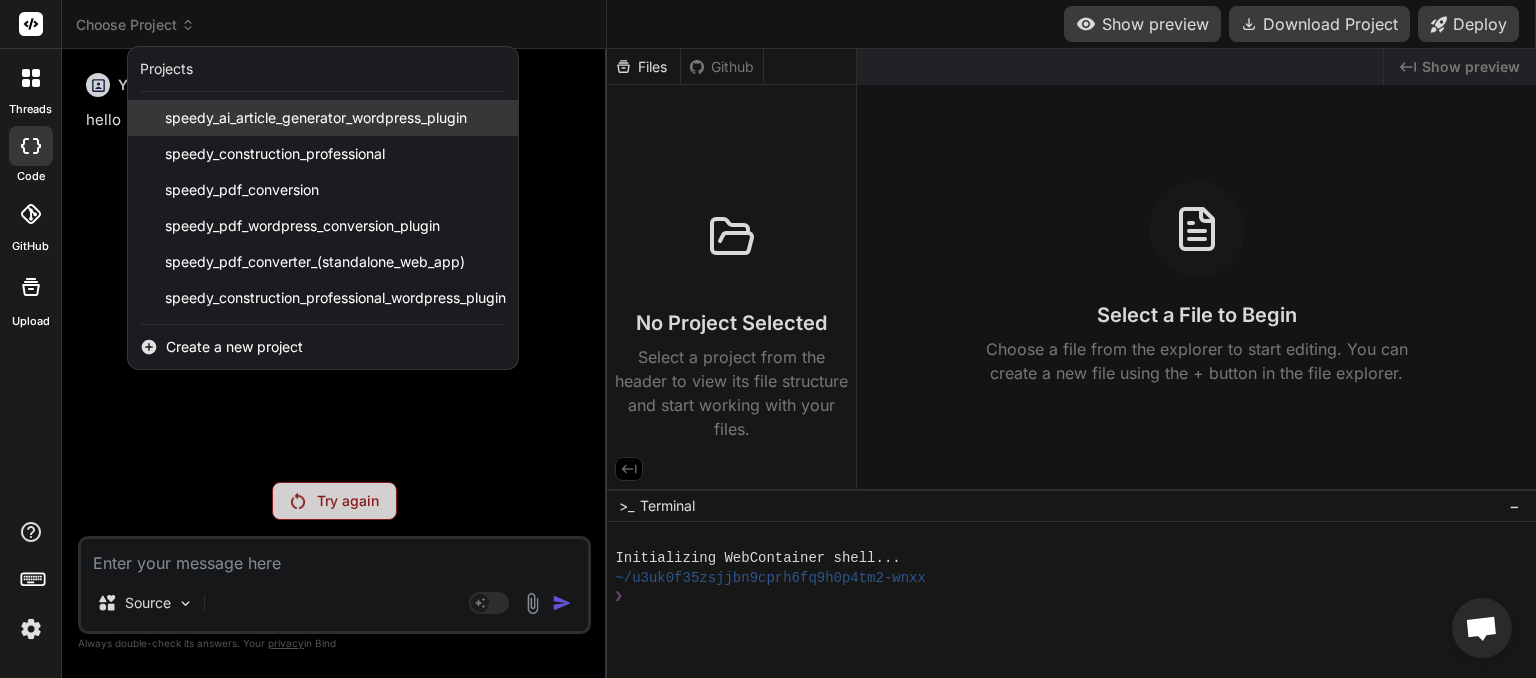 click on "speedy_ai_article_generator_wordpress_plugin" at bounding box center [316, 118] 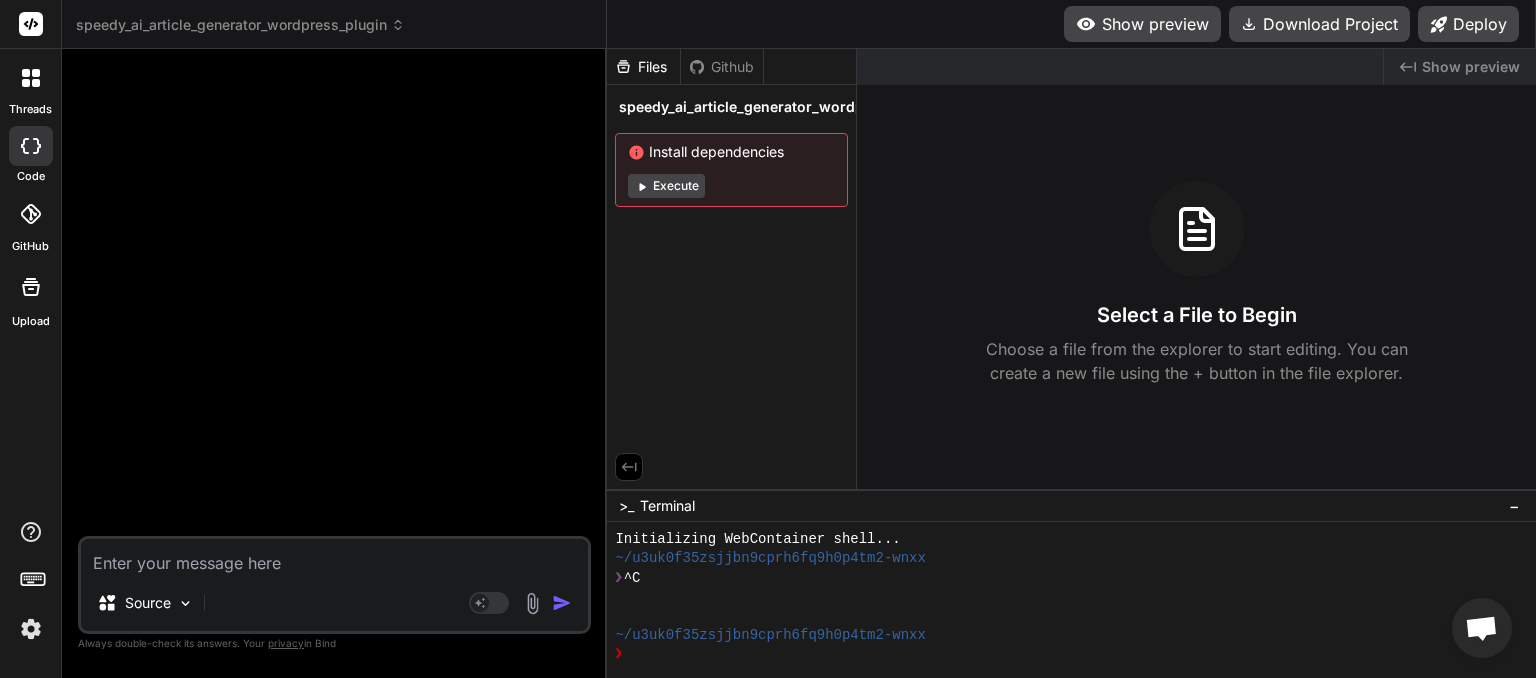 click on "Execute" at bounding box center (666, 186) 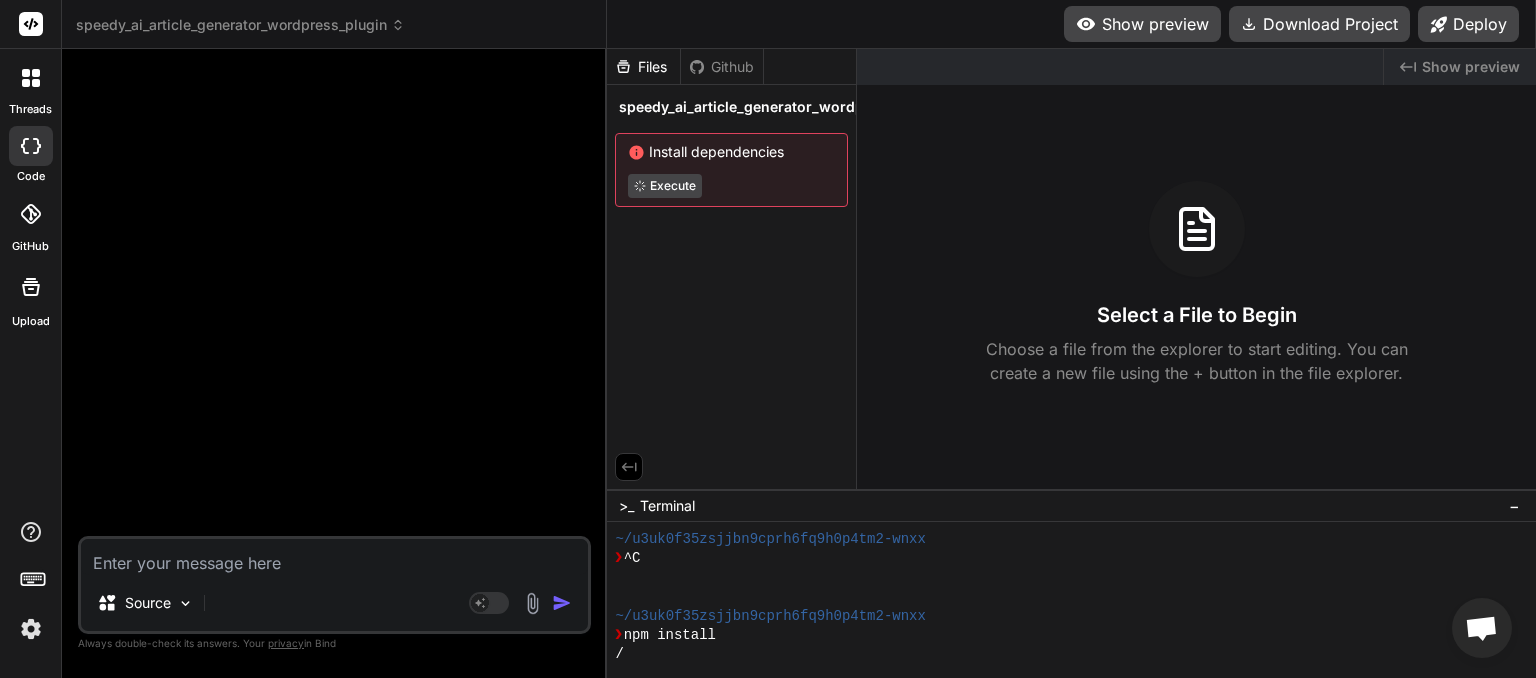 click on "speedy_ai_article_generator_wordpress_plugin" at bounding box center (240, 25) 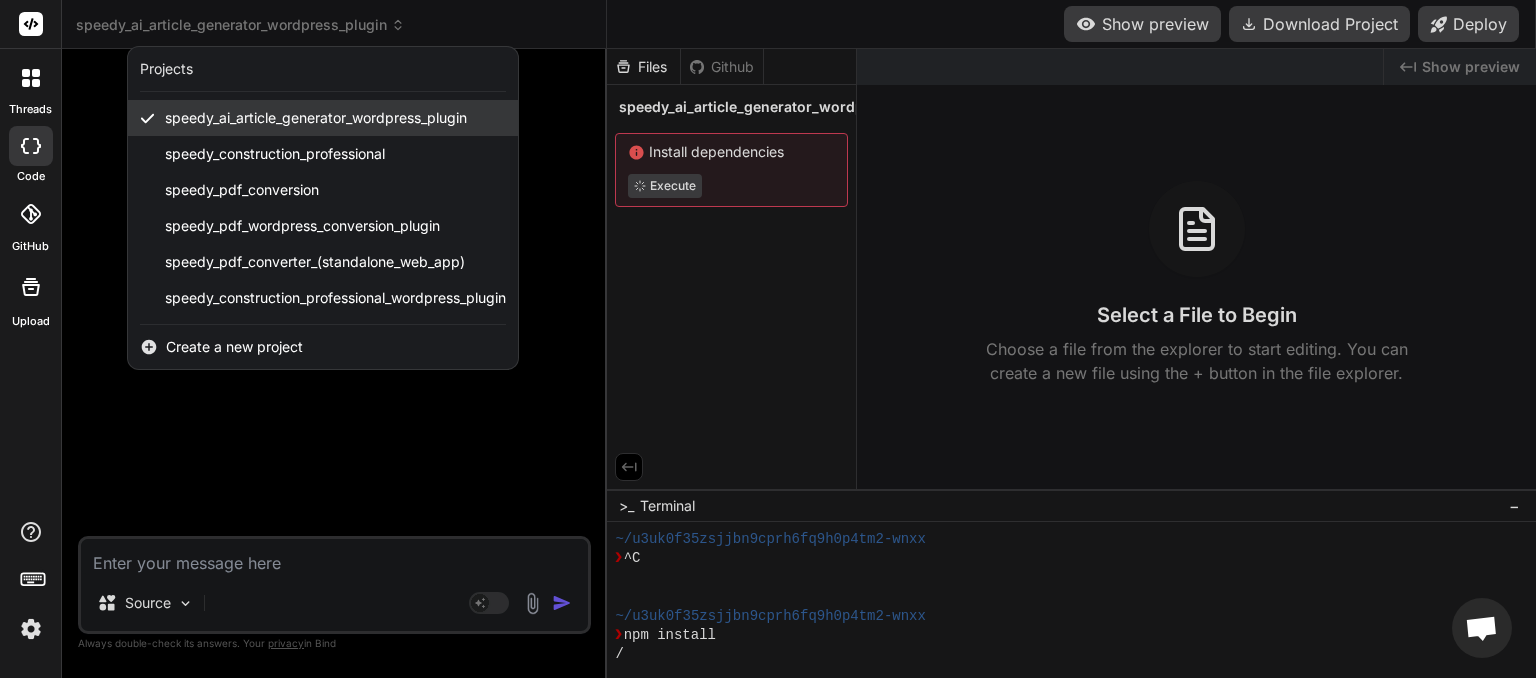 click on "speedy_ai_article_generator_wordpress_plugin" at bounding box center [316, 118] 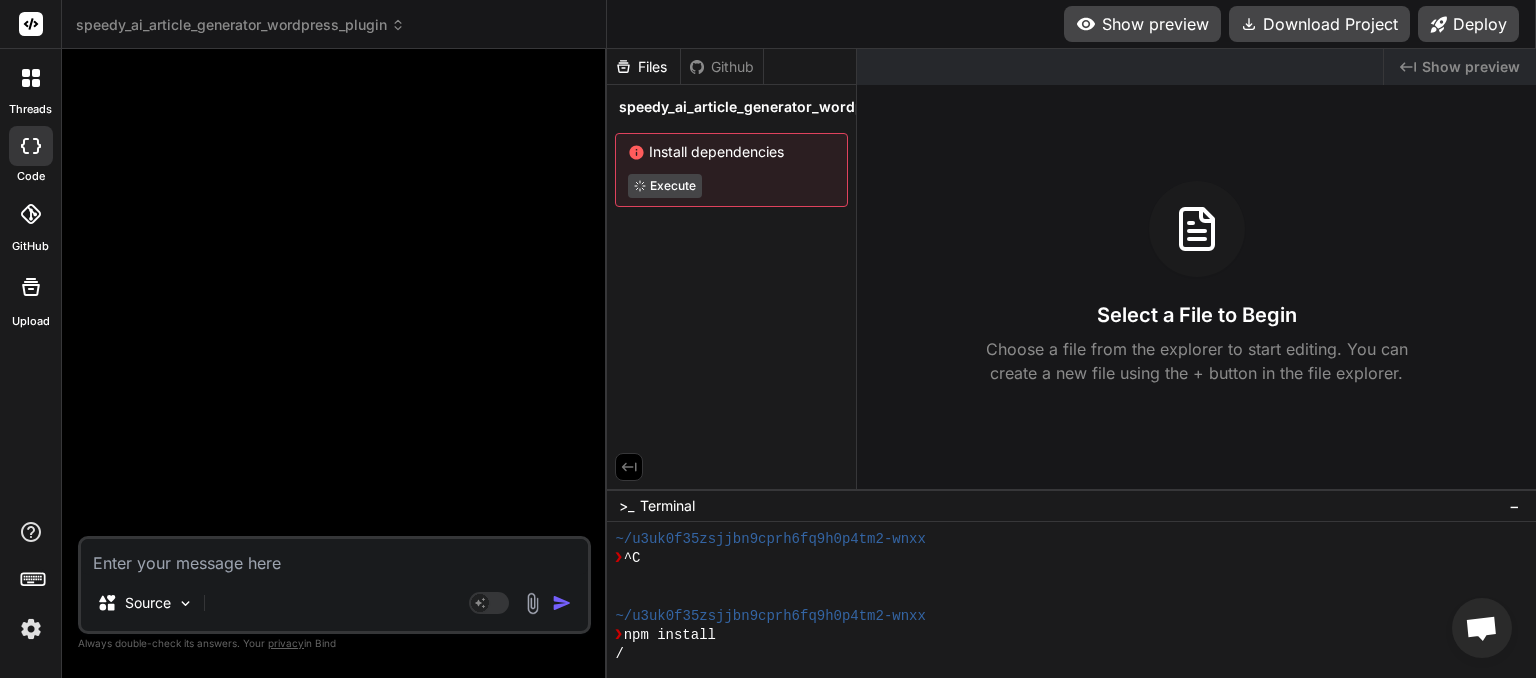 click at bounding box center (31, 629) 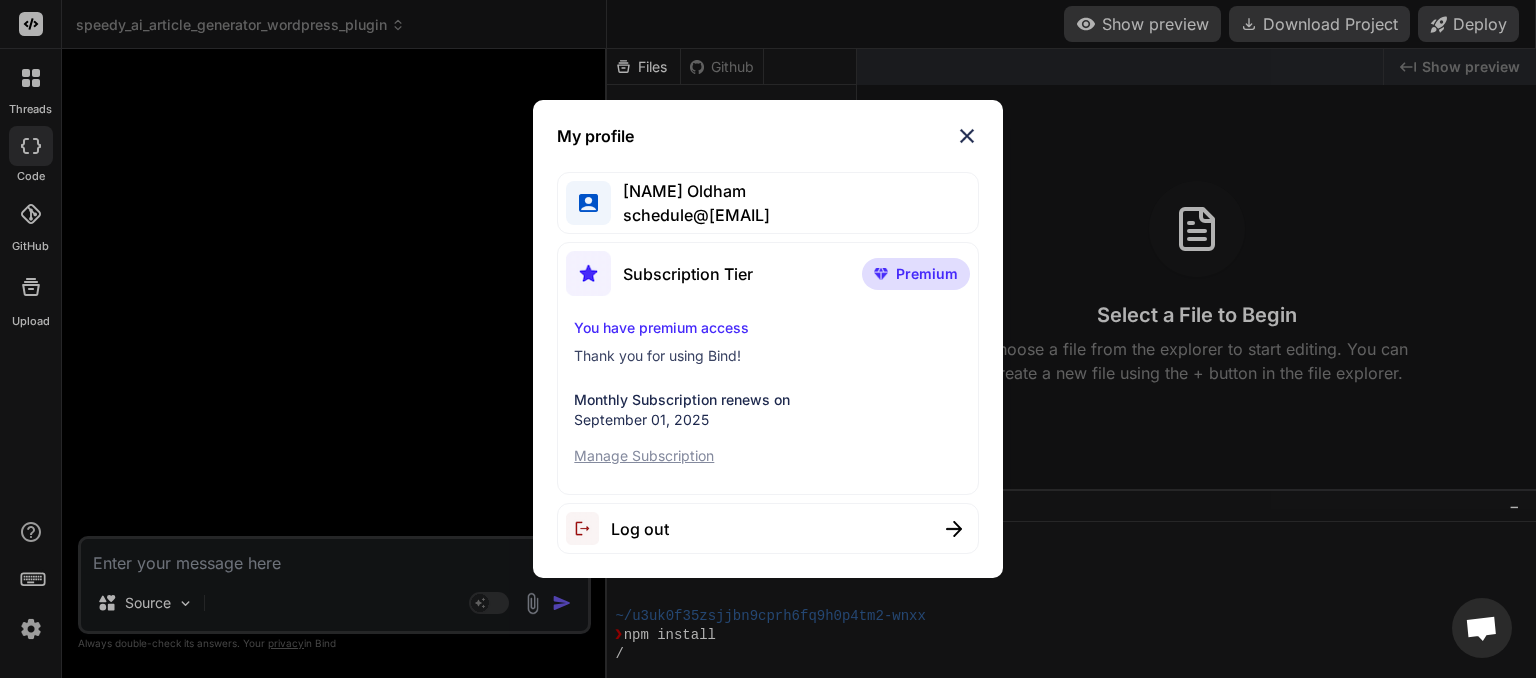 click on "Log out" at bounding box center [640, 529] 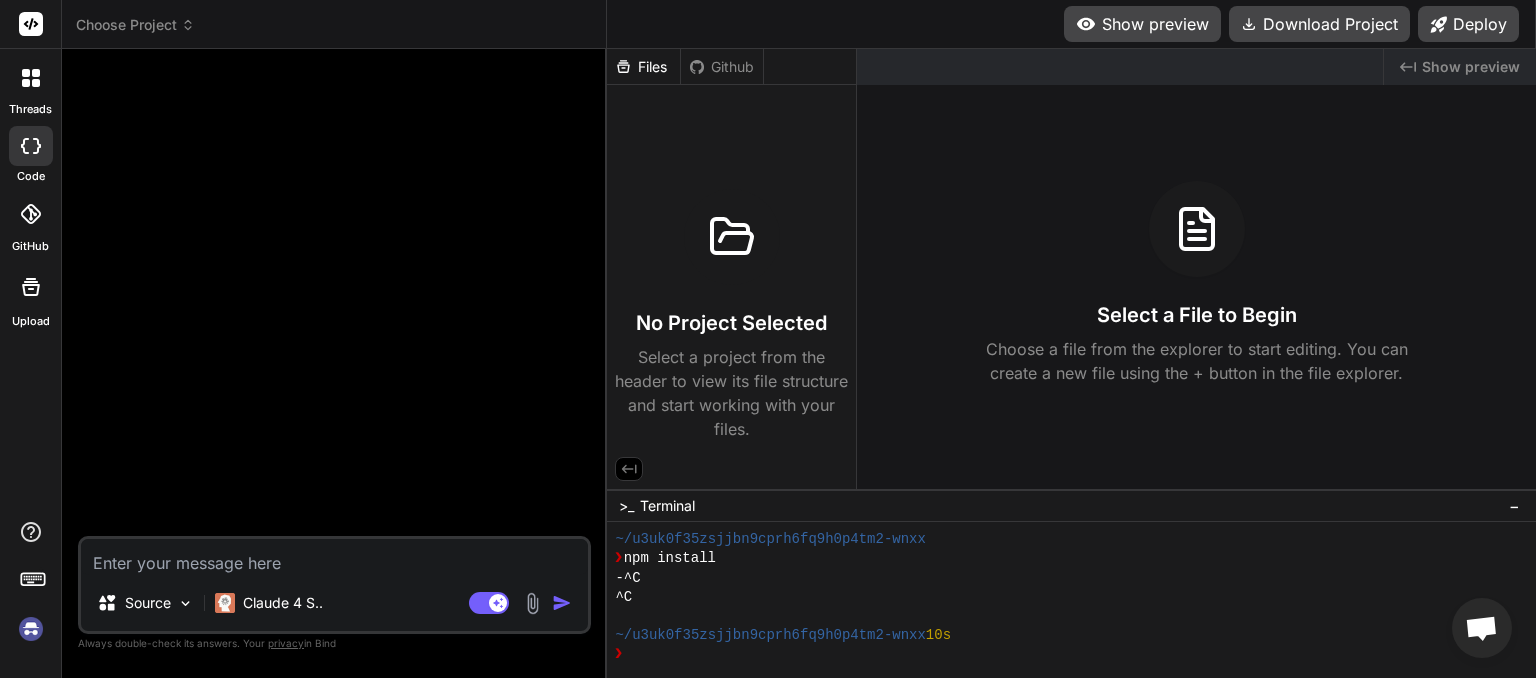 scroll, scrollTop: 268, scrollLeft: 0, axis: vertical 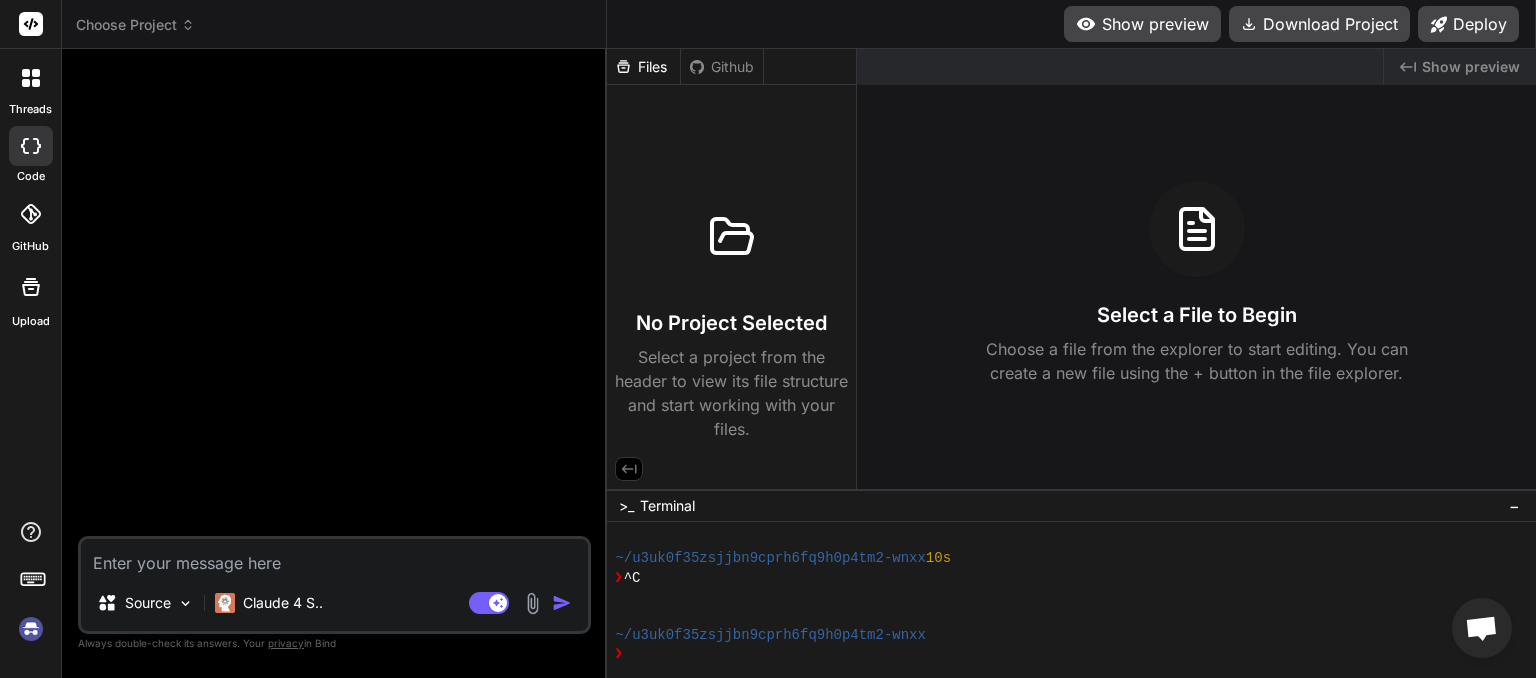 click at bounding box center [31, 629] 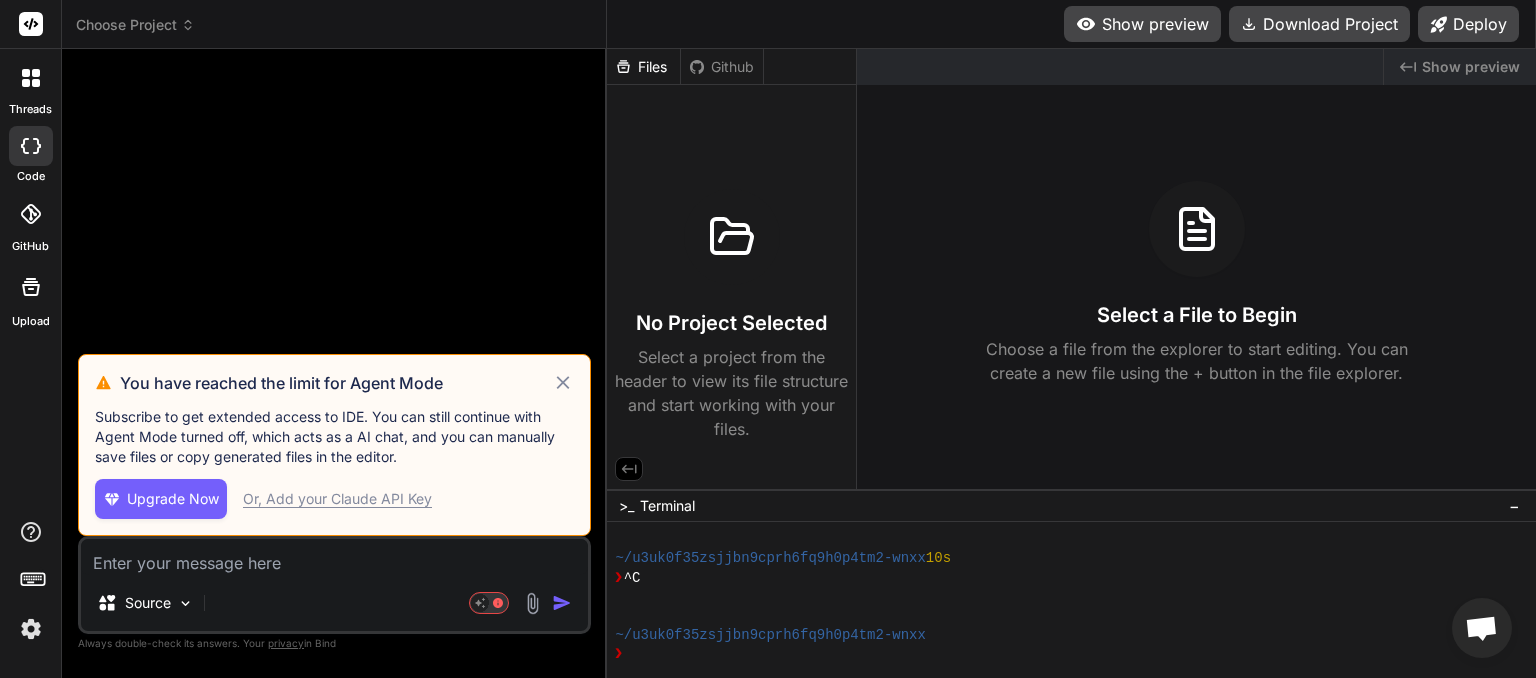 click 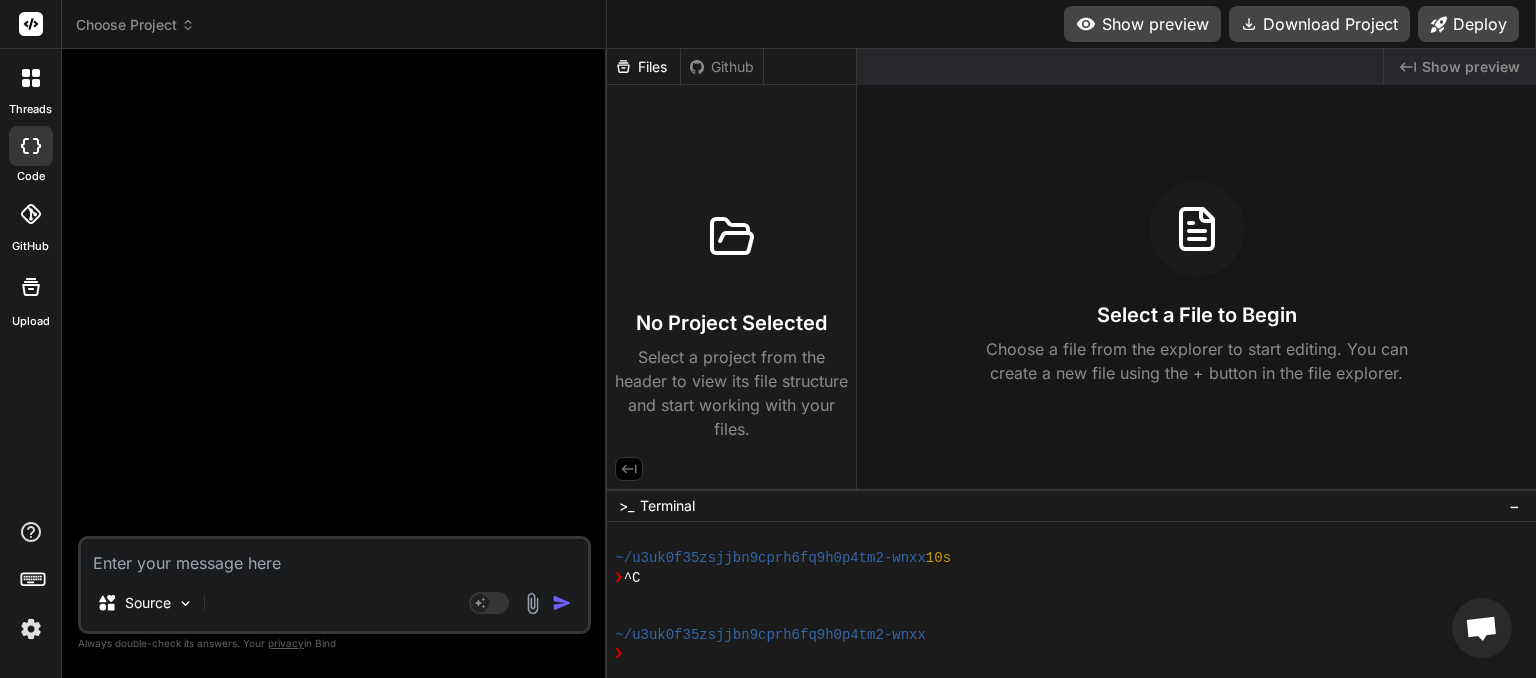 click on "Choose Project Created with Pixso." at bounding box center [334, 24] 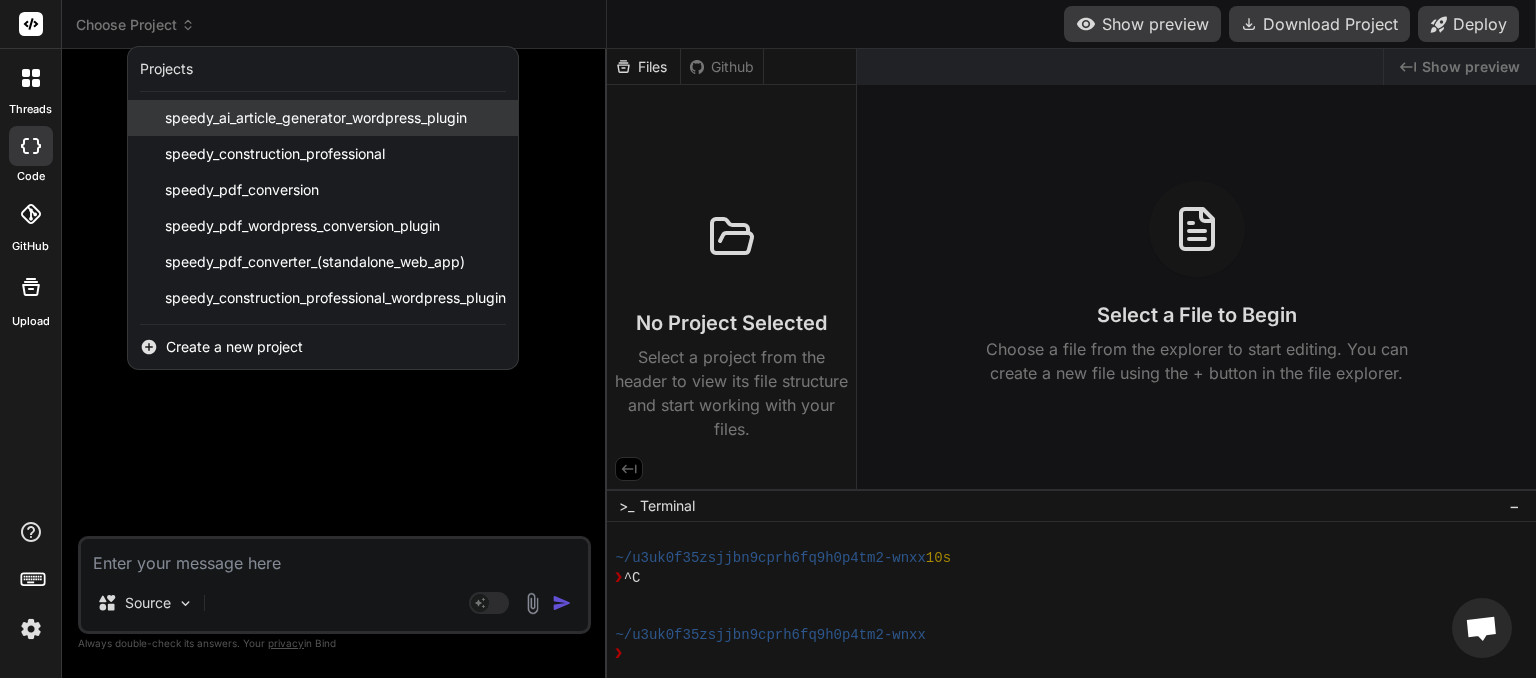 click on "speedy_ai_article_generator_wordpress_plugin" at bounding box center (316, 118) 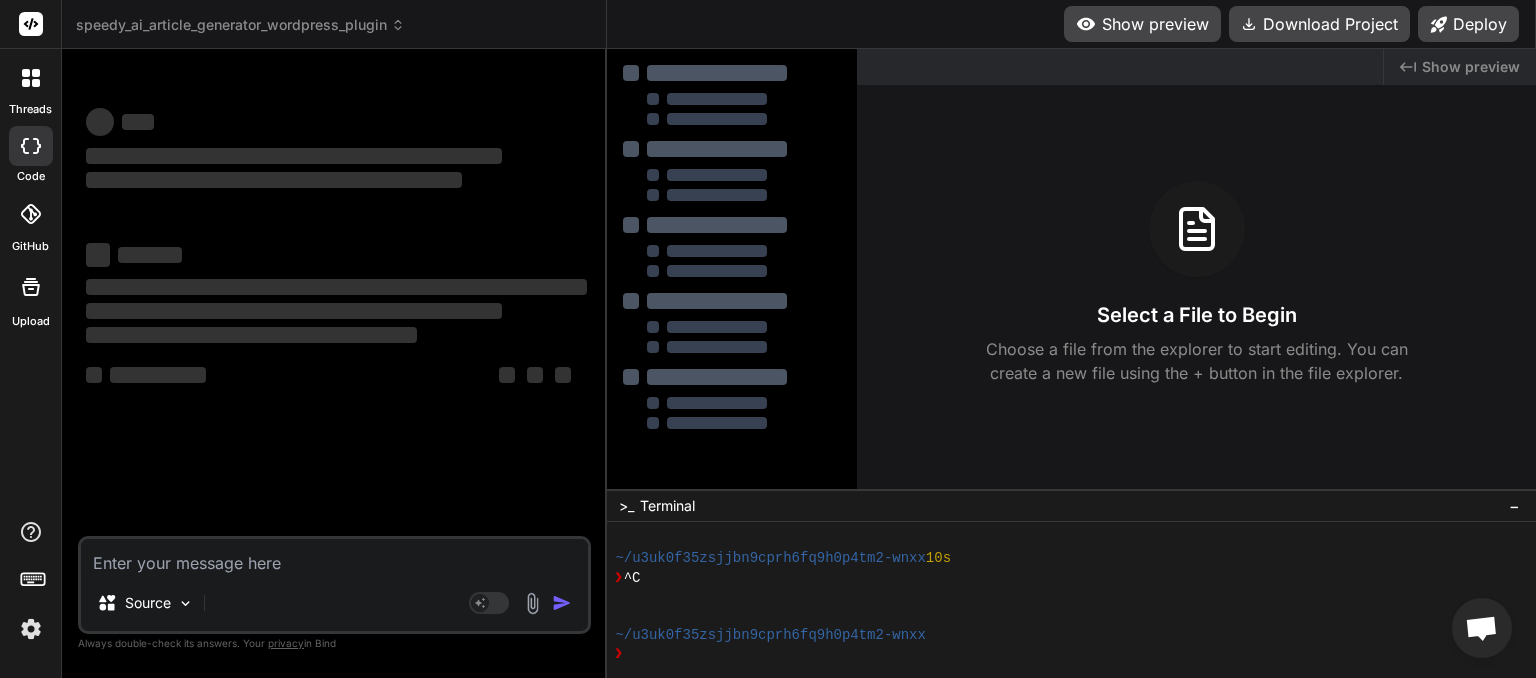 scroll, scrollTop: 345, scrollLeft: 0, axis: vertical 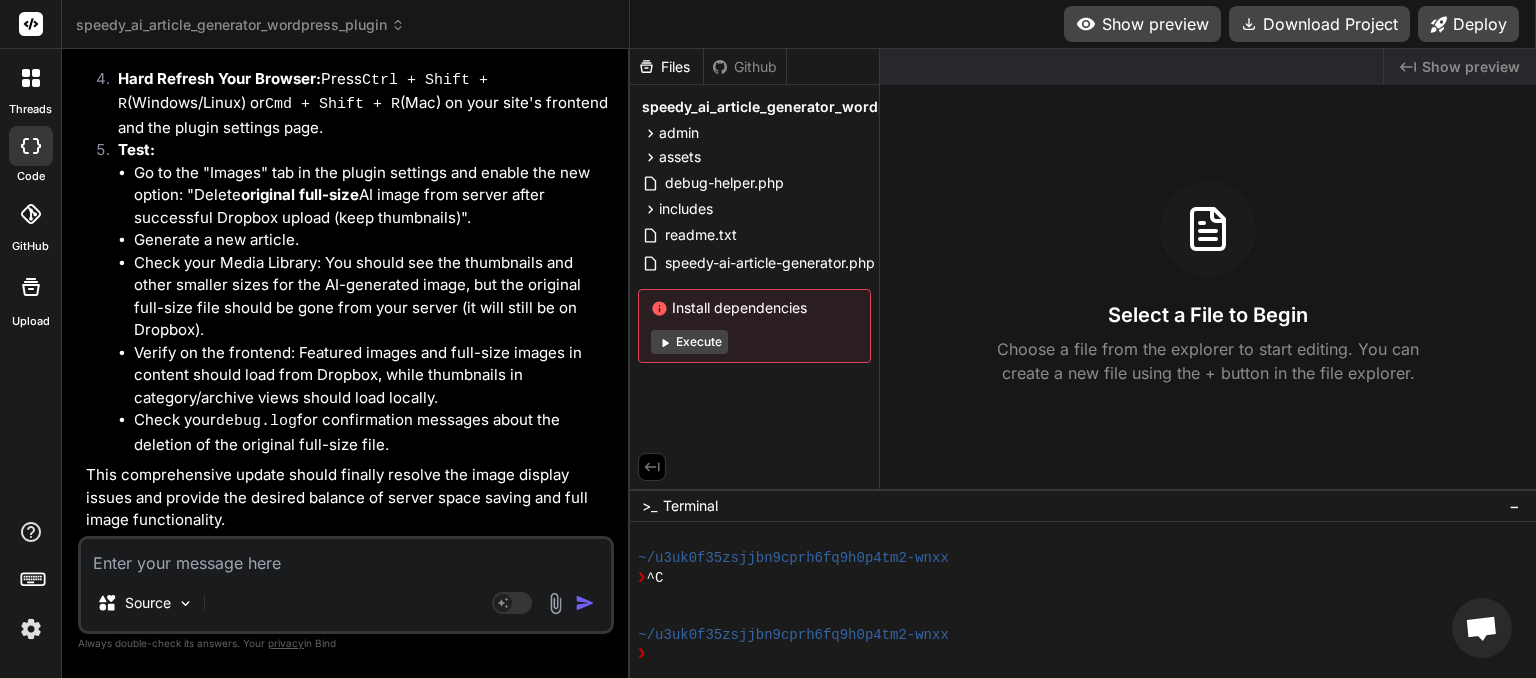 click at bounding box center [346, 557] 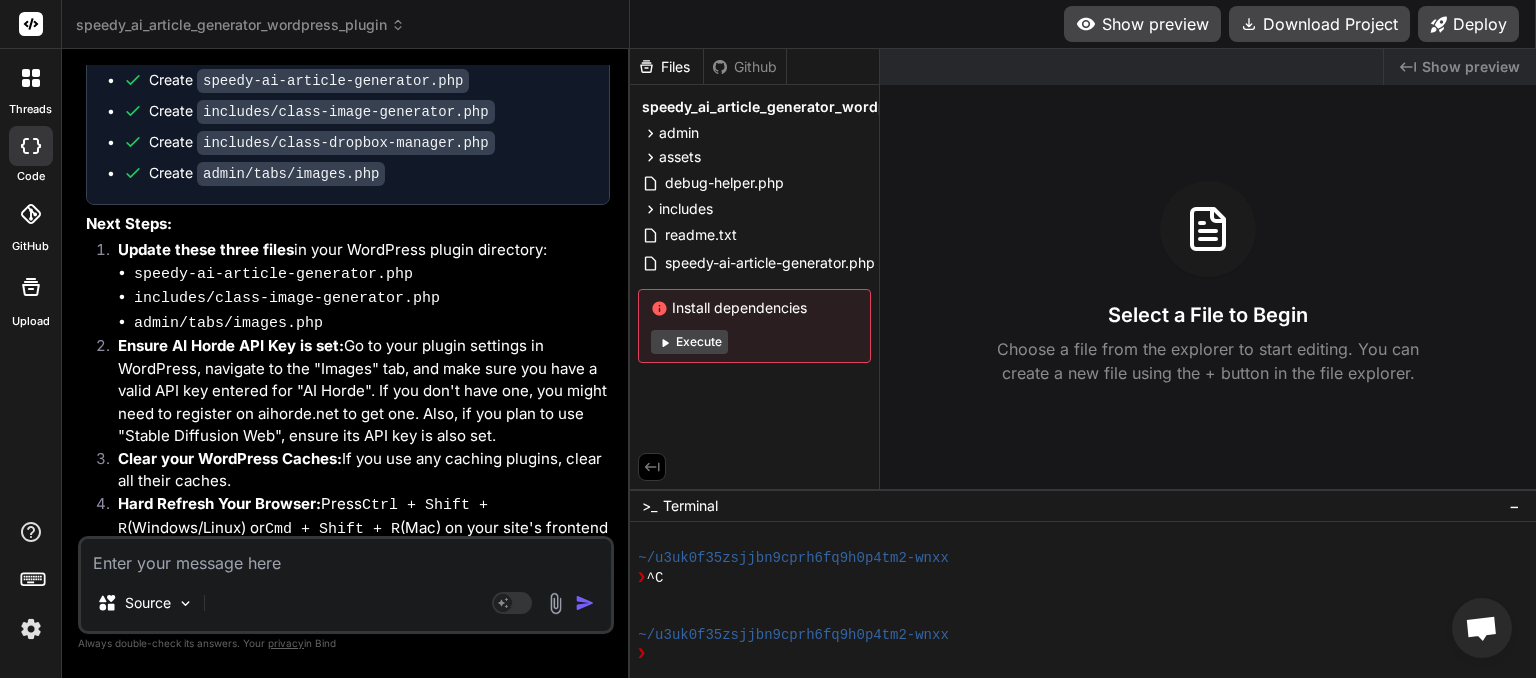 scroll, scrollTop: 6616, scrollLeft: 0, axis: vertical 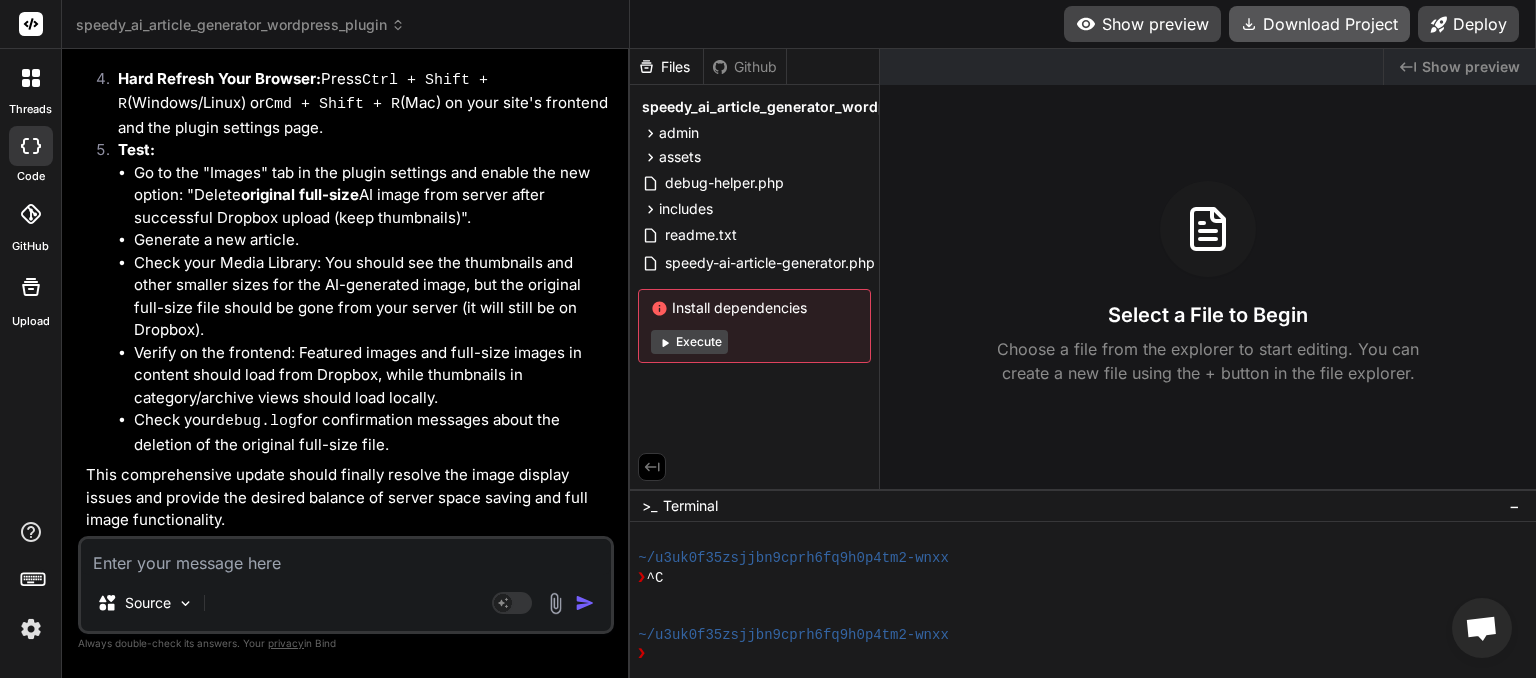click on "Download Project" at bounding box center (1319, 24) 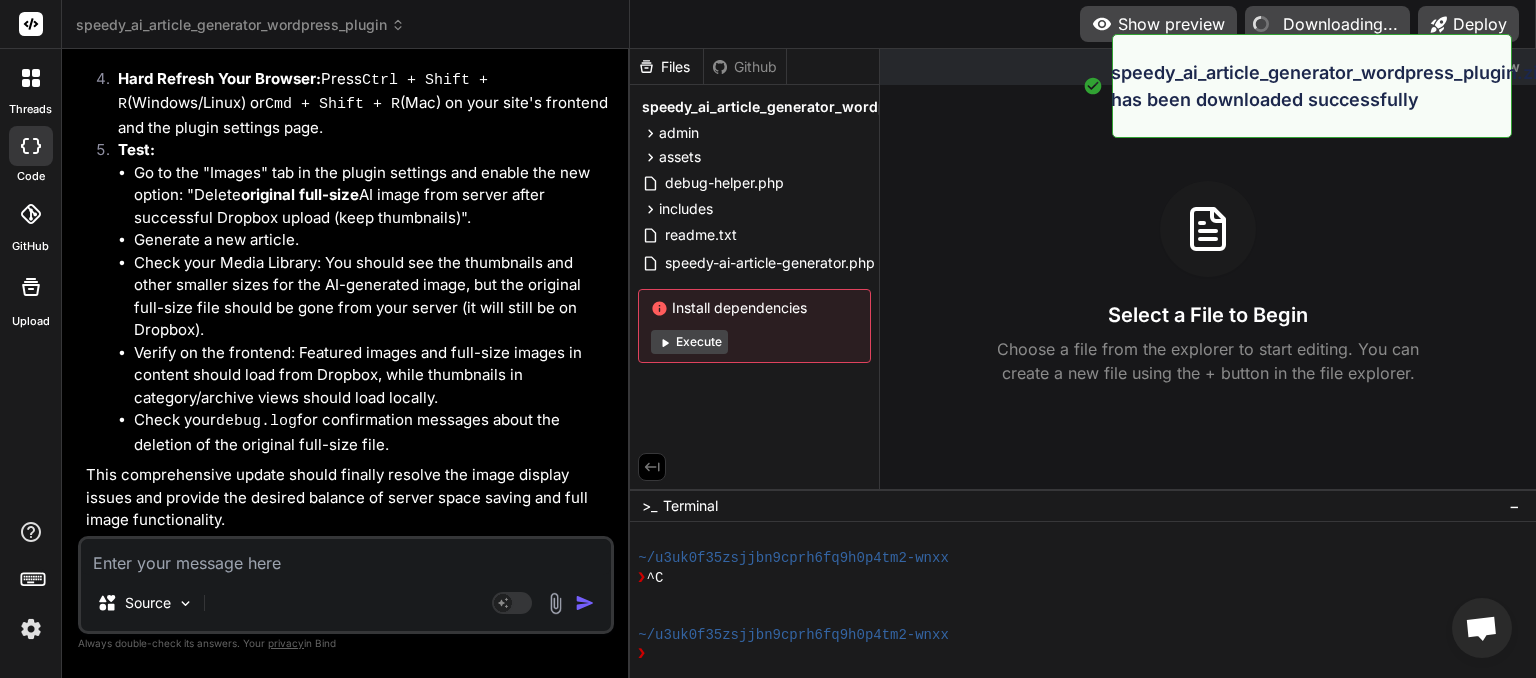 type on "x" 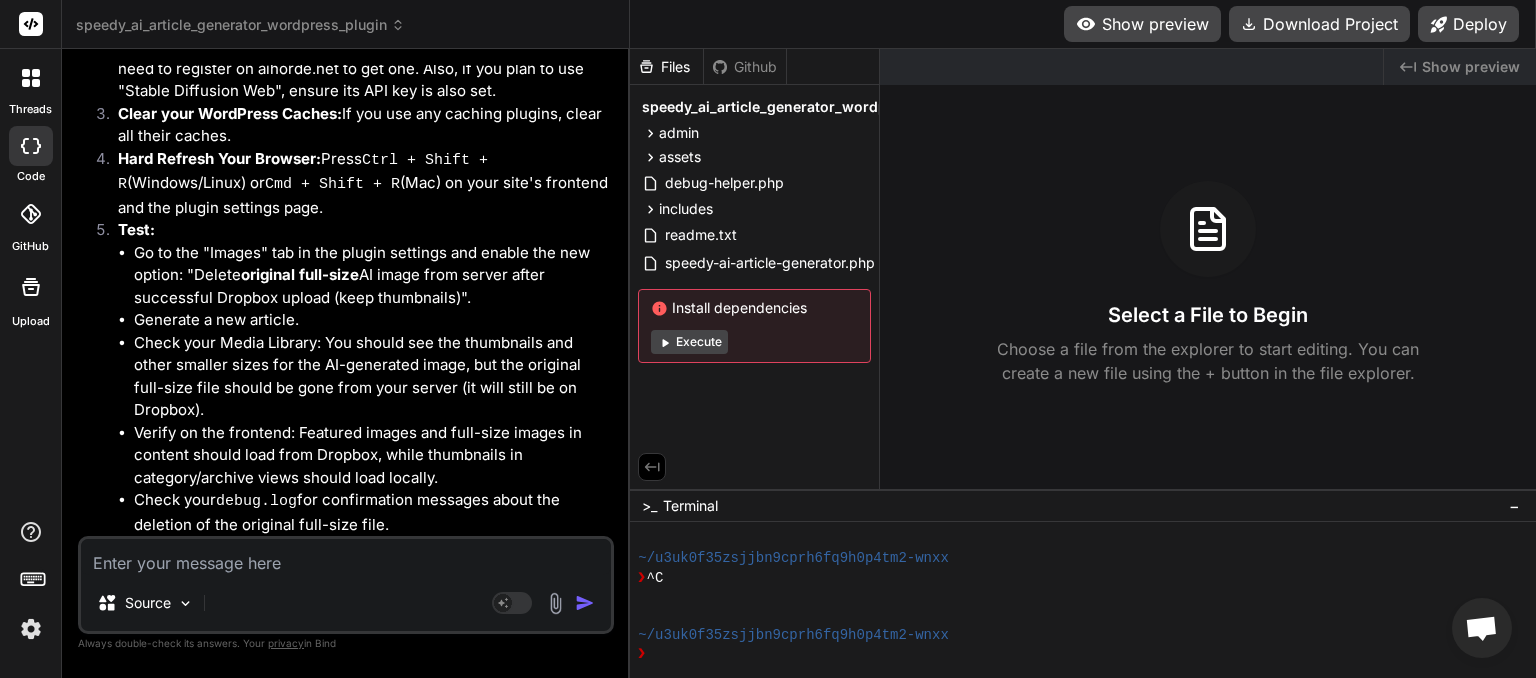 scroll, scrollTop: 6616, scrollLeft: 0, axis: vertical 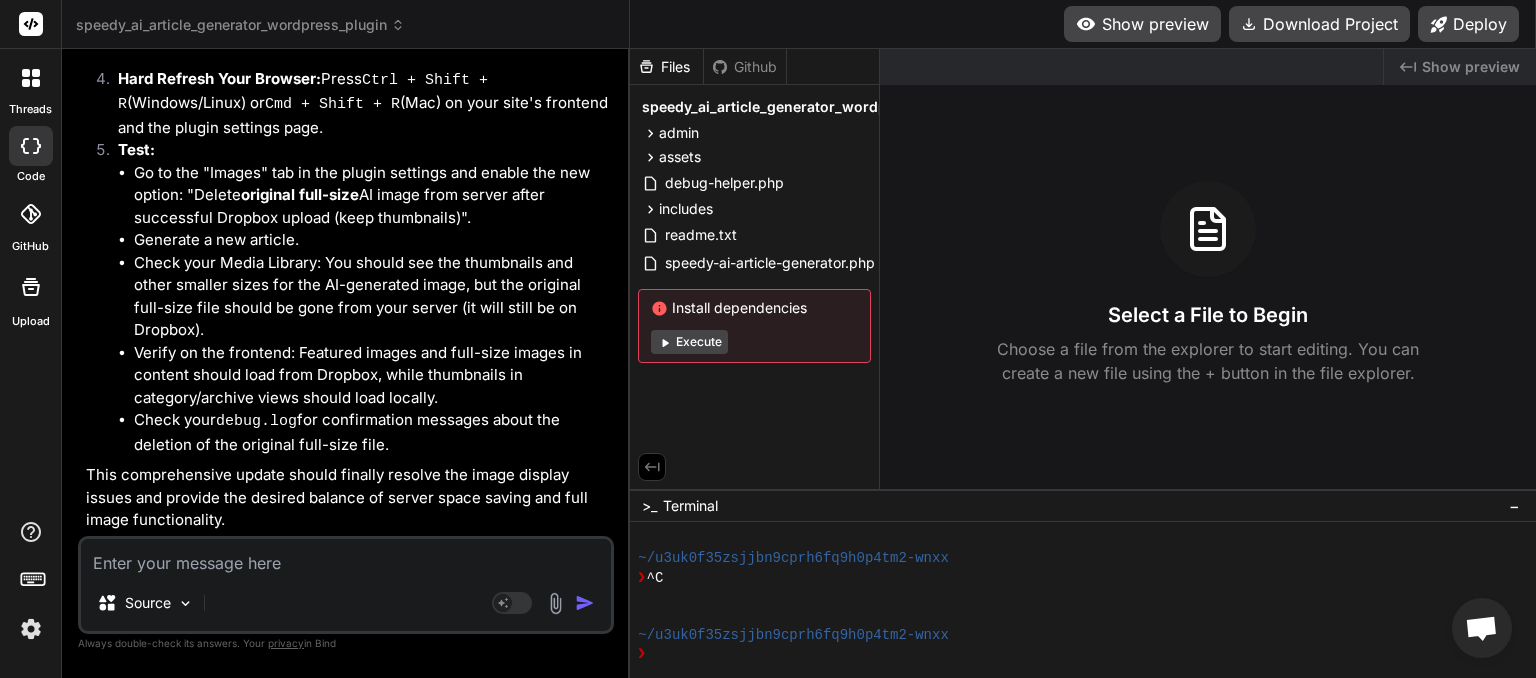 click 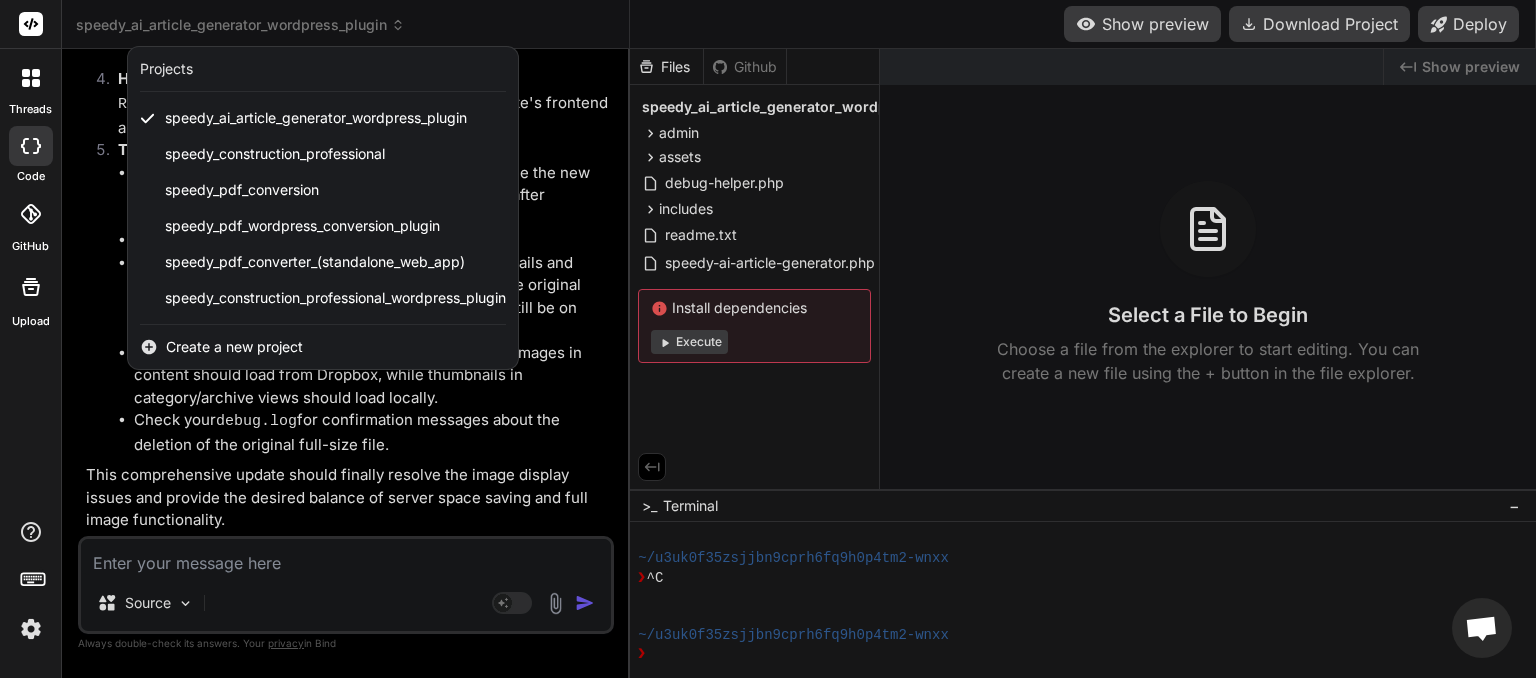 click on "Create a new project" at bounding box center (234, 347) 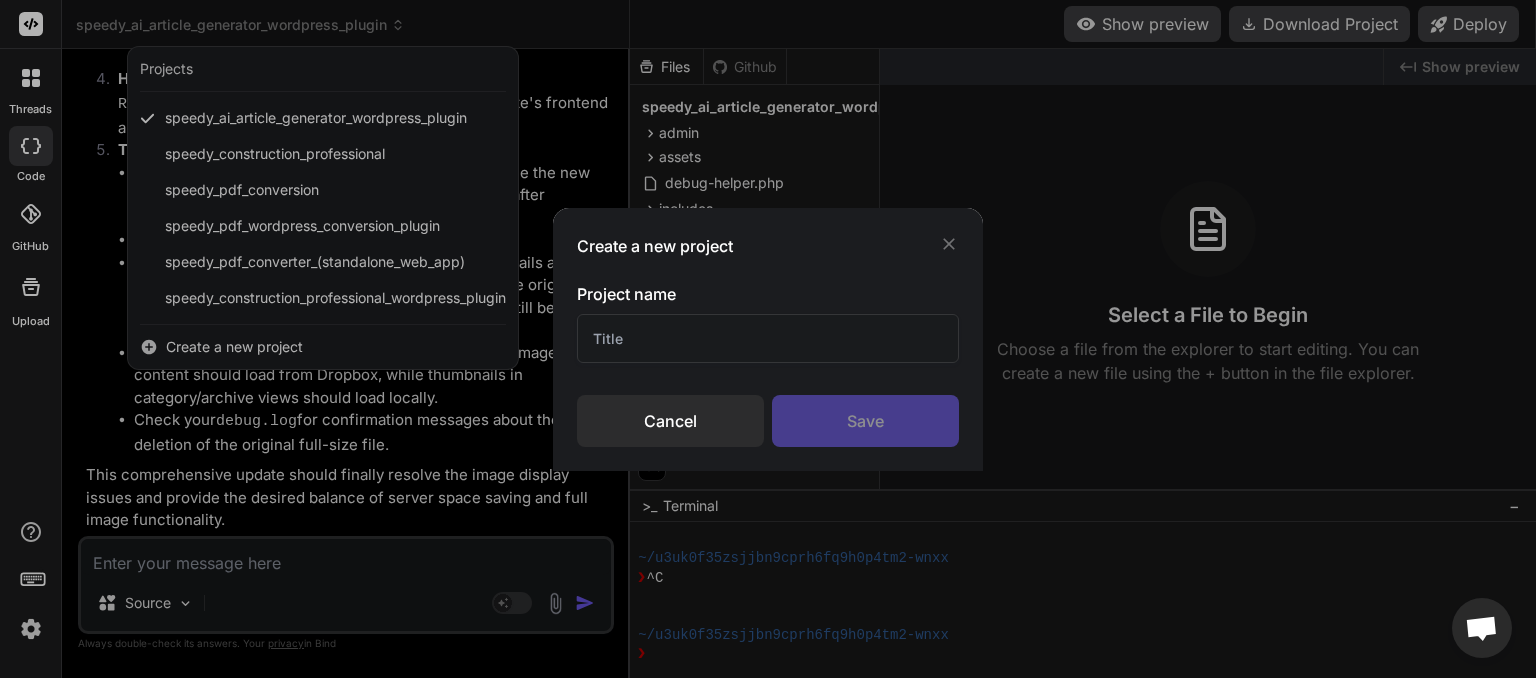 click at bounding box center (768, 338) 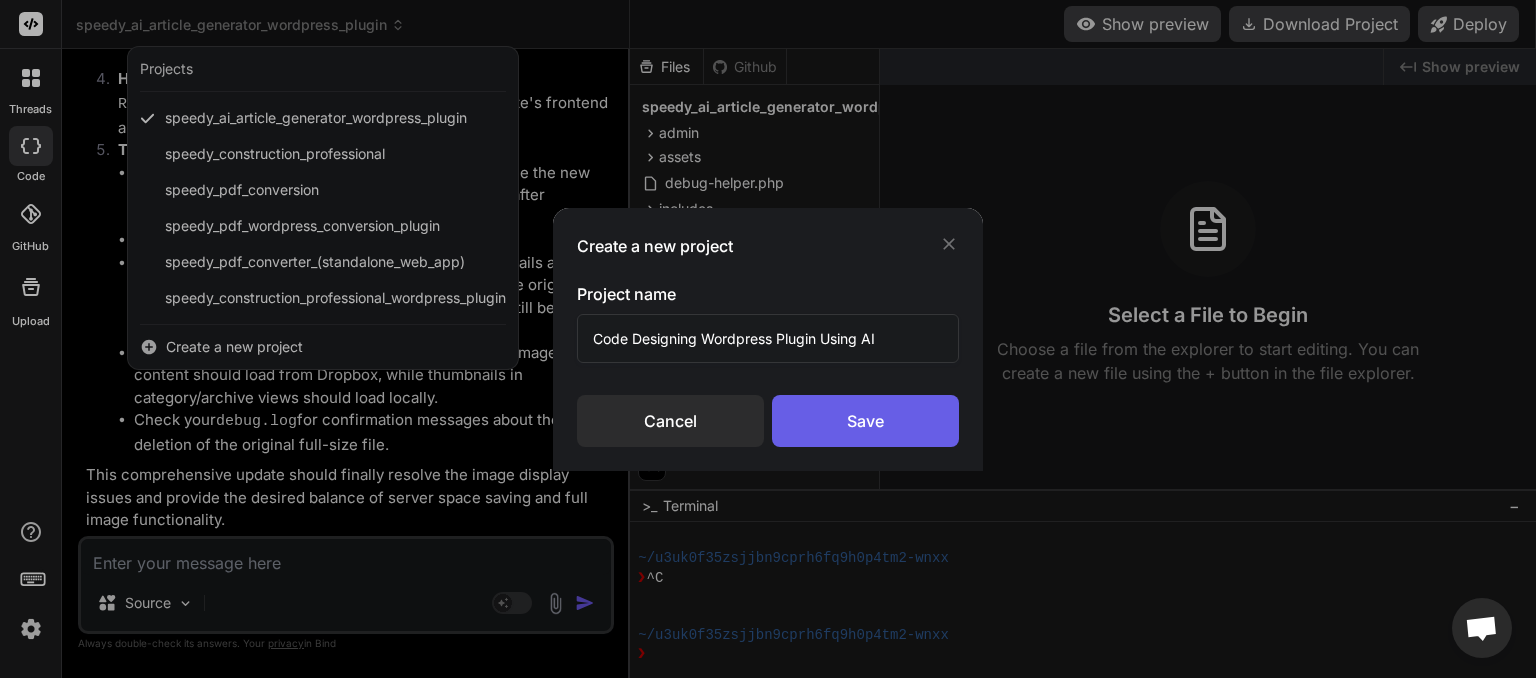type on "Code Designing Wordpress Plugin Using AI" 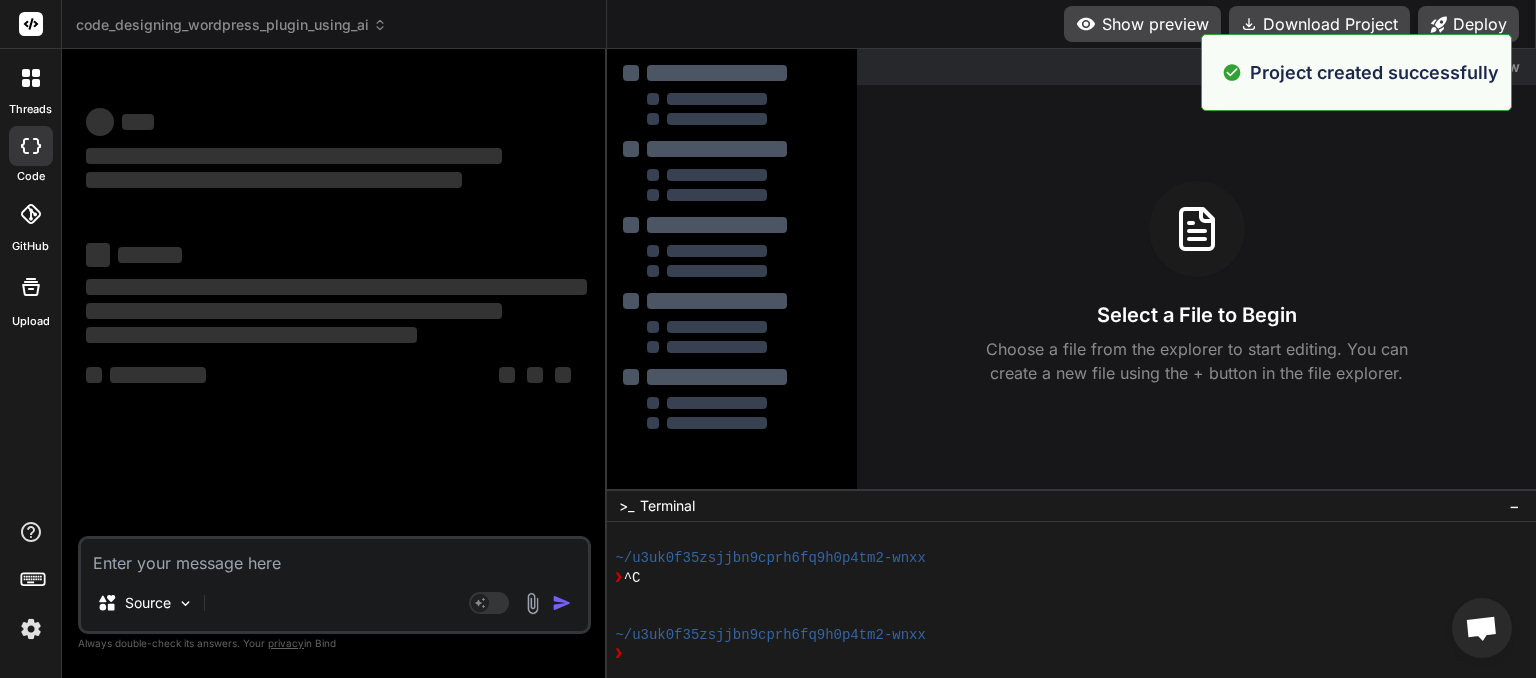 scroll, scrollTop: 0, scrollLeft: 0, axis: both 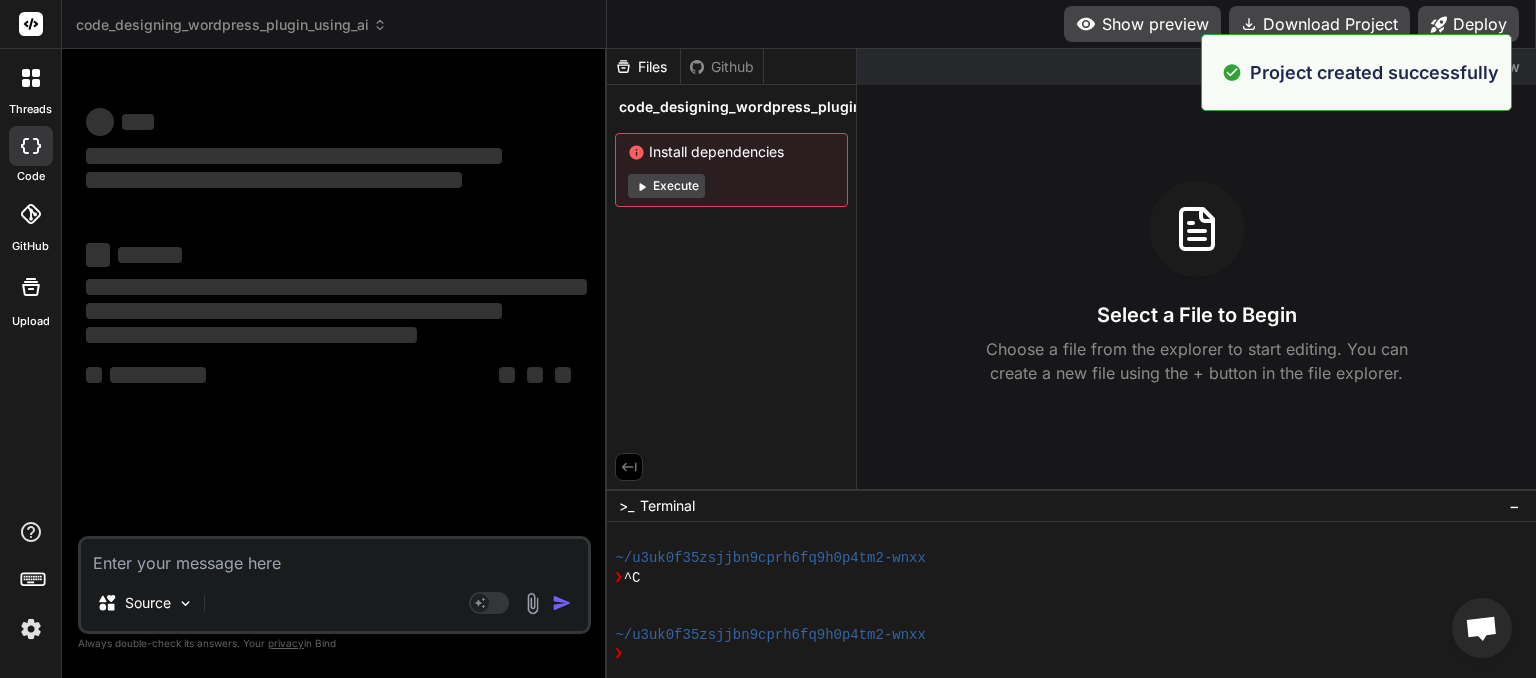 type on "x" 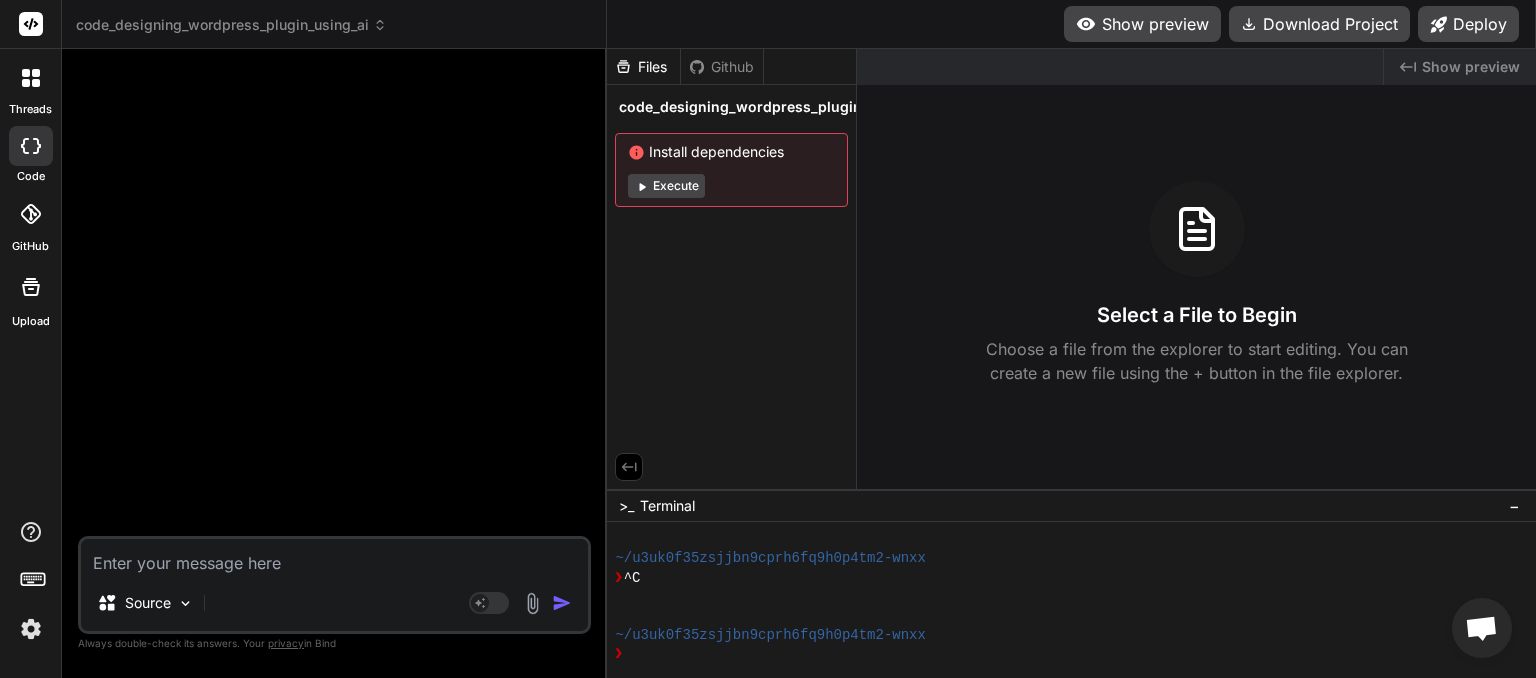 click at bounding box center (334, 557) 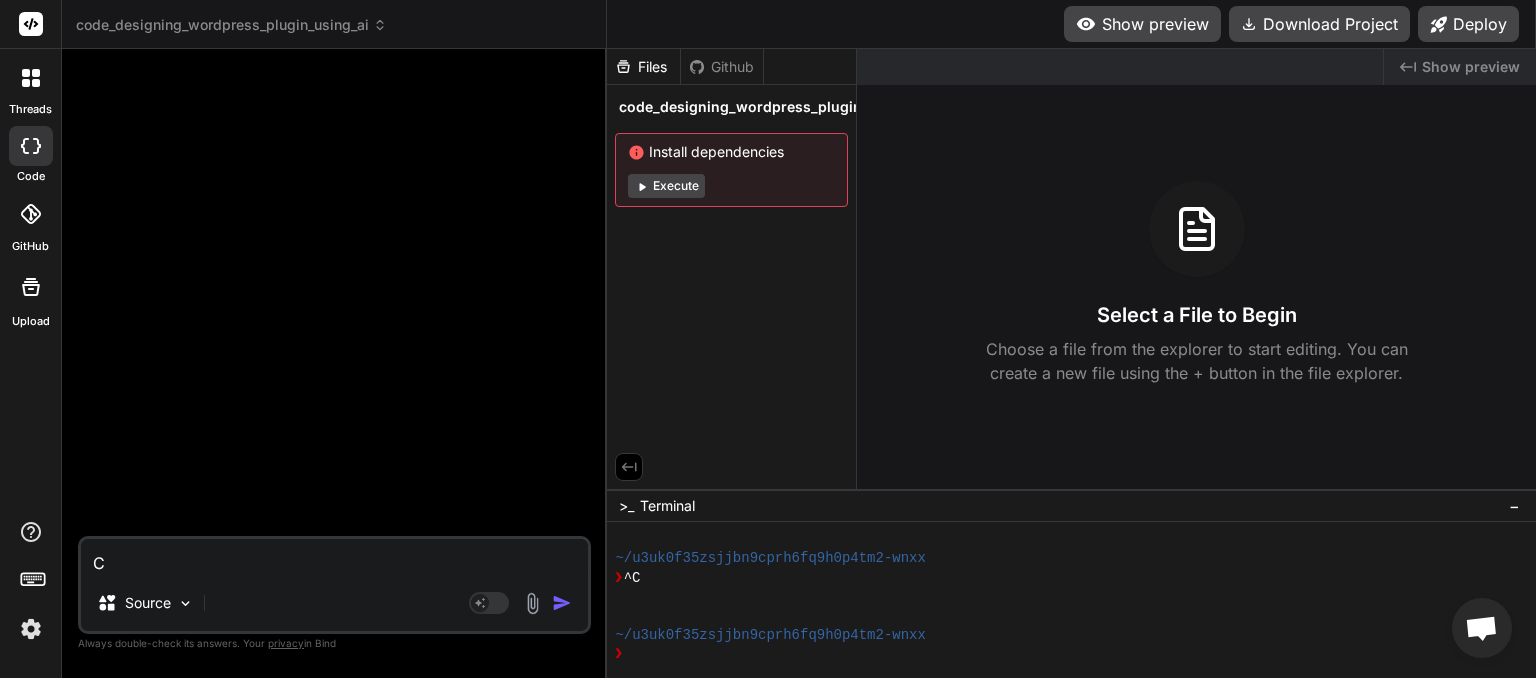type on "Ca" 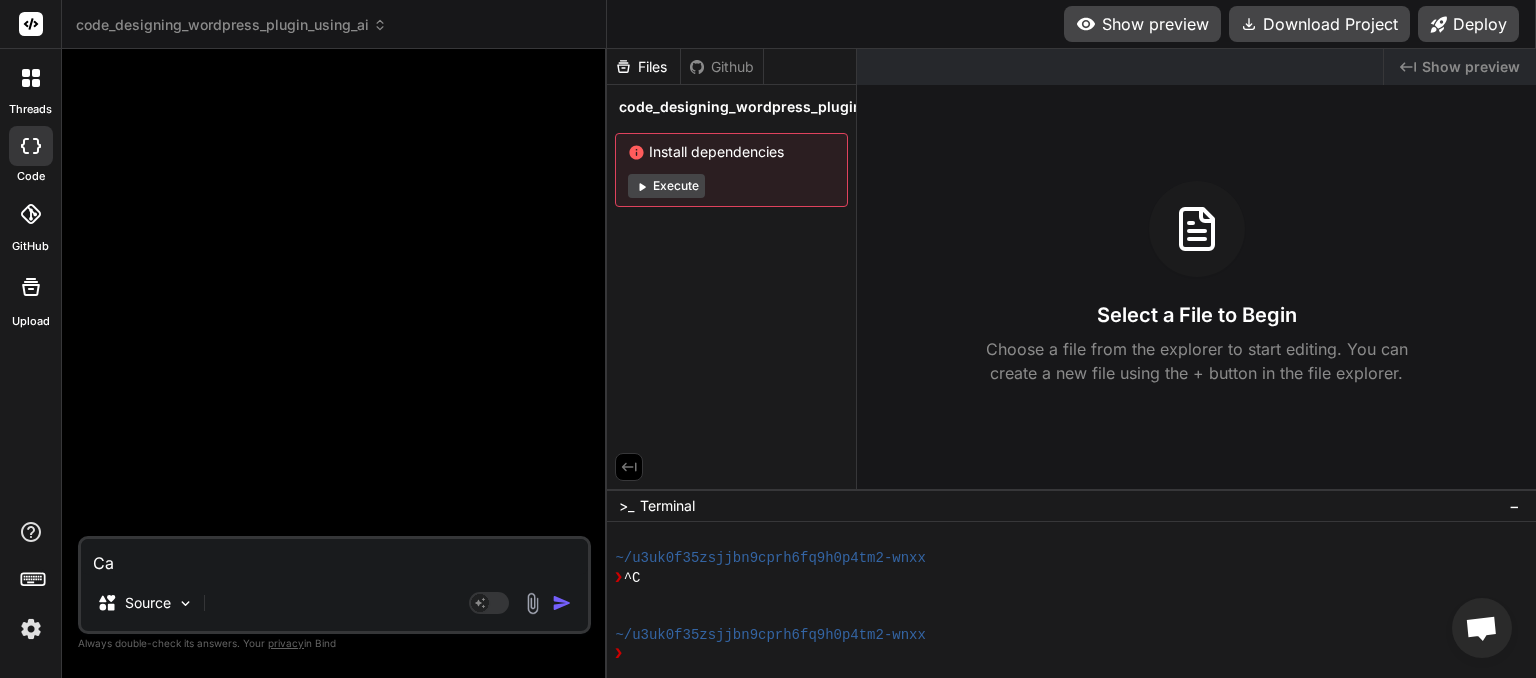 type on "Can" 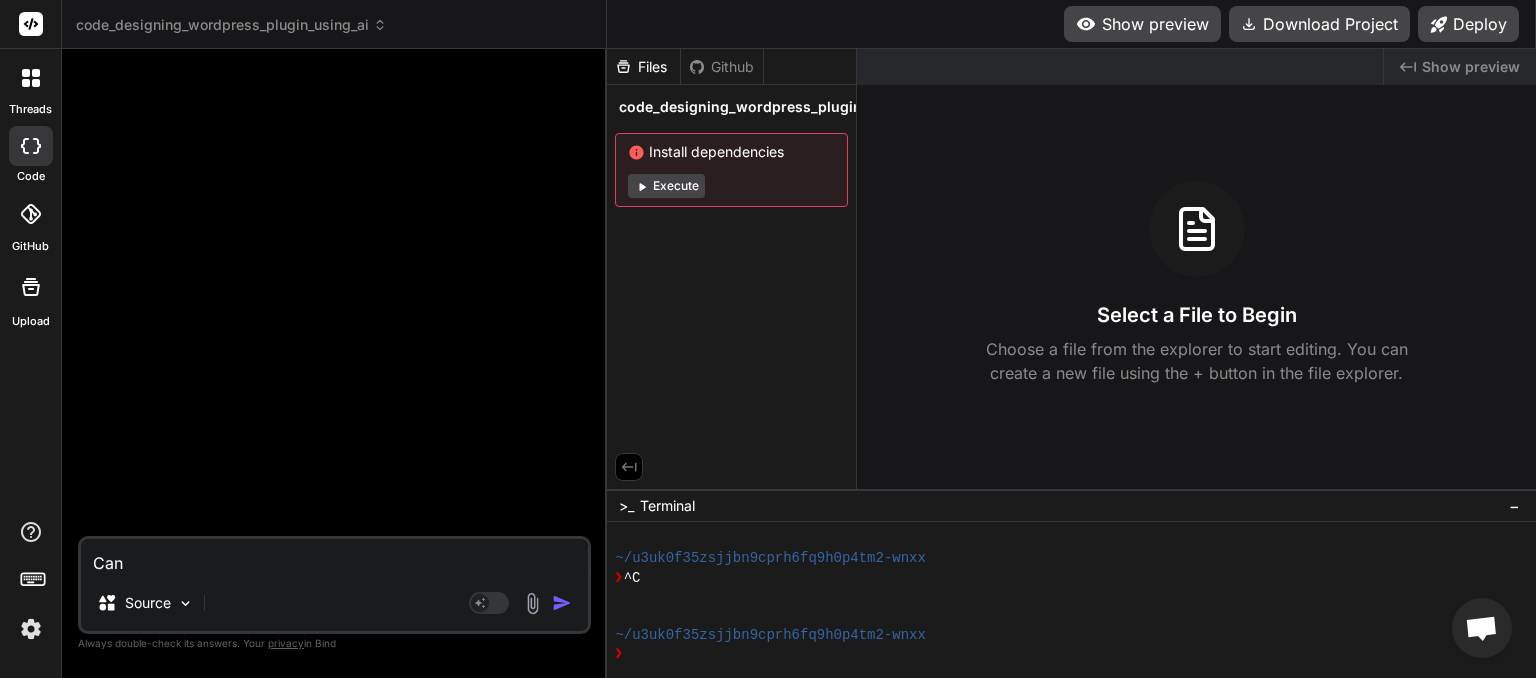 type on "Can" 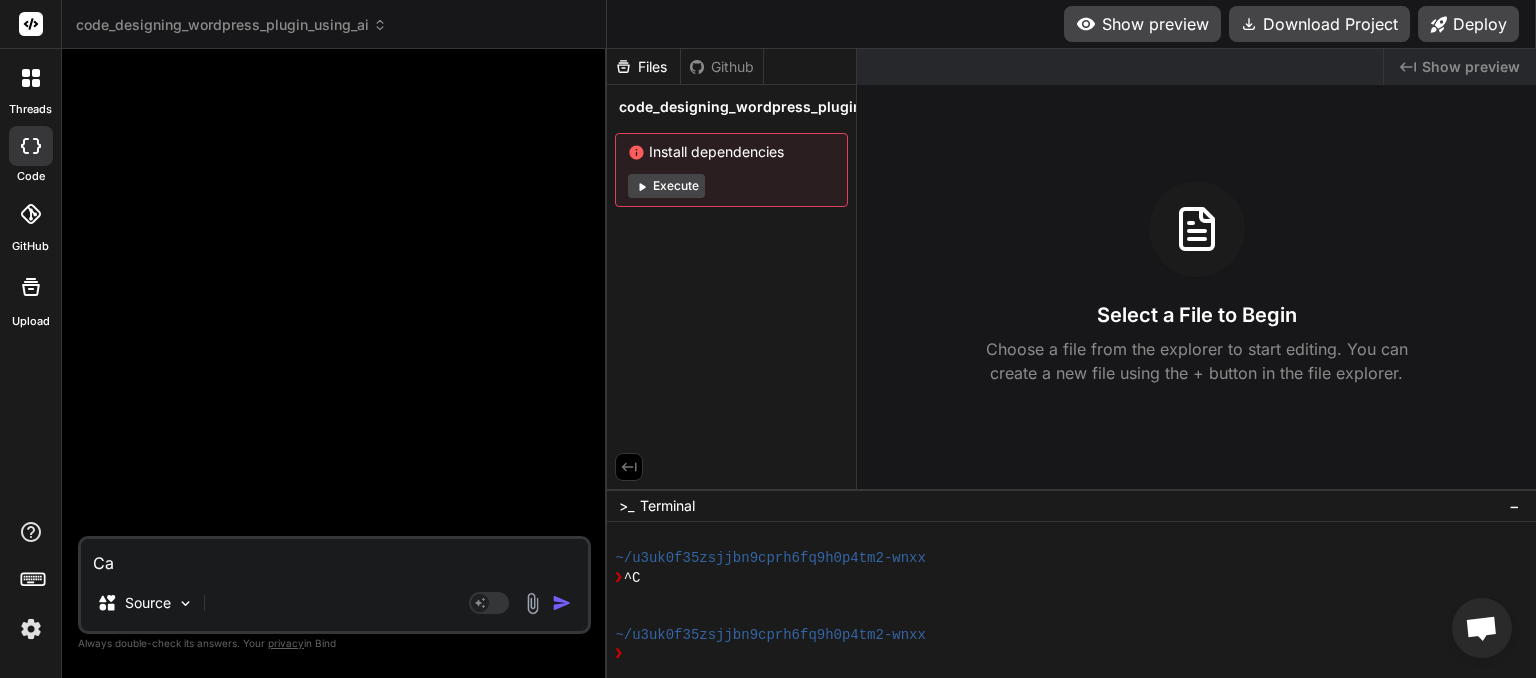 type on "C" 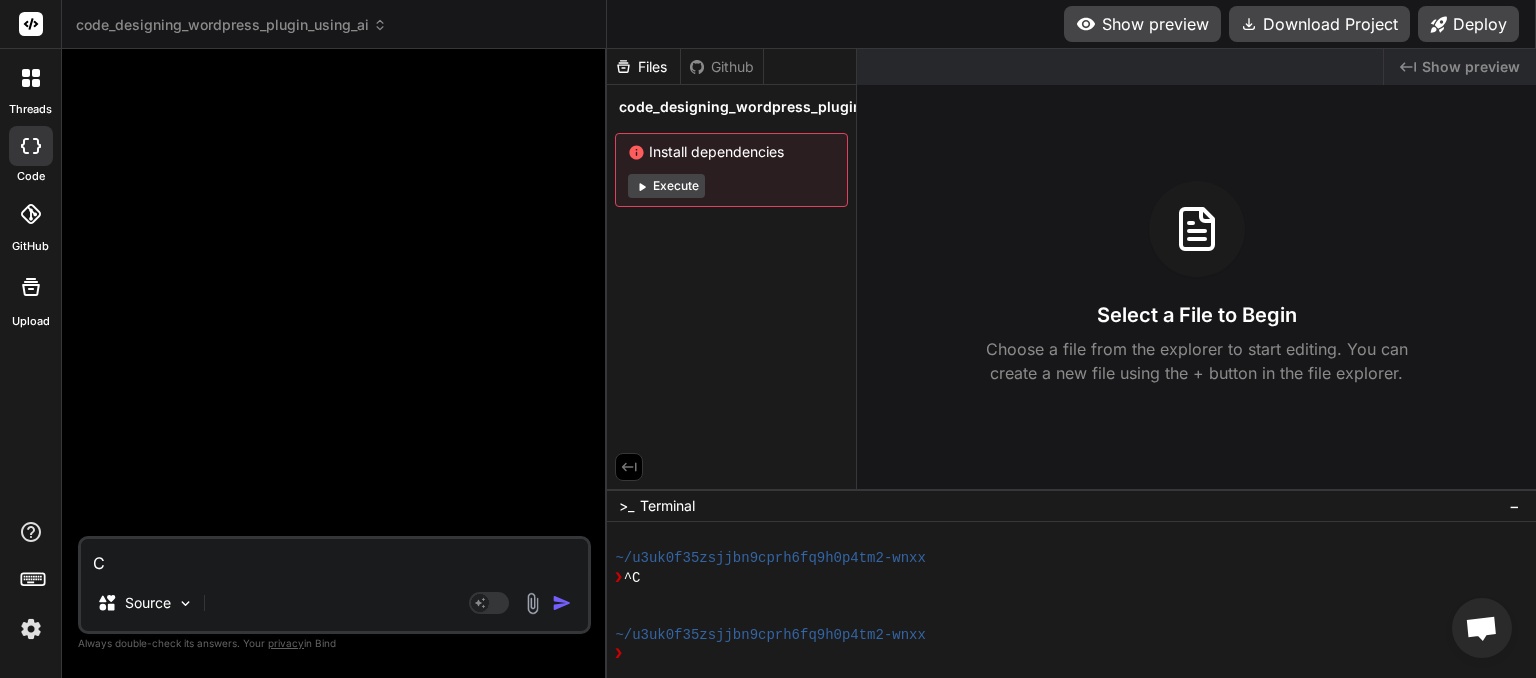 type 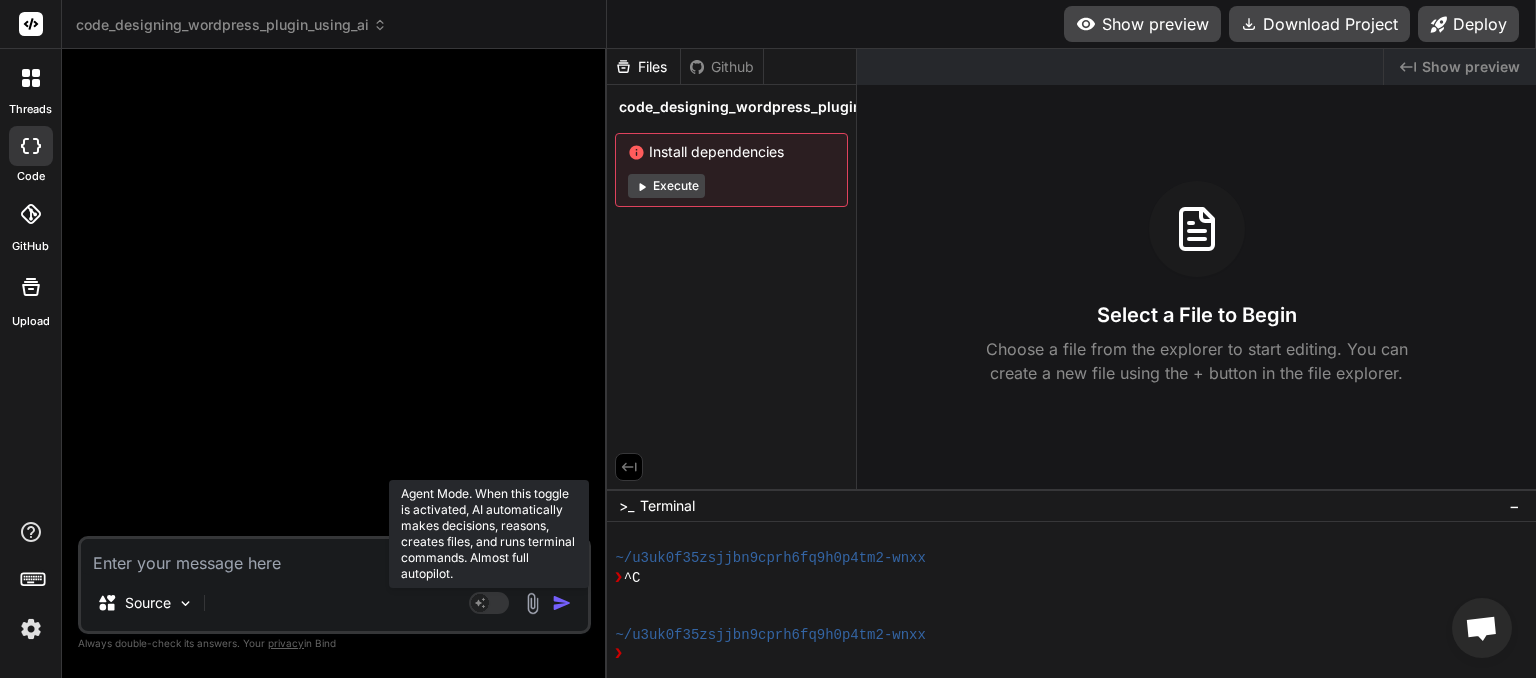 click 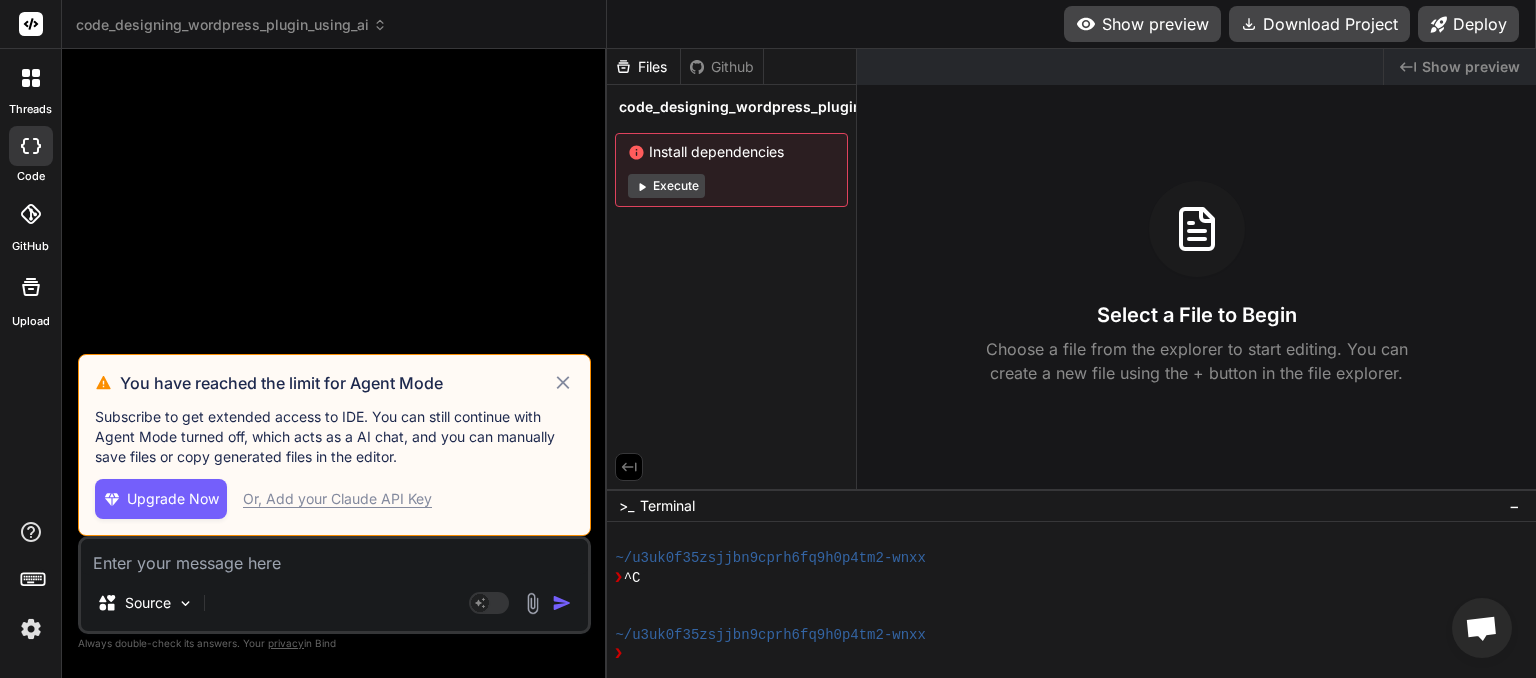 click on "Or, Add your Claude API Key" at bounding box center (337, 499) 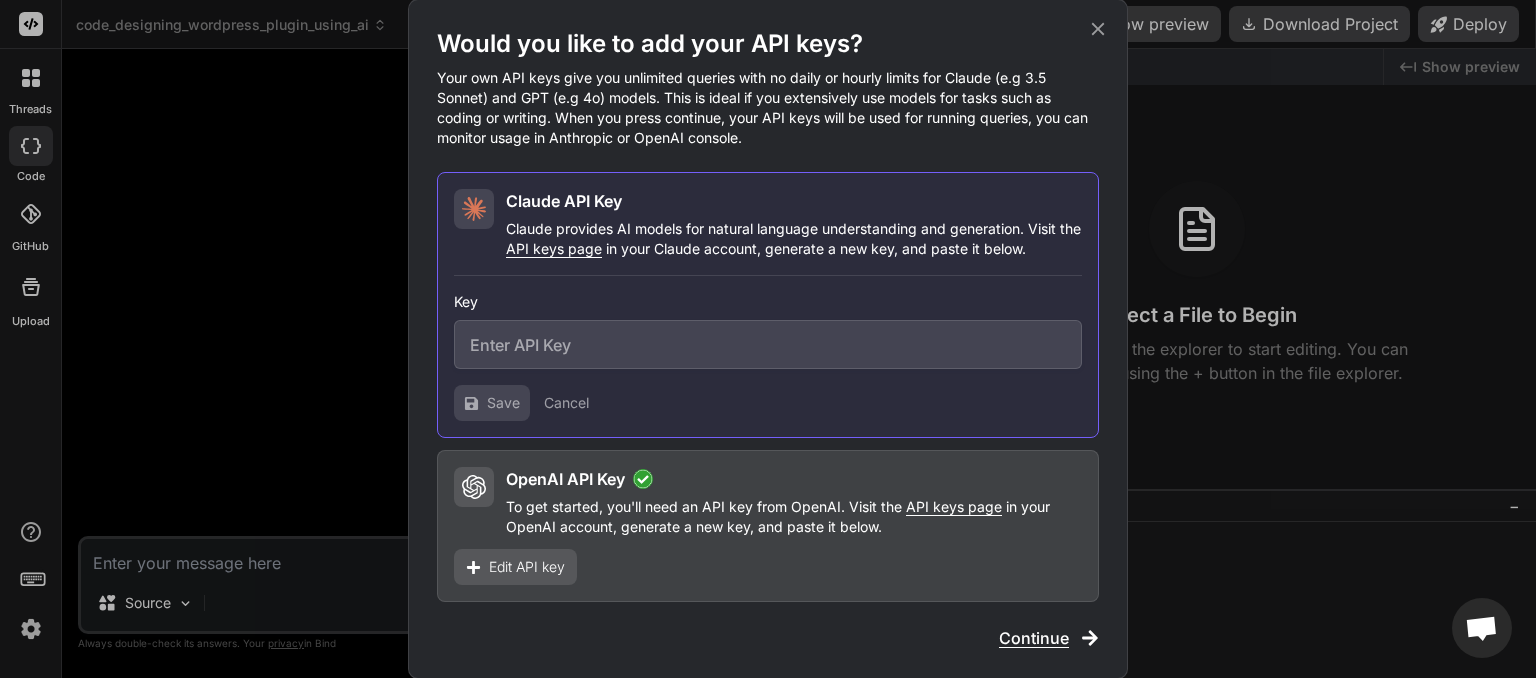 paste on "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" 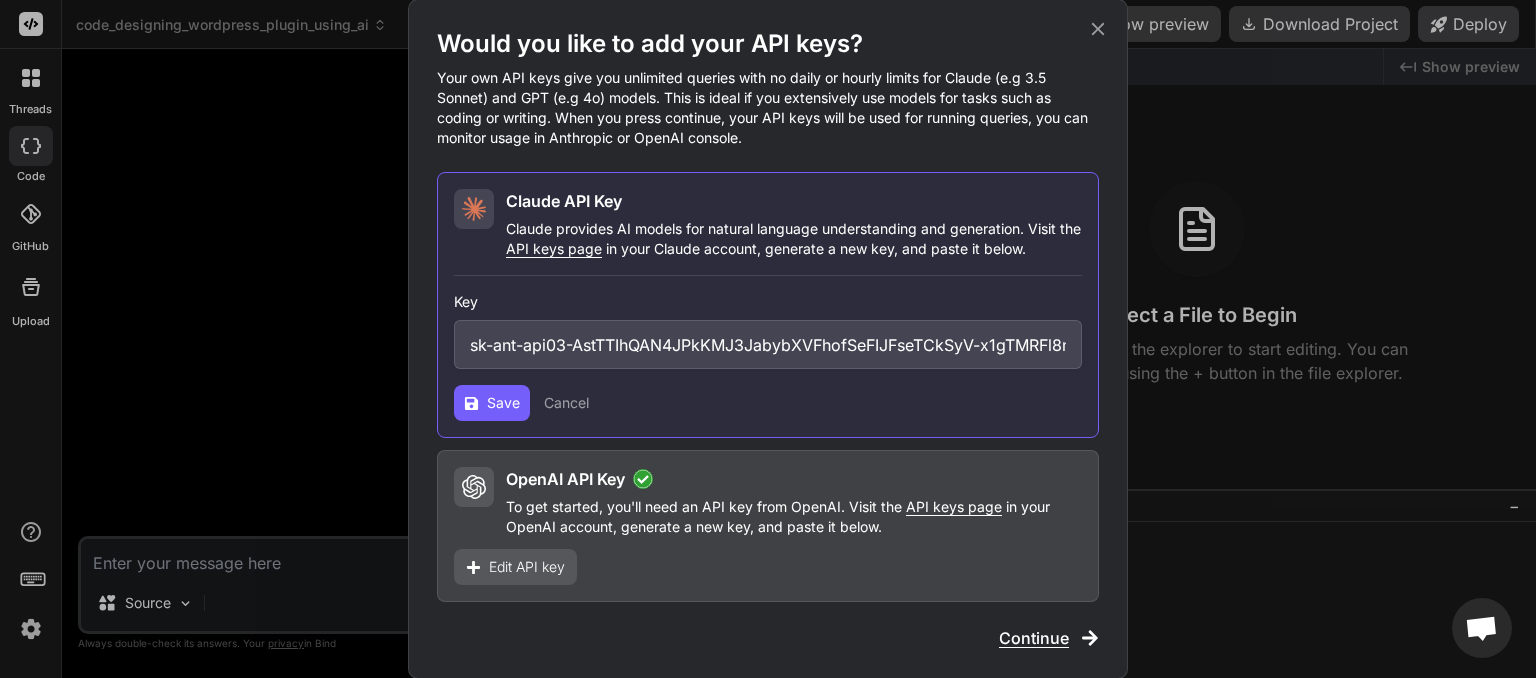 scroll, scrollTop: 0, scrollLeft: 426, axis: horizontal 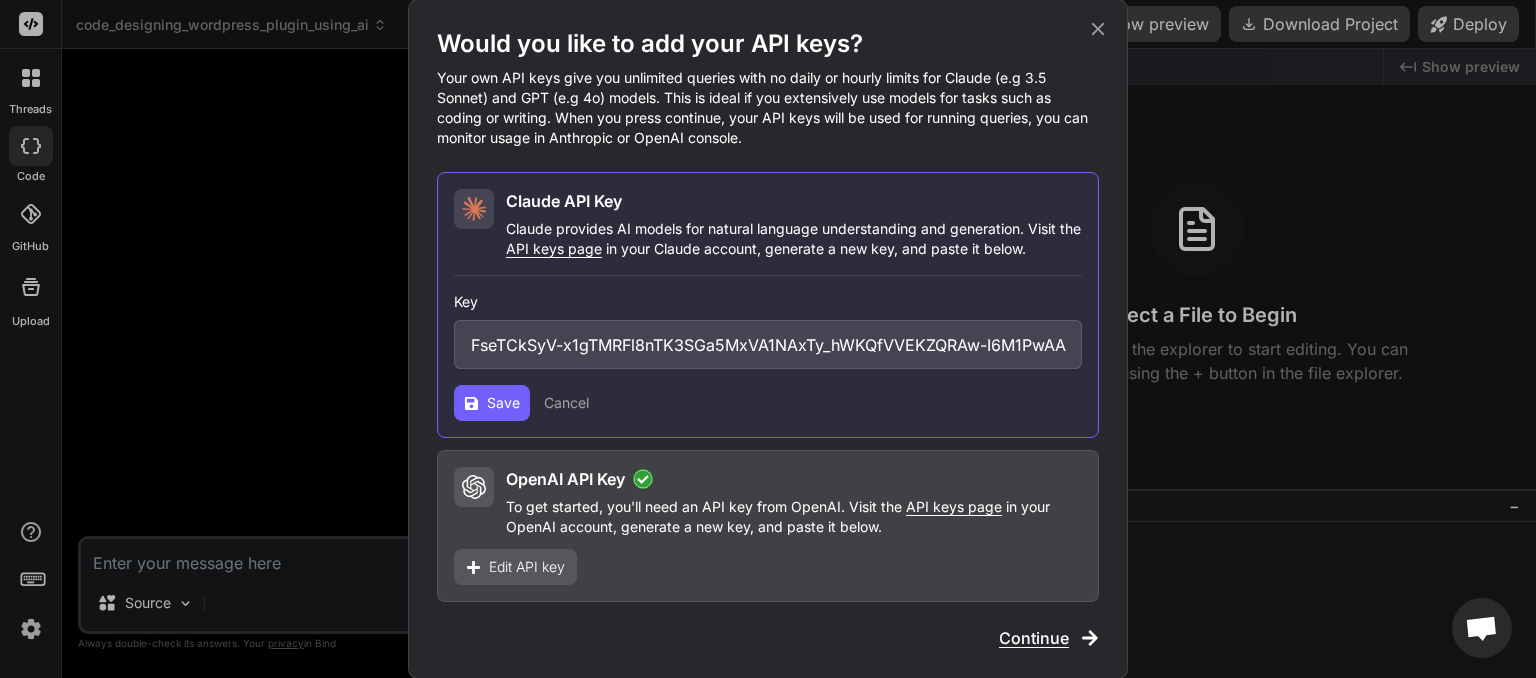 type on "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" 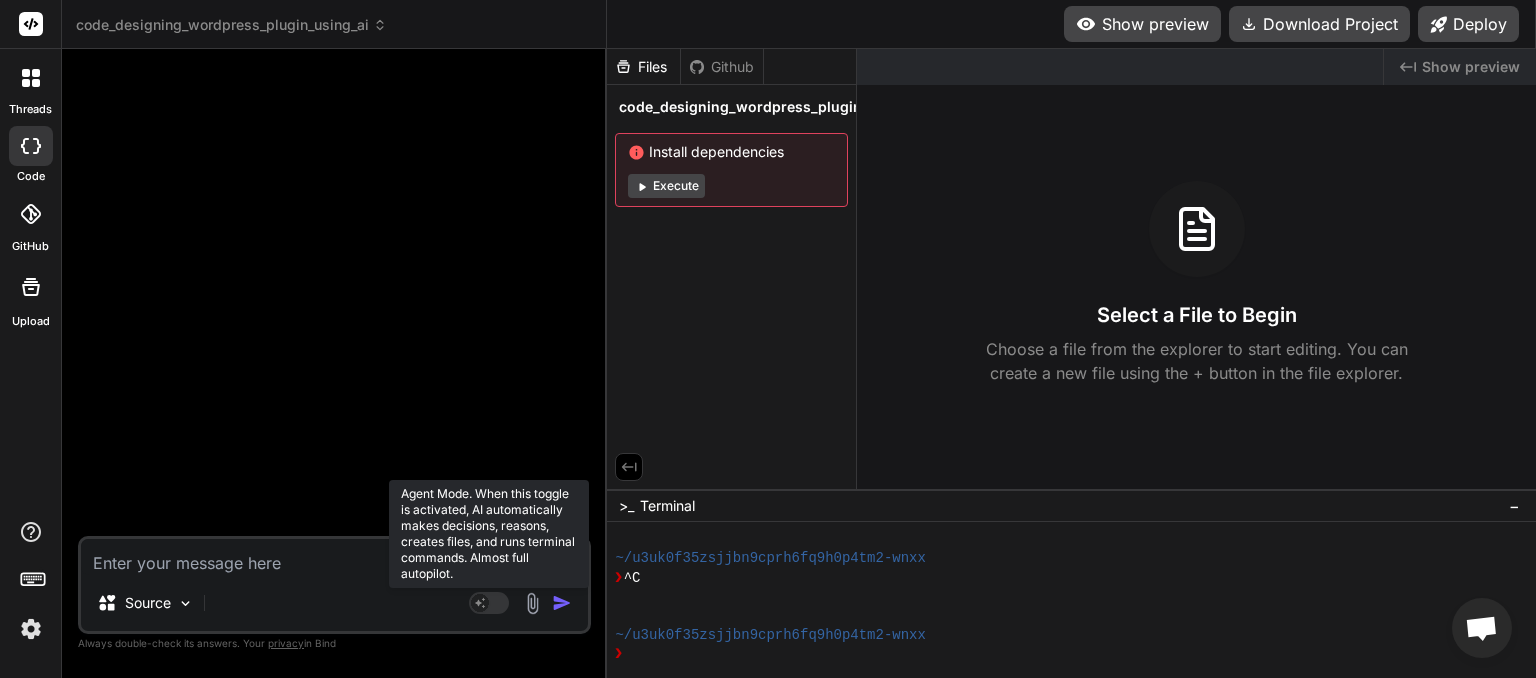 click 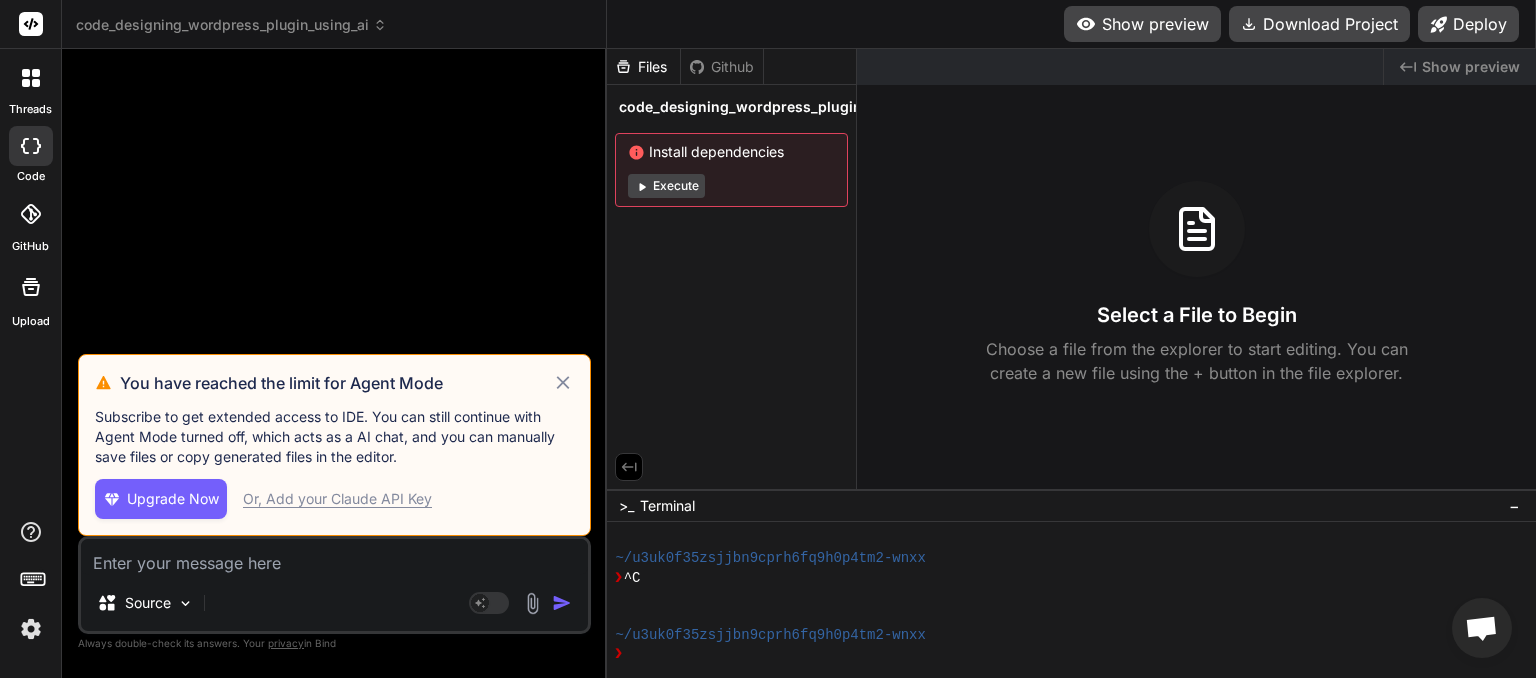 click on "Upgrade Now" at bounding box center [173, 499] 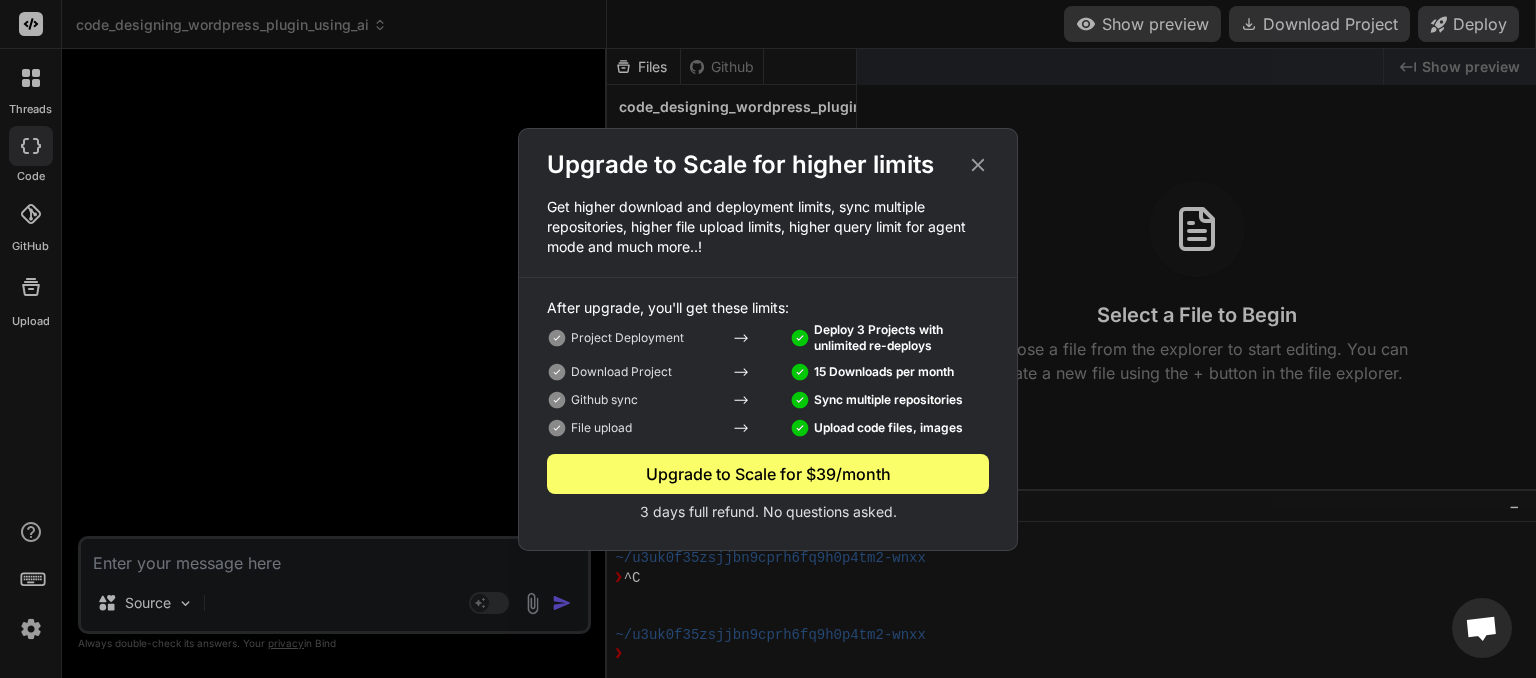 click 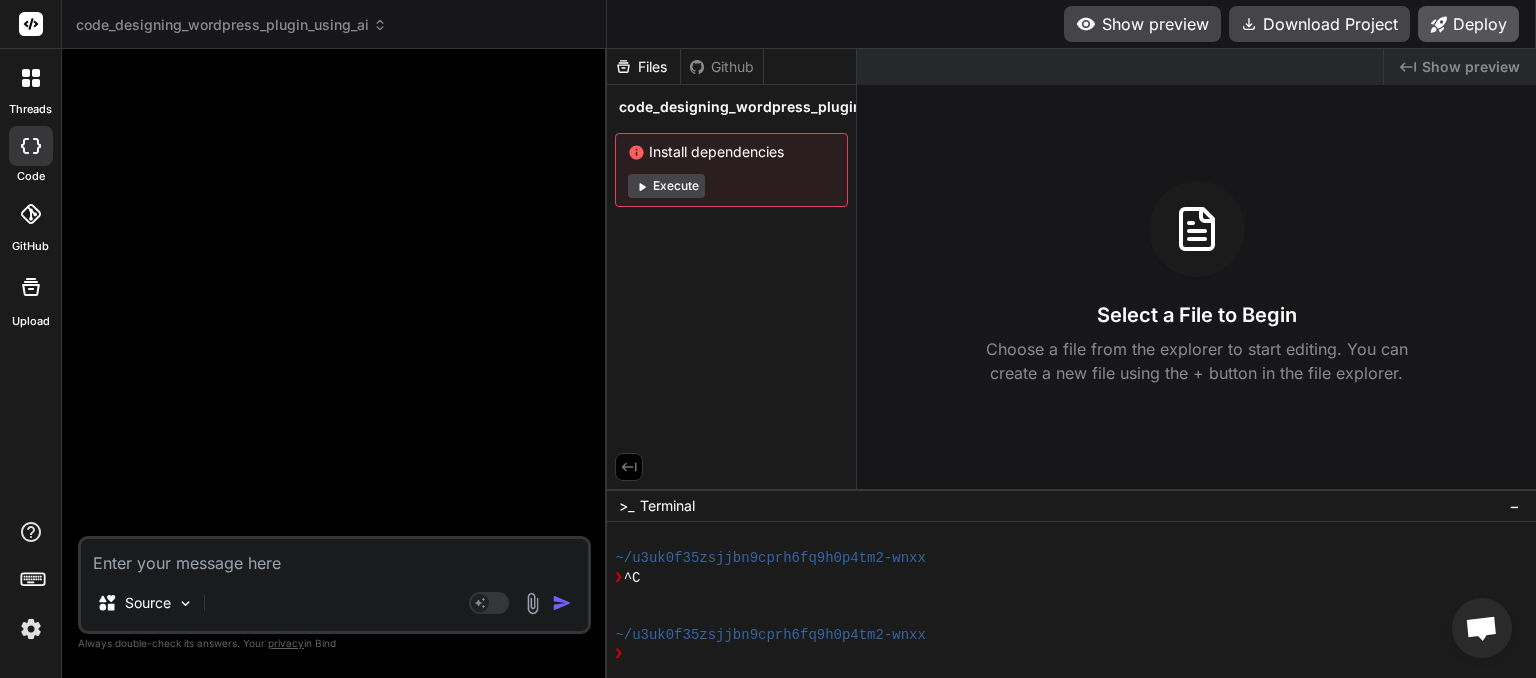 click on "Deploy" at bounding box center [1468, 24] 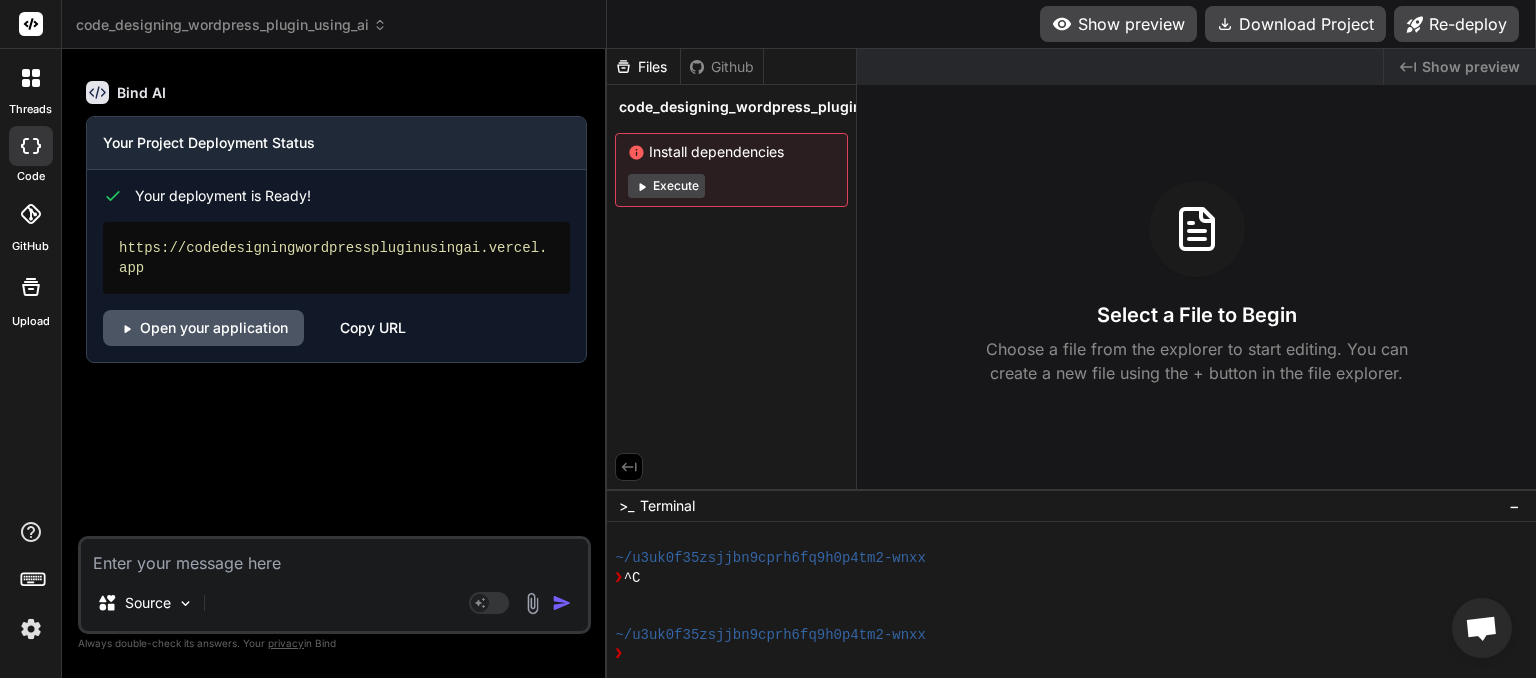 type on "x" 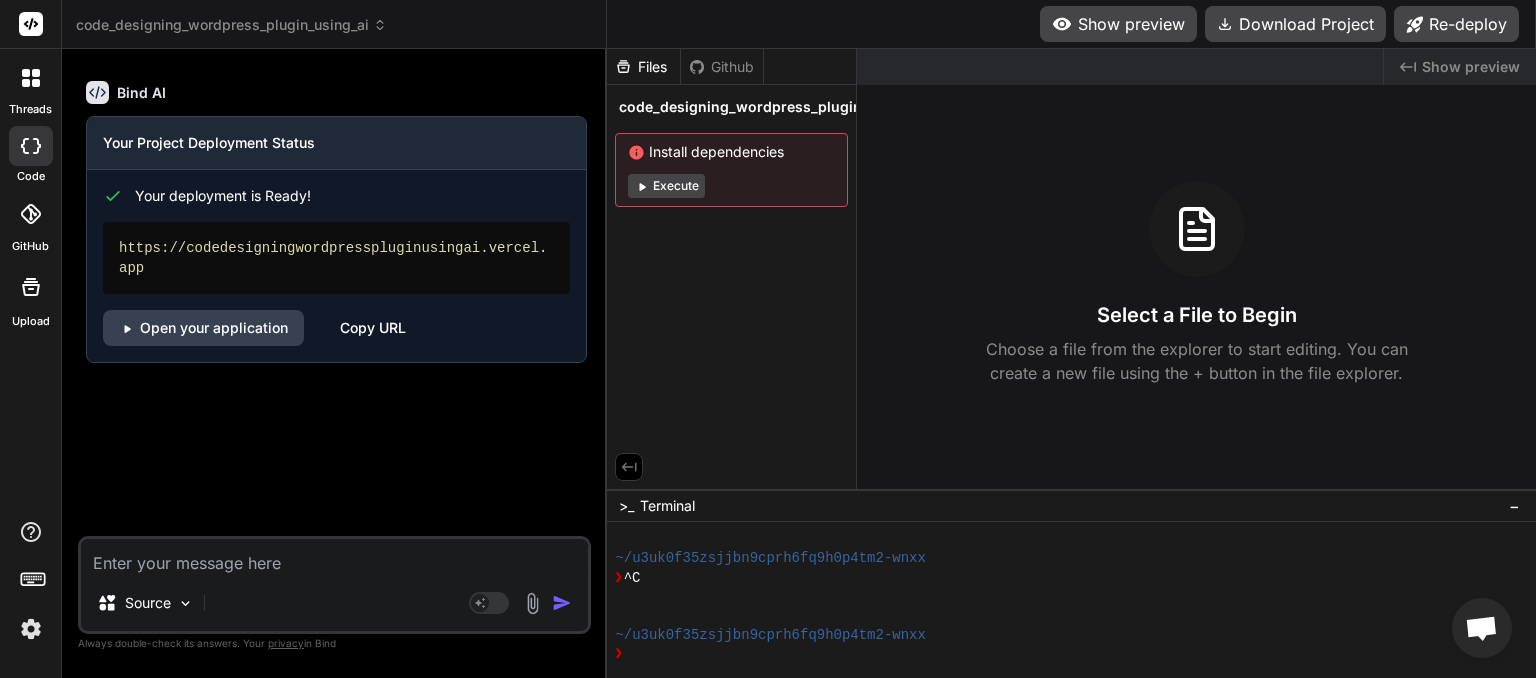 click on "Copy URL" at bounding box center (373, 328) 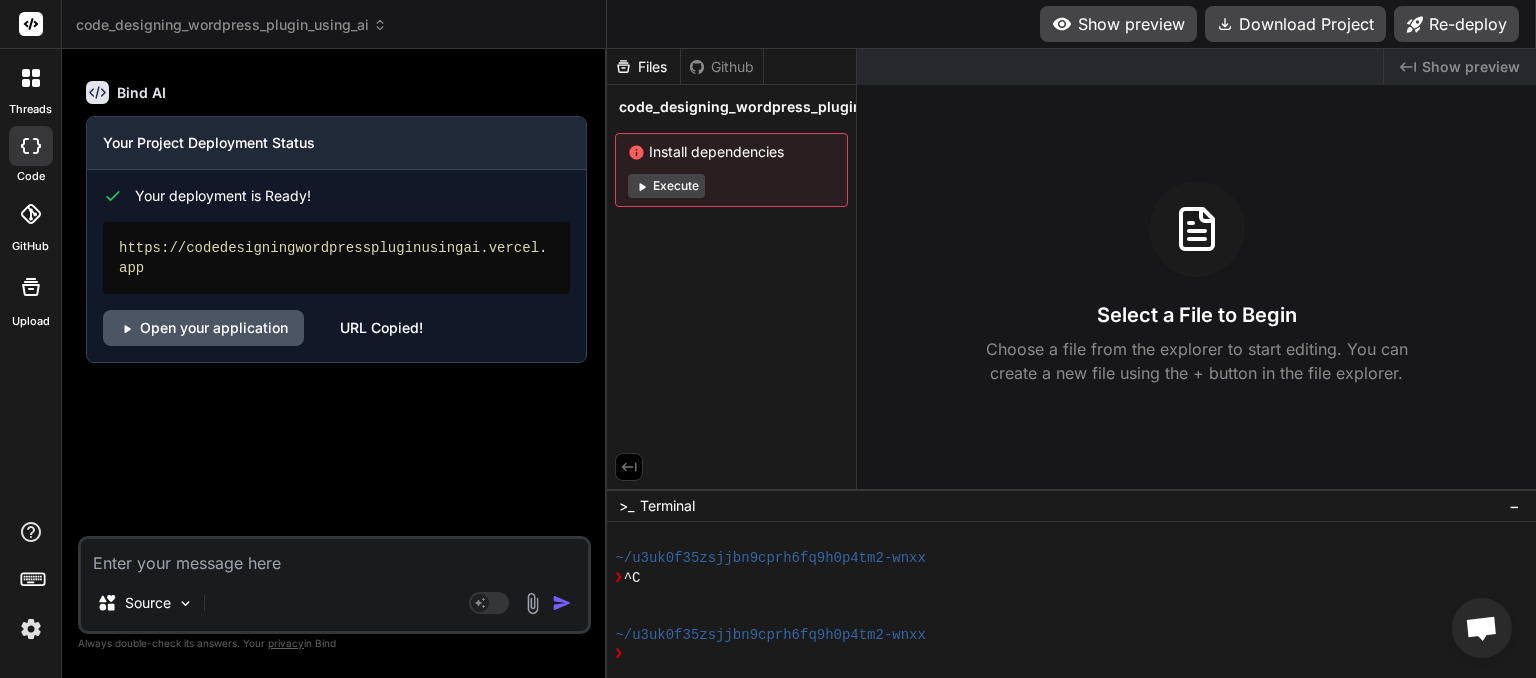 click on "Open your application" at bounding box center (203, 328) 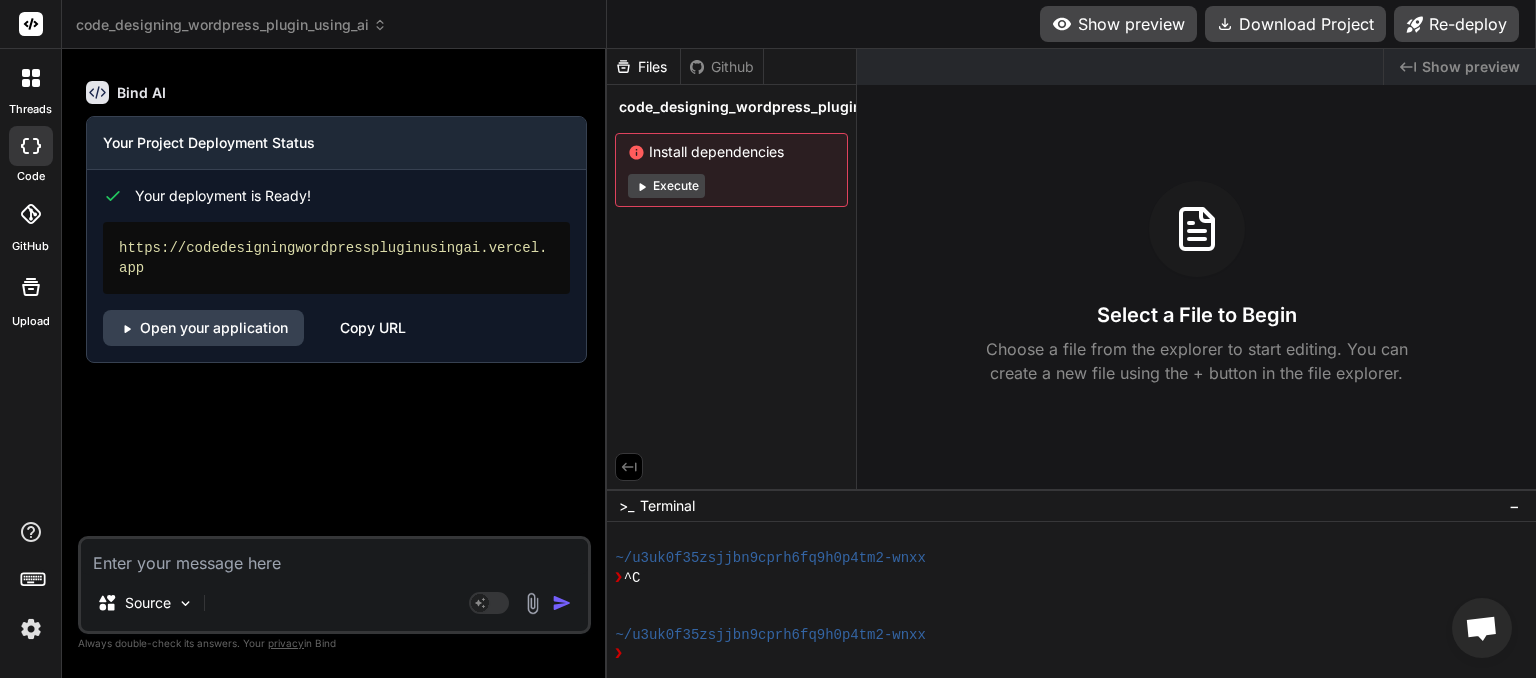 click on "Bind AI Your Project Deployment Status Your deployment is Ready! https://codedesigningwordpresspluginusingai.vercel.app  Open your application Copy URL" at bounding box center [336, 300] 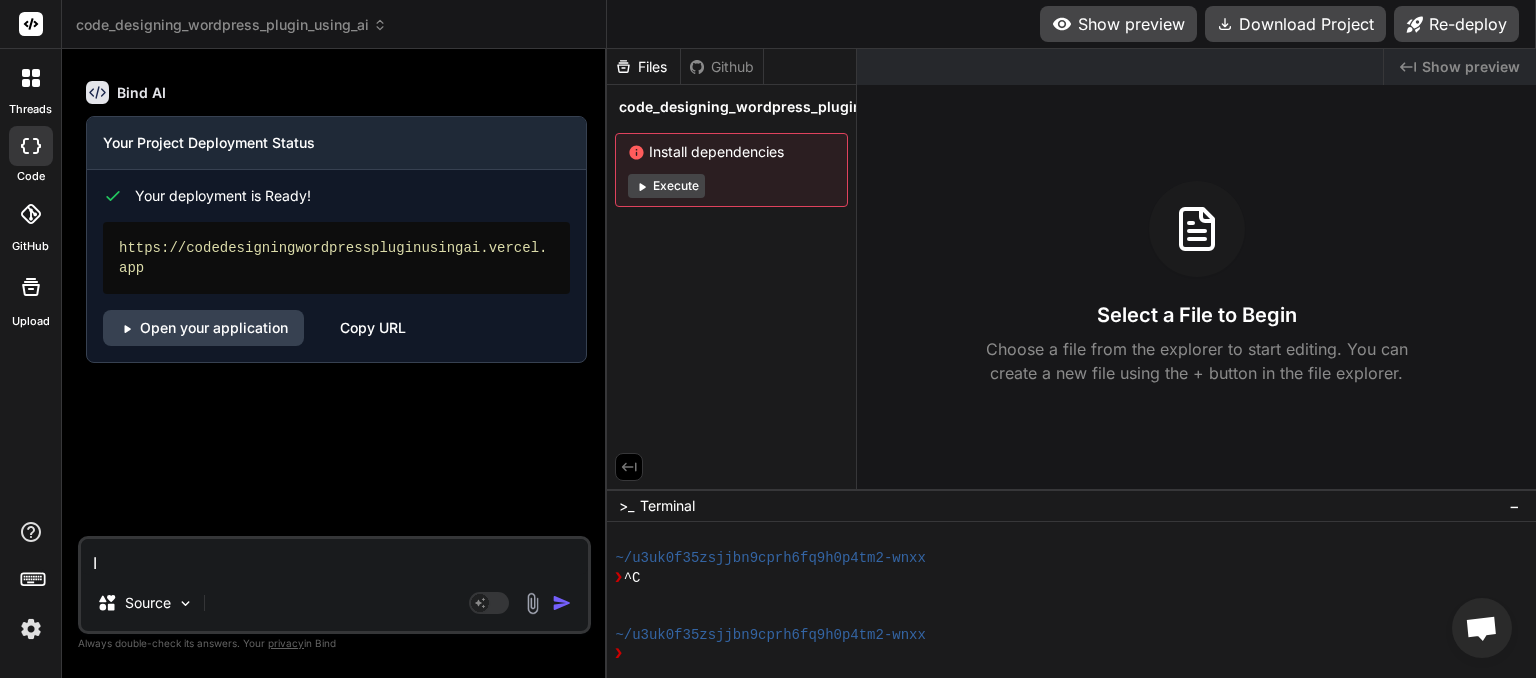 type on "I" 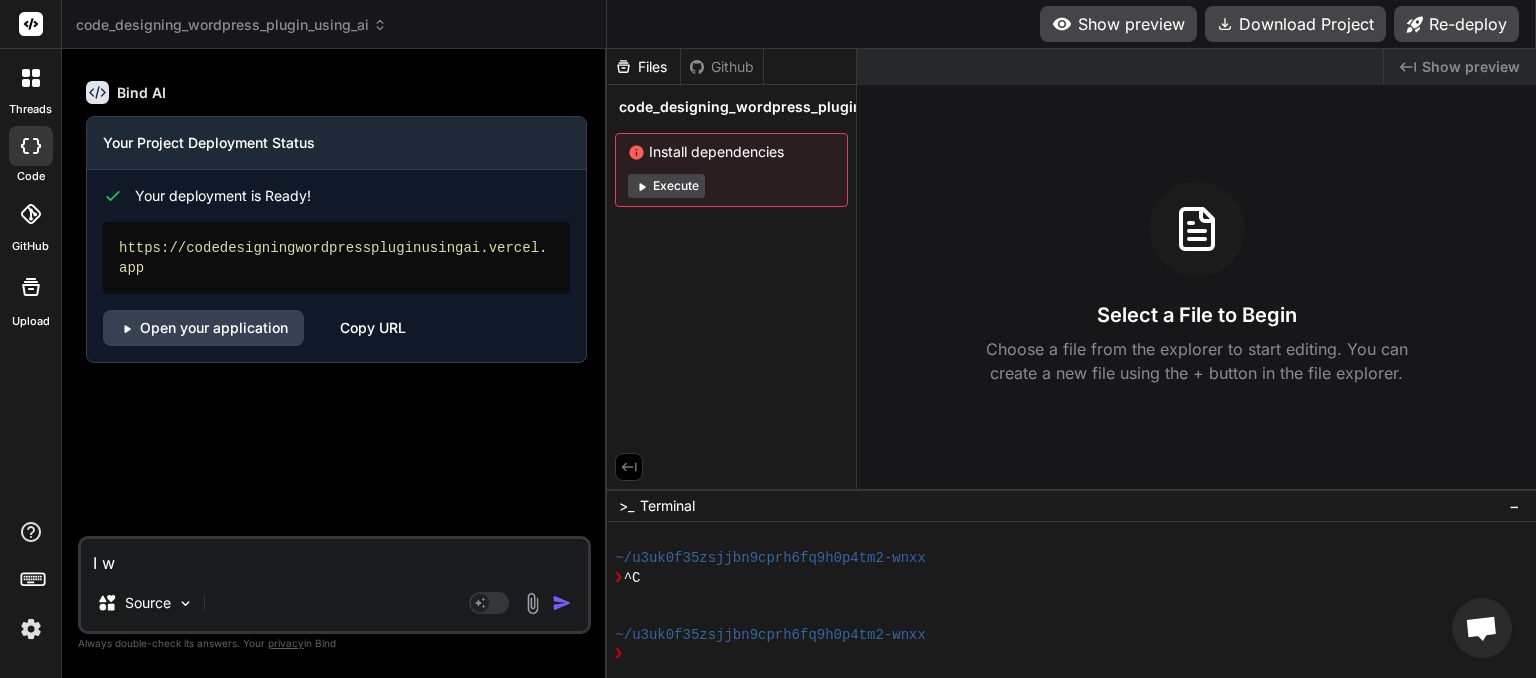 type on "I wa" 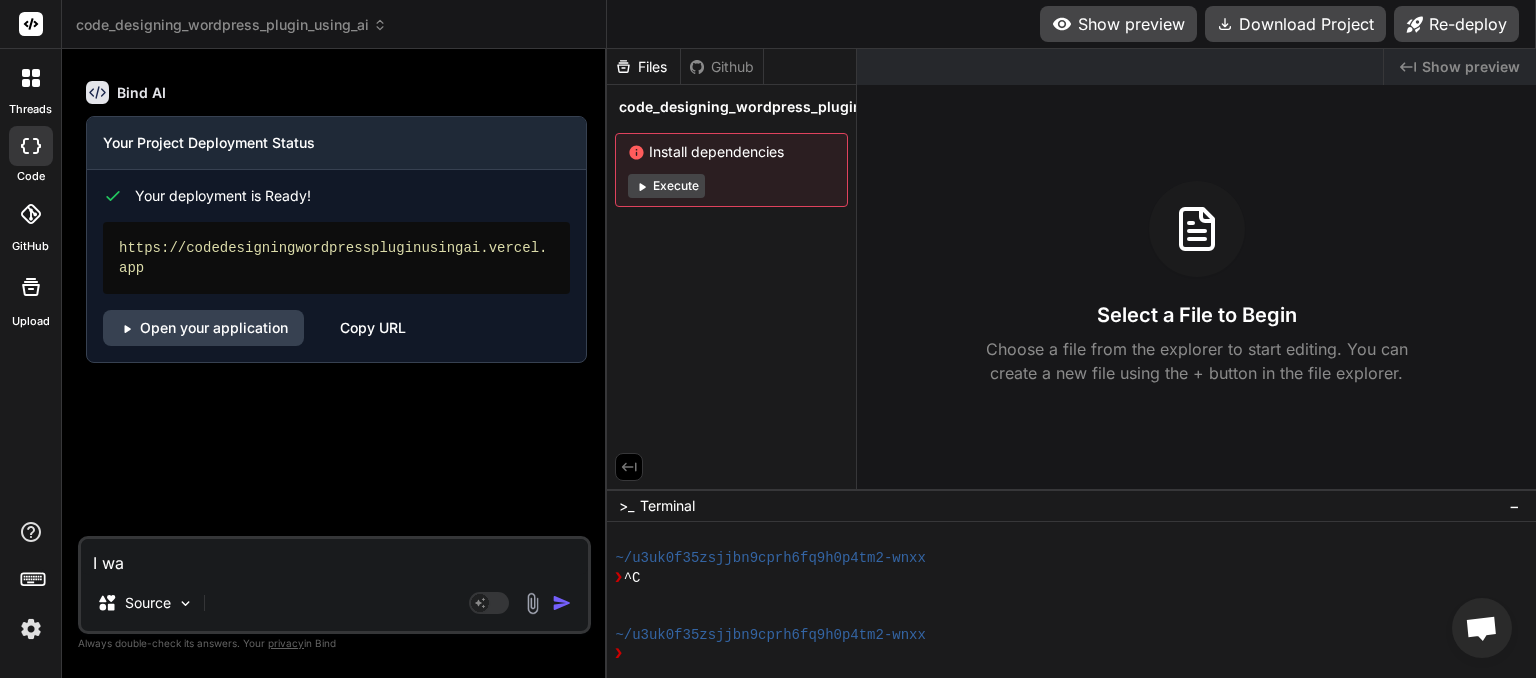 type on "I wan" 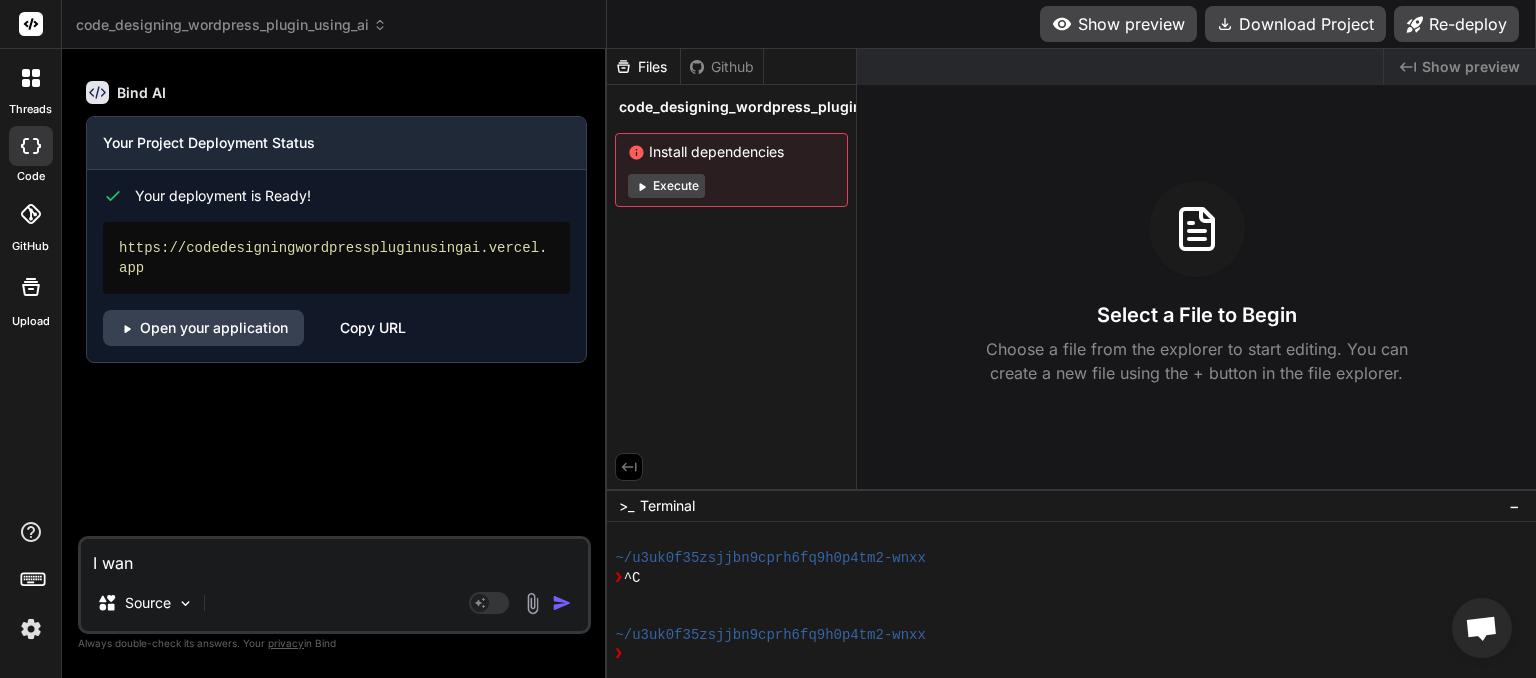 type on "I want" 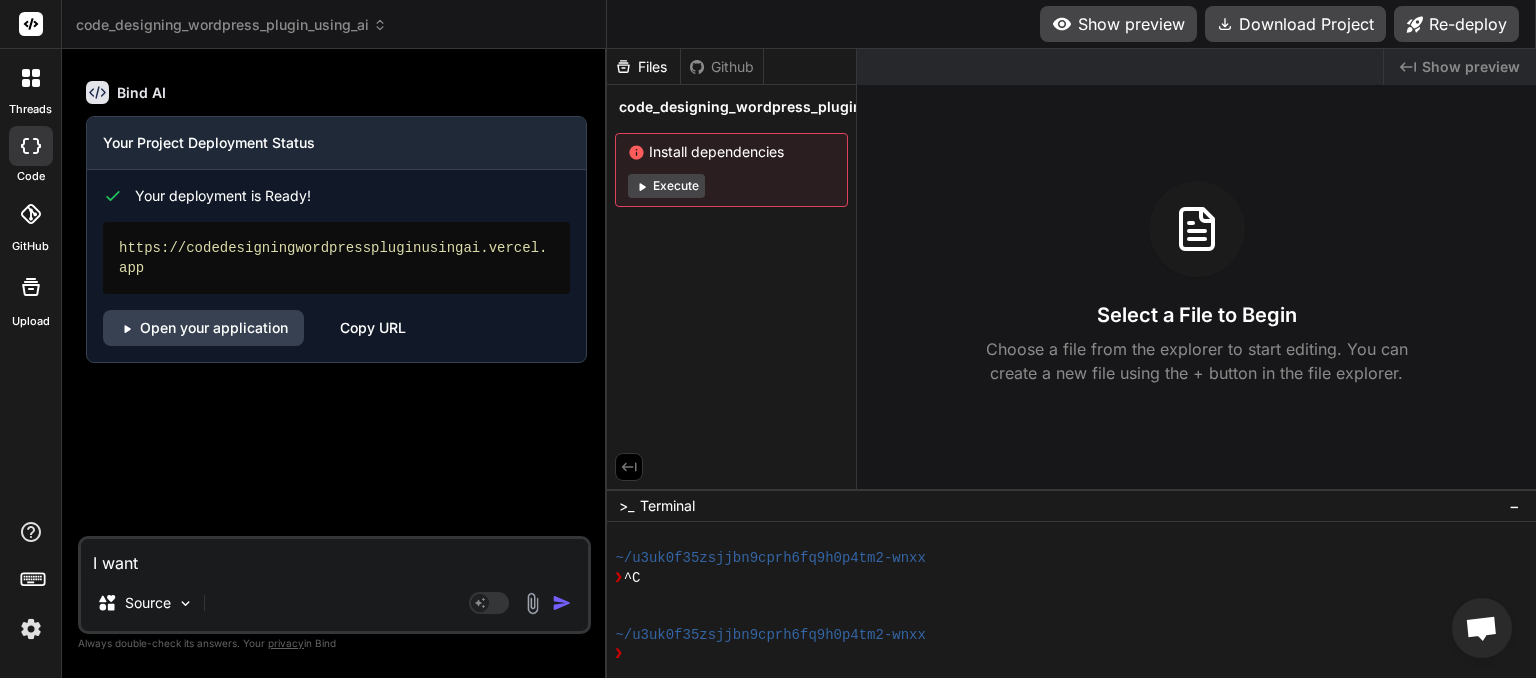 type on "I want" 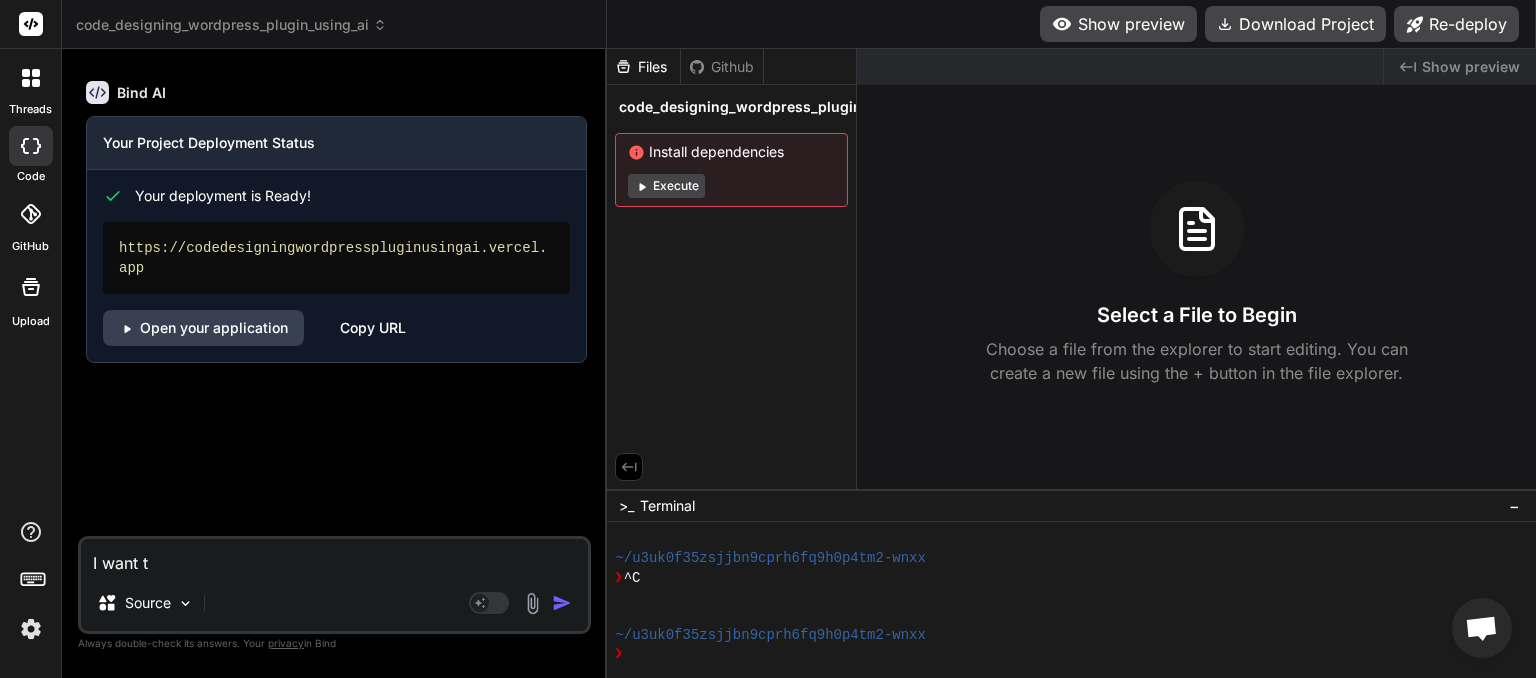 type on "I want to" 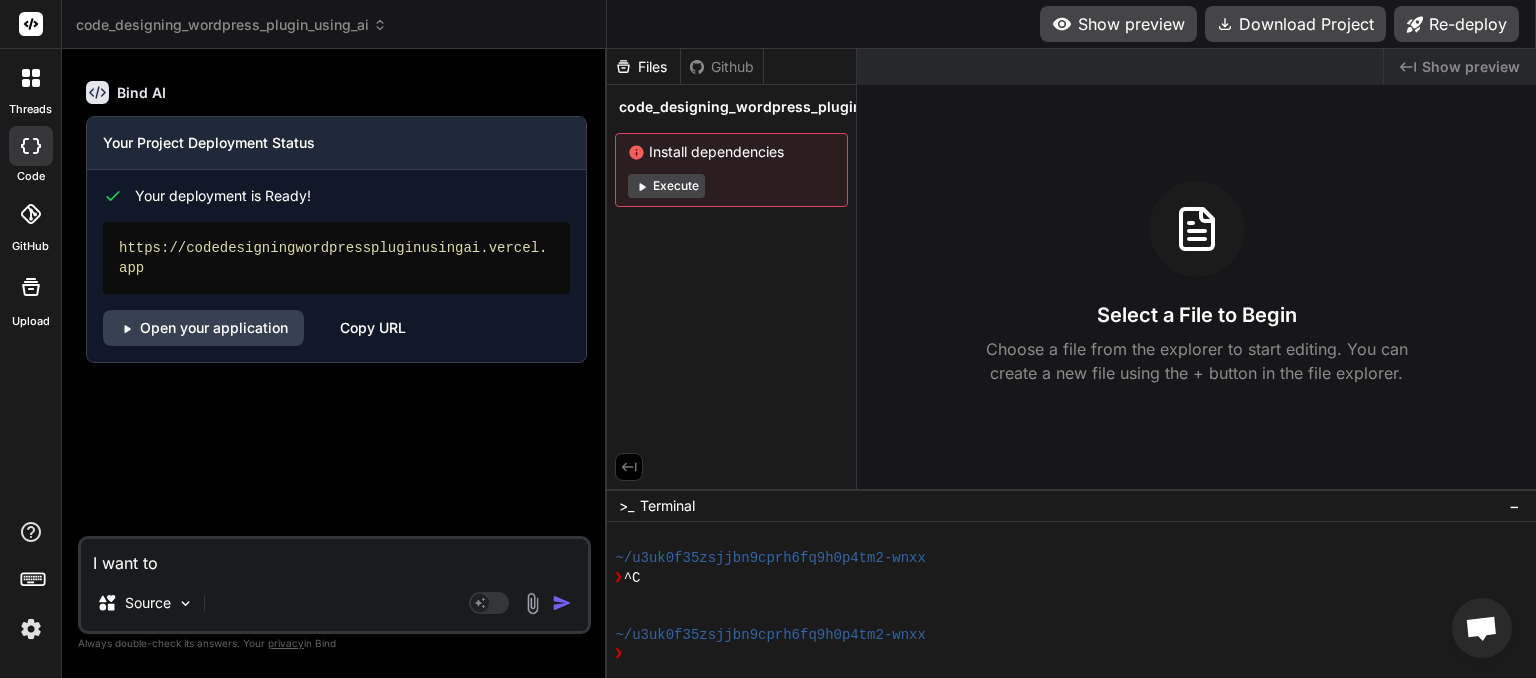 type on "I want to" 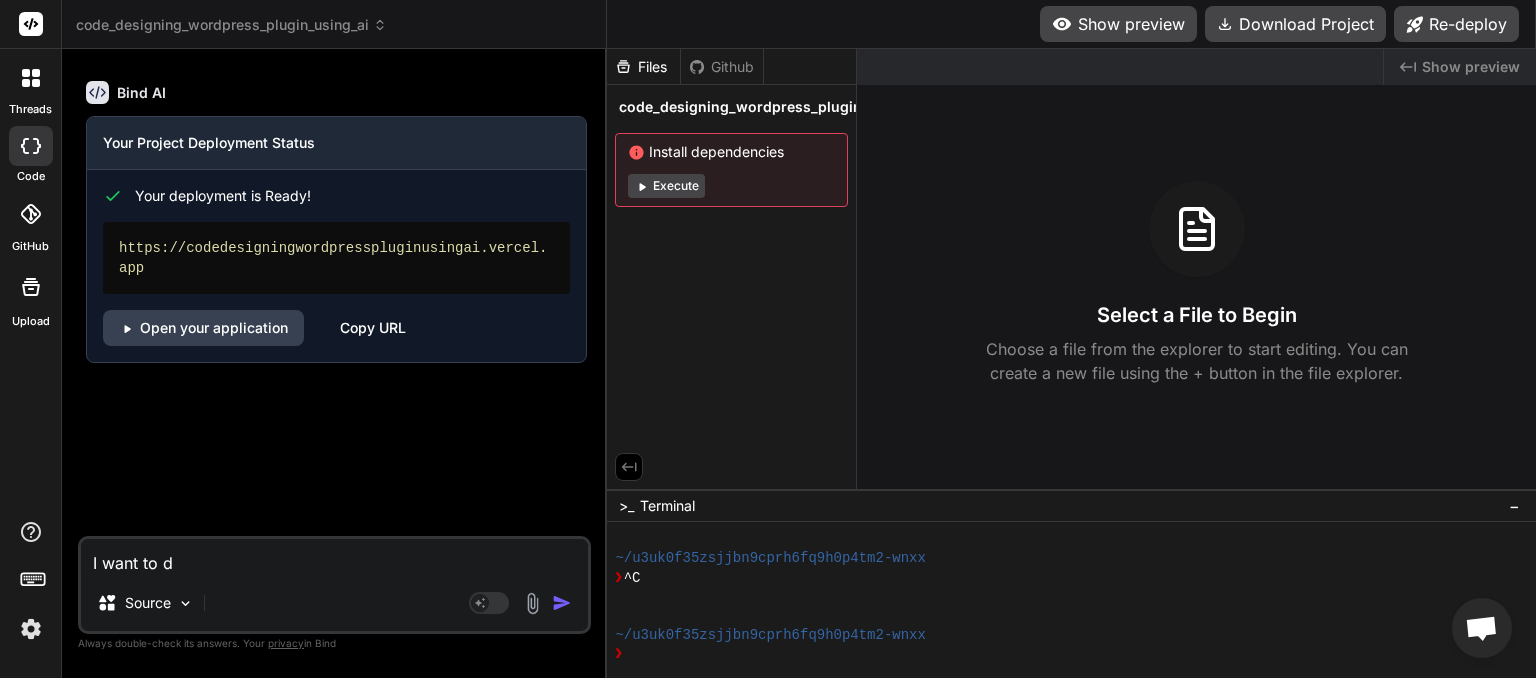 type on "I want to de" 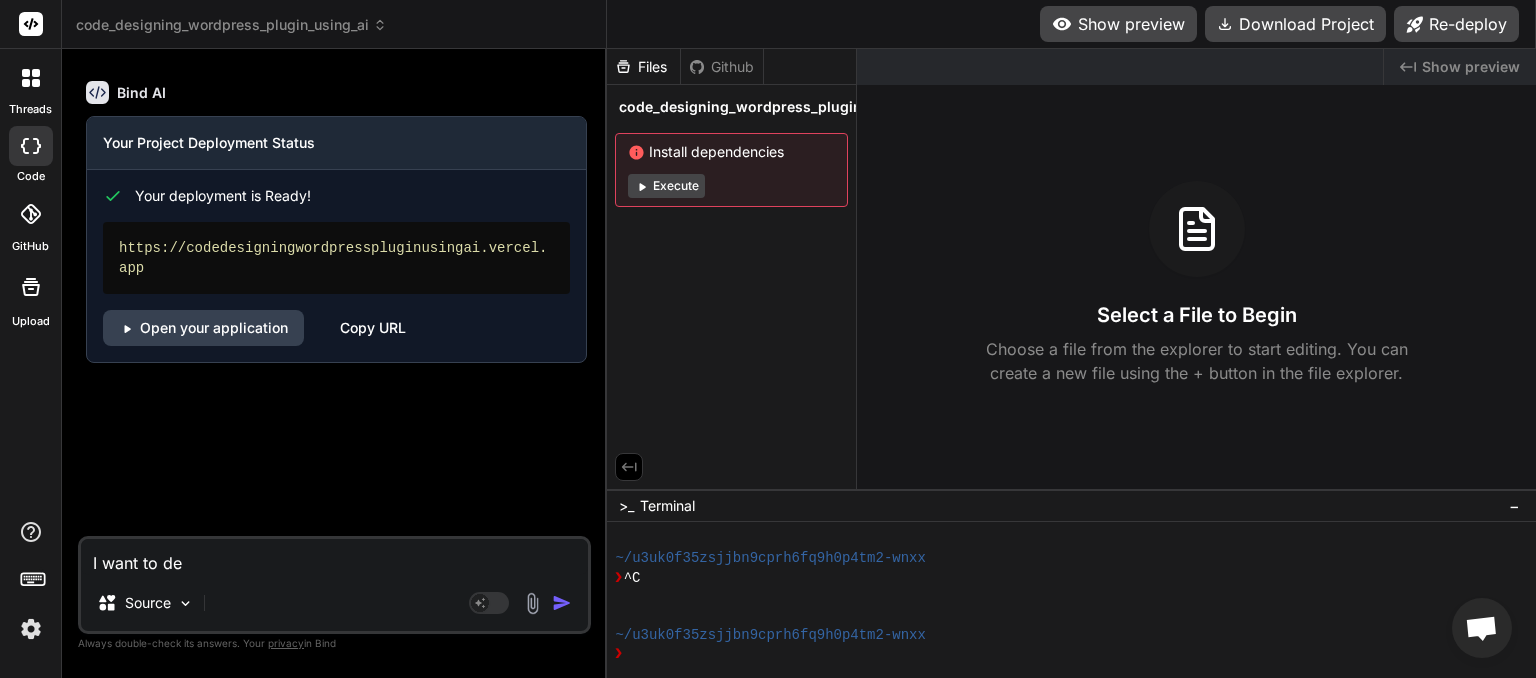 type on "I want to des" 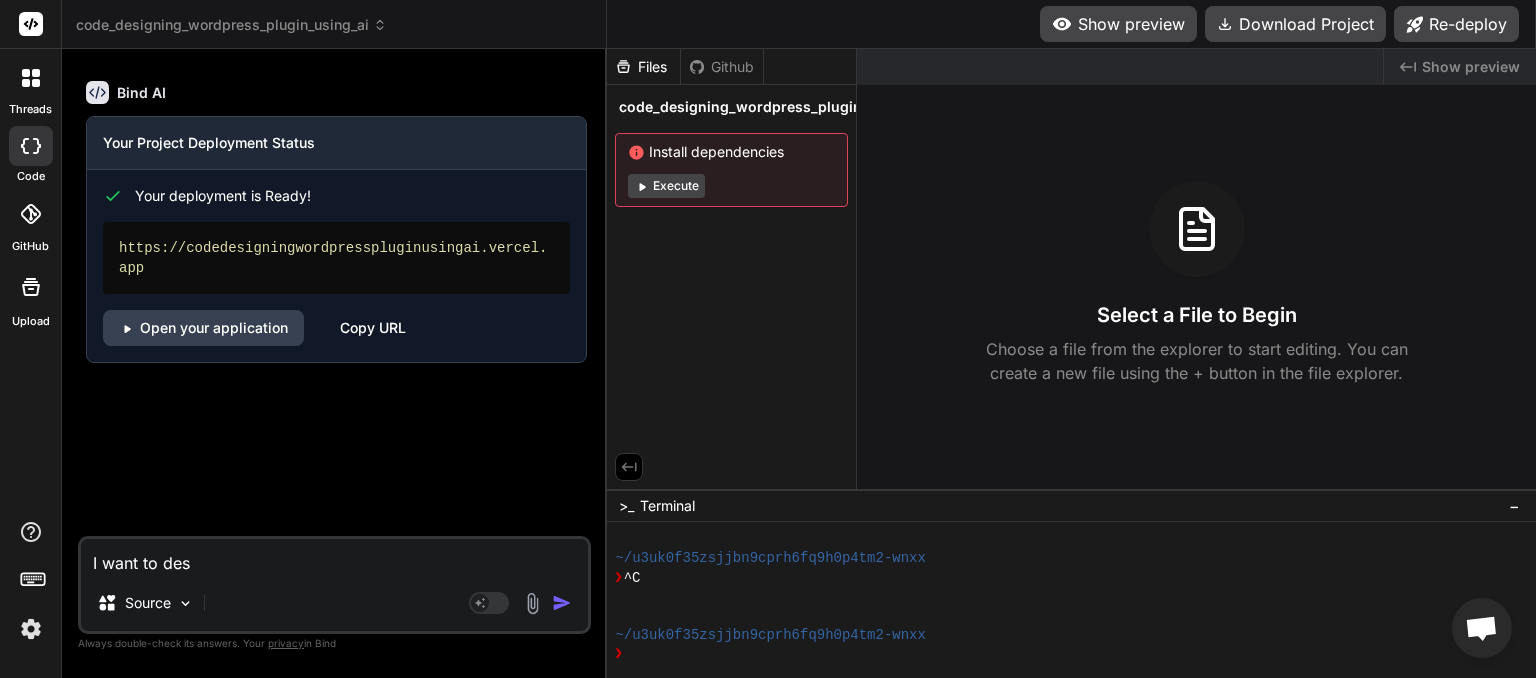 type on "I want to desi" 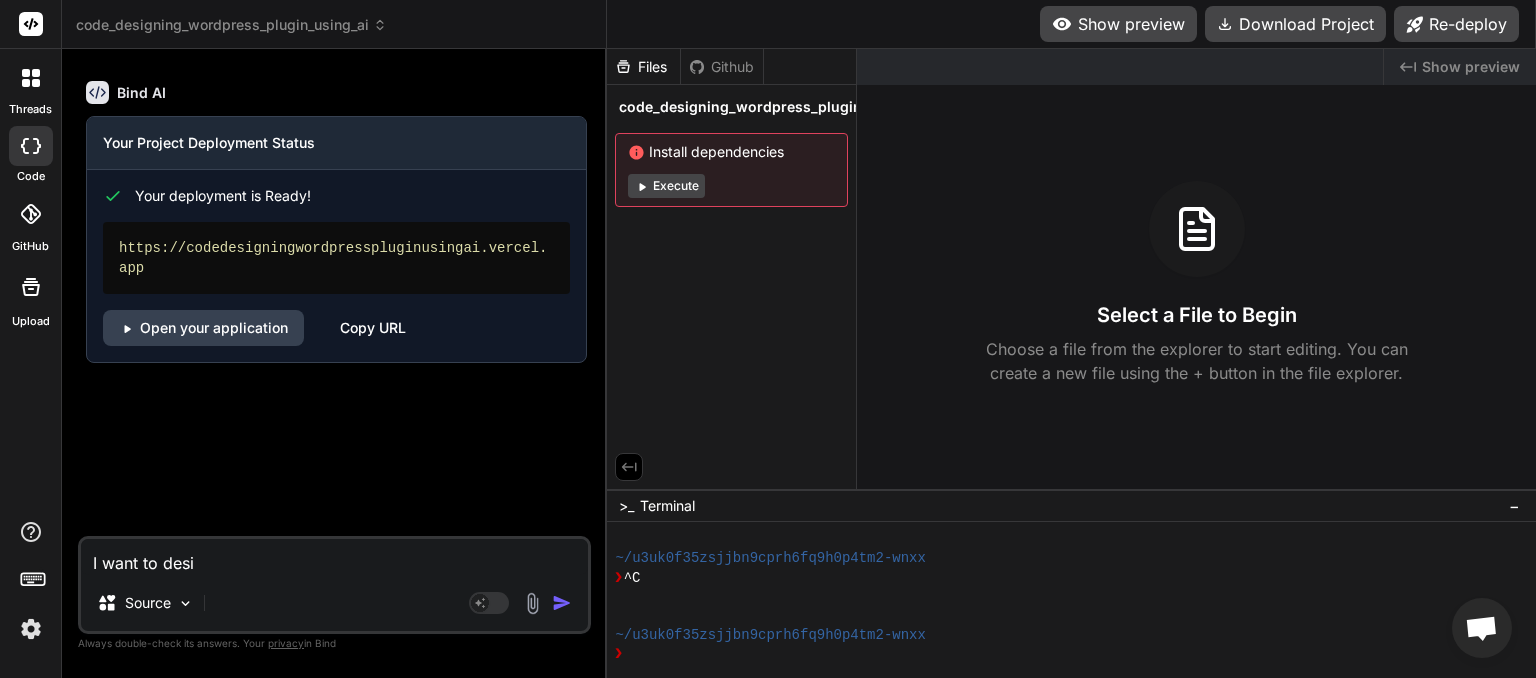 type on "I want to desig" 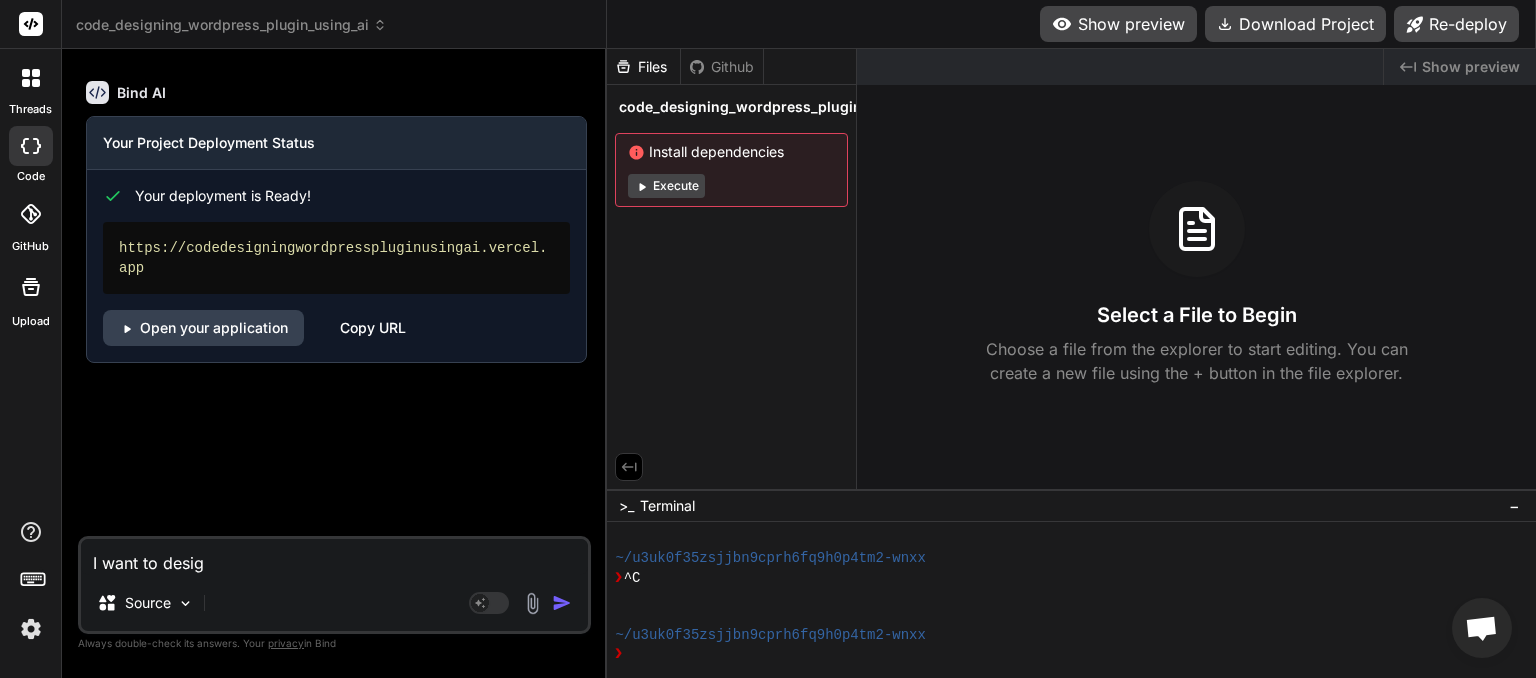 type on "I want to design" 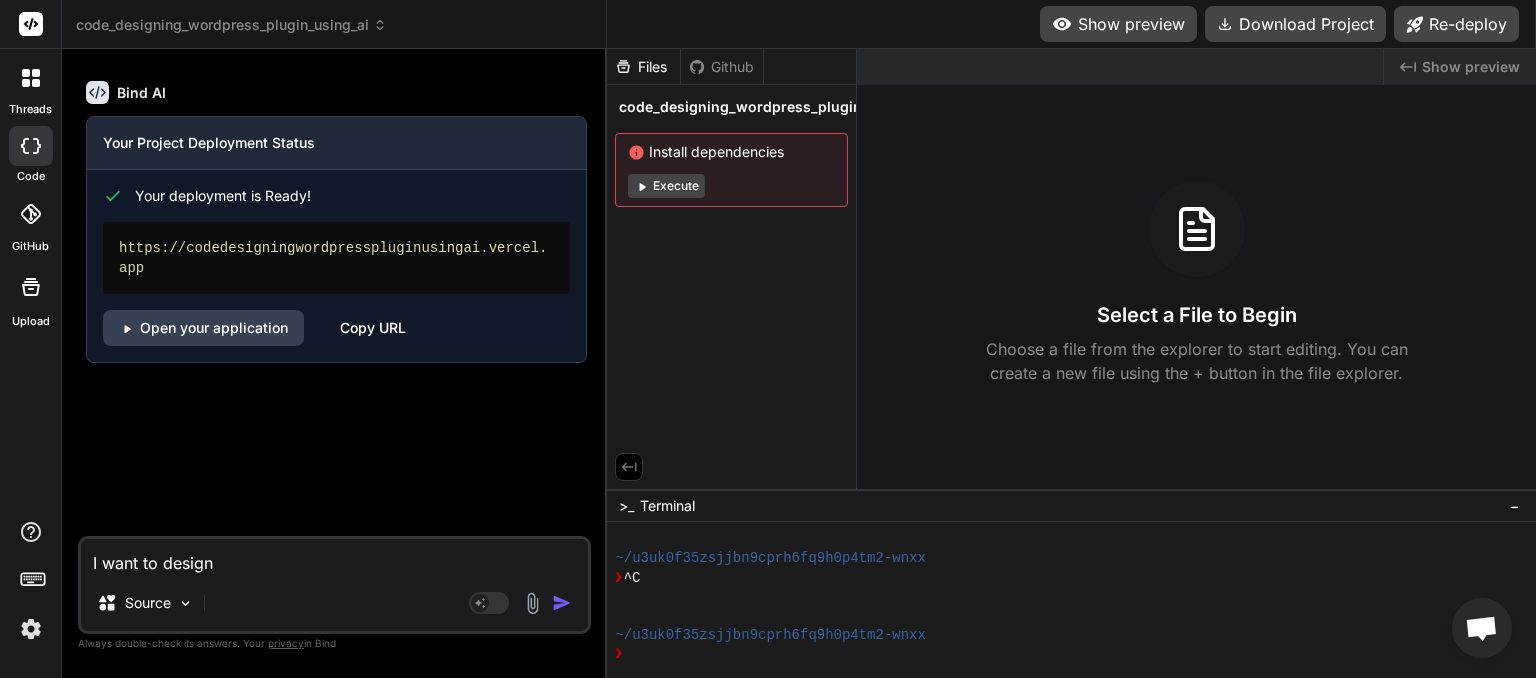 type on "I want to design" 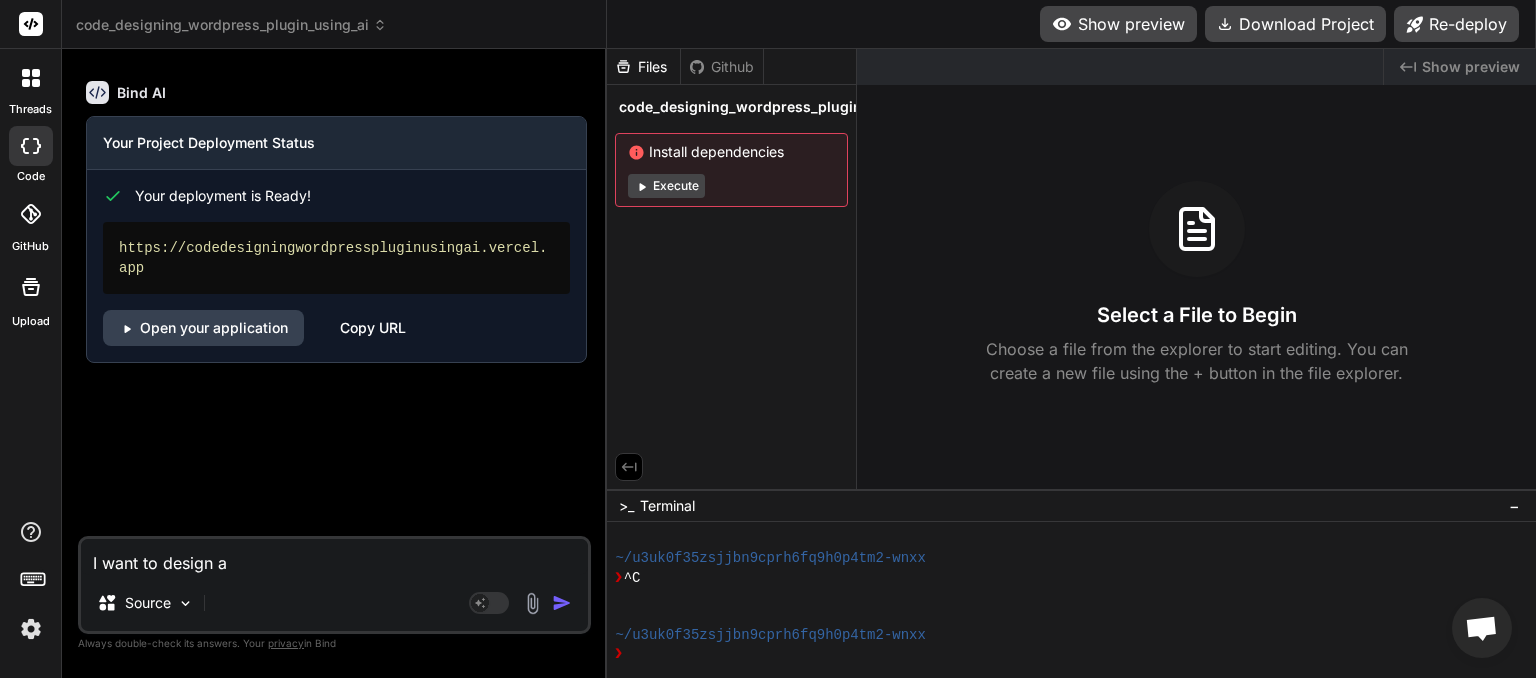 type on "I want to design a" 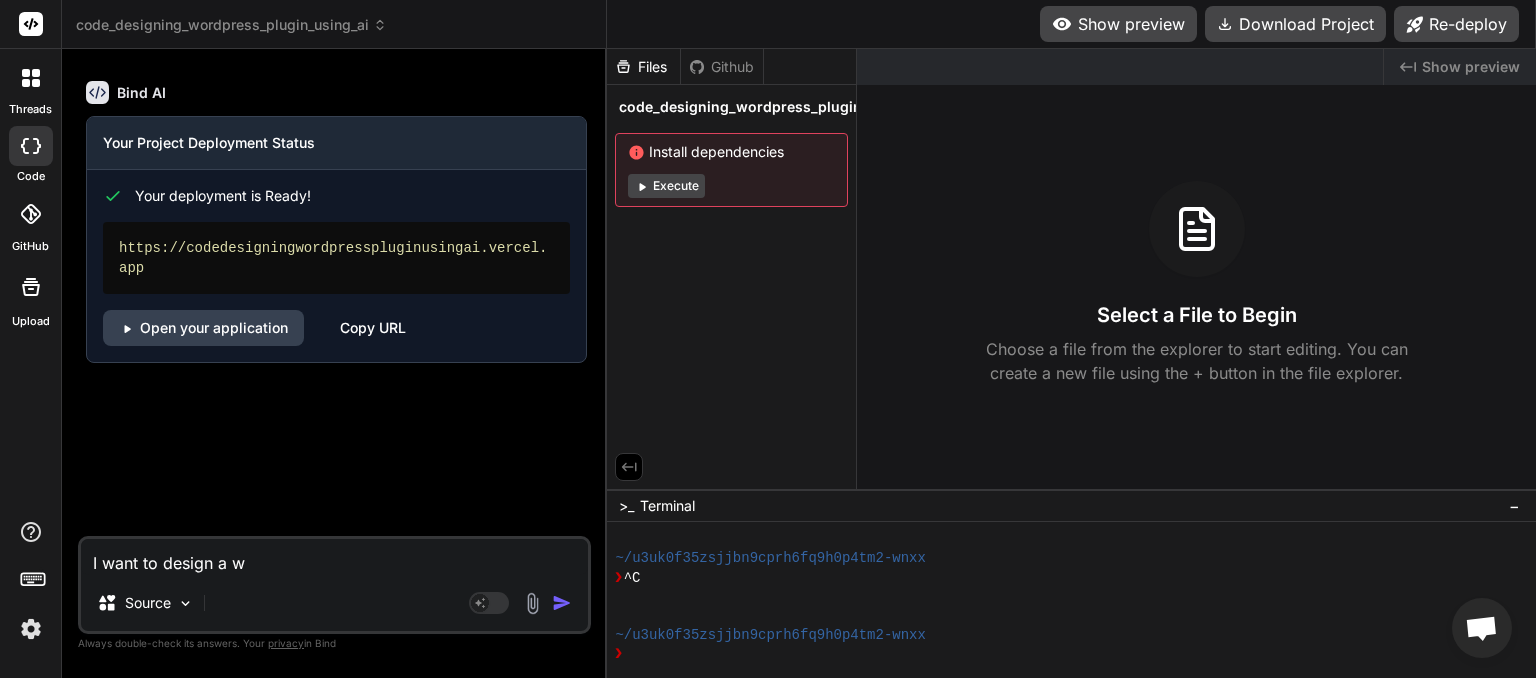 type on "I want to design a wo" 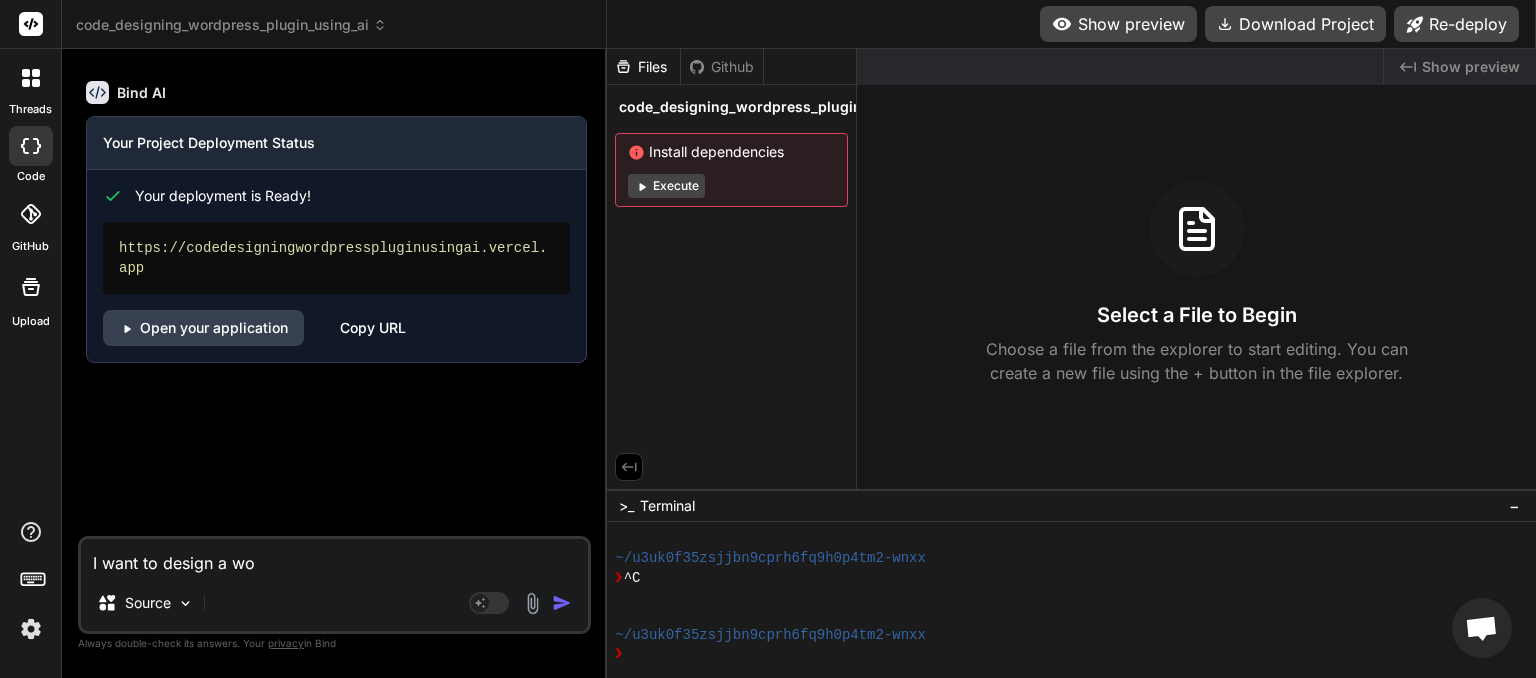 type on "I want to design a wor" 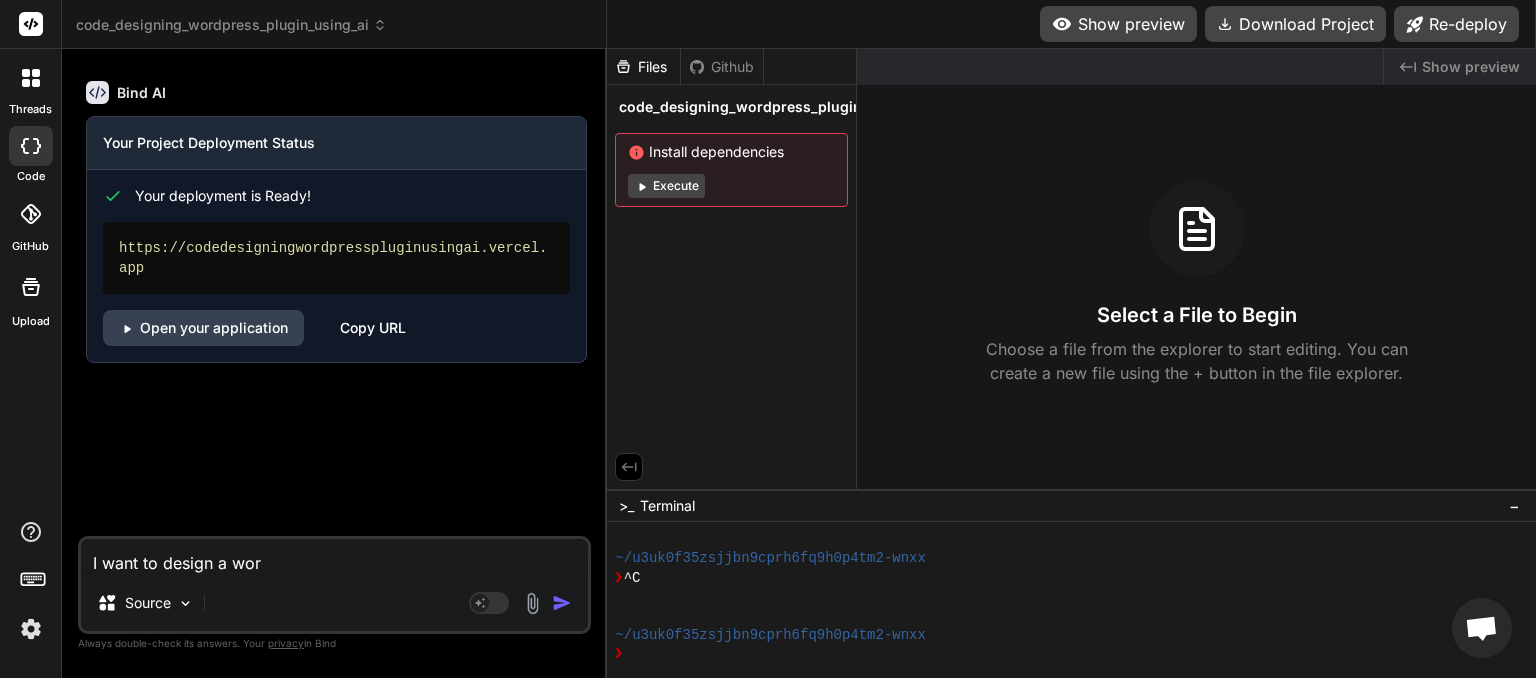 type on "I want to design a word" 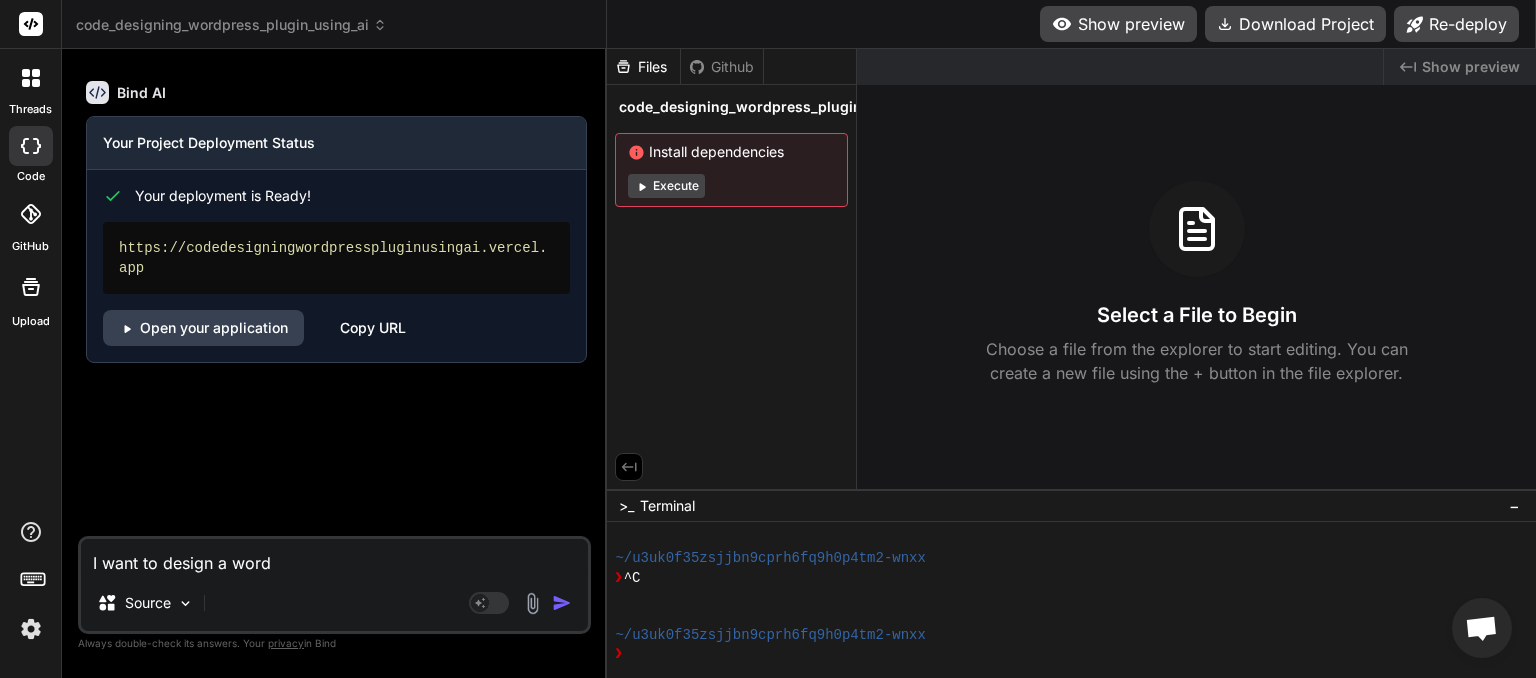 type on "I want to design a wordp" 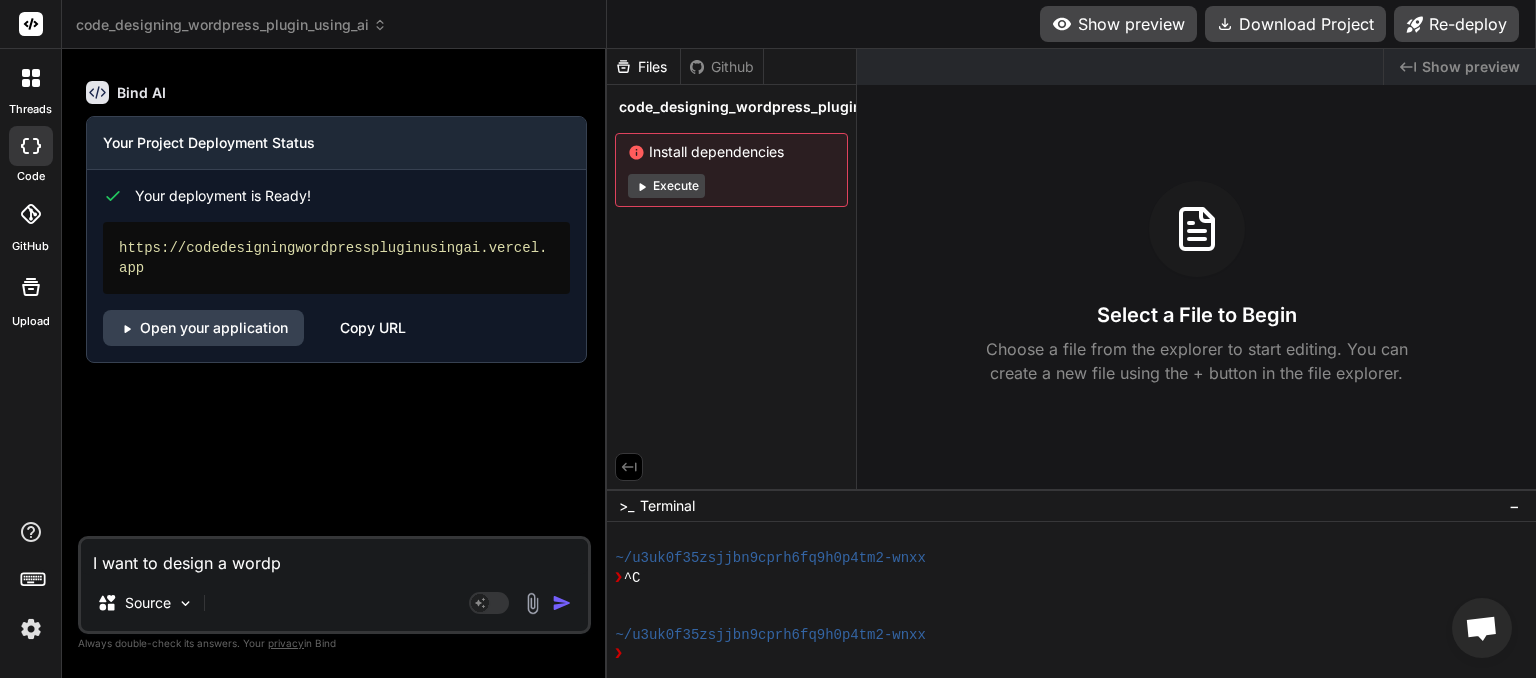 type on "I want to design a wordpr" 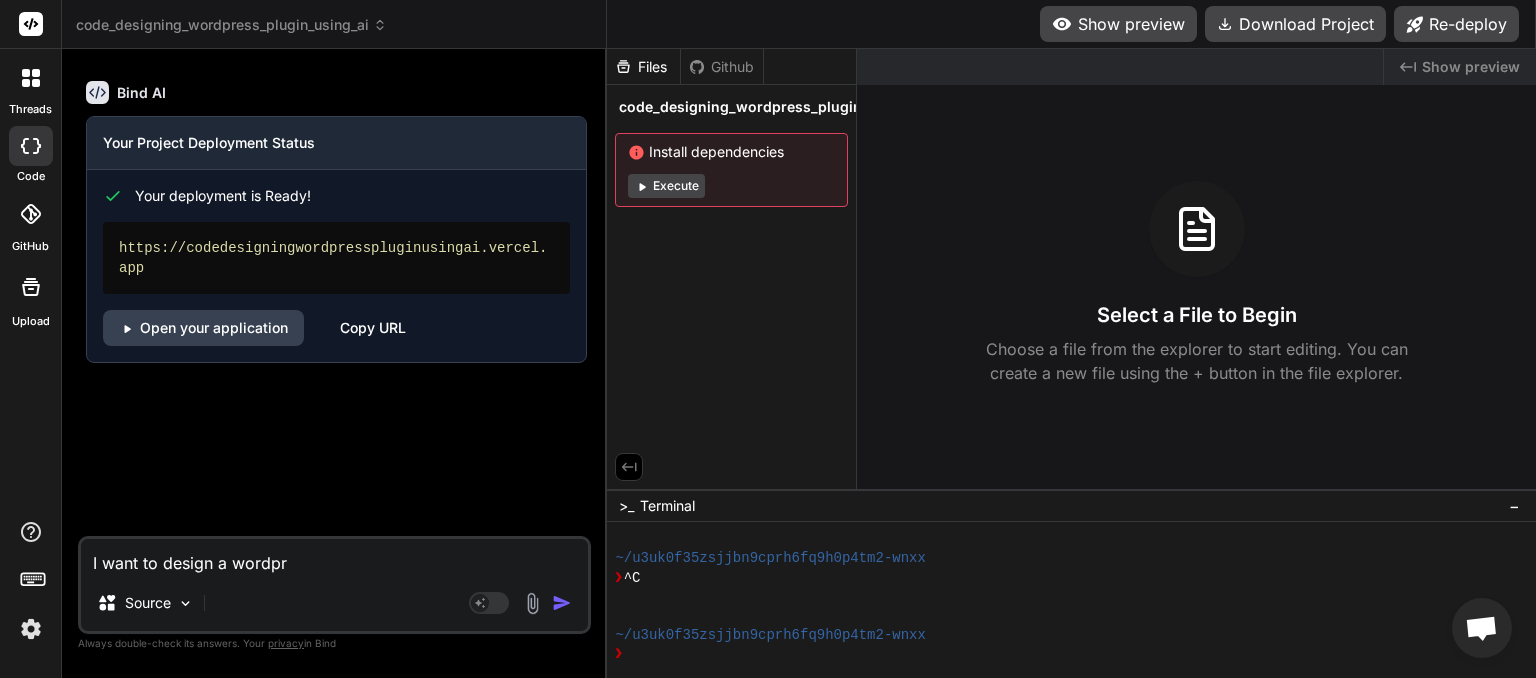 type on "I want to design a wordpre" 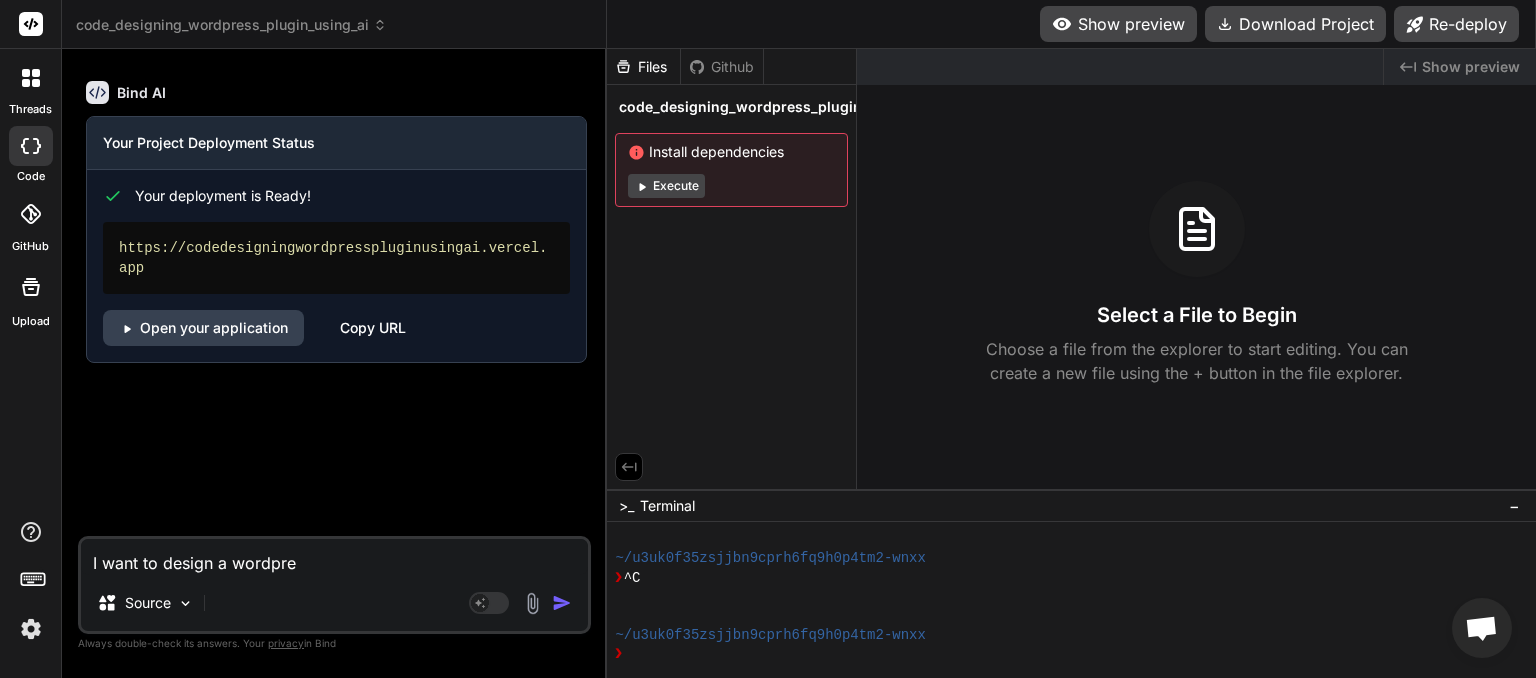 type on "I want to design a wordpres" 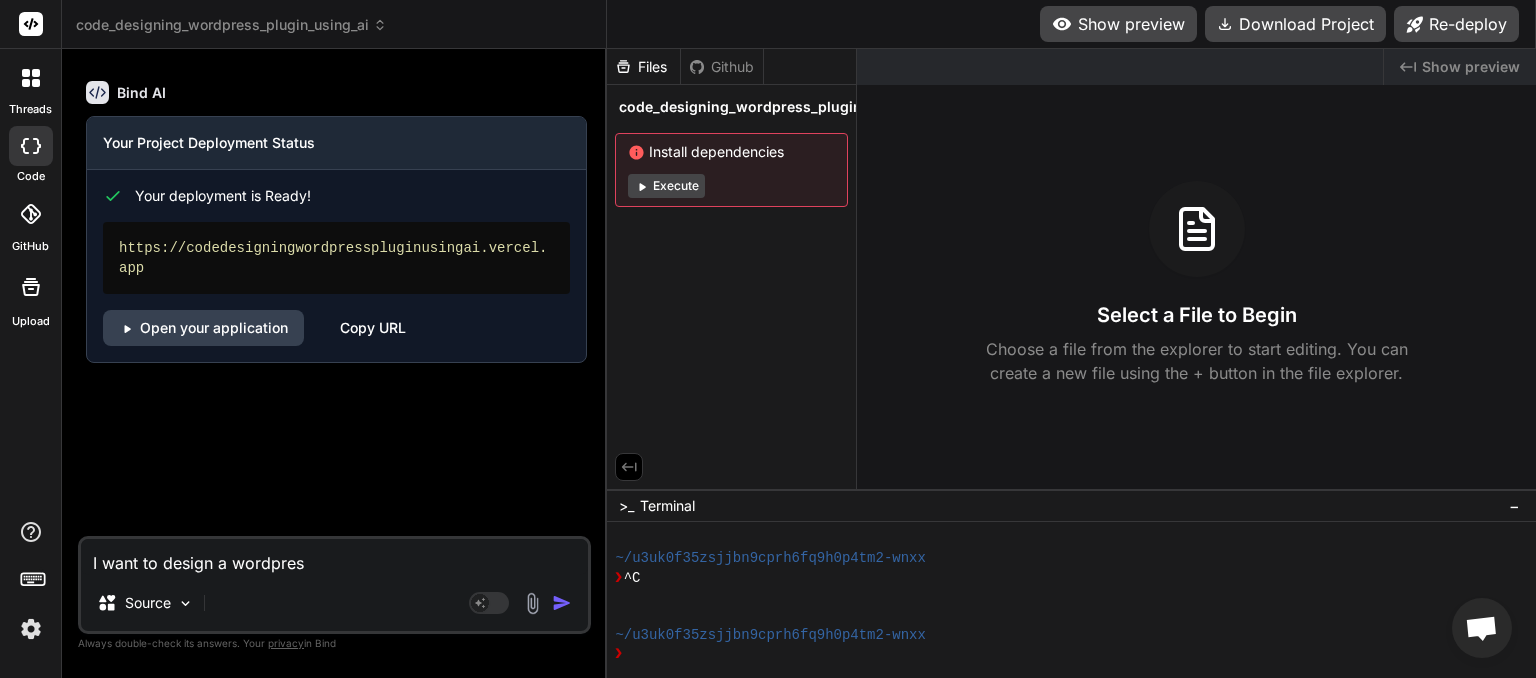 type on "I want to design a wordpress" 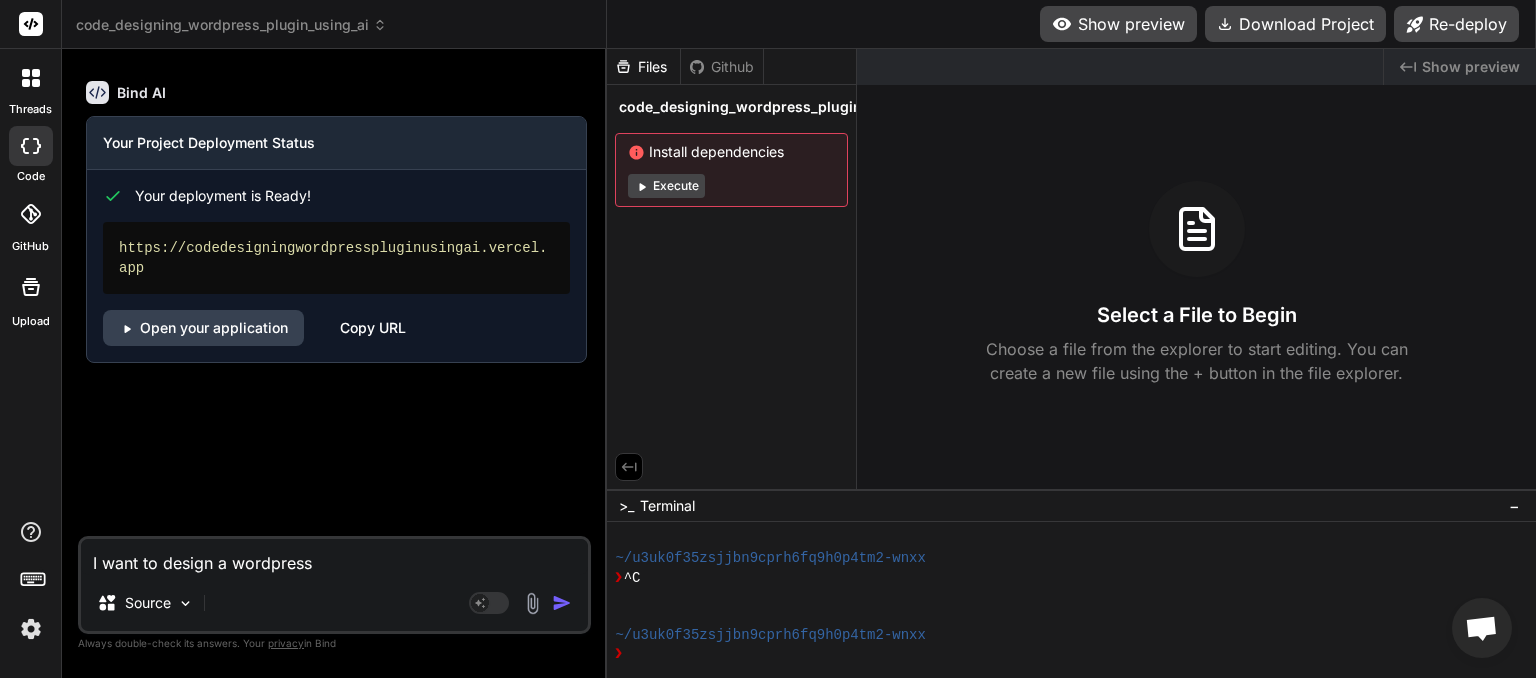 type on "I want to design a wordpress" 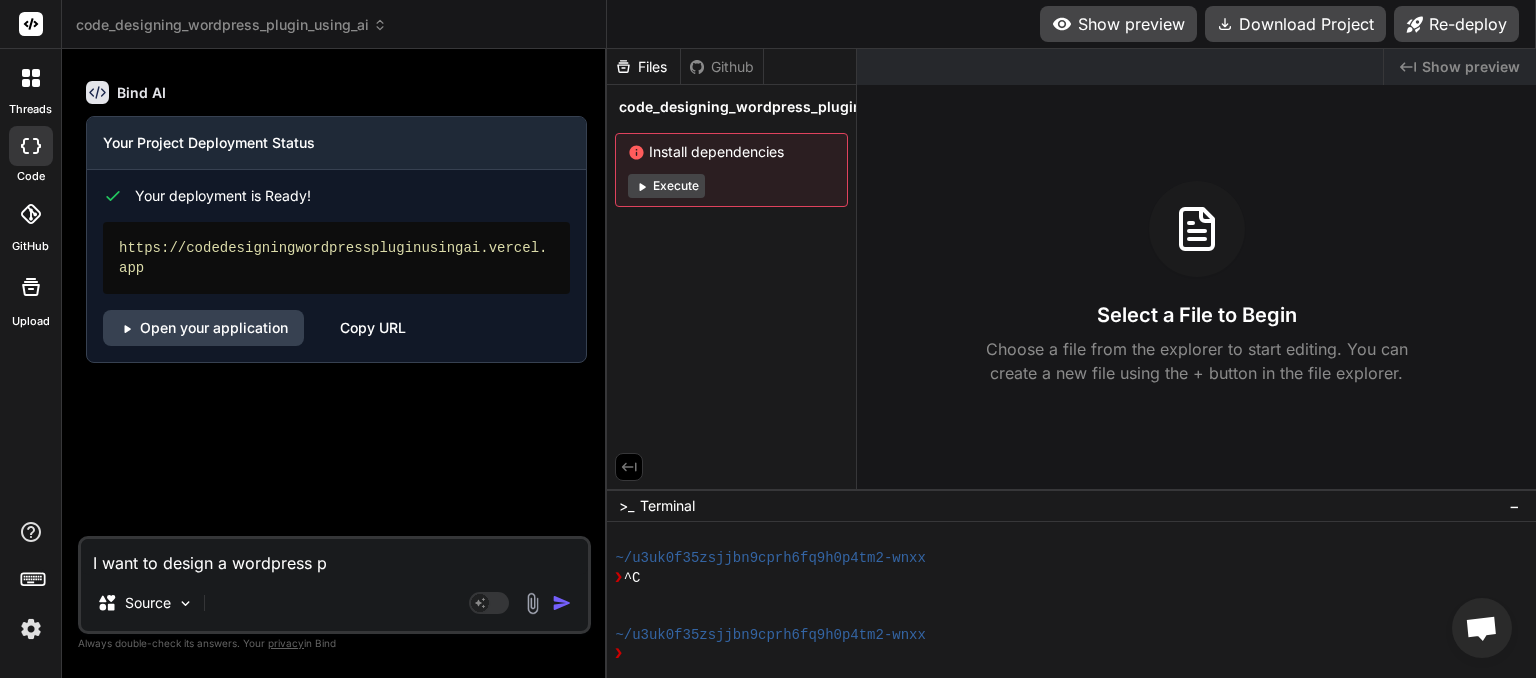 type on "I want to design a wordpress pl" 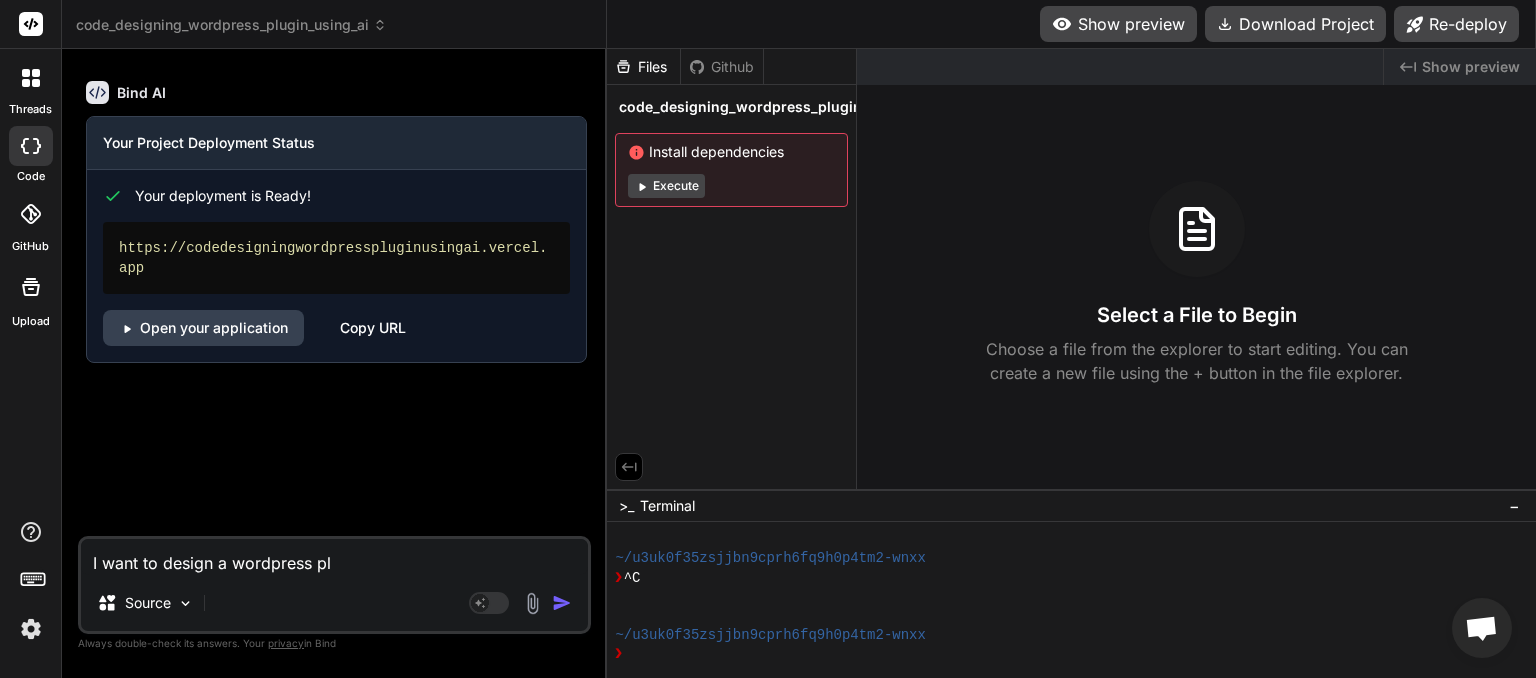 type on "I want to design a wordpress plu" 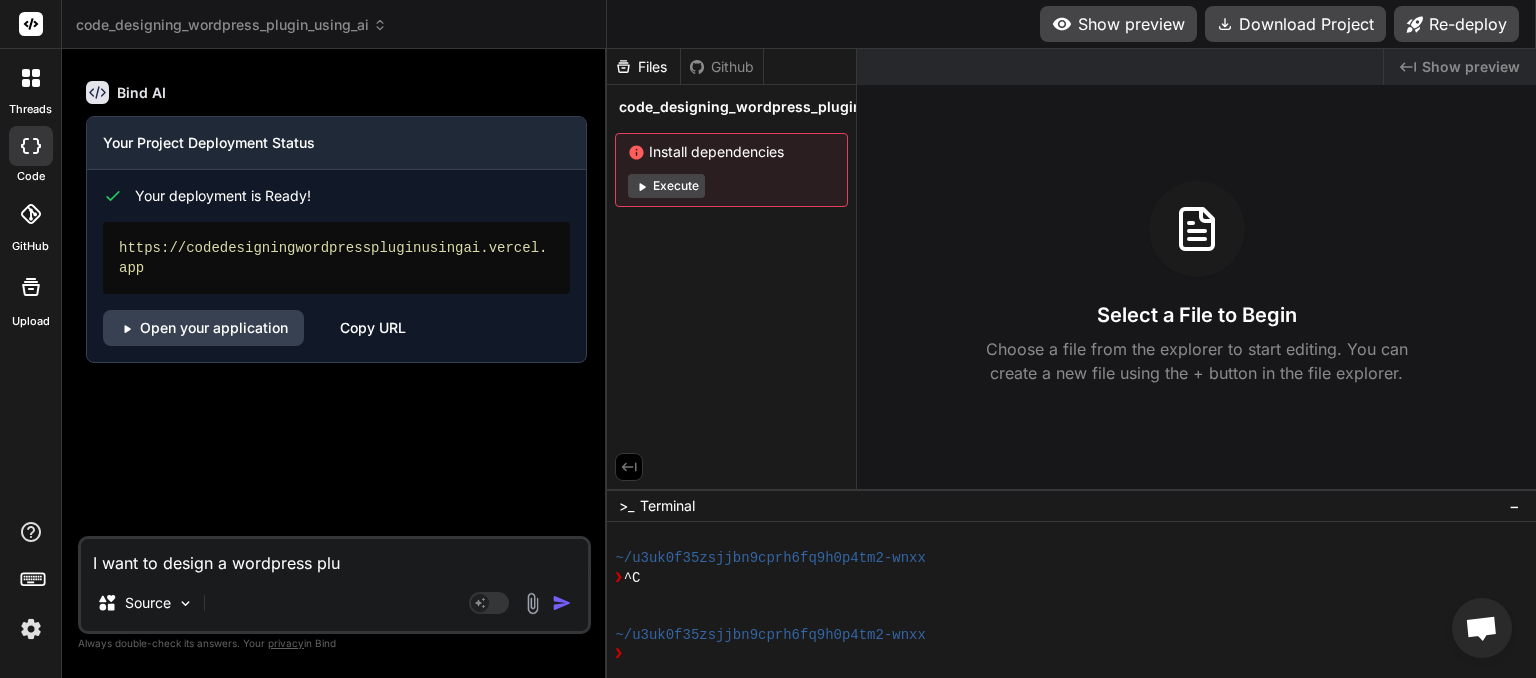 type on "I want to design a wordpress plug" 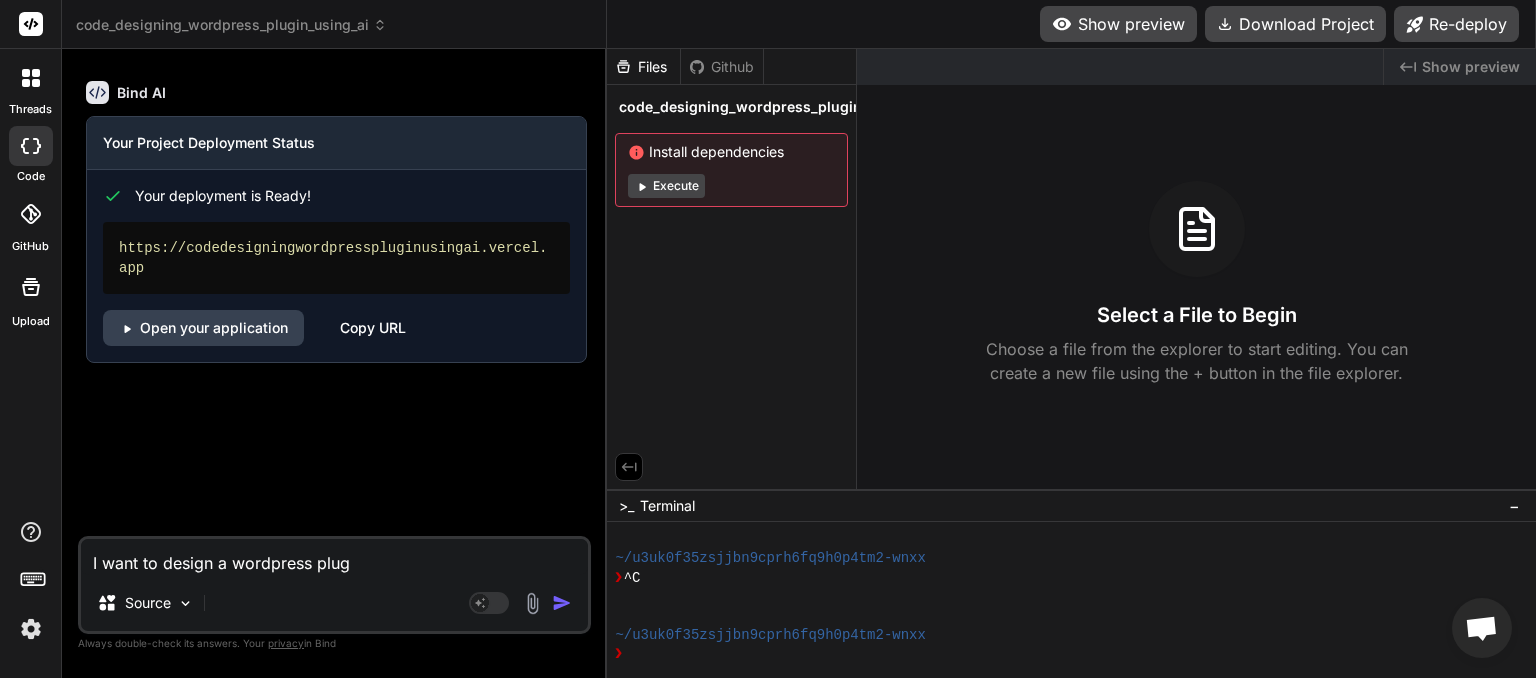 type on "I want to design a wordpress plugi" 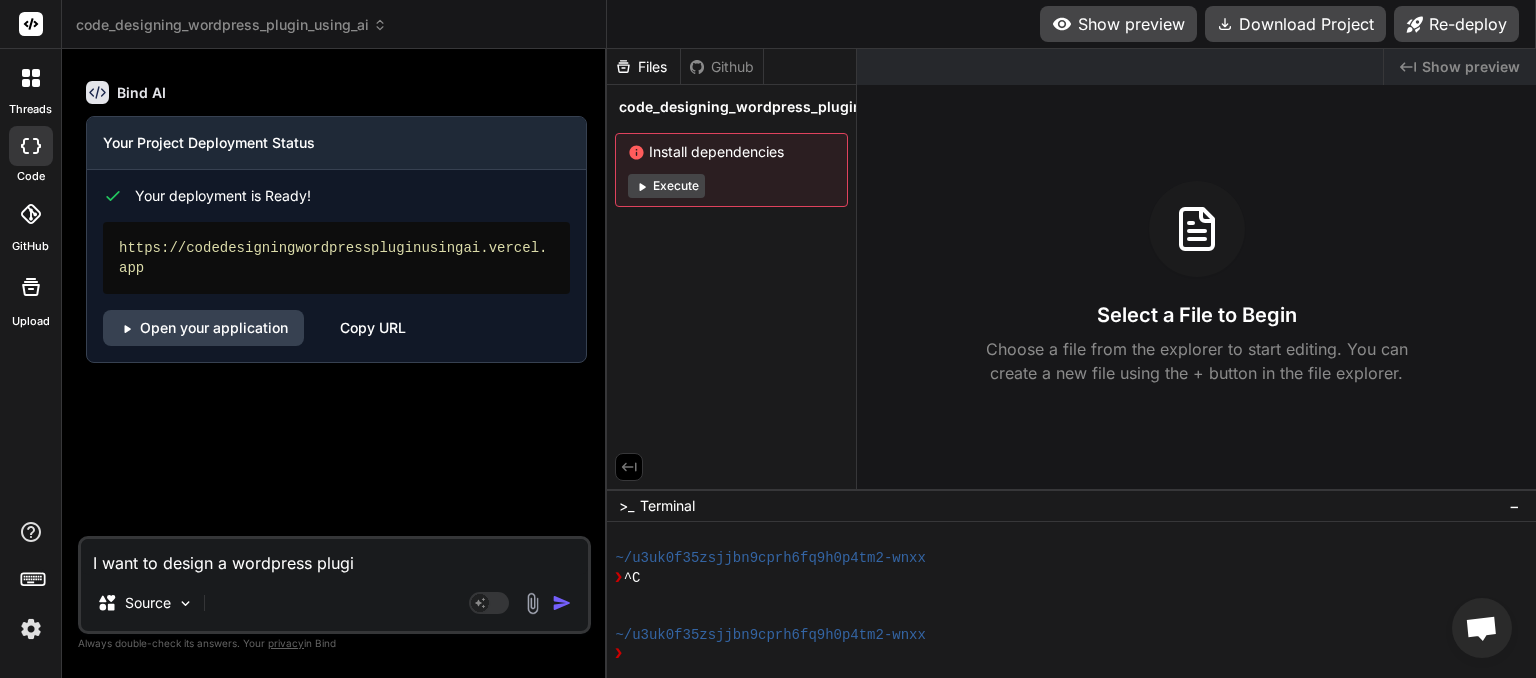 type on "I want to design a wordpress plugin" 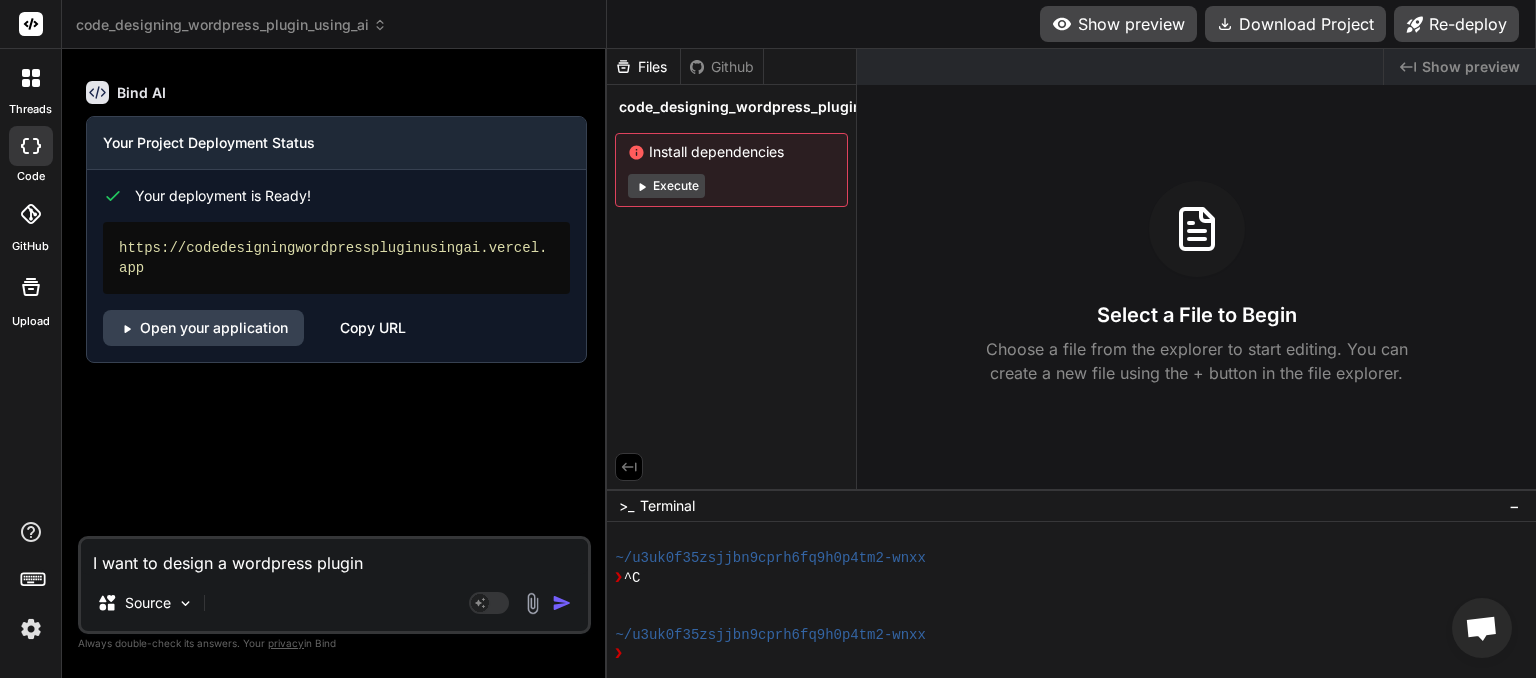 type on "I want to design a wordpress plugin" 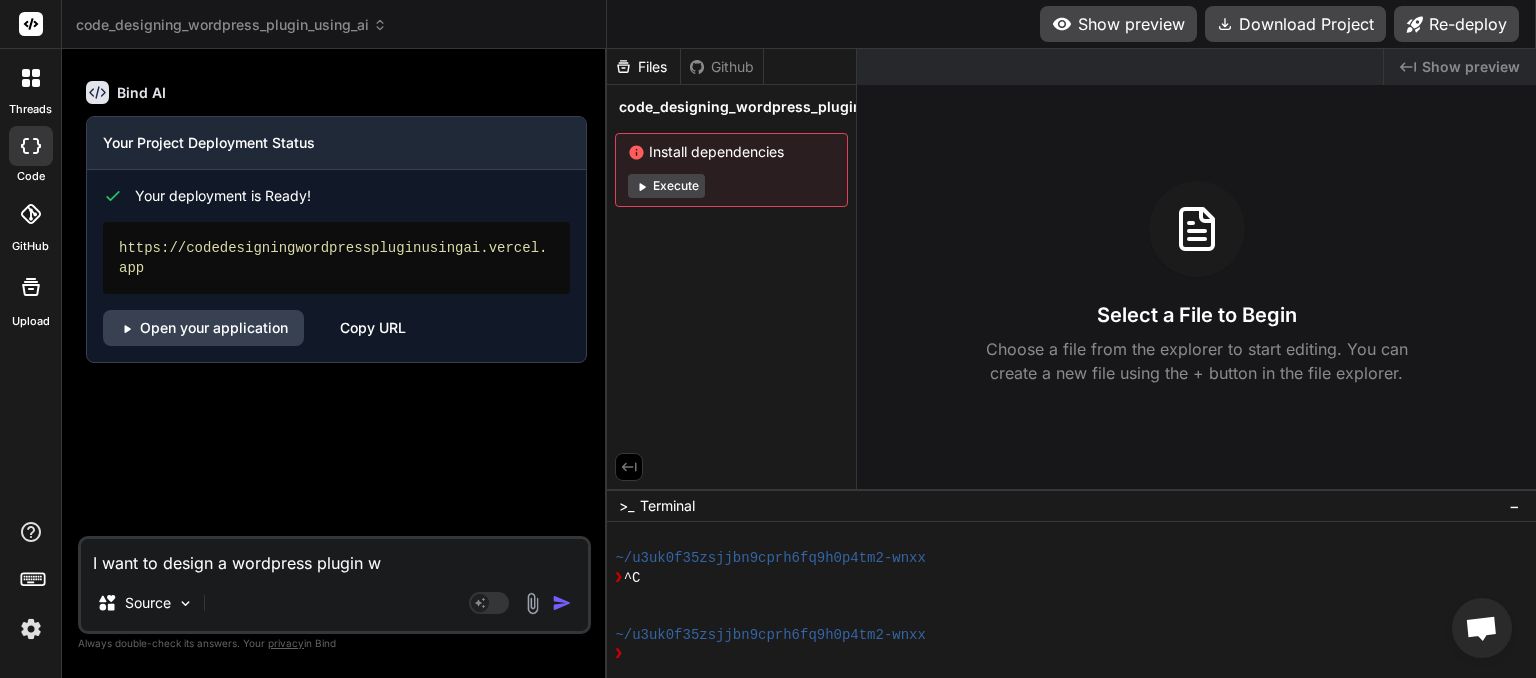 type on "I want to design a wordpress plugin wi" 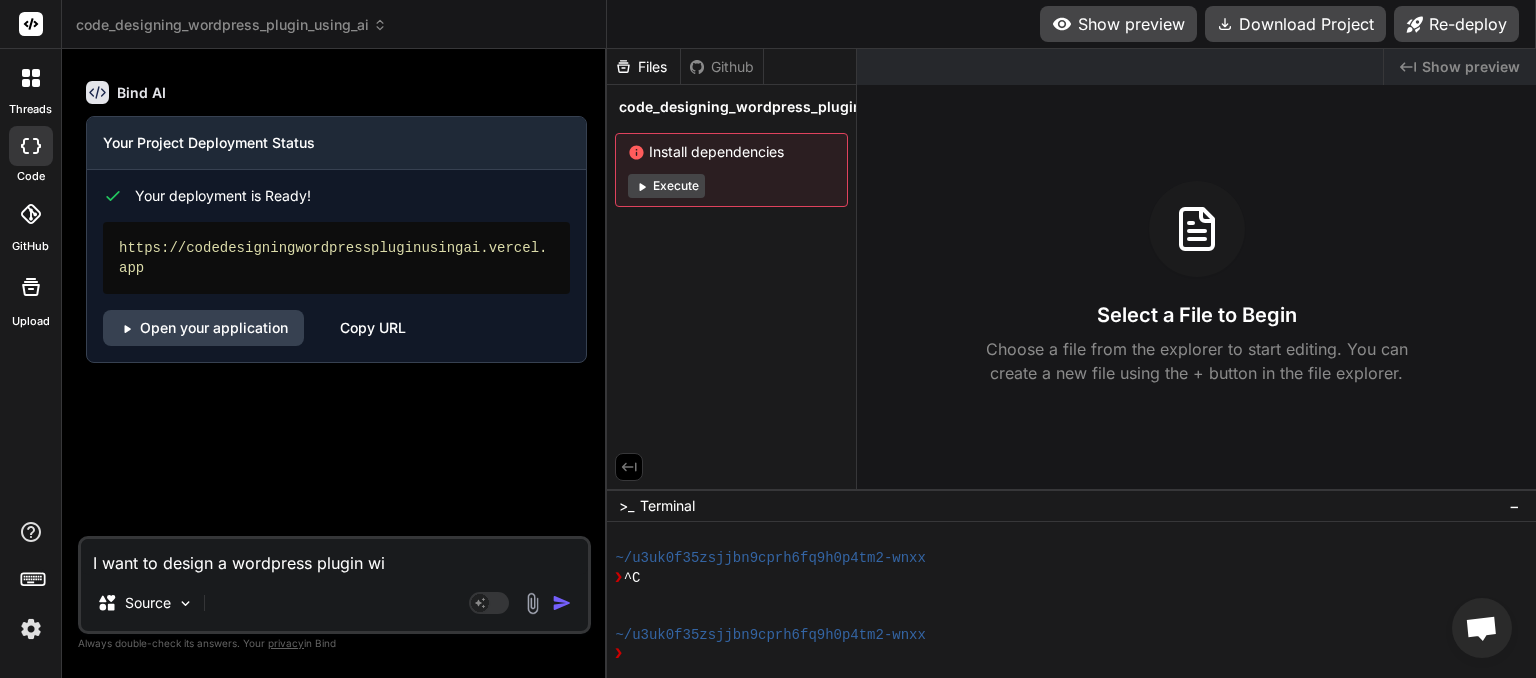 type on "I want to design a wordpress plugin wit" 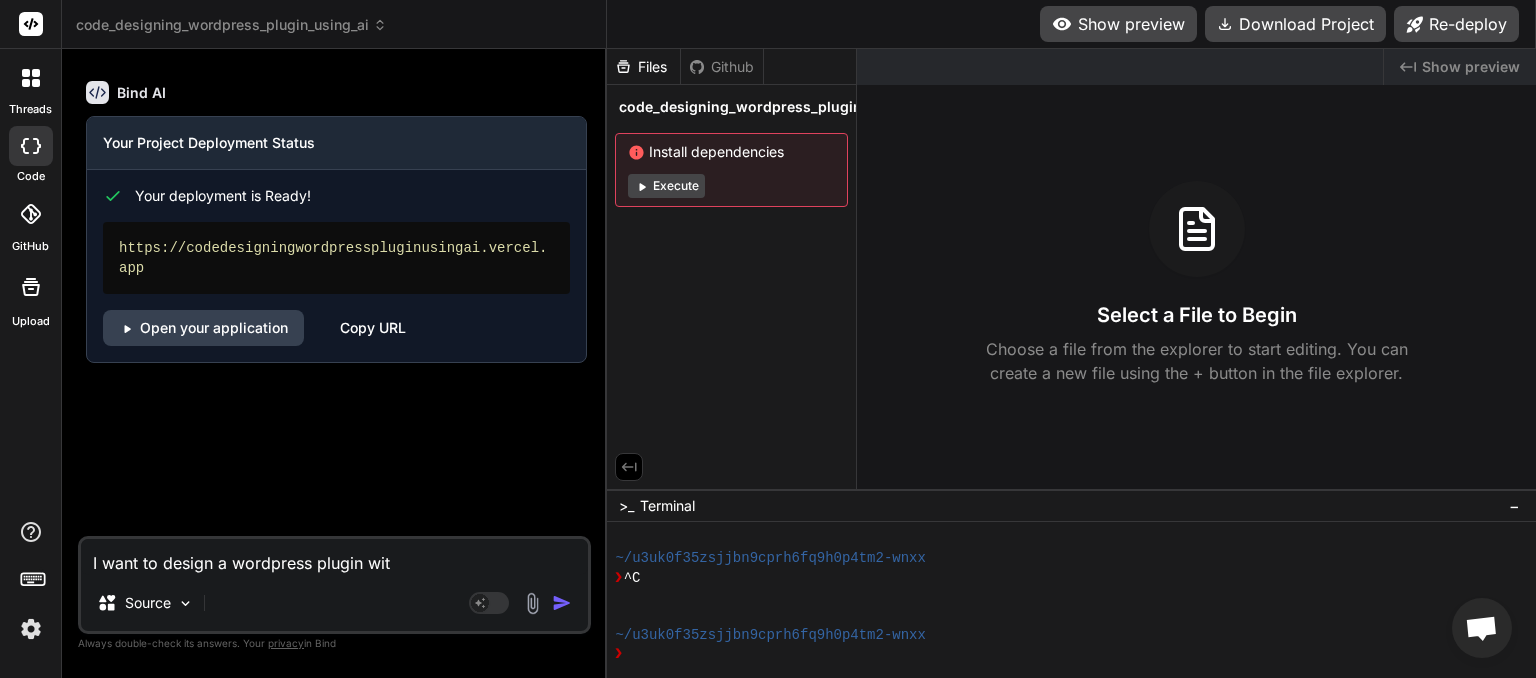 type on "I want to design a wordpress plugin with" 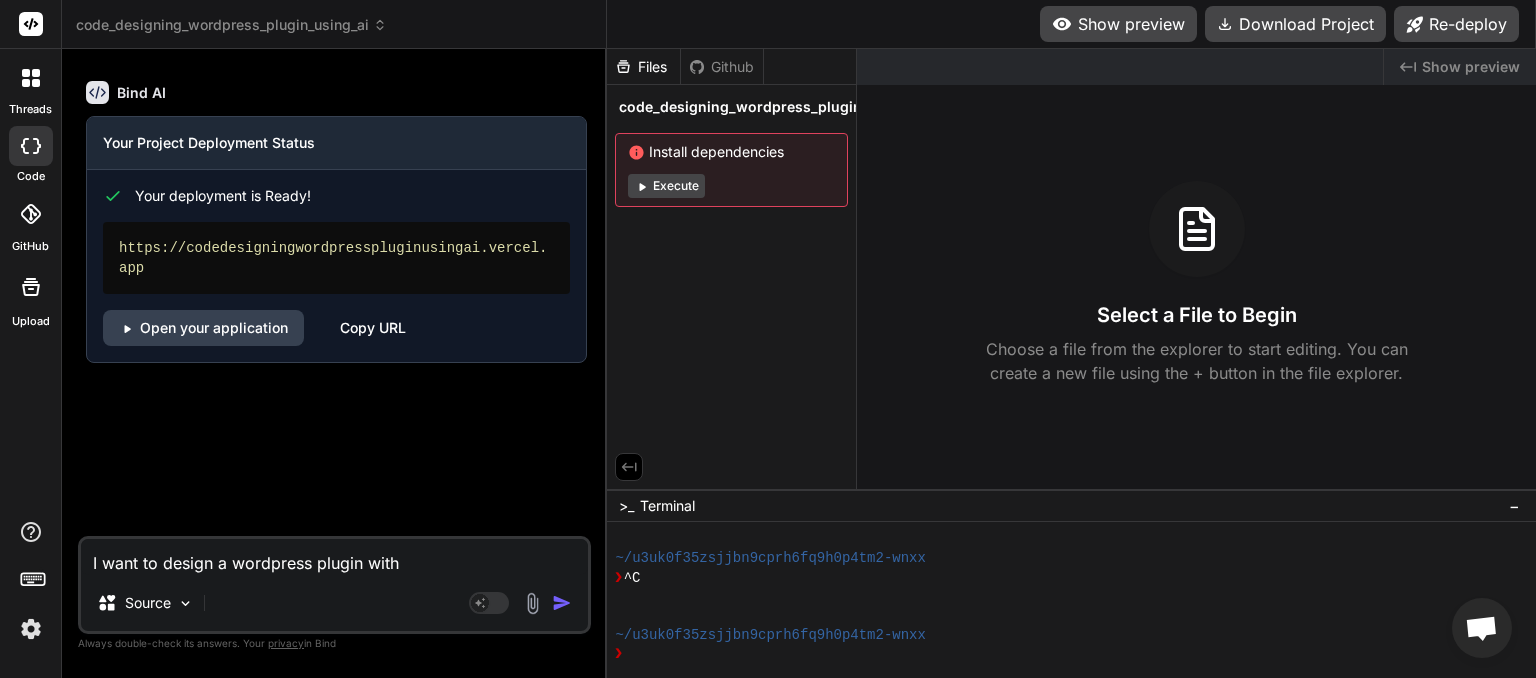 type on "I want to design a wordpress plugin with" 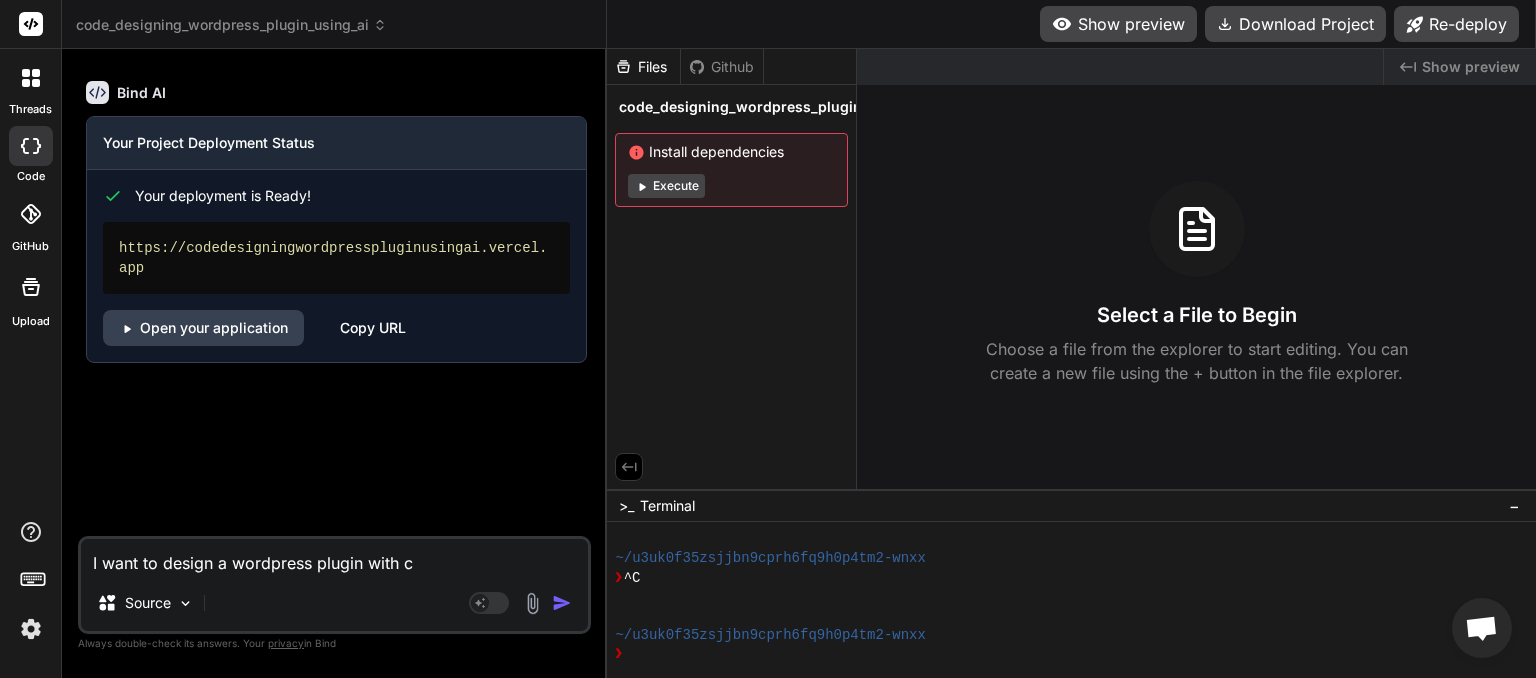 type on "I want to design a wordpress plugin with co" 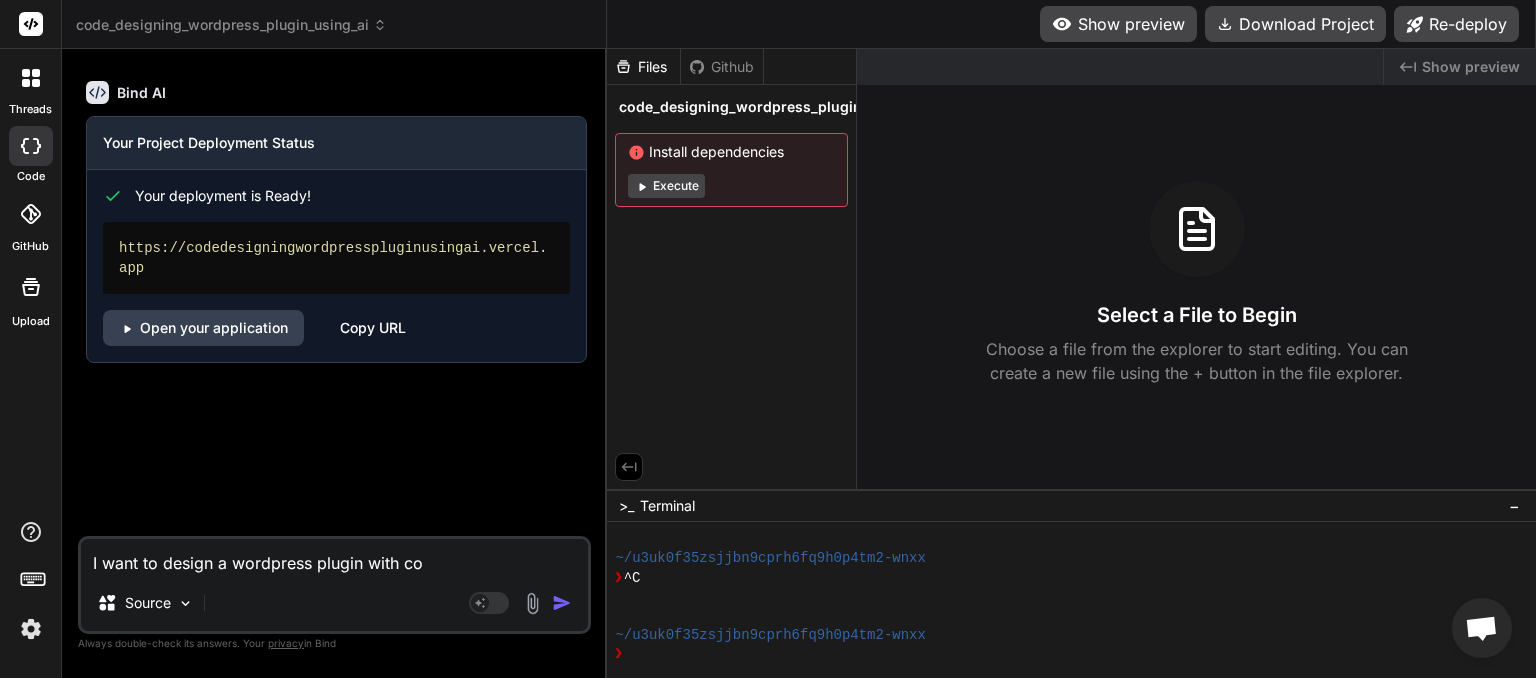 type on "I want to design a wordpress plugin with com" 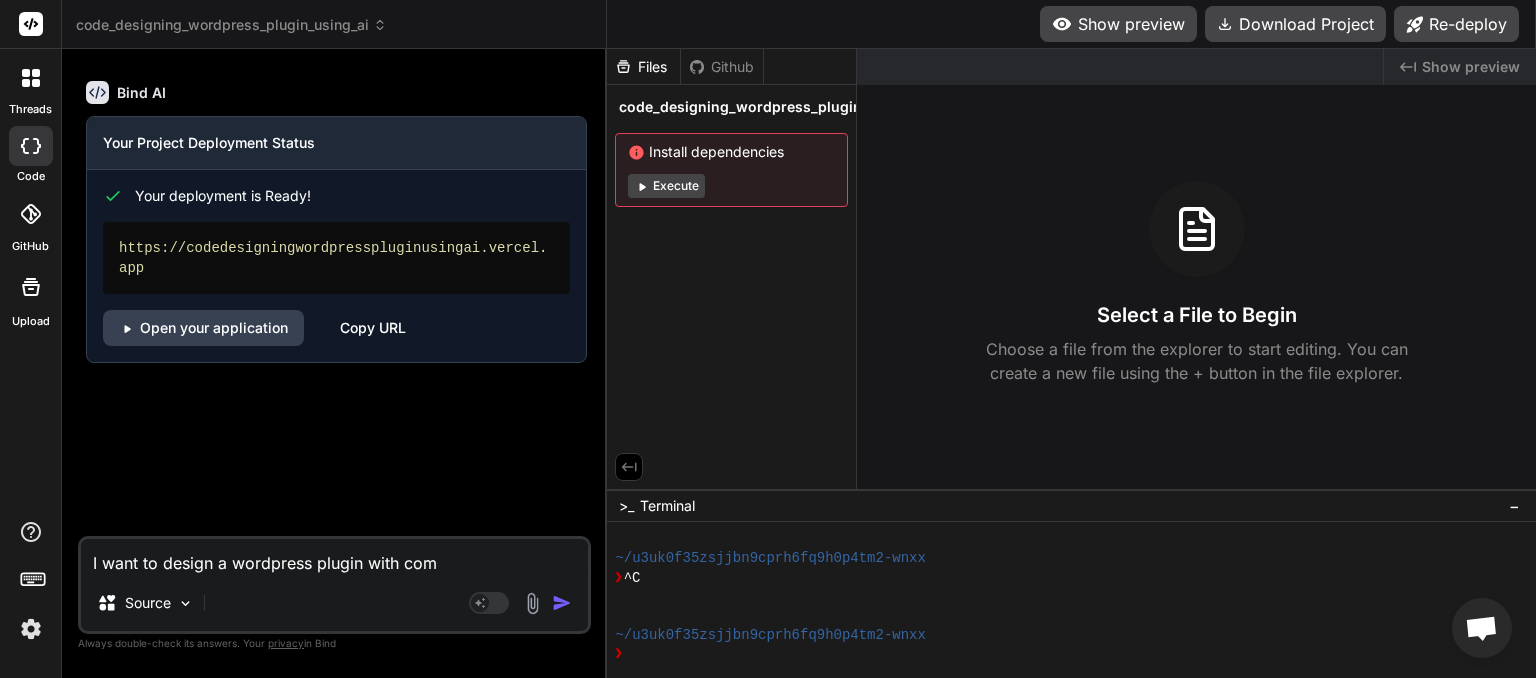 type on "I want to design a wordpress plugin with comp" 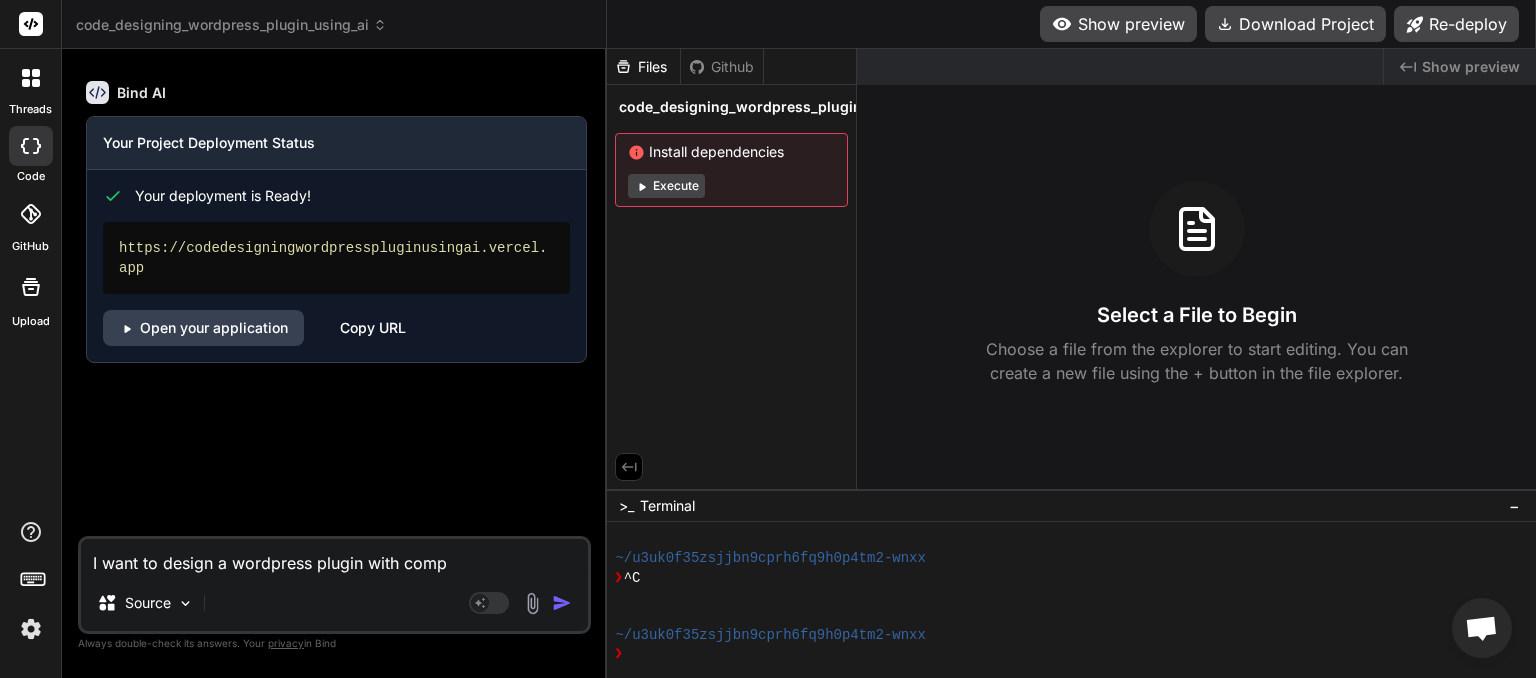 type on "I want to design a wordpress plugin with compa" 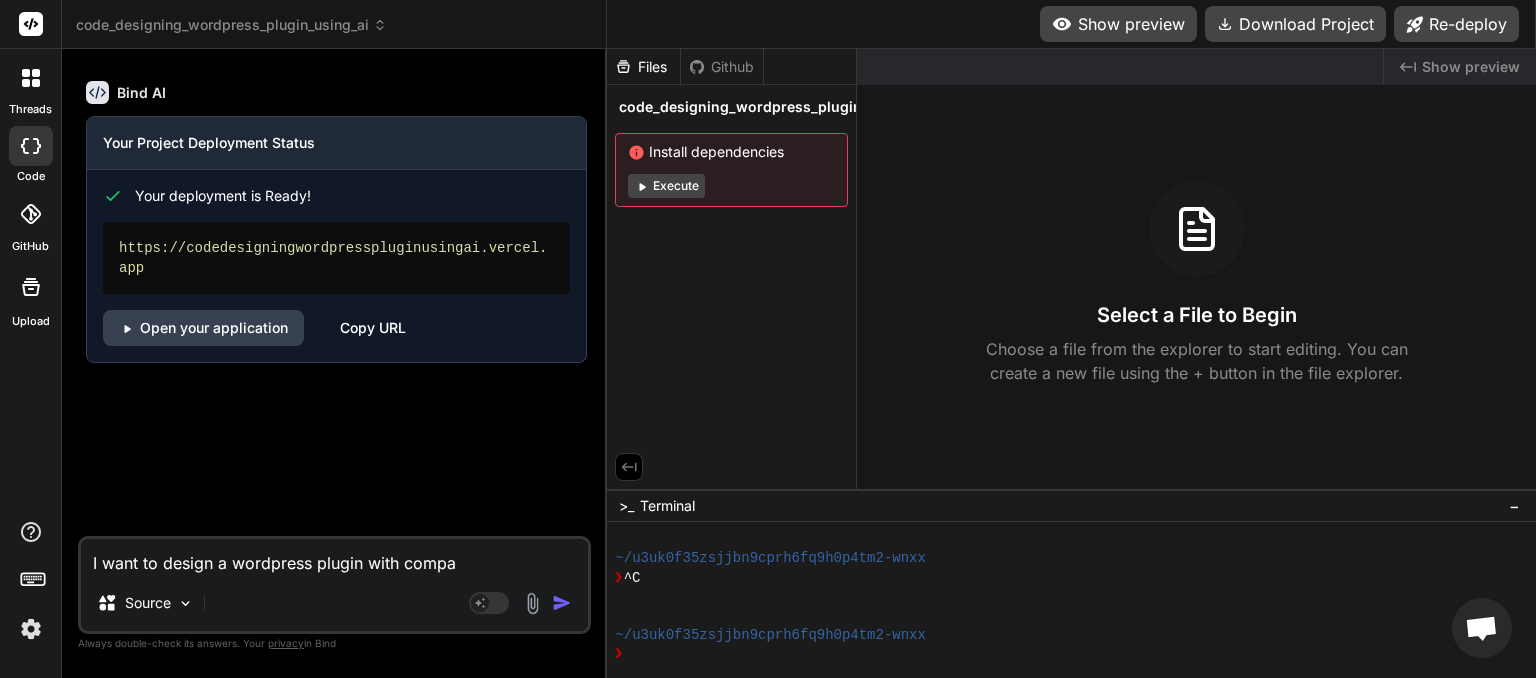 type on "I want to design a wordpress plugin with compan" 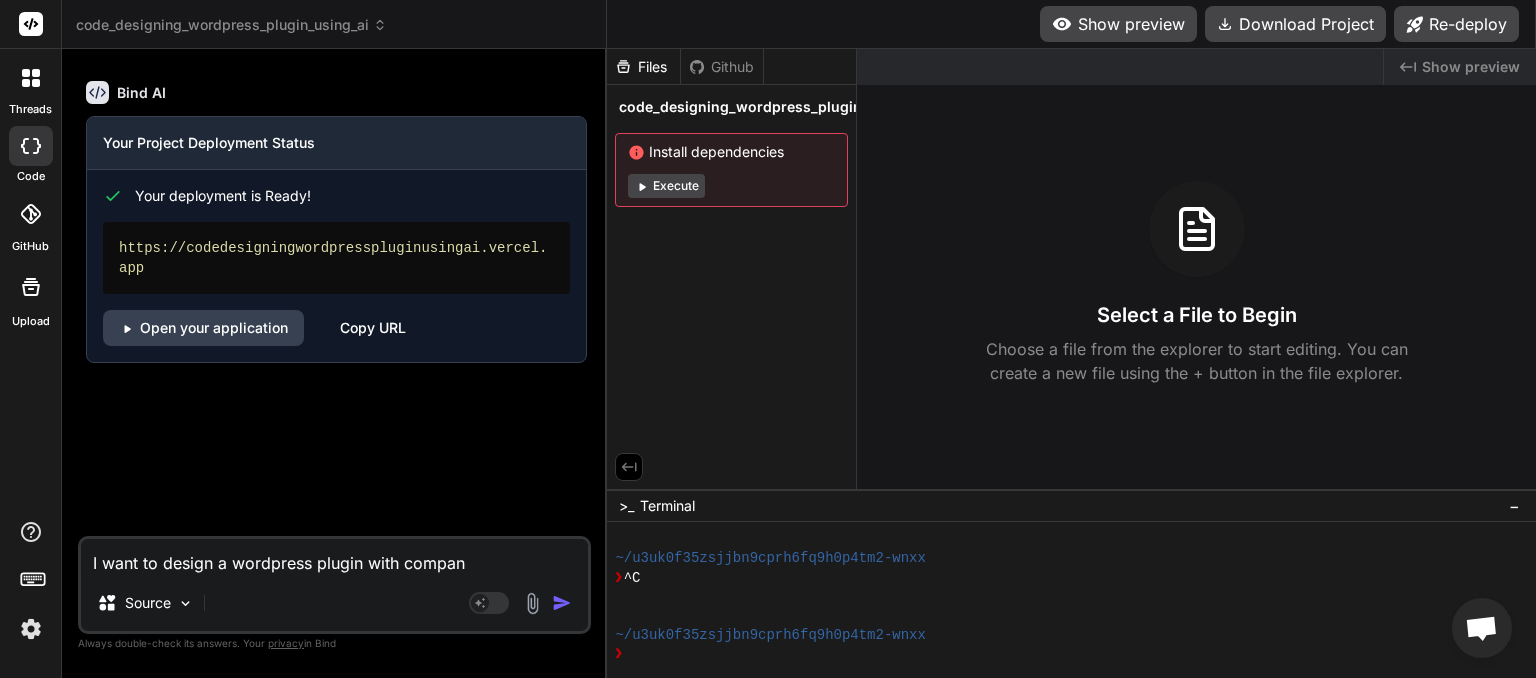 type on "I want to design a wordpress plugin with compani" 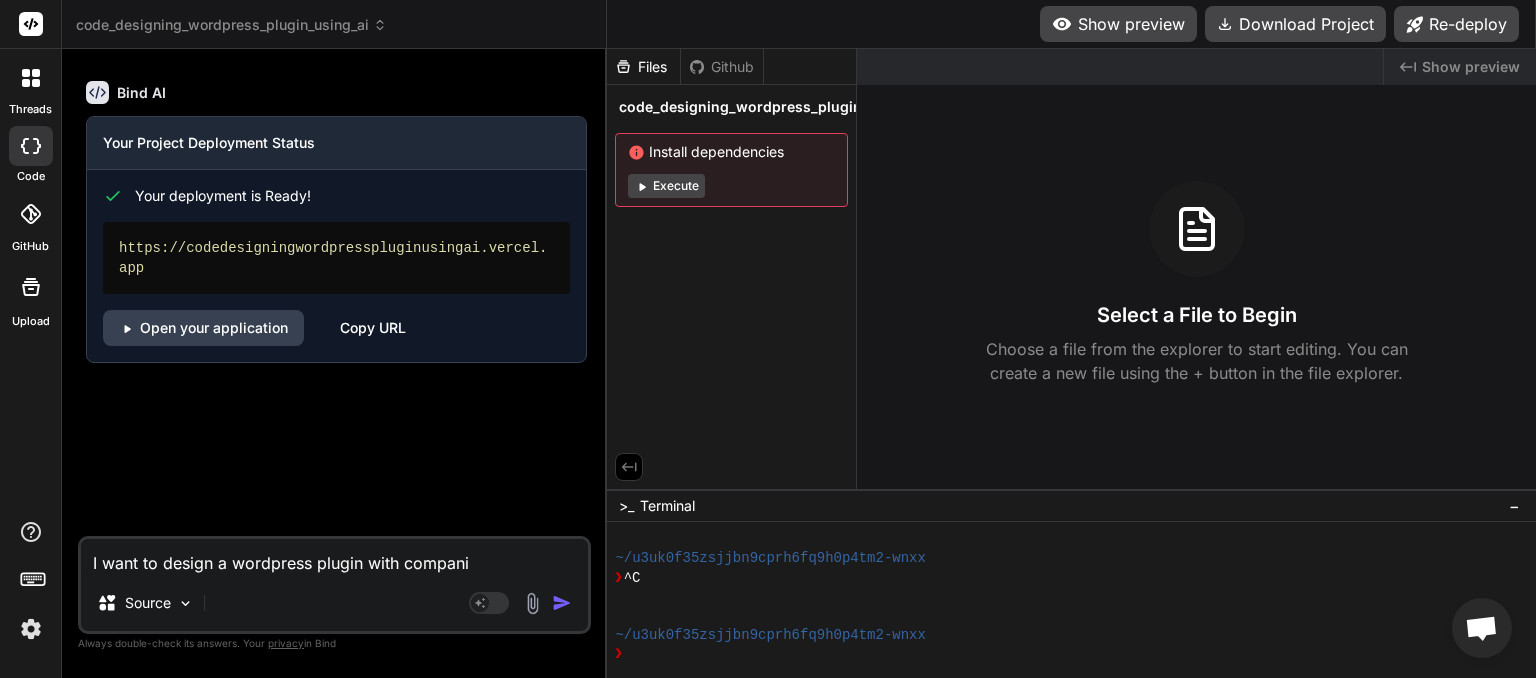 type on "I want to design a wordpress plugin with companio" 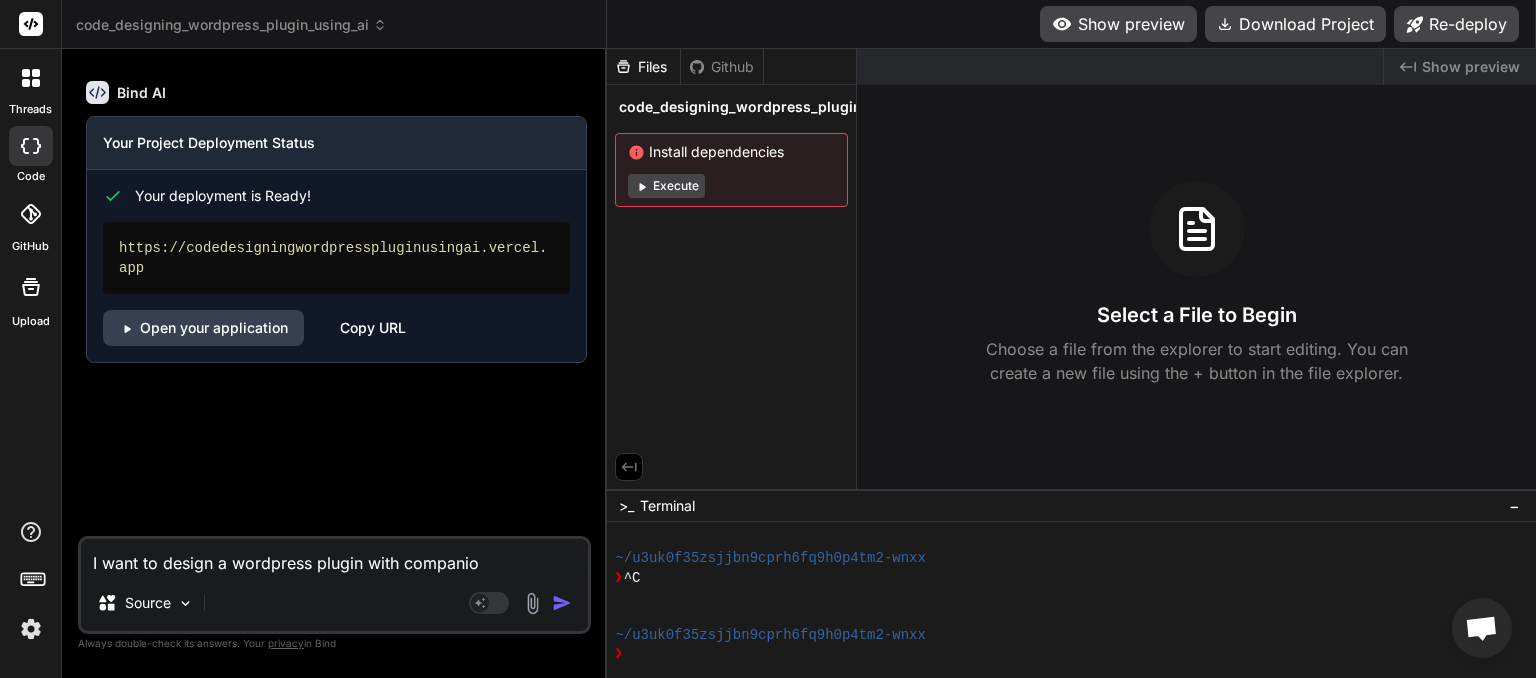 type on "I want to design a wordpress plugin with companion" 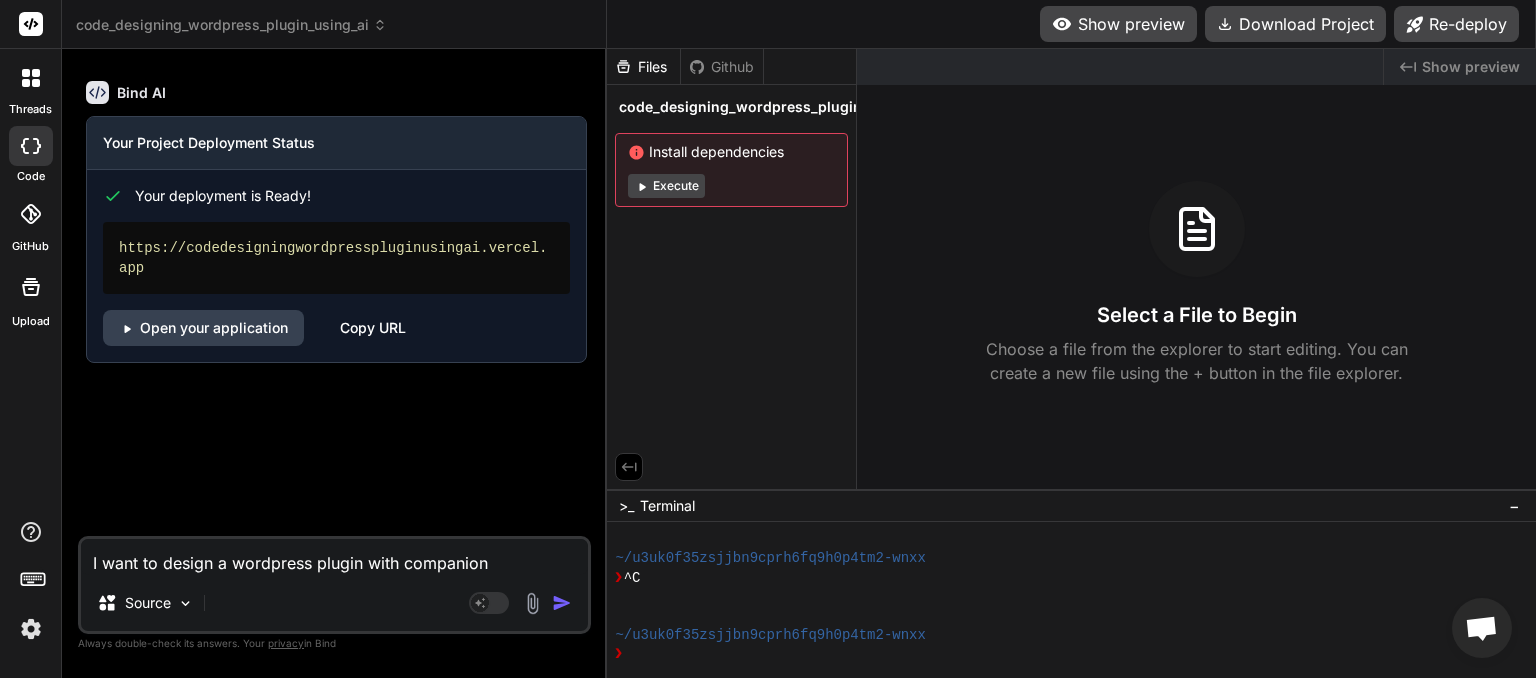 type on "I want to design a wordpress plugin with companion" 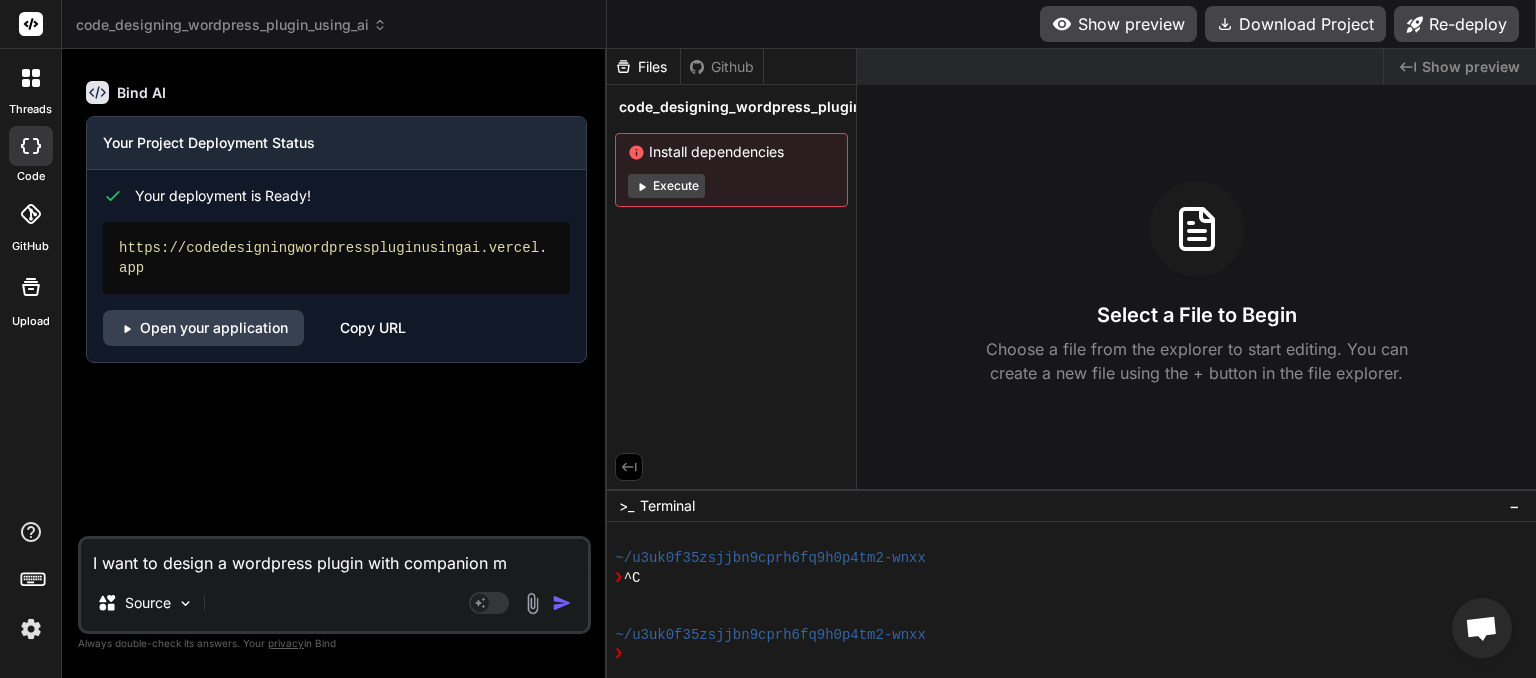 type on "I want to design a wordpress plugin with companion mo" 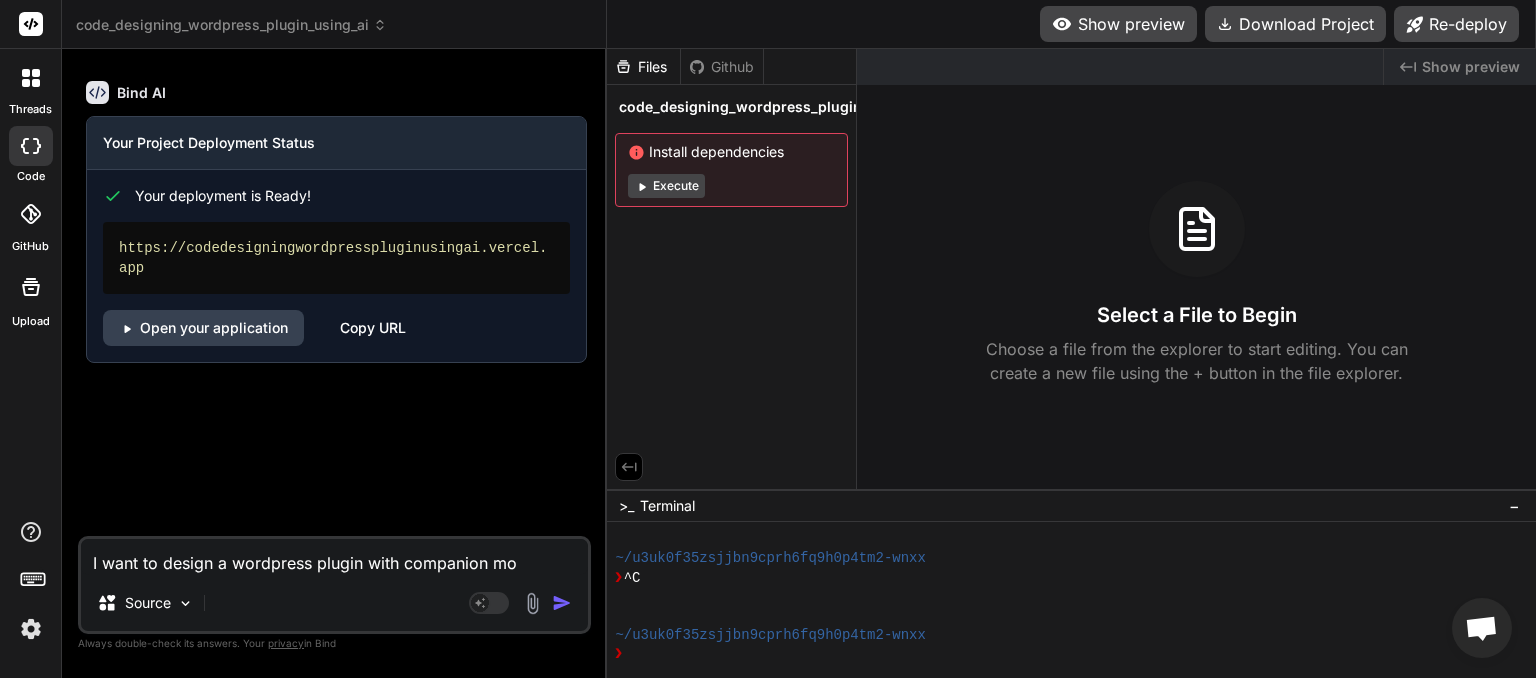type on "I want to design a wordpress plugin with companion mob" 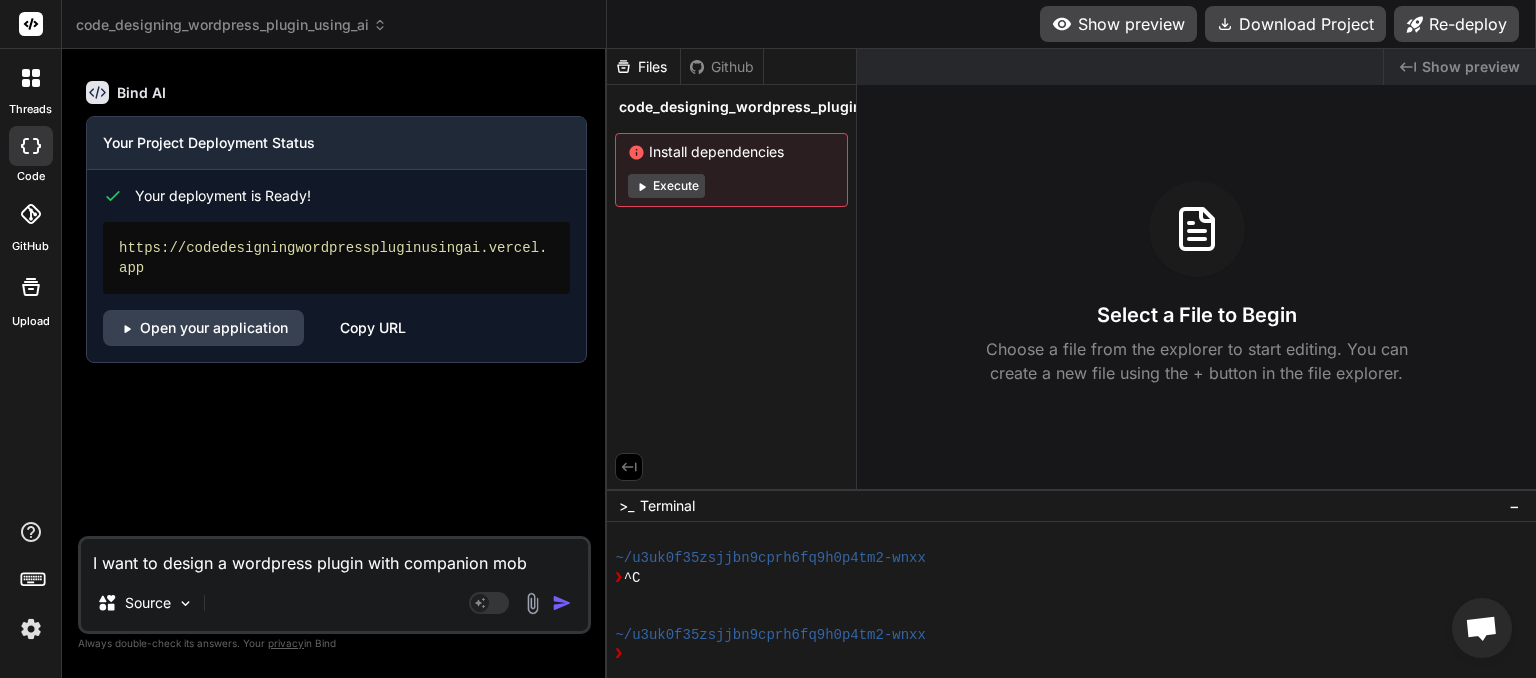 type on "I want to design a wordpress plugin with companion mobi" 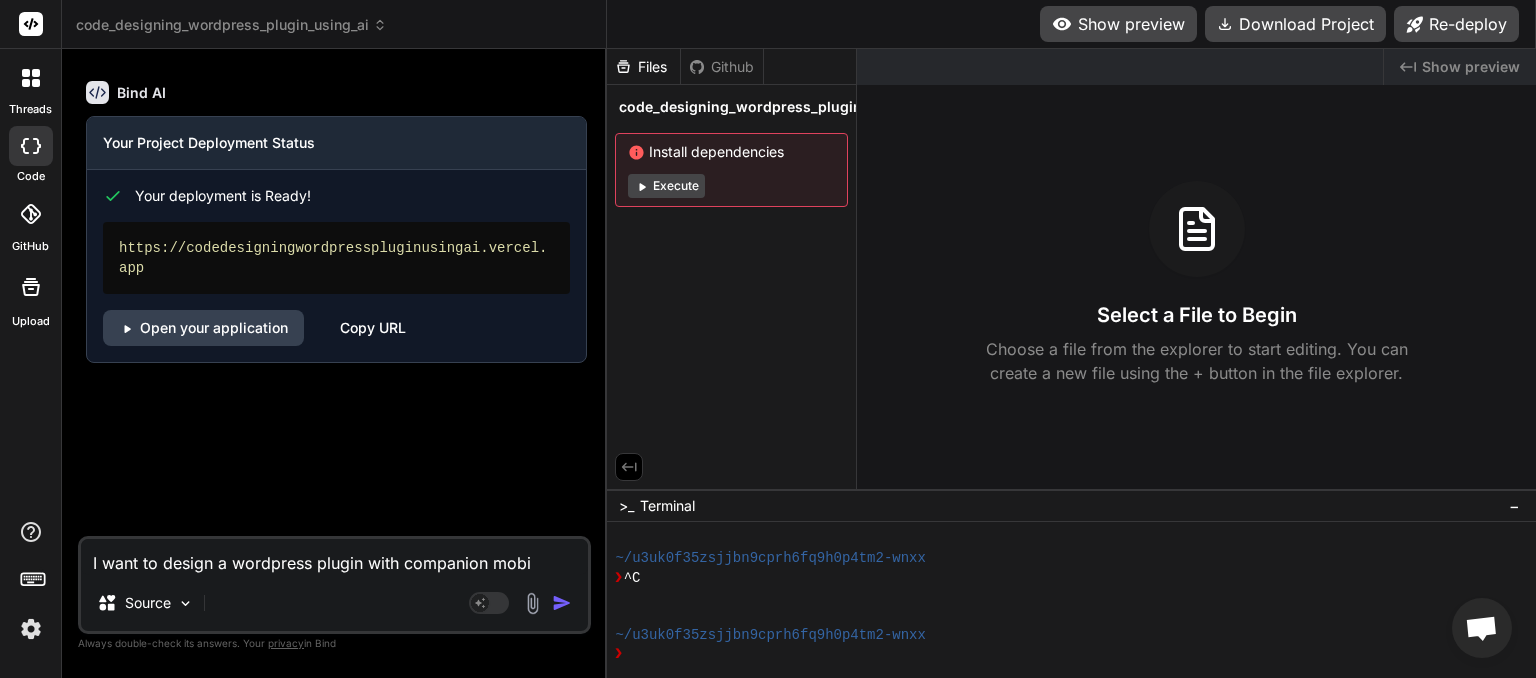 type on "I want to design a wordpress plugin with companion mobil" 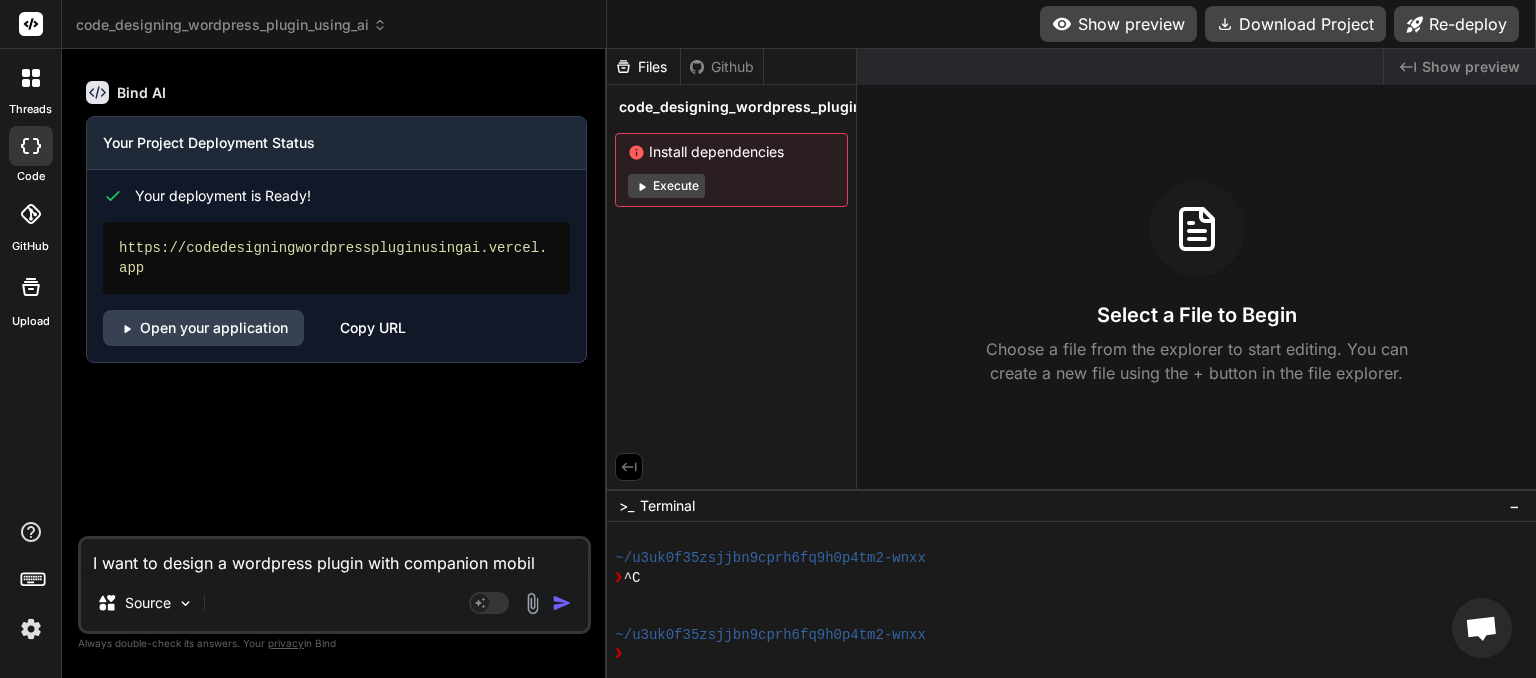 type on "I want to design a wordpress plugin with companion mobile" 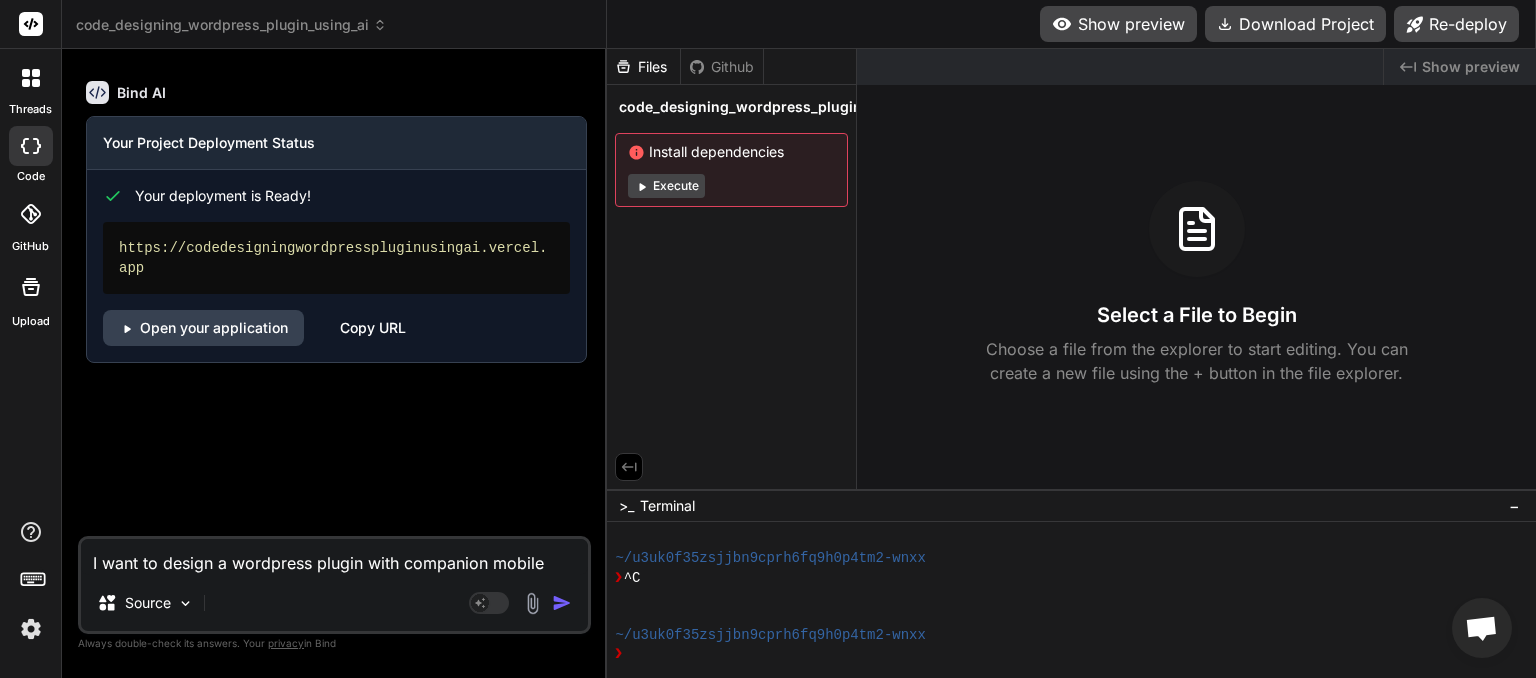 type on "I want to design a wordpress plugin with companion mobile" 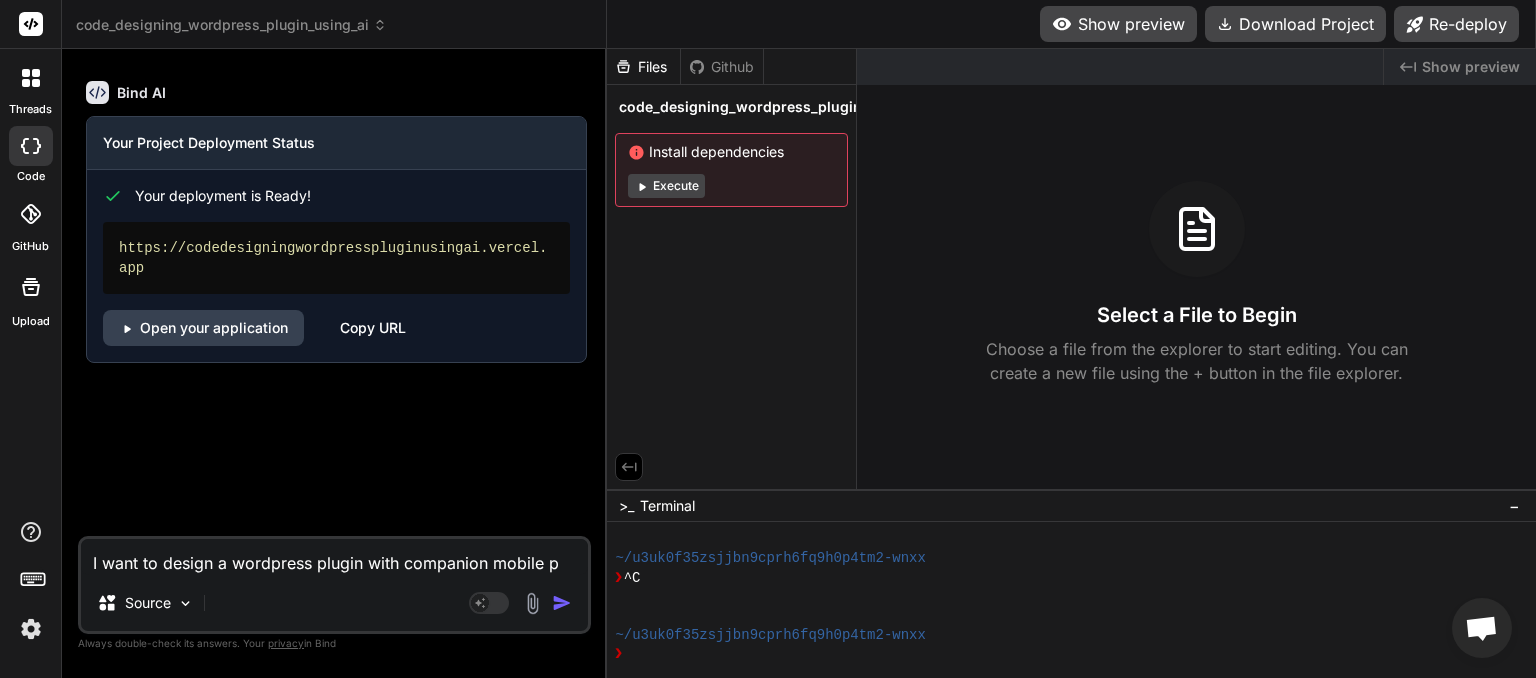 type on "I want to design a wordpress plugin with companion mobile ph" 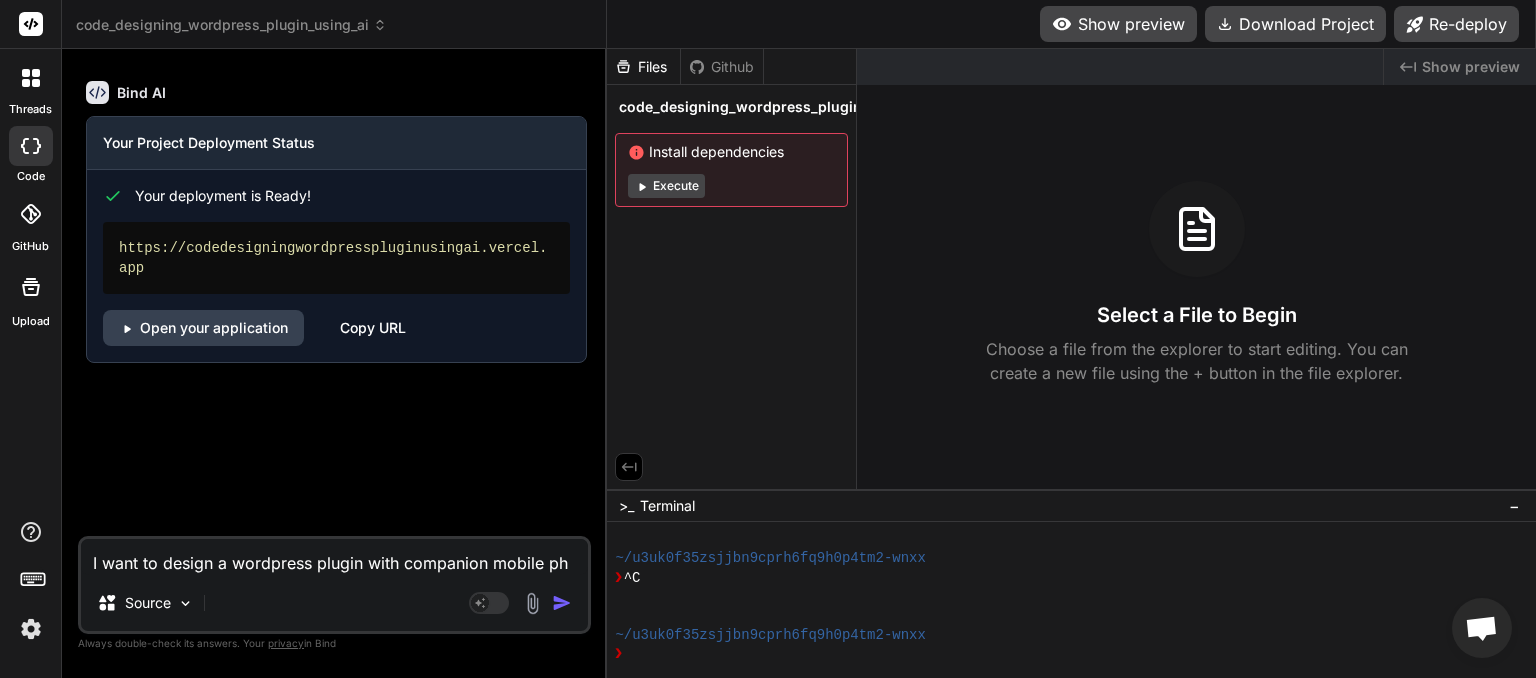 type on "I want to design a wordpress plugin with companion mobile pho" 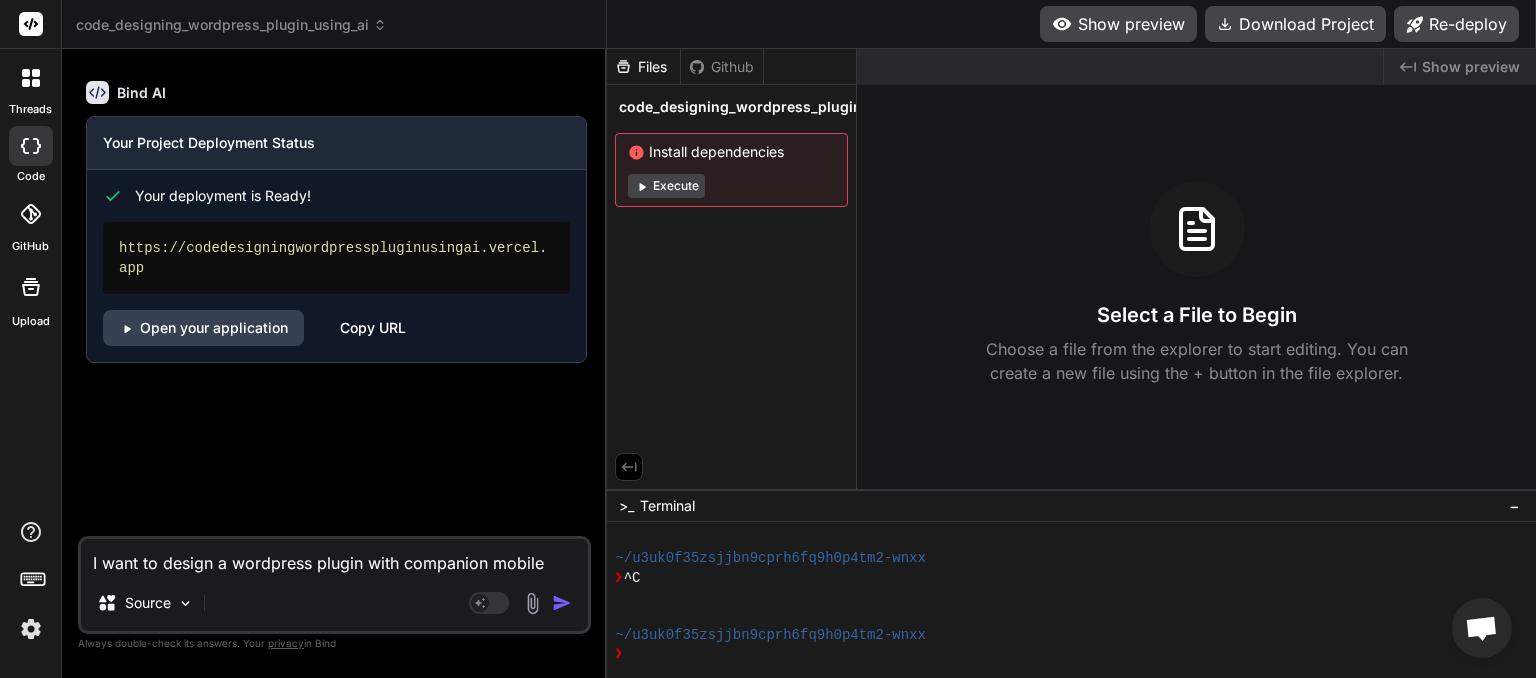type on "x" 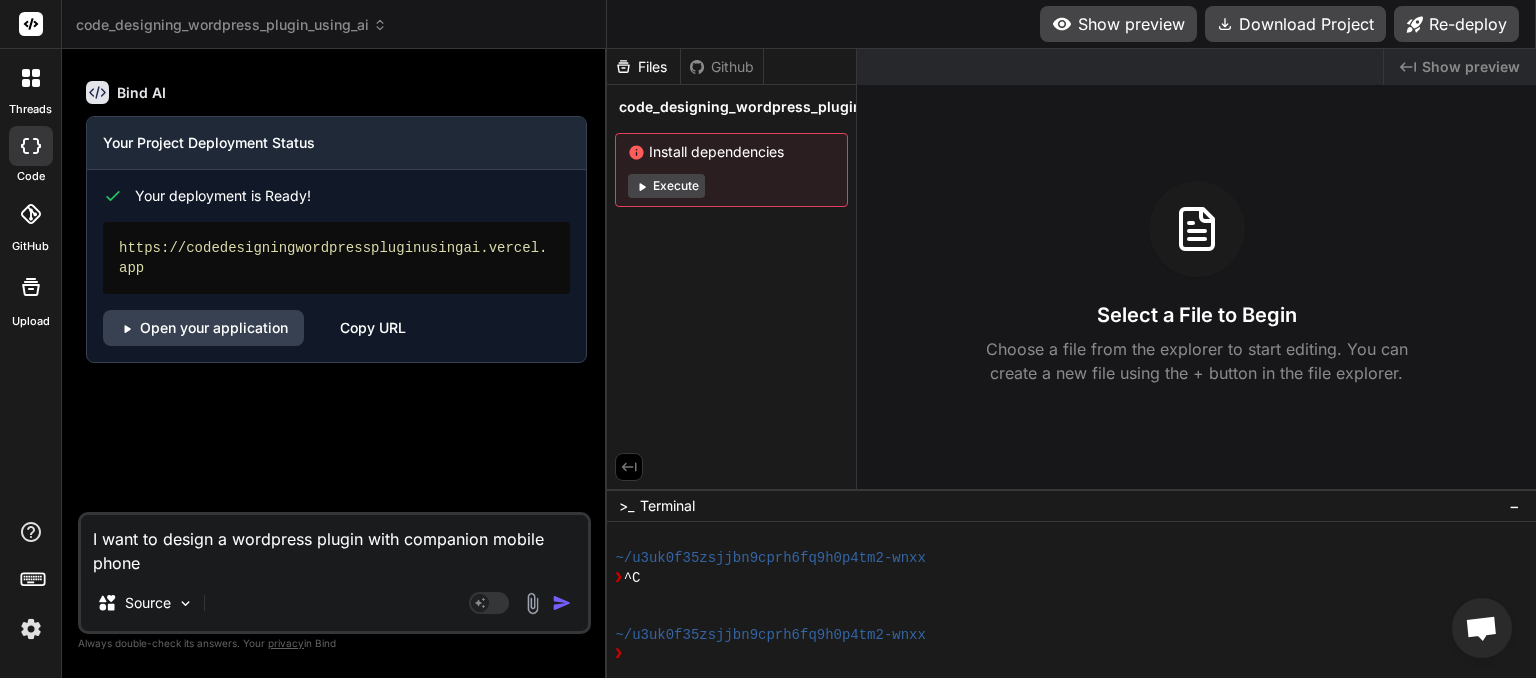 type on "I want to design a wordpress plugin with companion mobile phone" 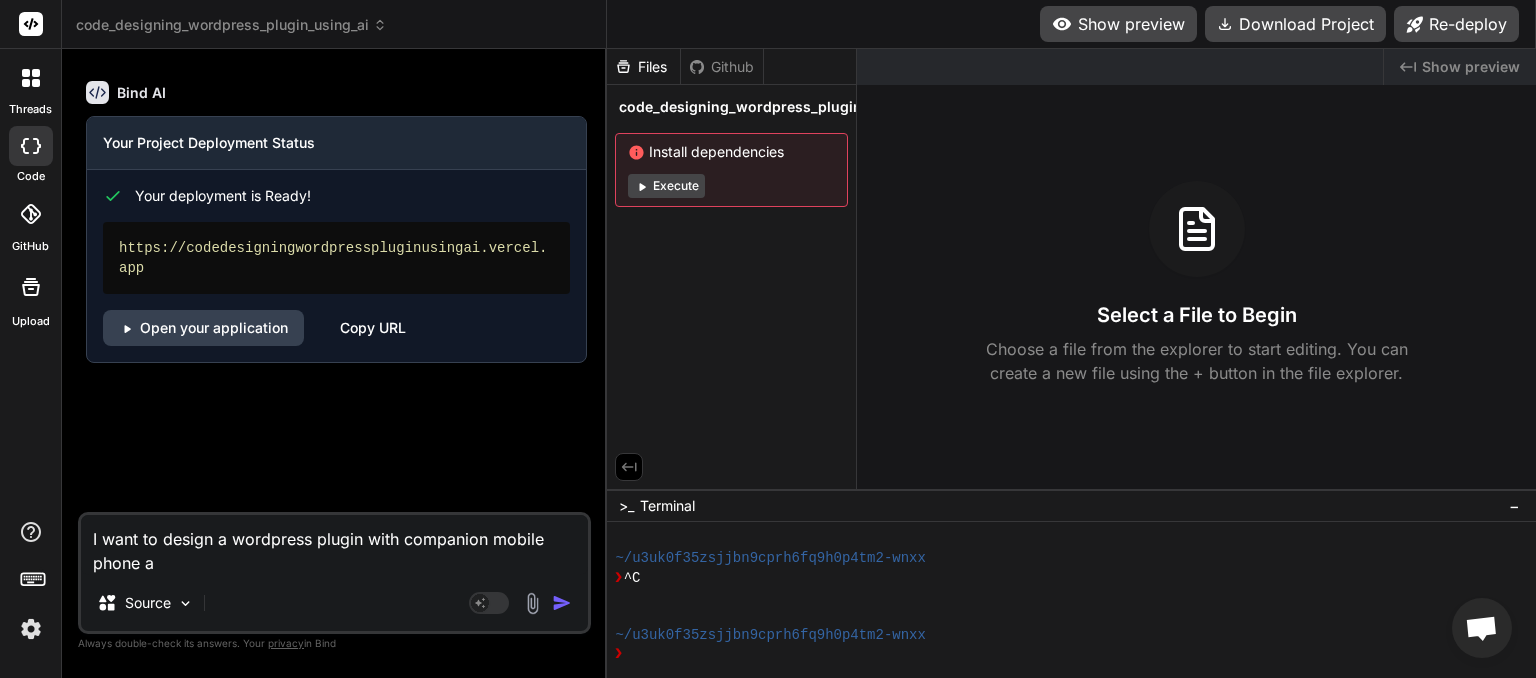 type on "I want to design a wordpress plugin with companion mobile phone ap" 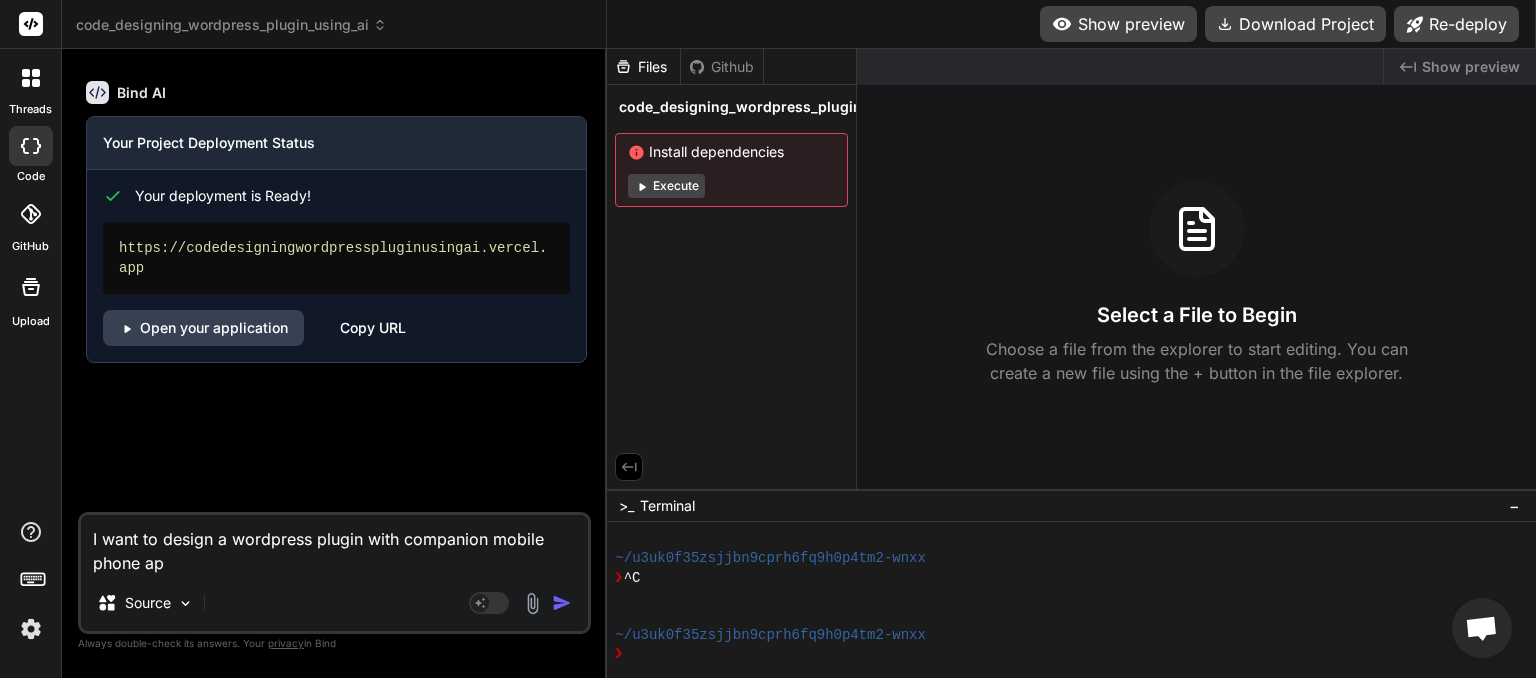 type on "I want to design a wordpress plugin with companion mobile phone app" 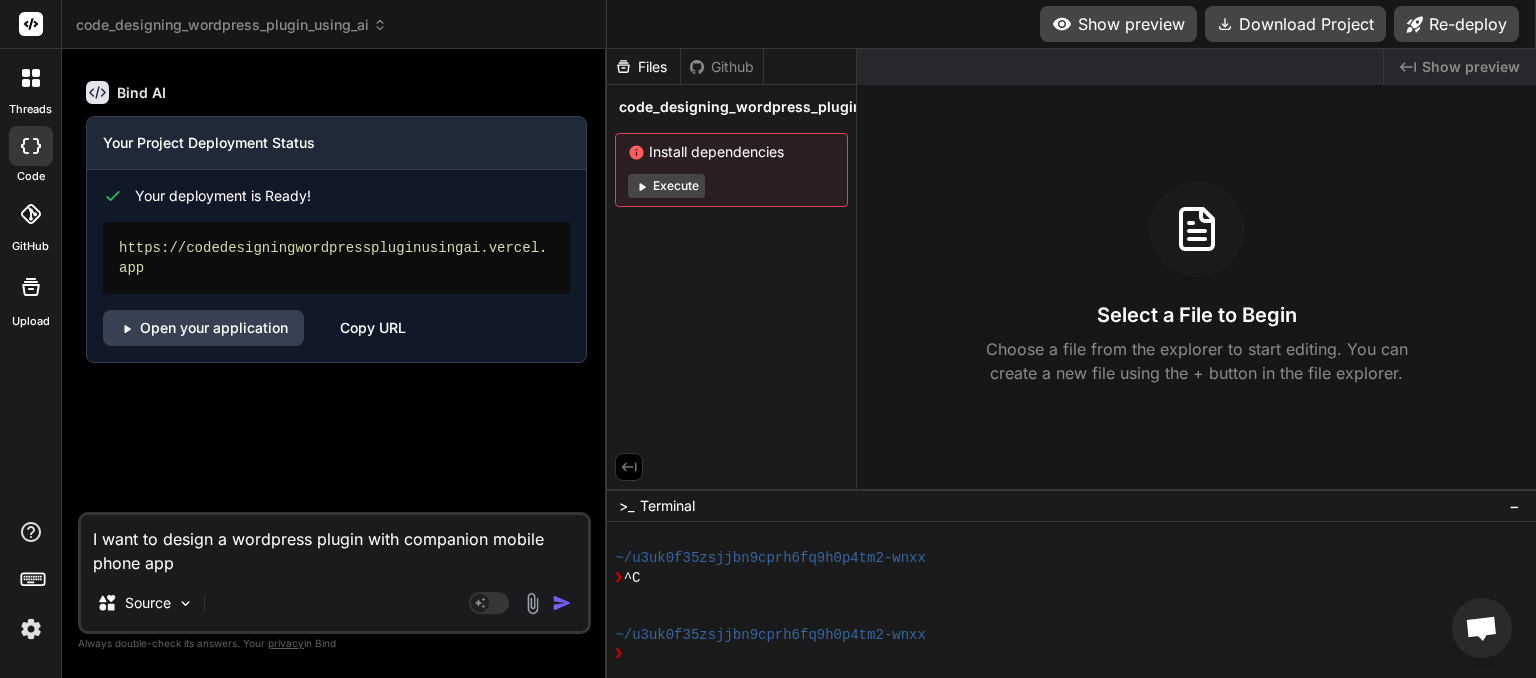 type on "I want to design a wordpress plugin with companion mobile phone app" 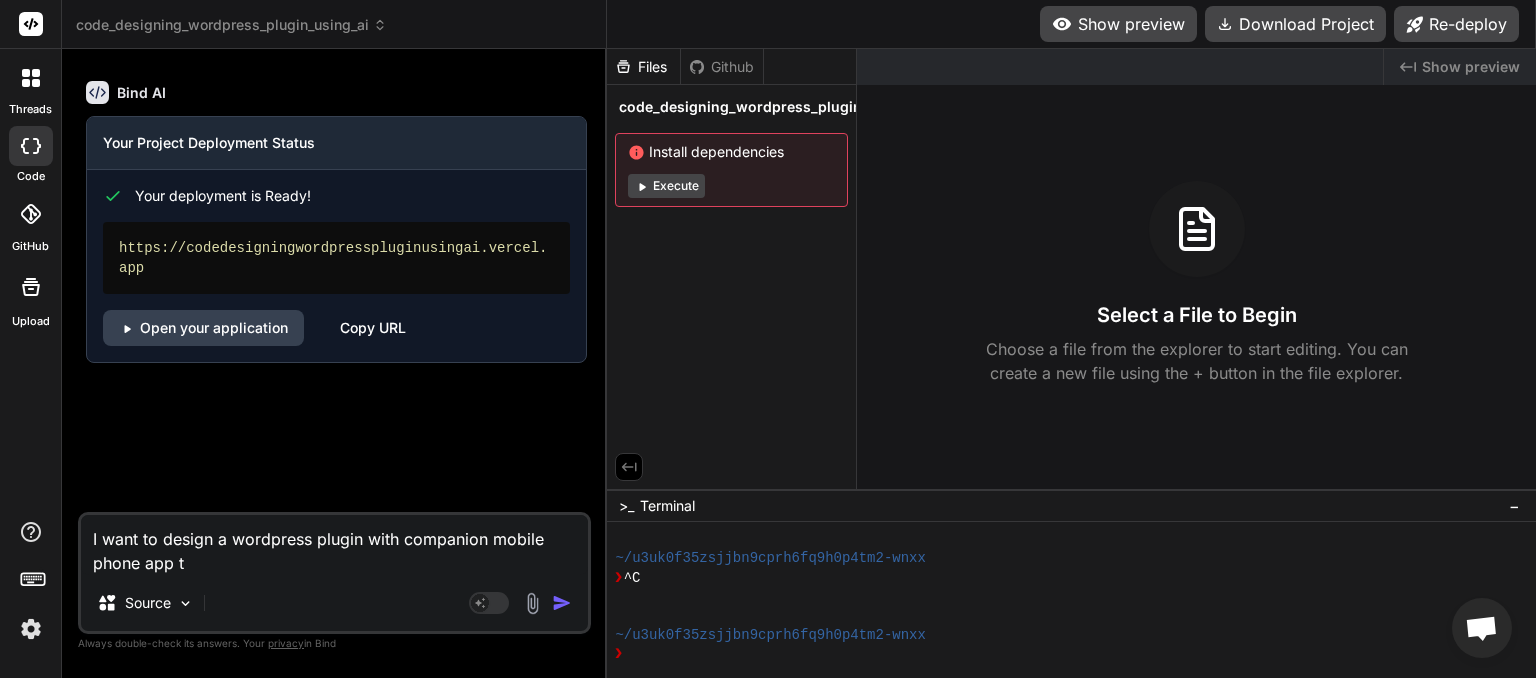 type on "I want to design a wordpress plugin with companion mobile phone app th" 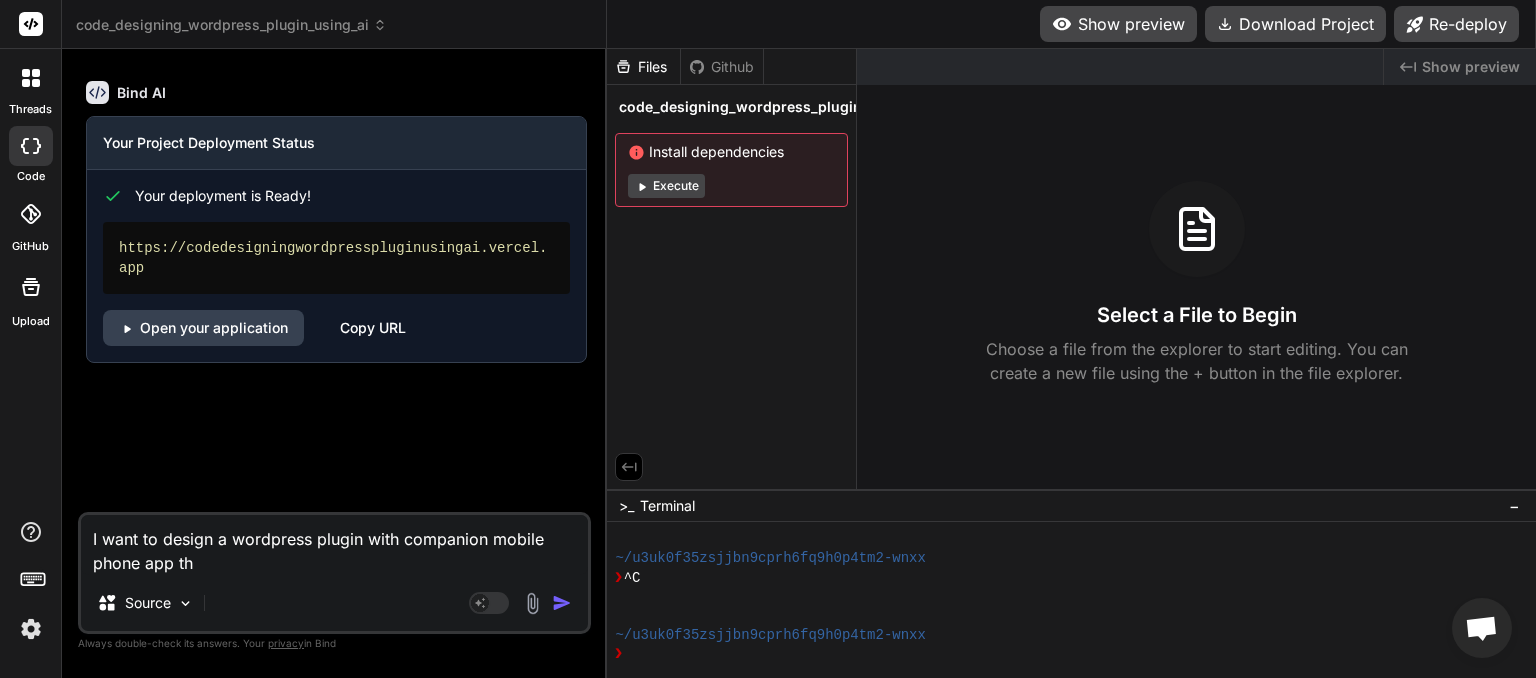type on "I want to design a wordpress plugin with companion mobile phone app tha" 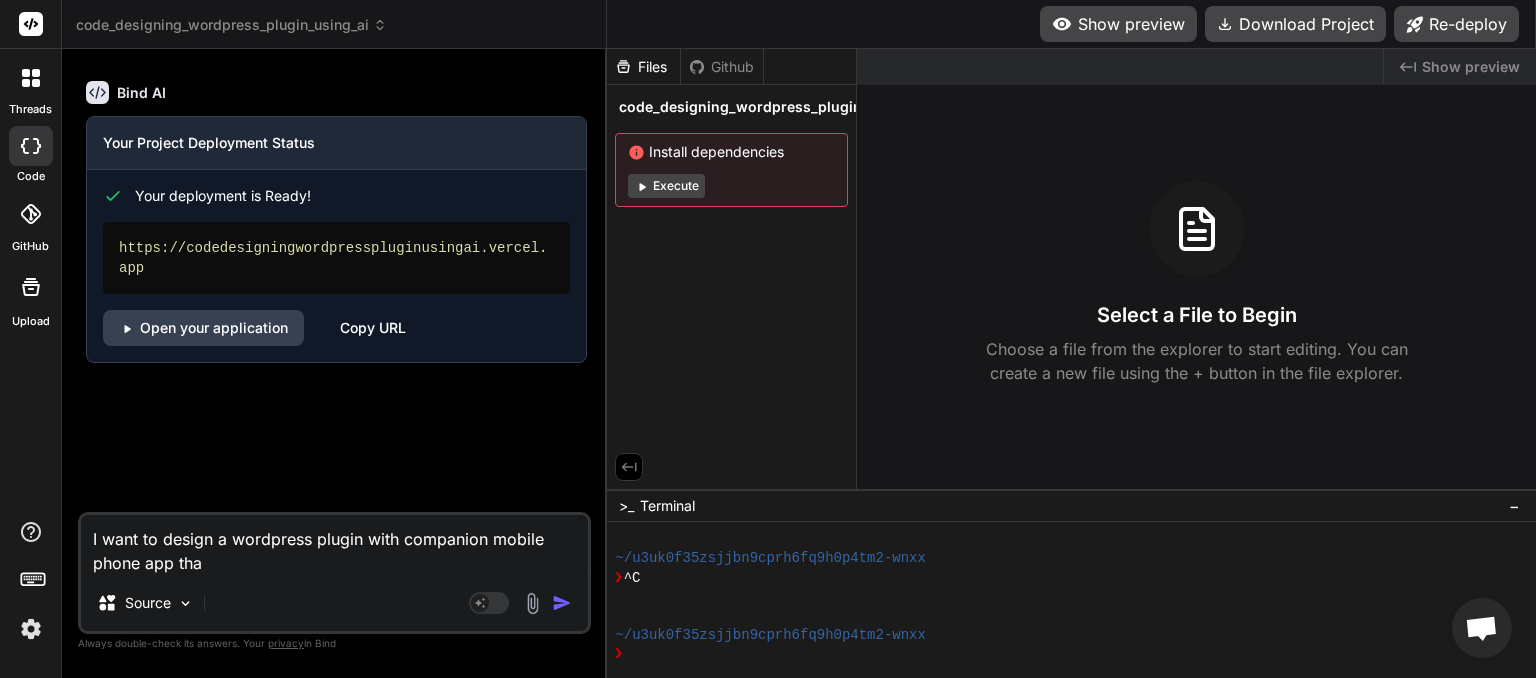 type on "I want to design a wordpress plugin with companion mobile phone app that" 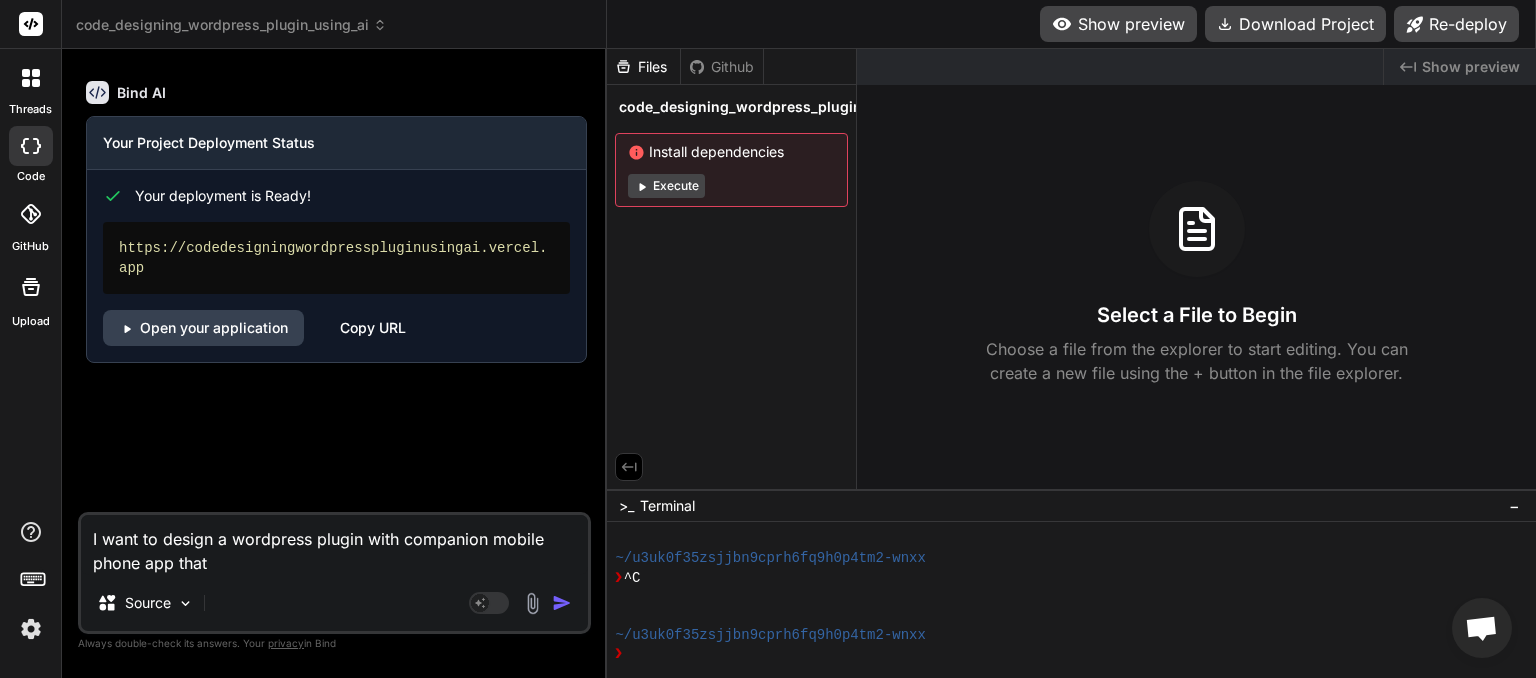 type on "I want to design a wordpress plugin with companion mobile phone app that" 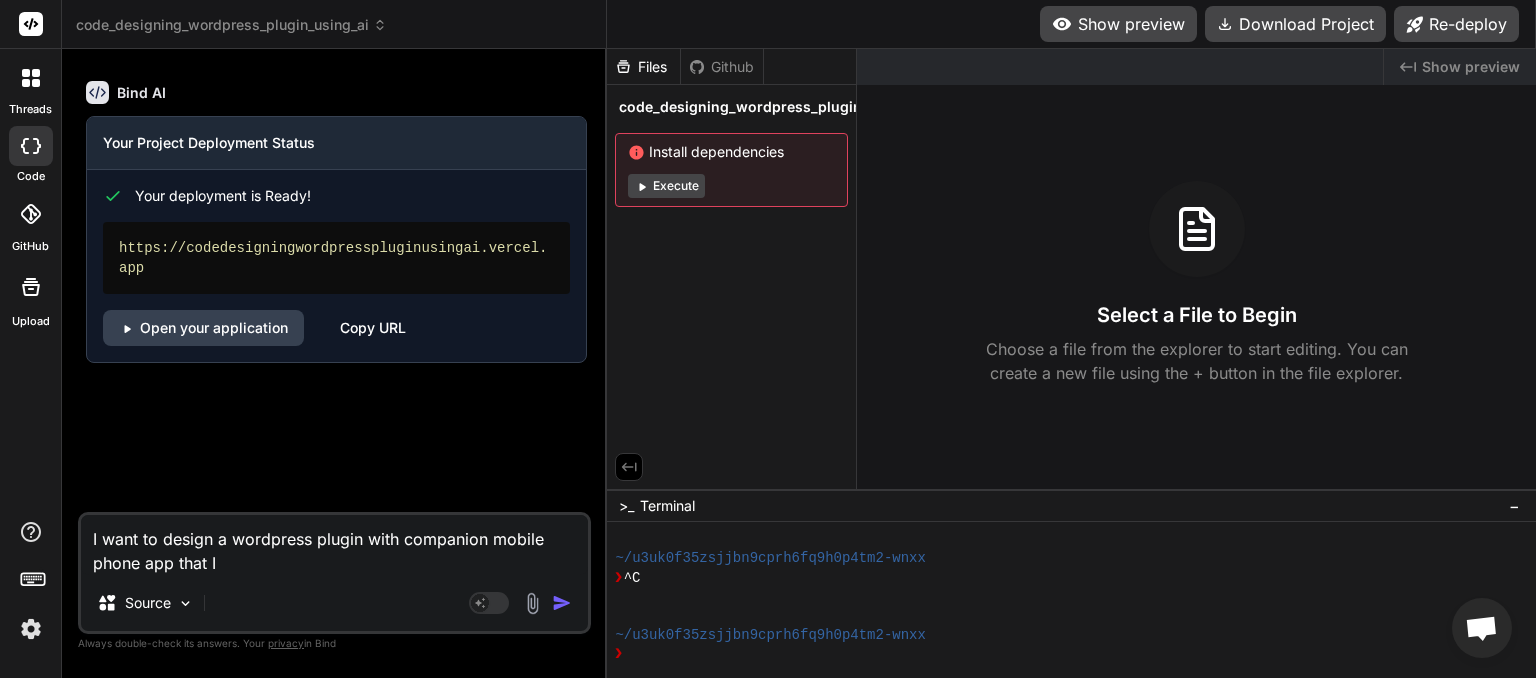 type on "I want to design a wordpress plugin with companion mobile phone app that I" 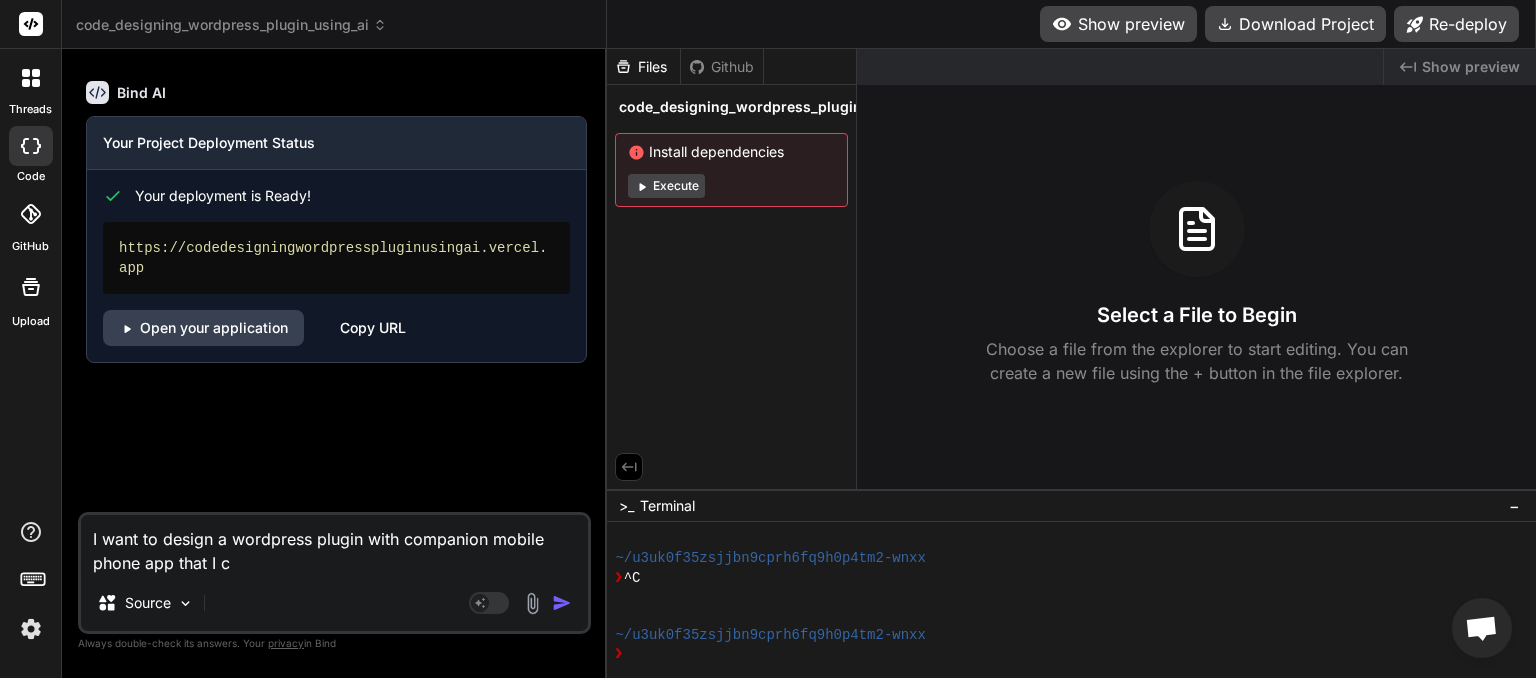 type on "I want to design a wordpress plugin with companion mobile phone app that I ca" 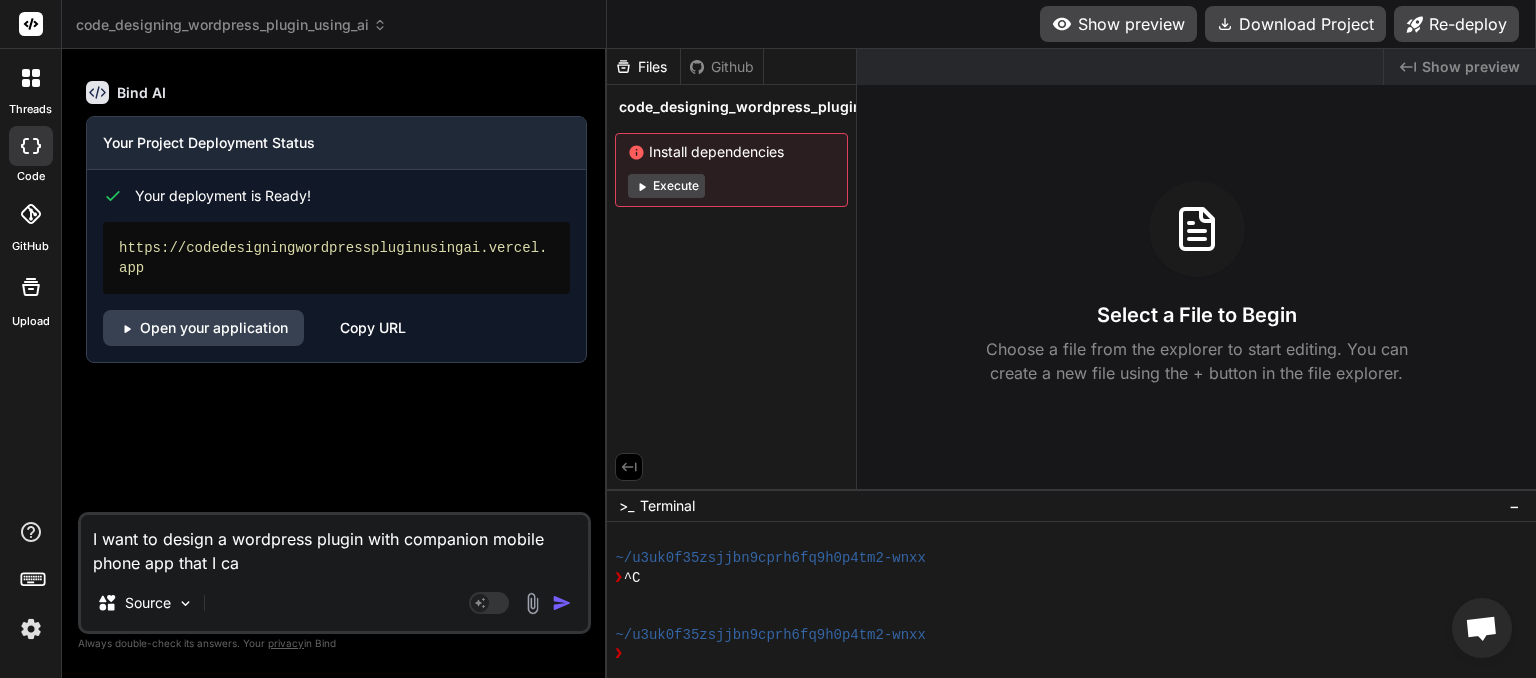 type on "I want to design a wordpress plugin with companion mobile phone app that I can" 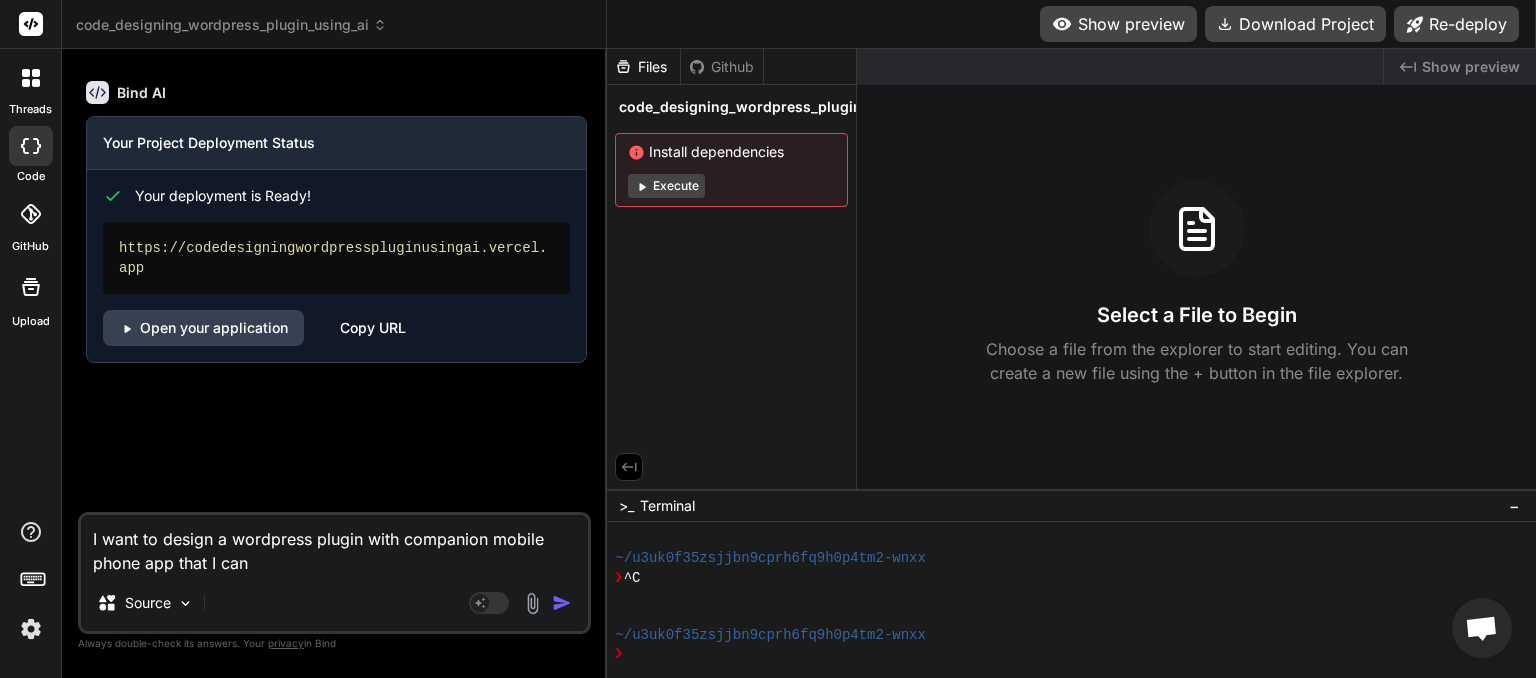 type on "I want to design a wordpress plugin with companion mobile phone app that I can" 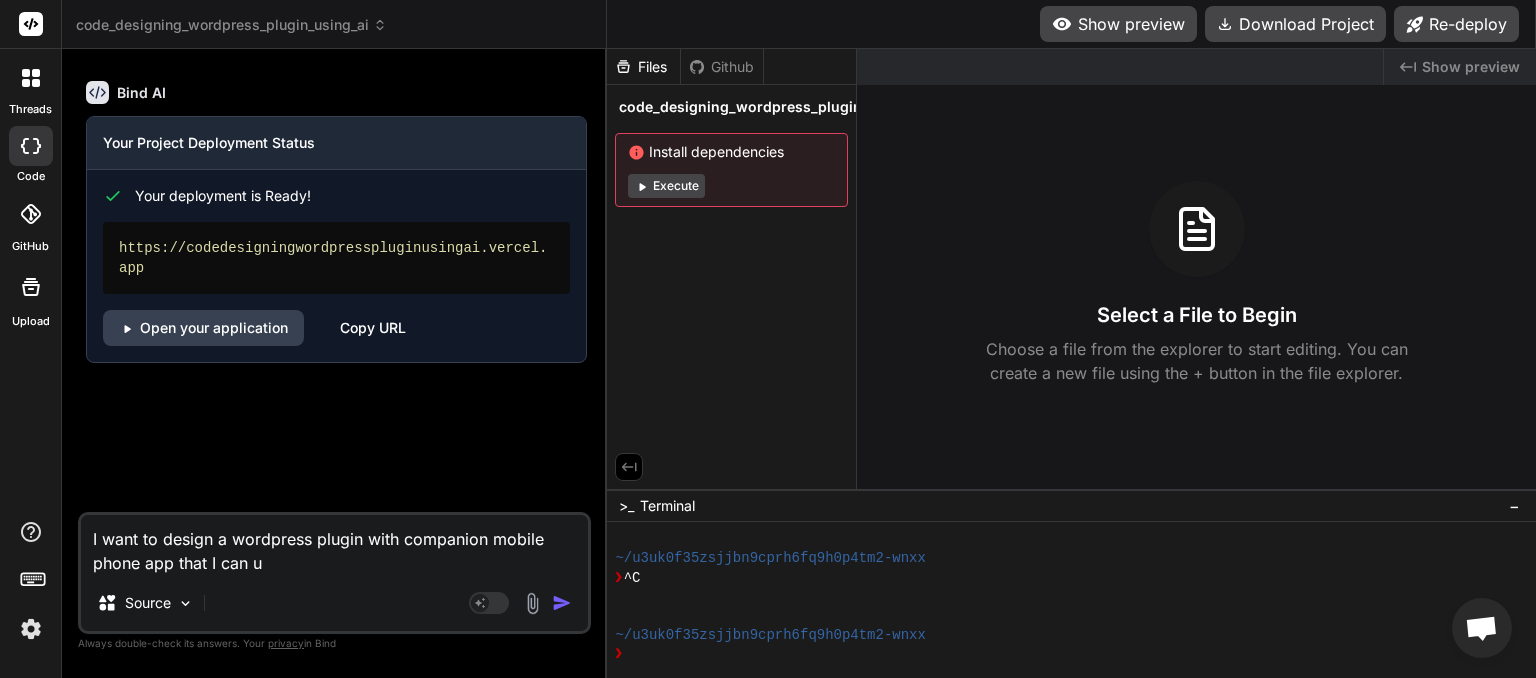 type on "I want to design a wordpress plugin with companion mobile phone app that I can us" 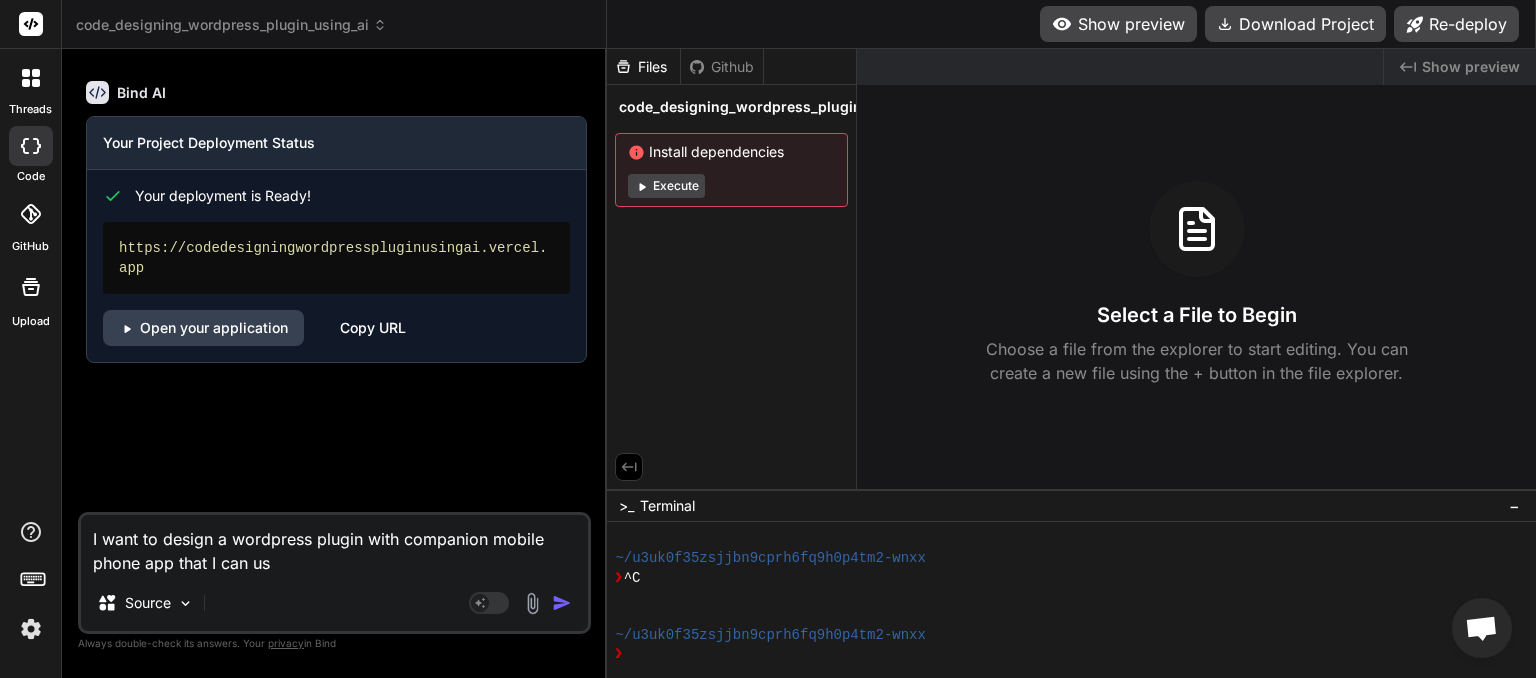 type on "I want to design a wordpress plugin with companion mobile phone app that I can use" 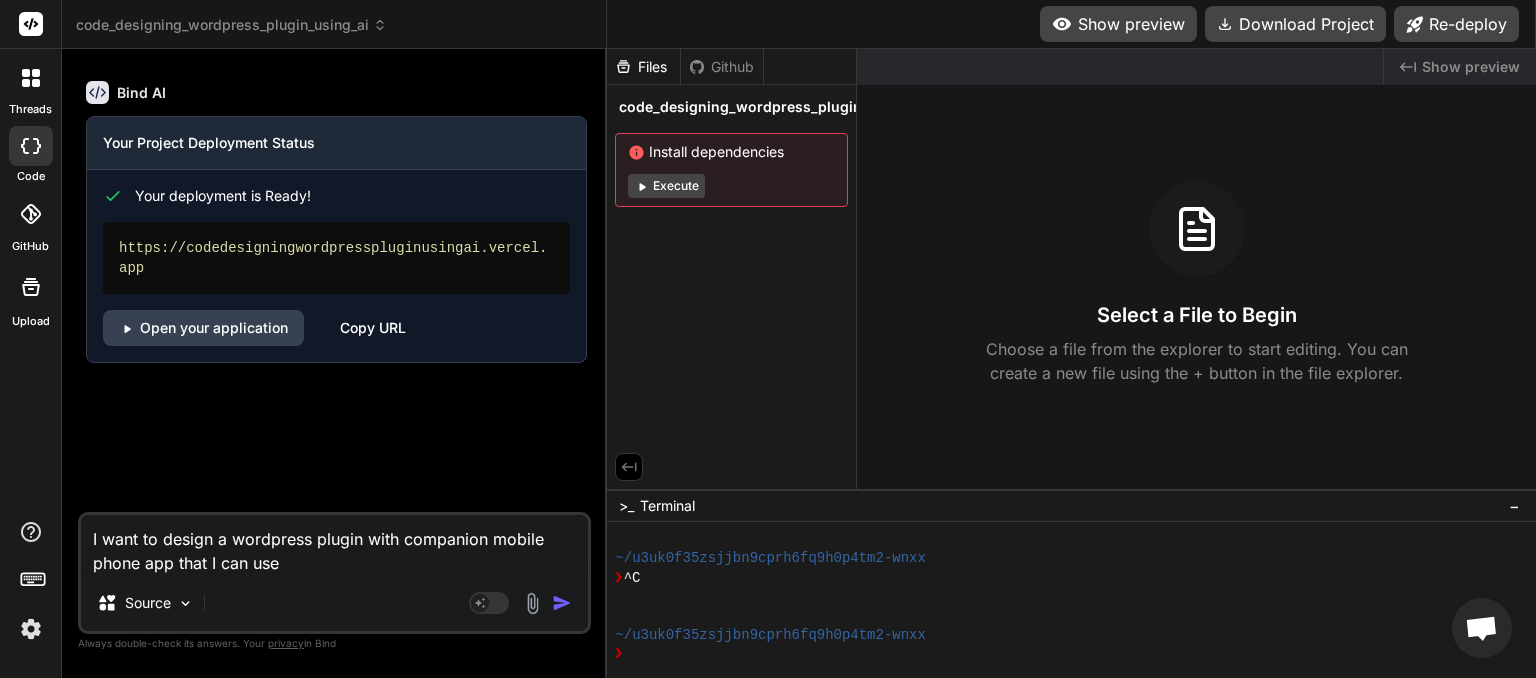 type on "I want to design a wordpress plugin with companion mobile phone app that I can use" 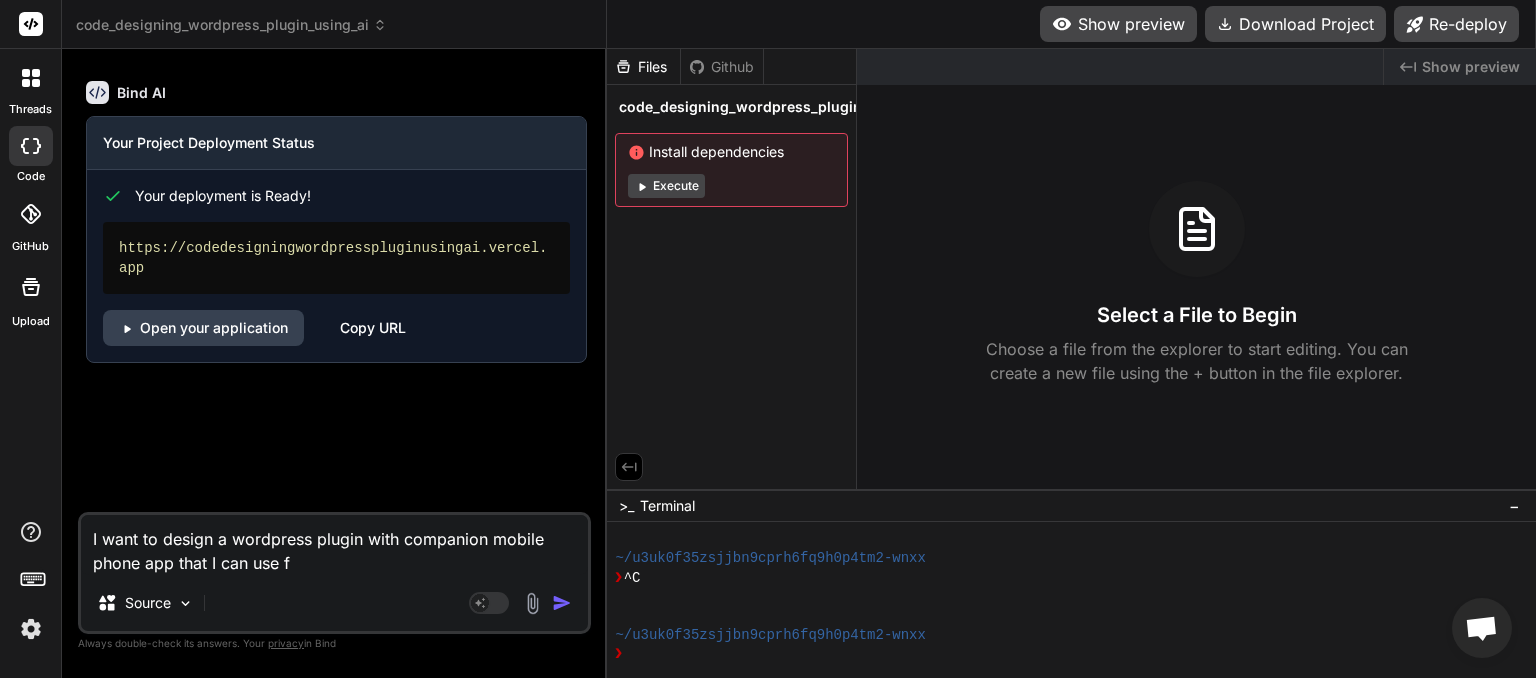 type on "I want to design a wordpress plugin with companion mobile phone app that I can use fo" 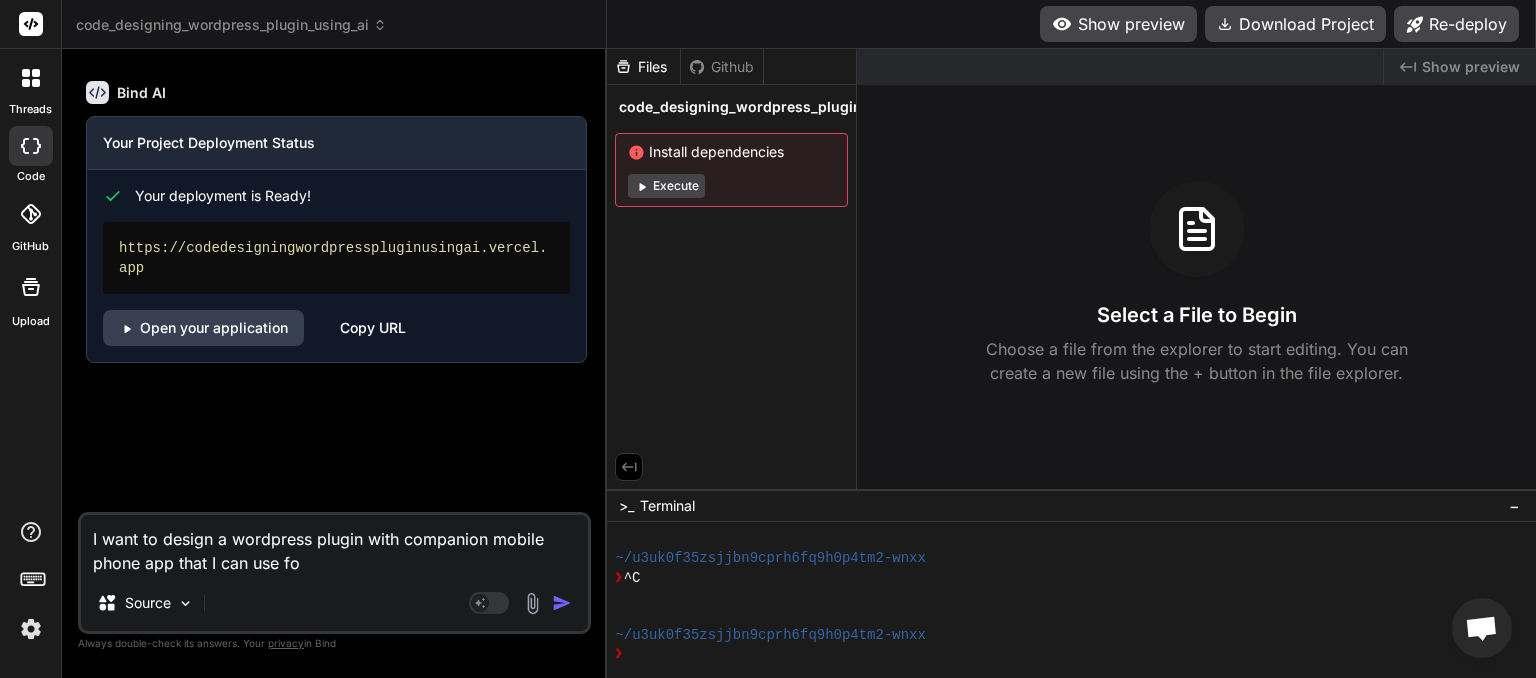type on "I want to design a wordpress plugin with companion mobile phone app that I can use for" 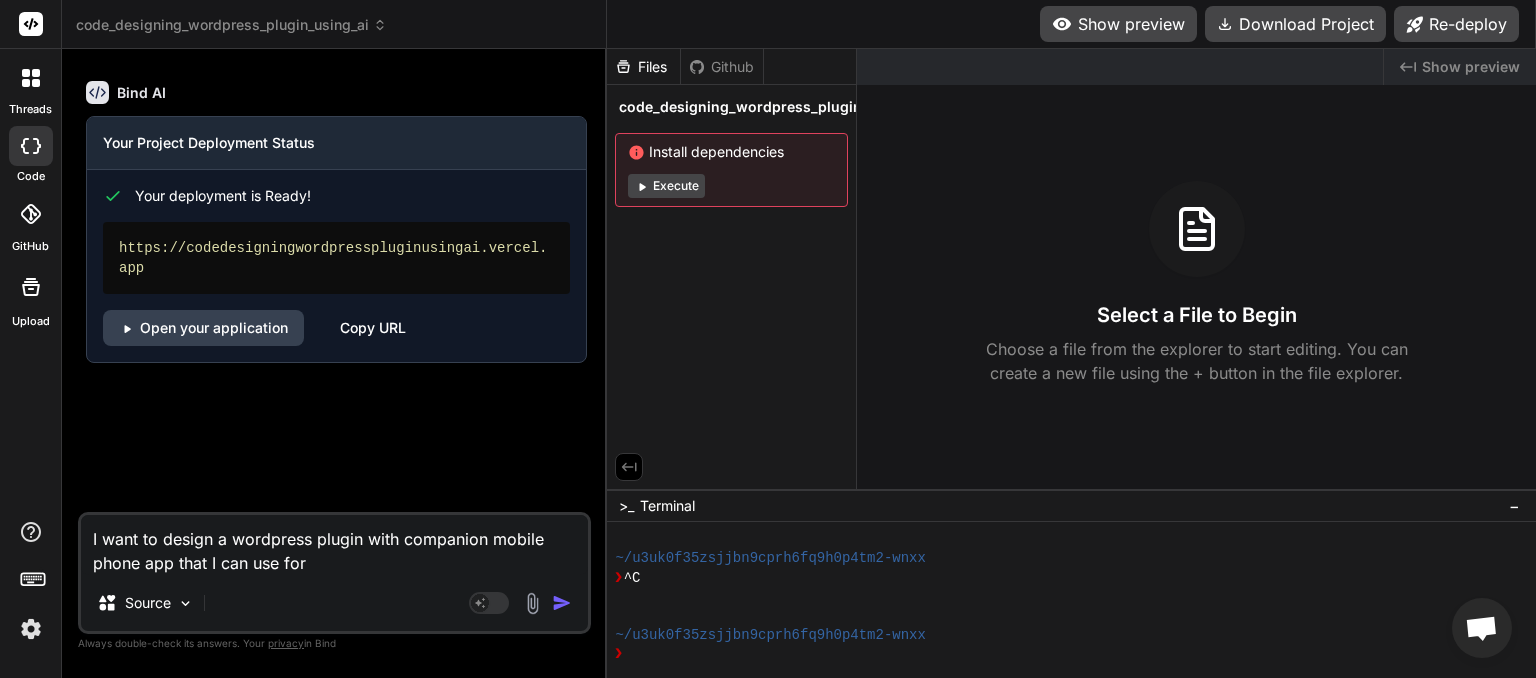 type on "I want to design a wordpress plugin with companion mobile phone app that I can use for" 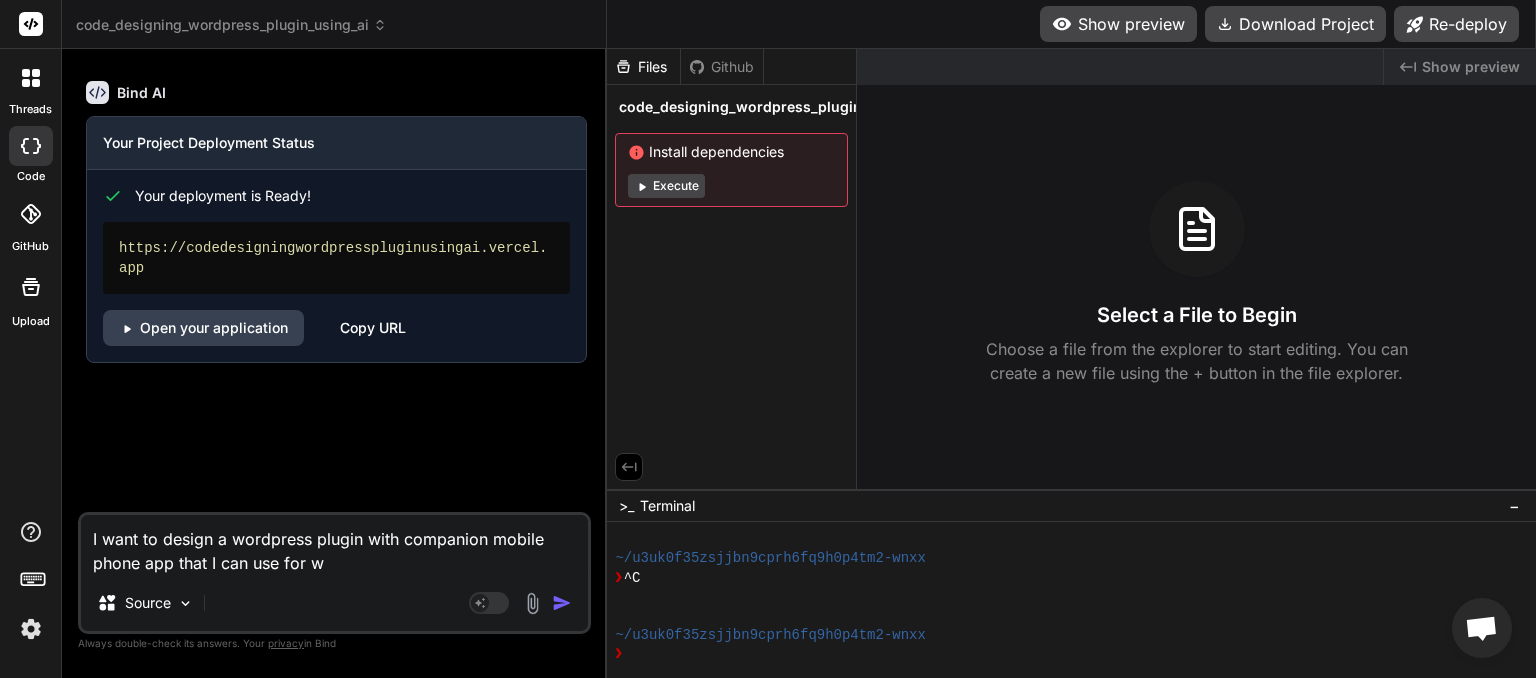 type on "I want to design a wordpress plugin with companion mobile phone app that I can use for wr" 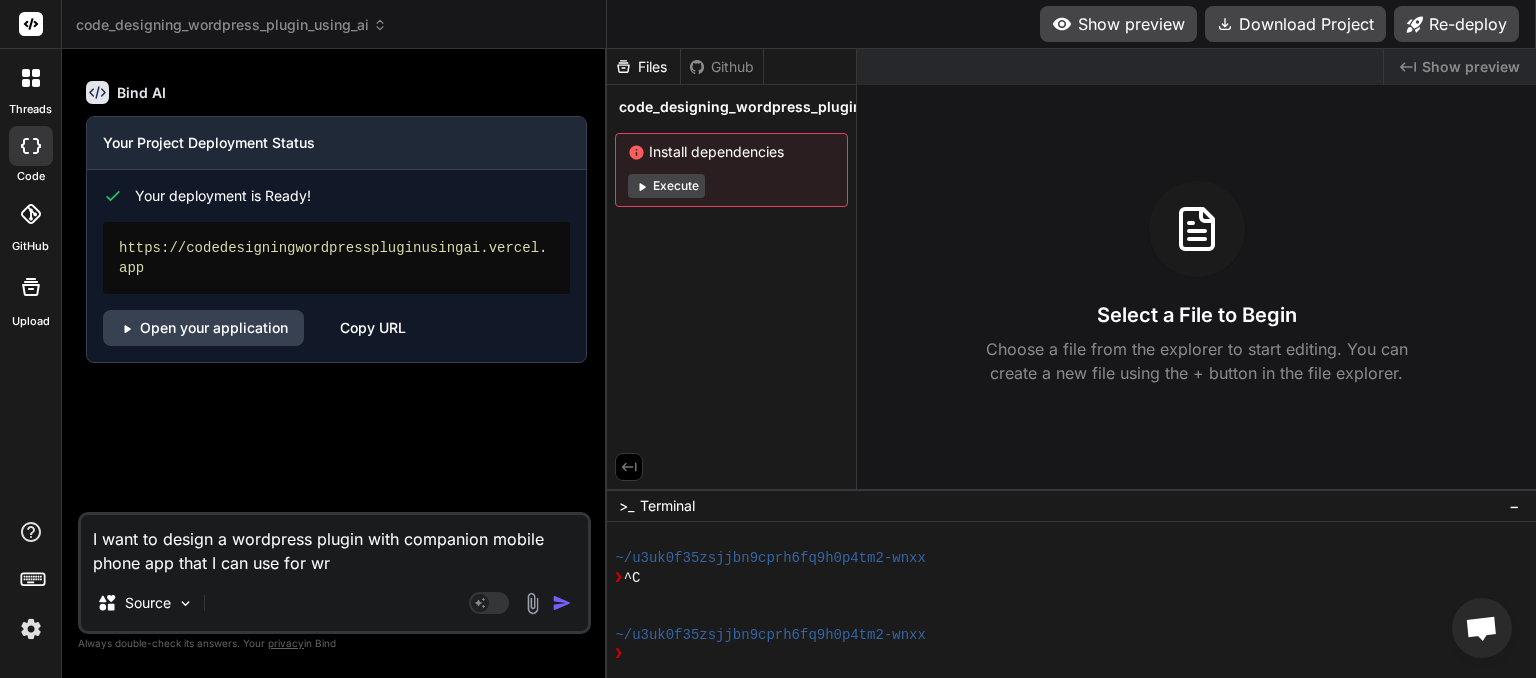 type on "I want to design a wordpress plugin with companion mobile phone app that I can use for w" 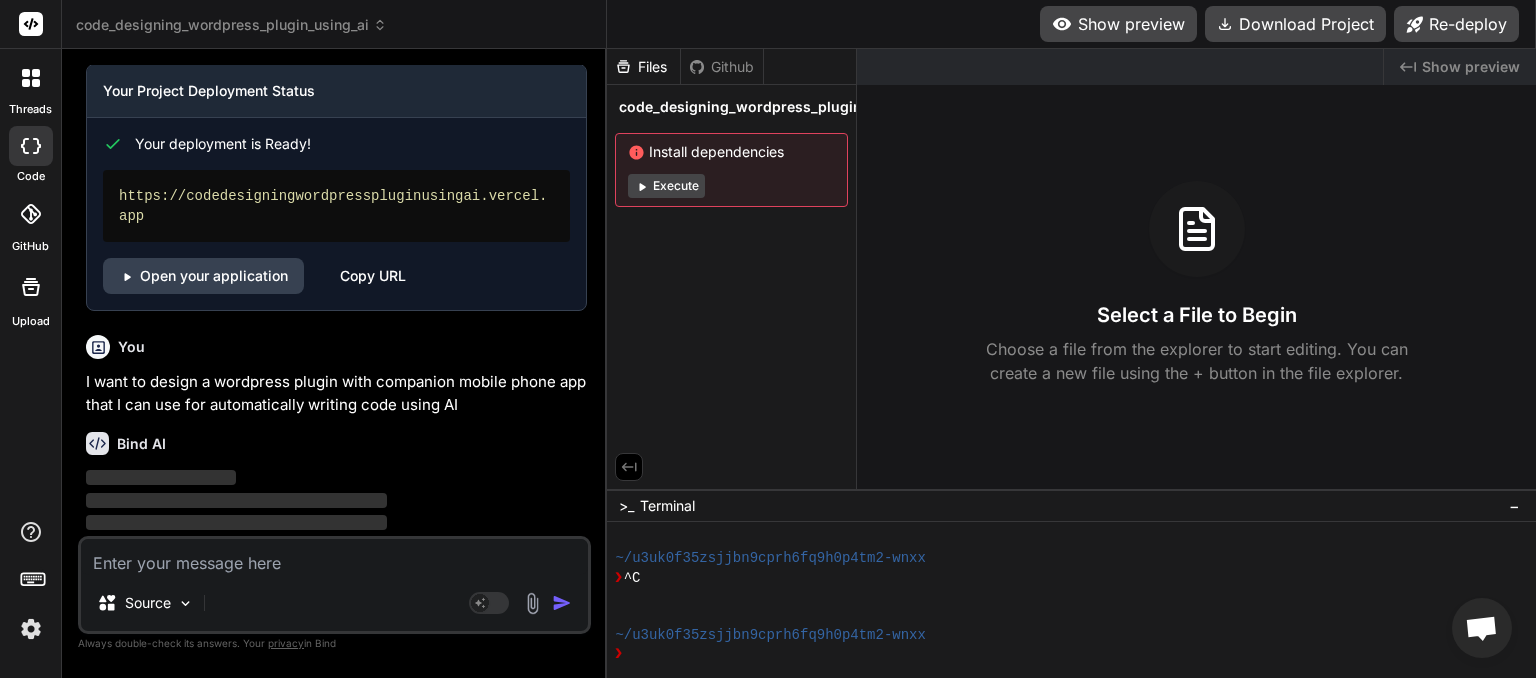 scroll, scrollTop: 0, scrollLeft: 0, axis: both 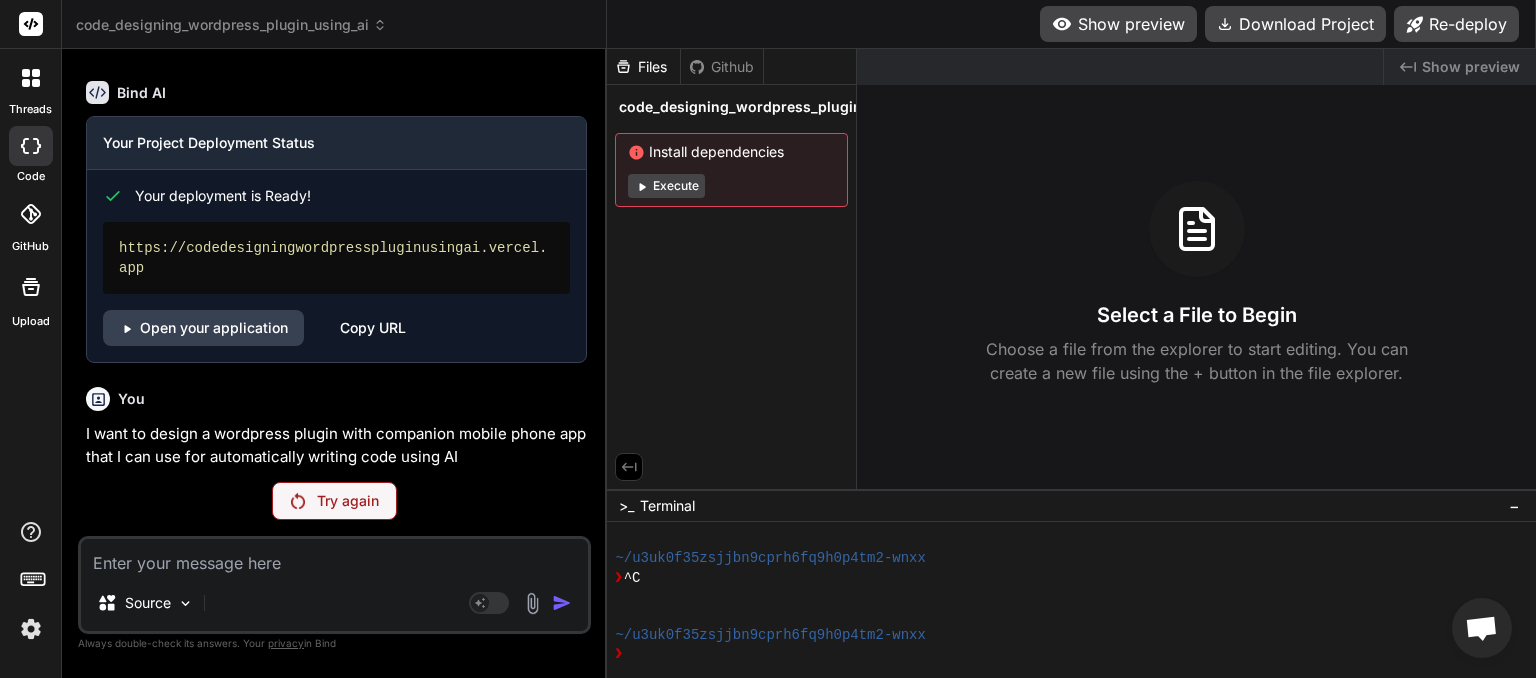 click on "Try again" at bounding box center (348, 501) 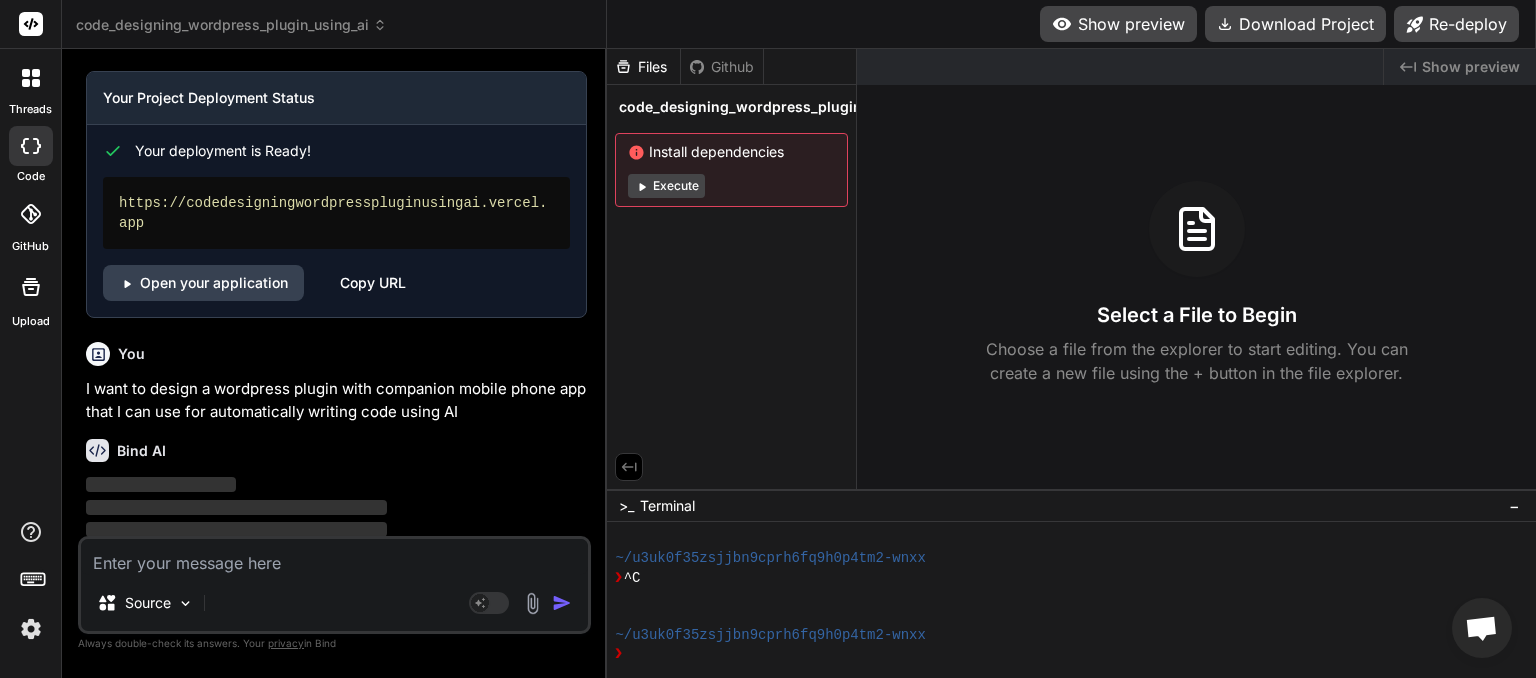 scroll, scrollTop: 0, scrollLeft: 0, axis: both 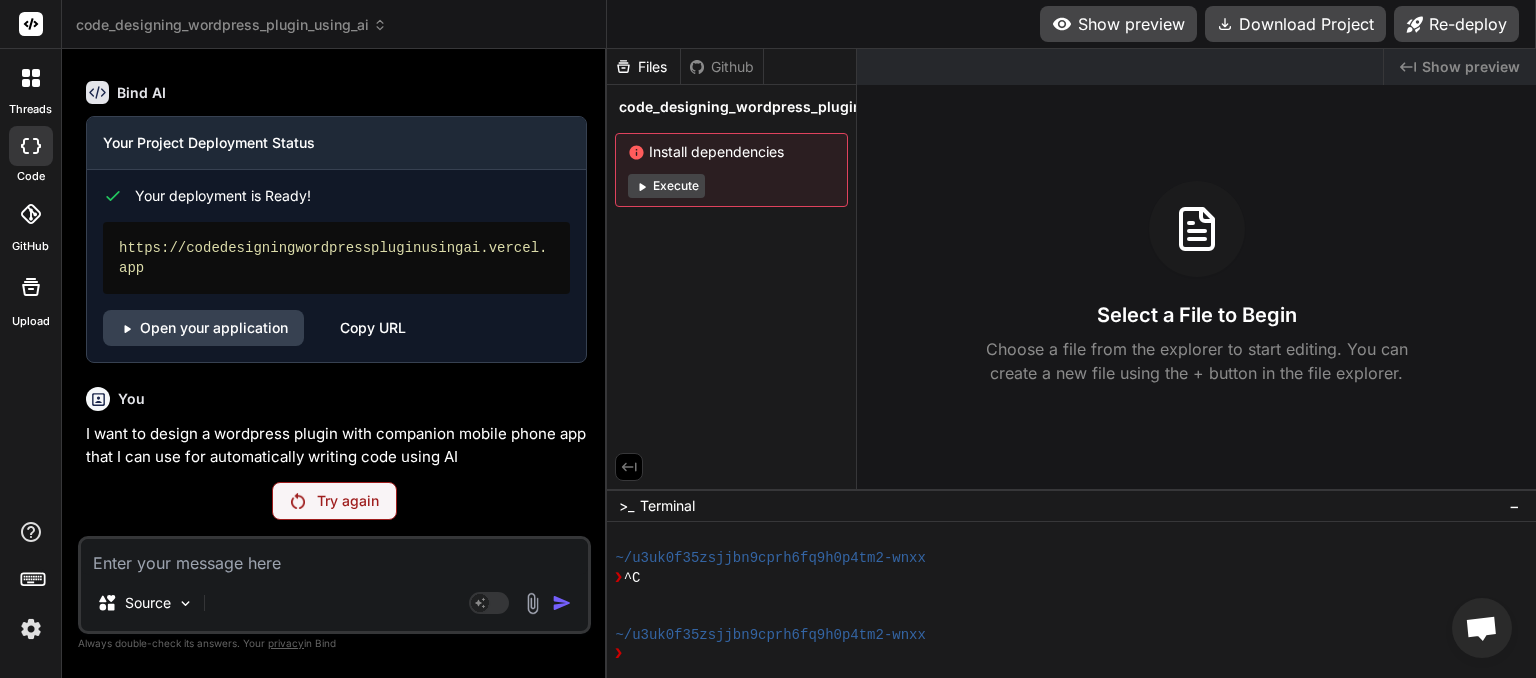 click at bounding box center [31, 629] 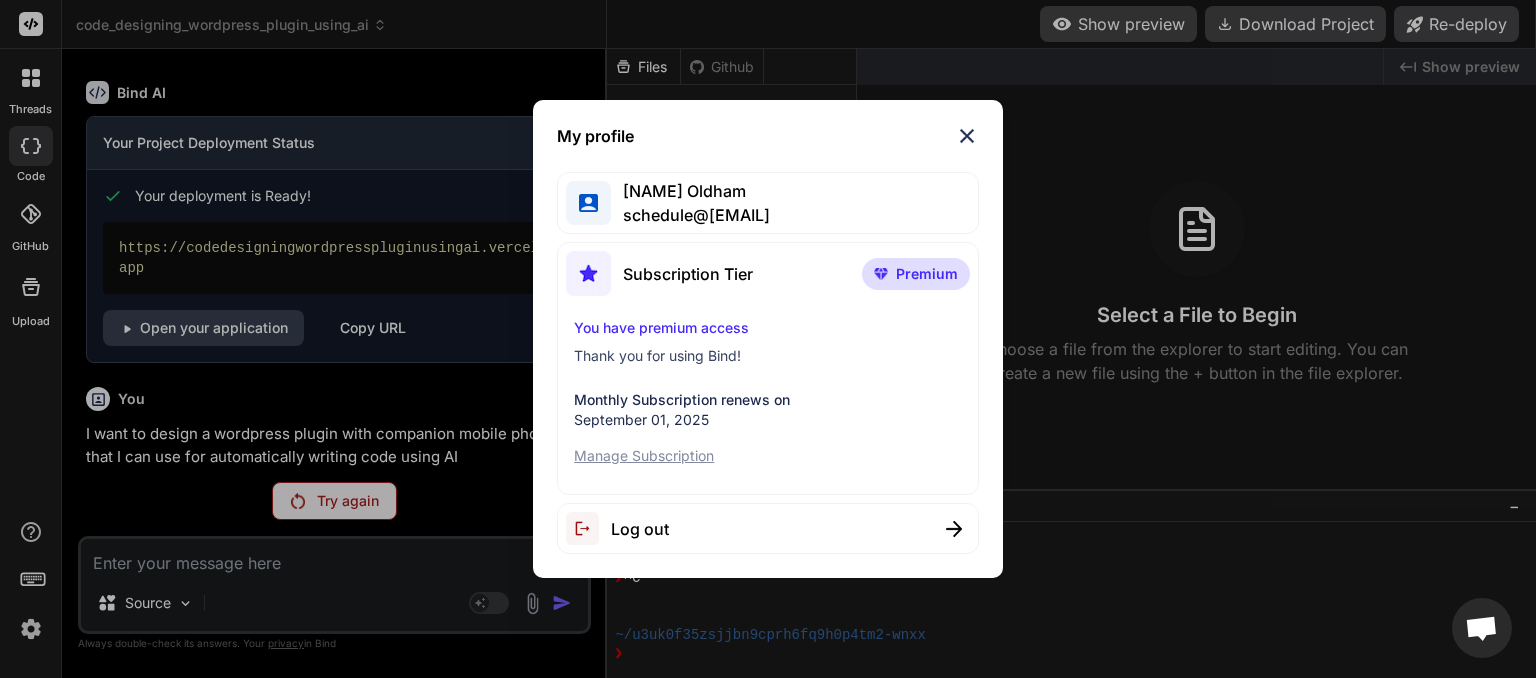 click on "Log out" at bounding box center (640, 529) 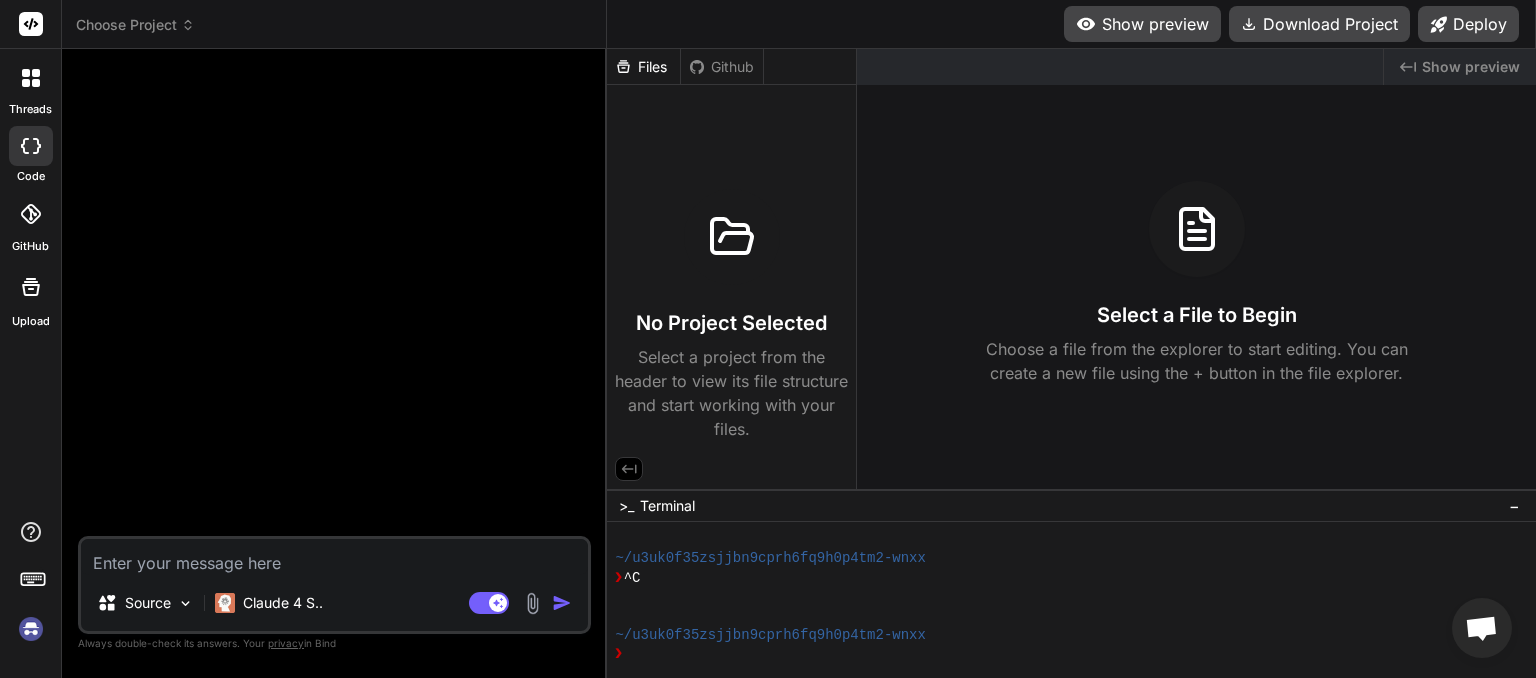 scroll, scrollTop: 499, scrollLeft: 0, axis: vertical 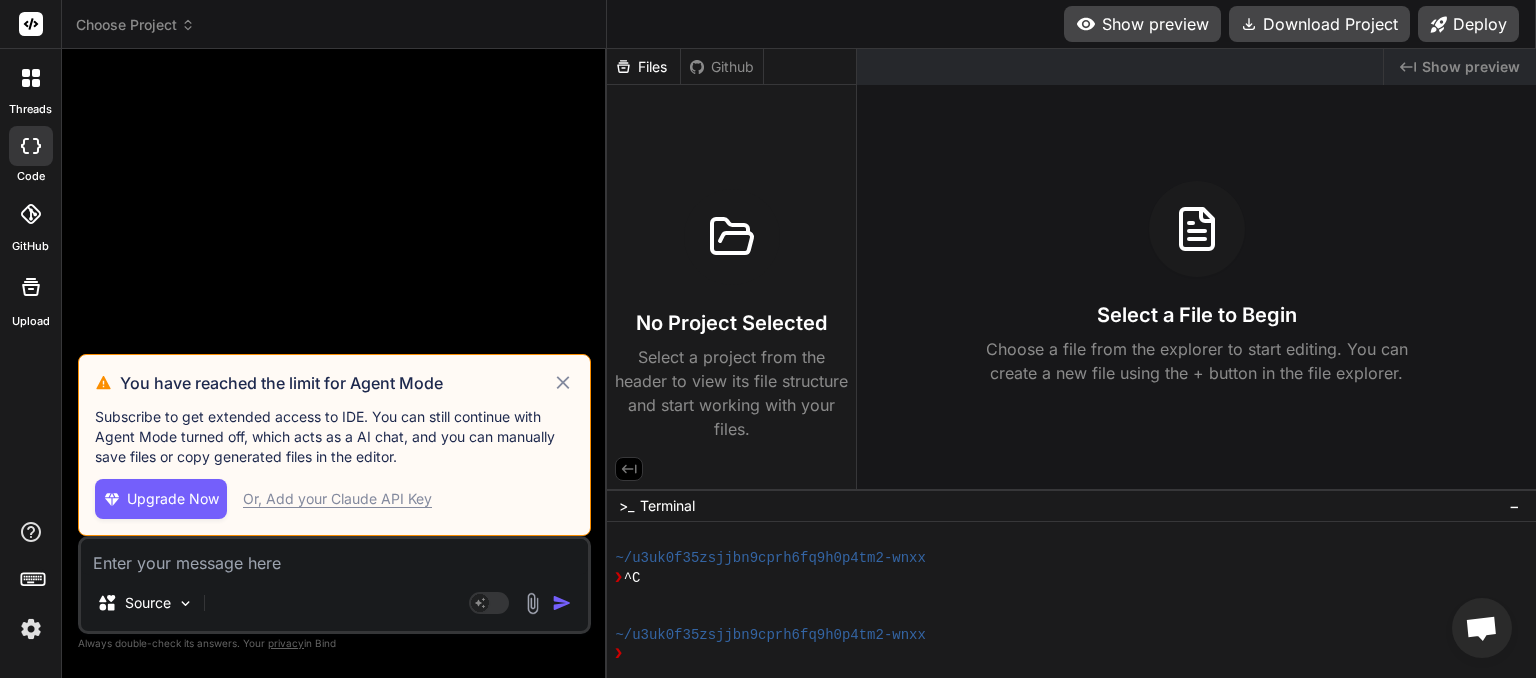 click 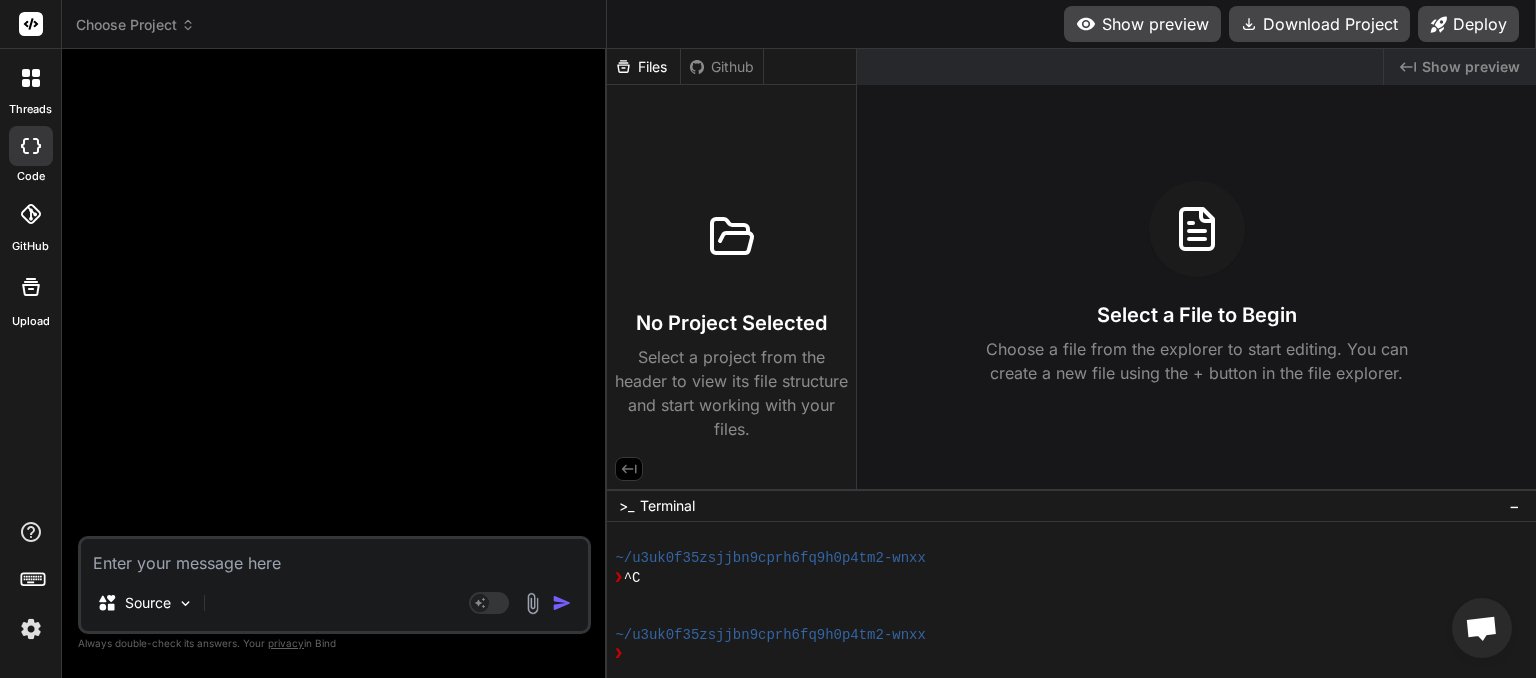 click on "Choose Project" at bounding box center [135, 25] 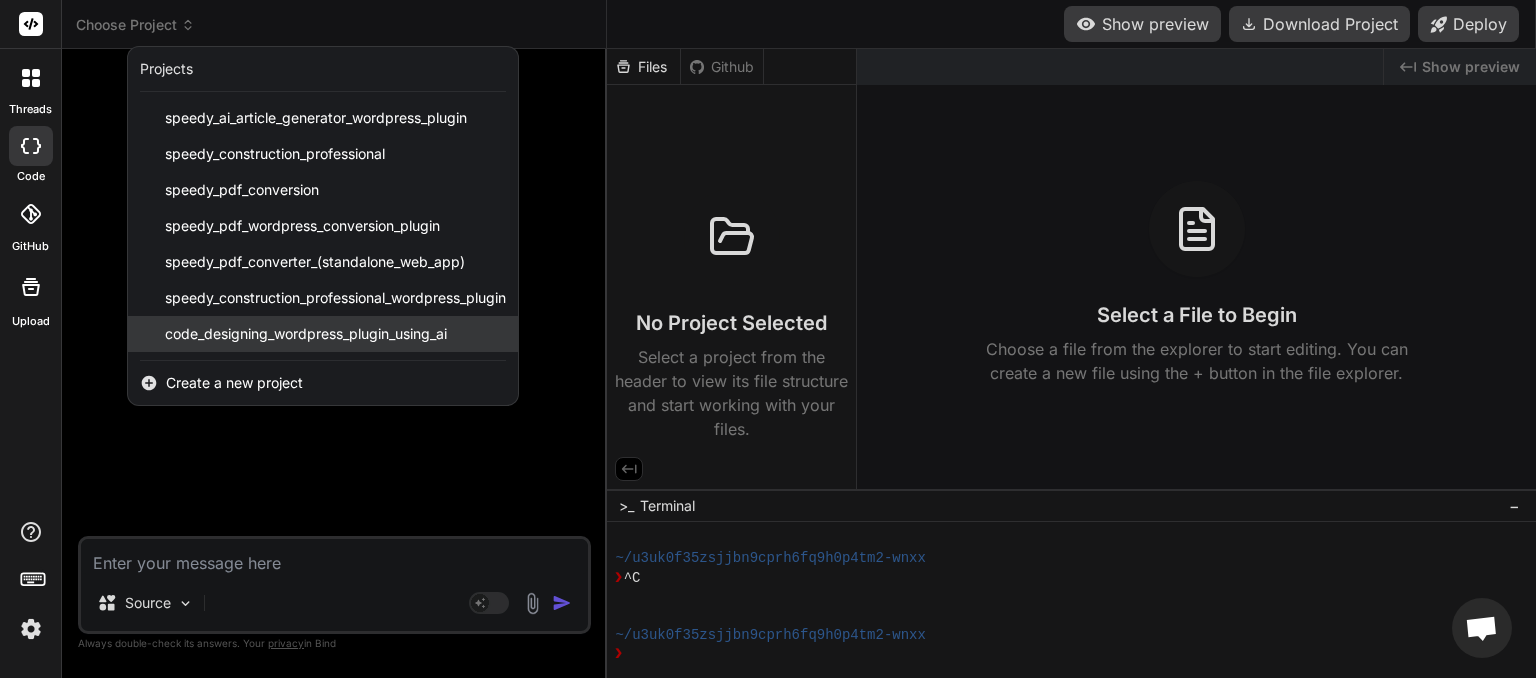 click on "code_designing_wordpress_plugin_using_ai" at bounding box center (306, 334) 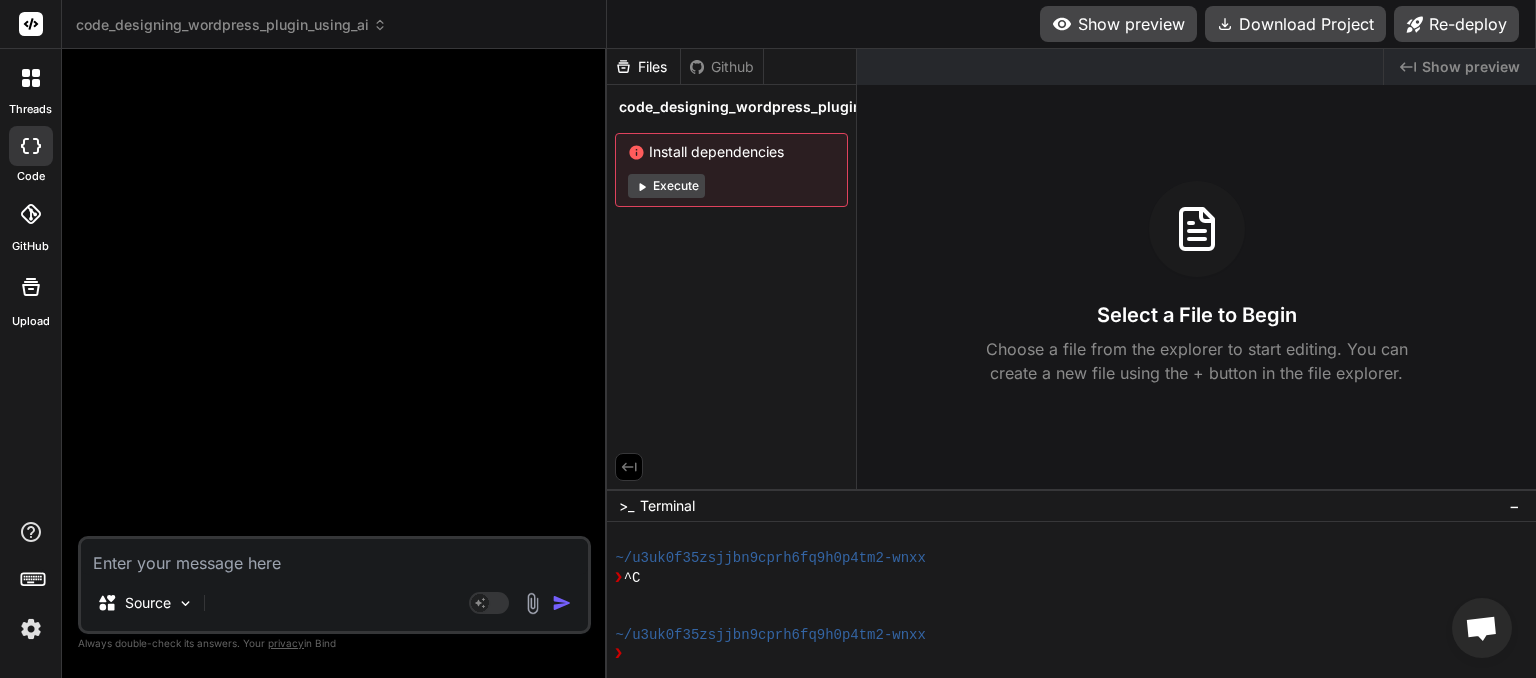 click at bounding box center [334, 557] 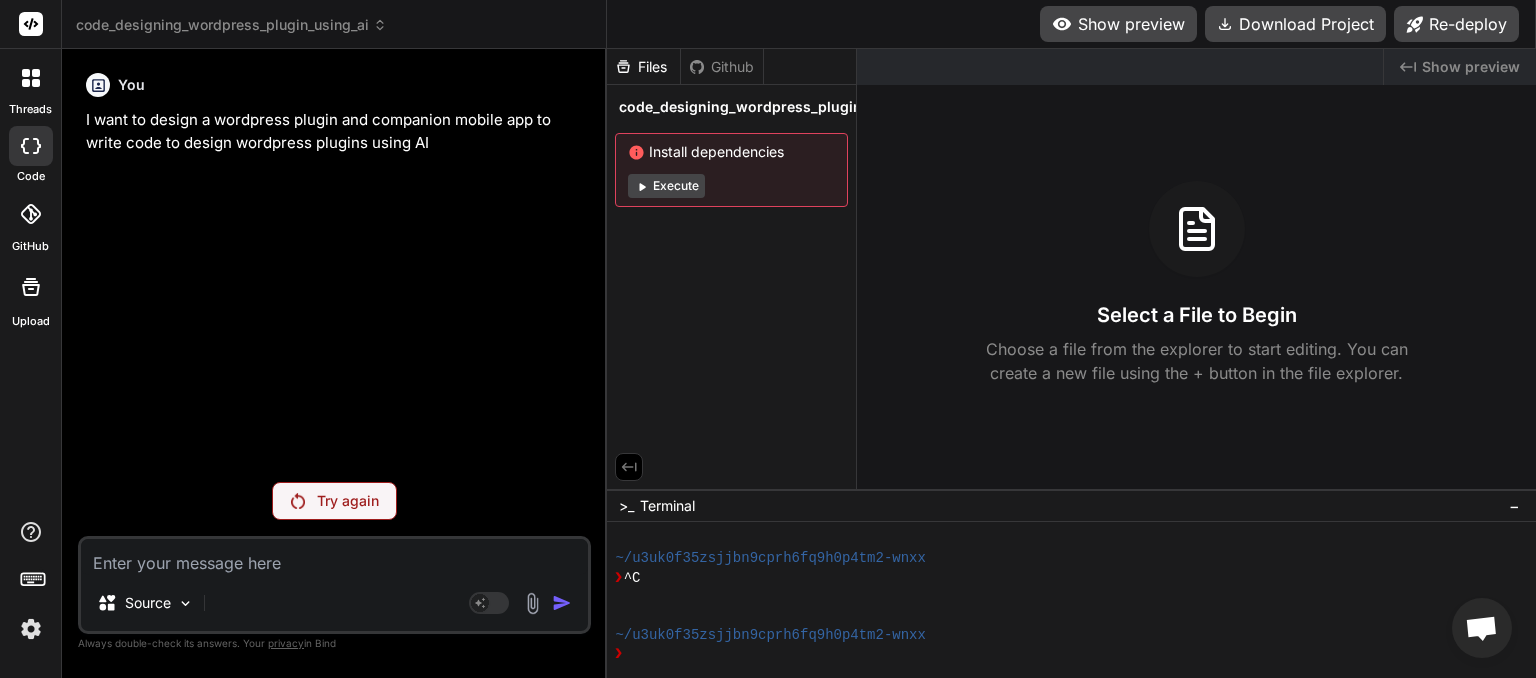 click on "code_designing_wordpress_plugin_using_ai" at bounding box center (231, 25) 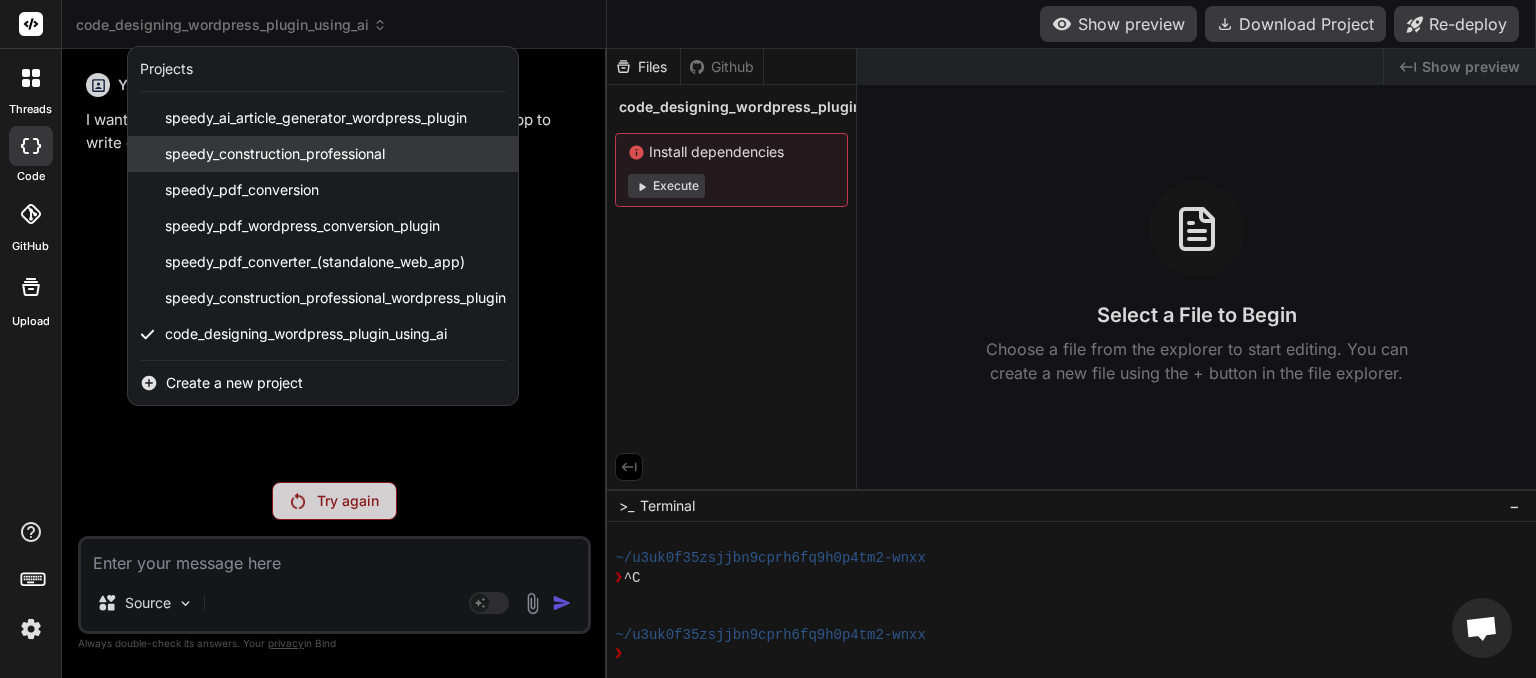 click on "speedy_construction_professional" at bounding box center (275, 154) 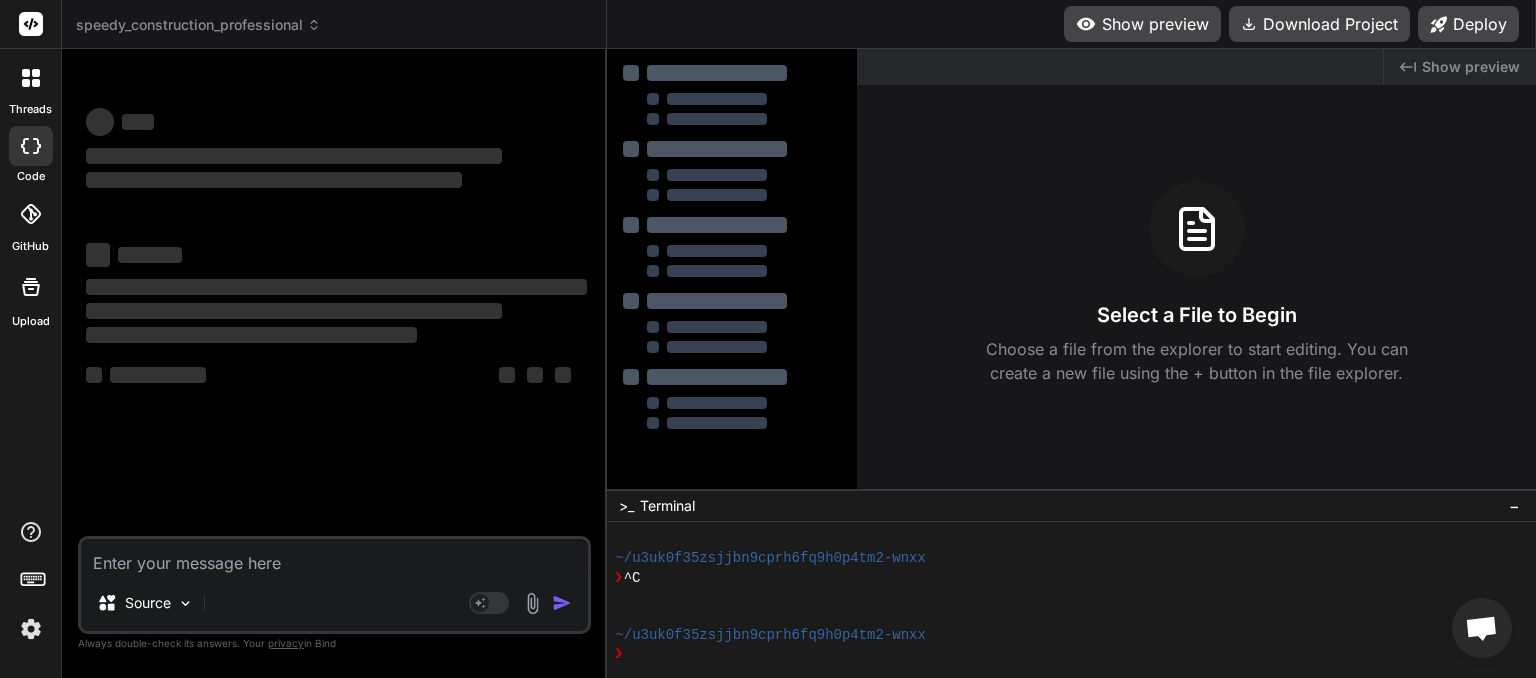 scroll, scrollTop: 652, scrollLeft: 0, axis: vertical 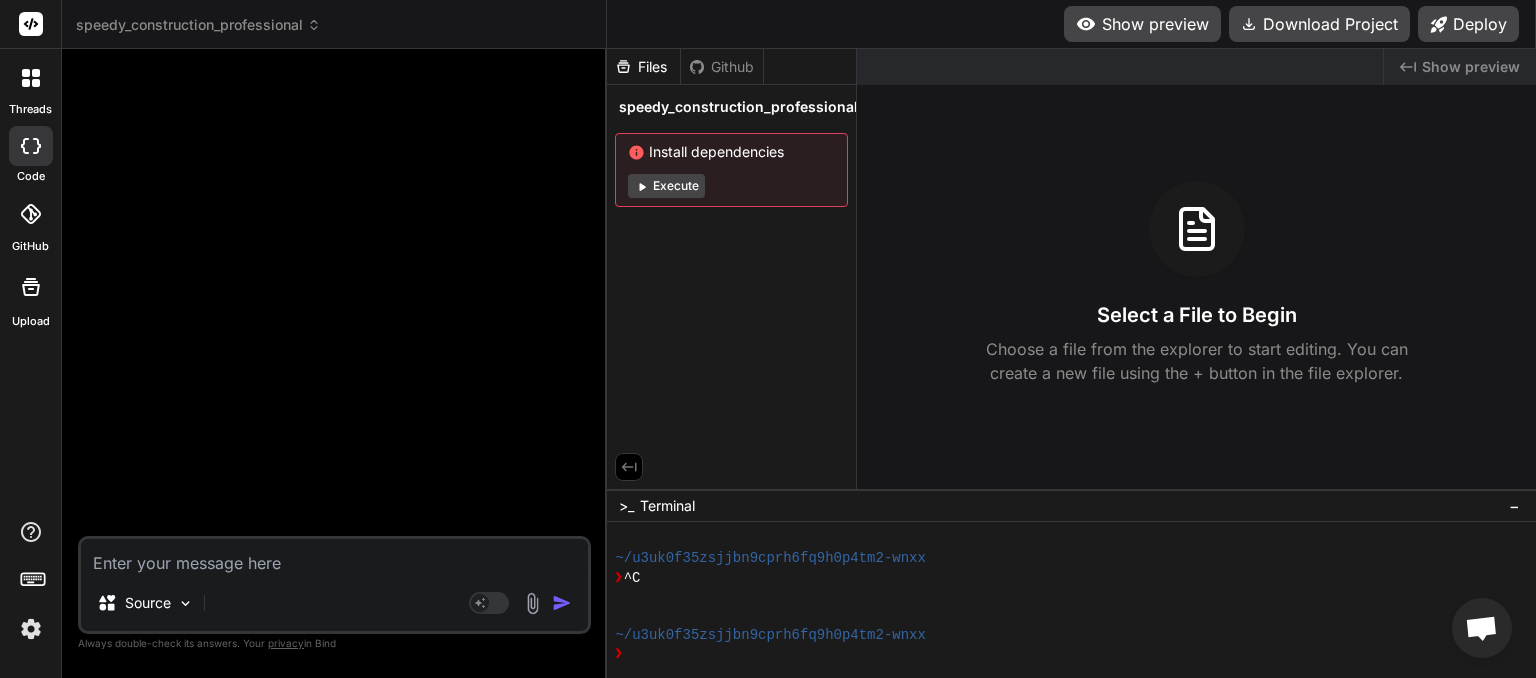 click at bounding box center (31, 629) 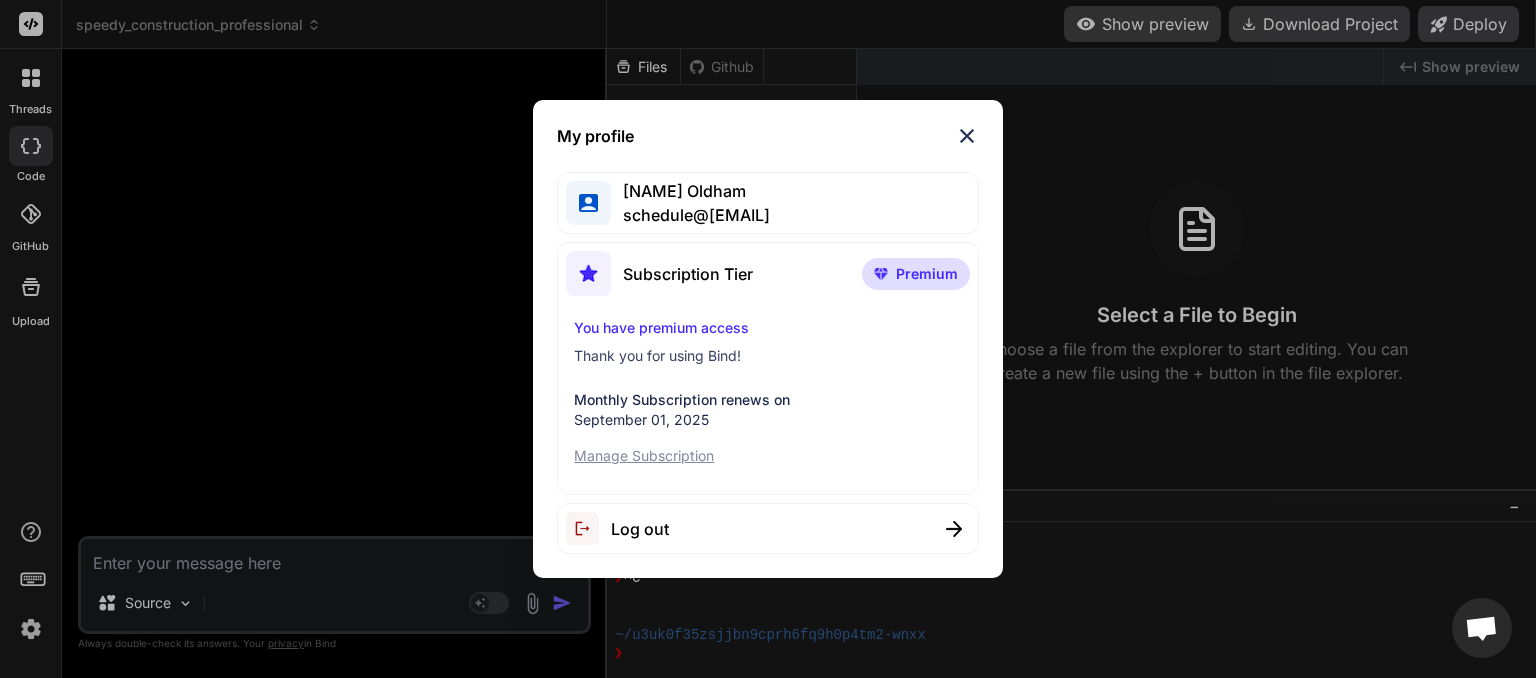 click on "Log out" at bounding box center (640, 529) 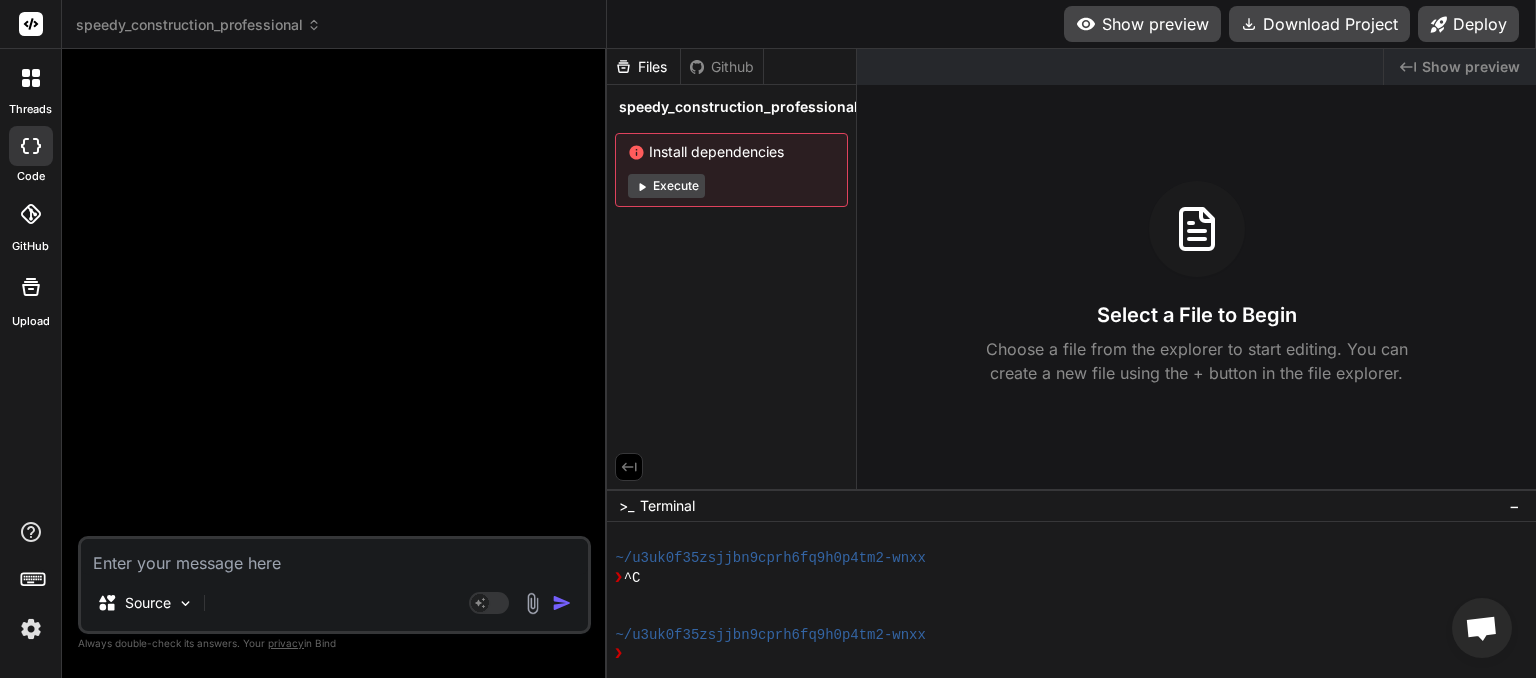 scroll, scrollTop: 729, scrollLeft: 0, axis: vertical 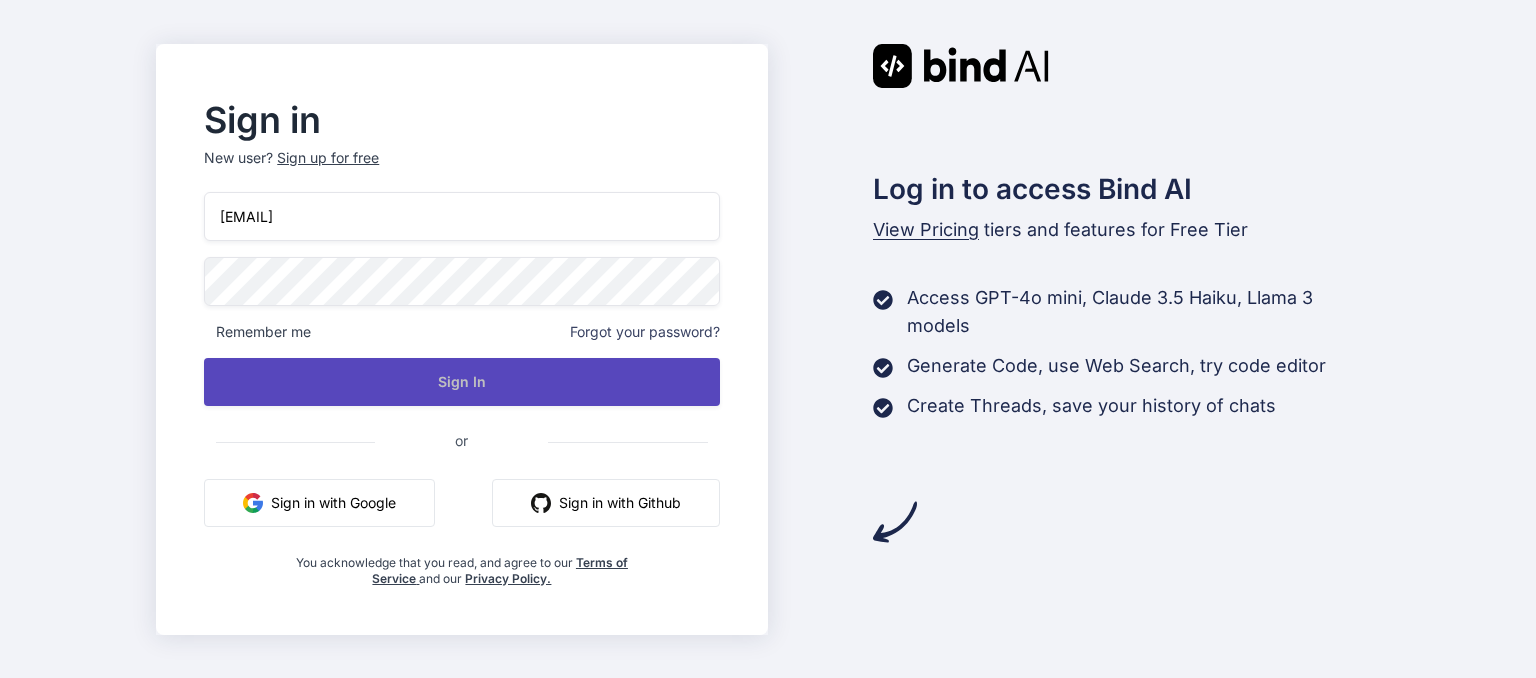 click on "Sign In" at bounding box center (461, 382) 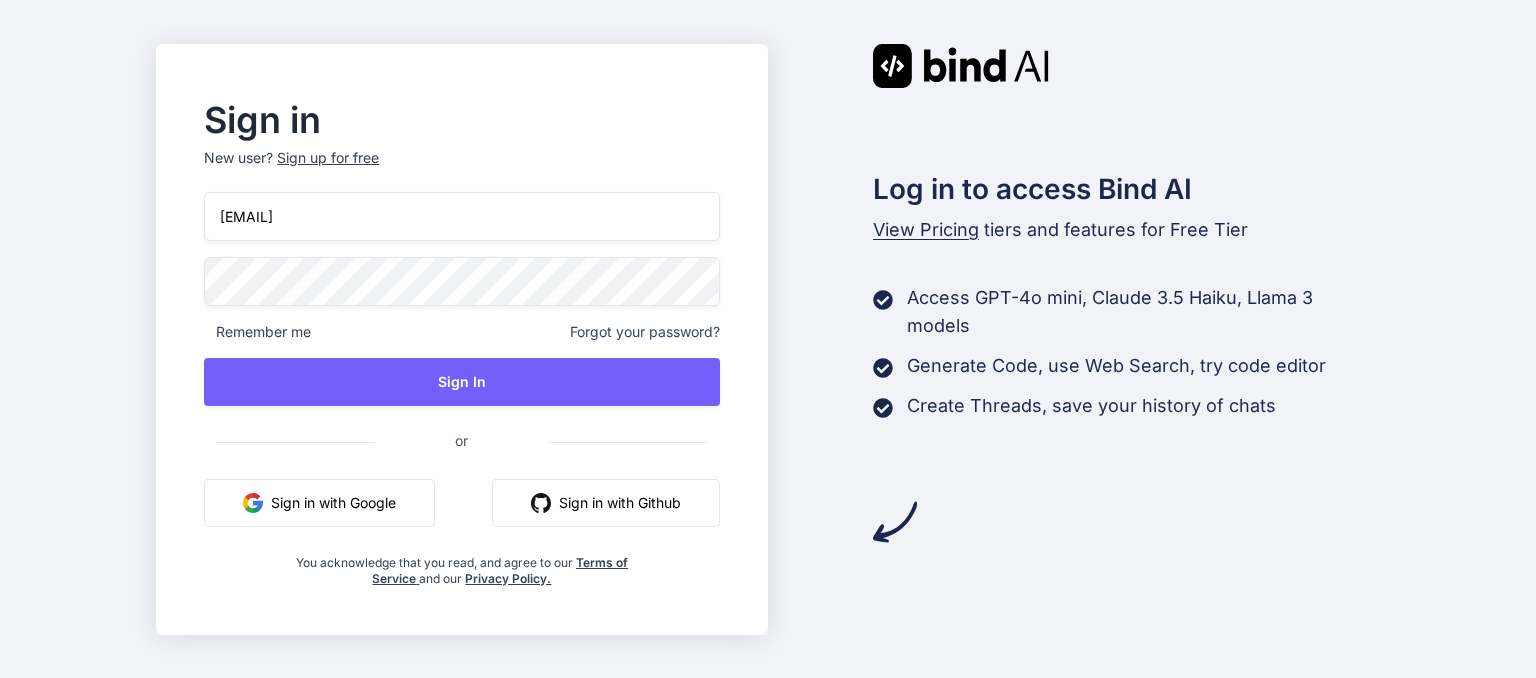 scroll, scrollTop: 0, scrollLeft: 0, axis: both 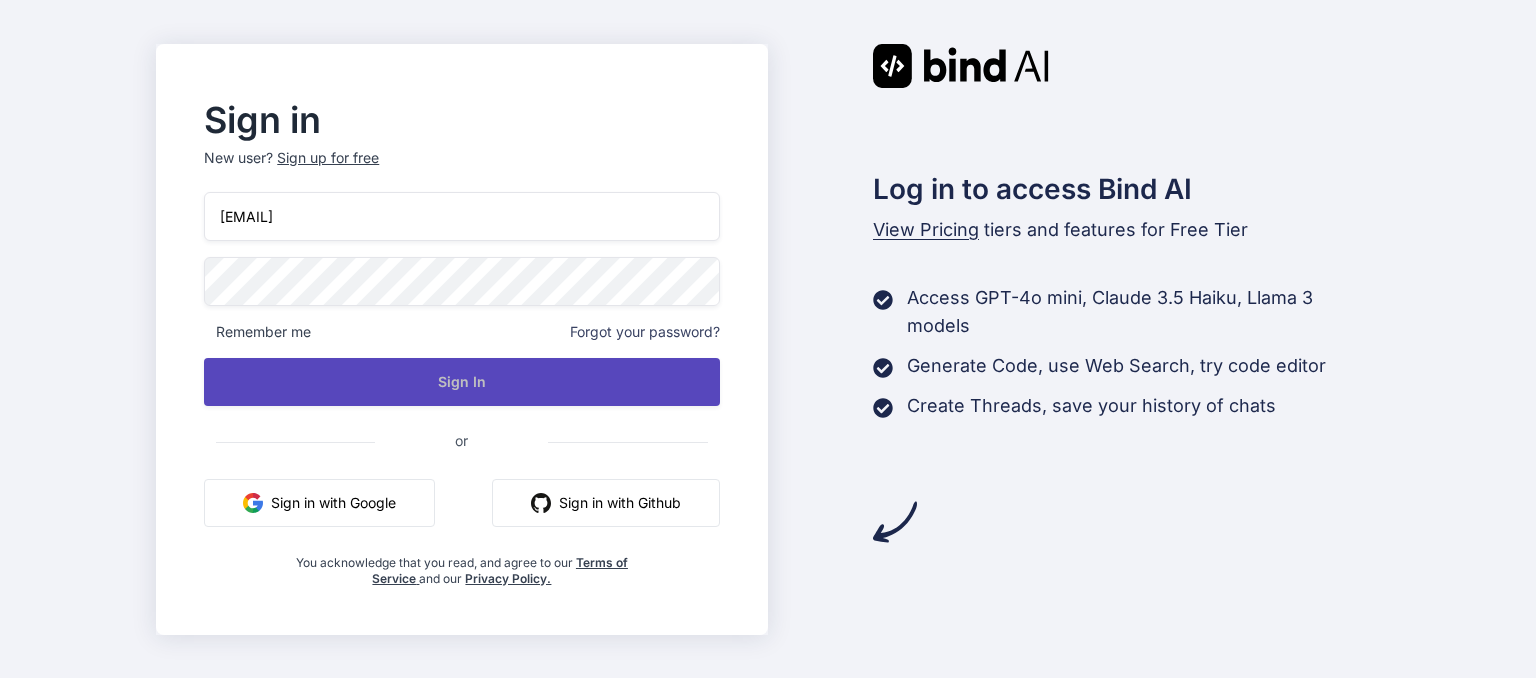 click on "Sign In" at bounding box center (461, 382) 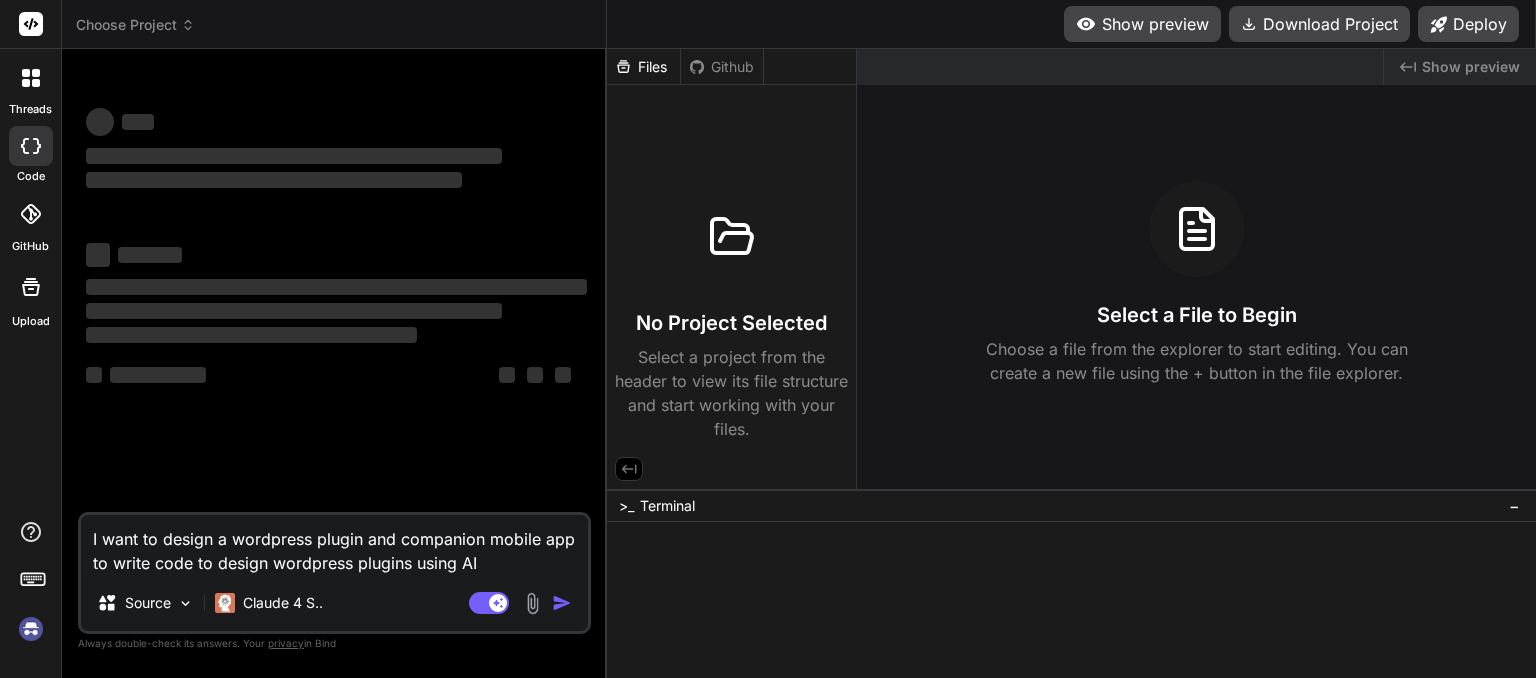 scroll, scrollTop: 0, scrollLeft: 0, axis: both 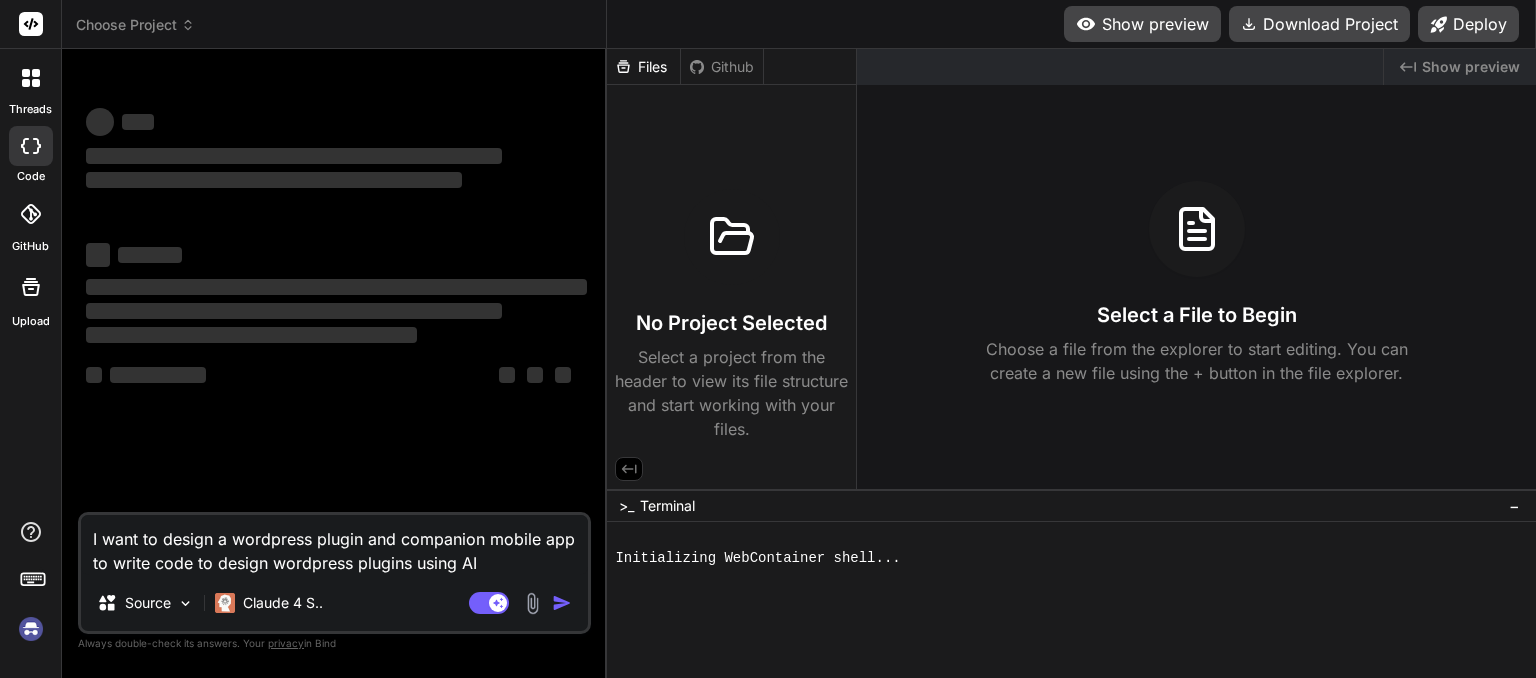 type on "x" 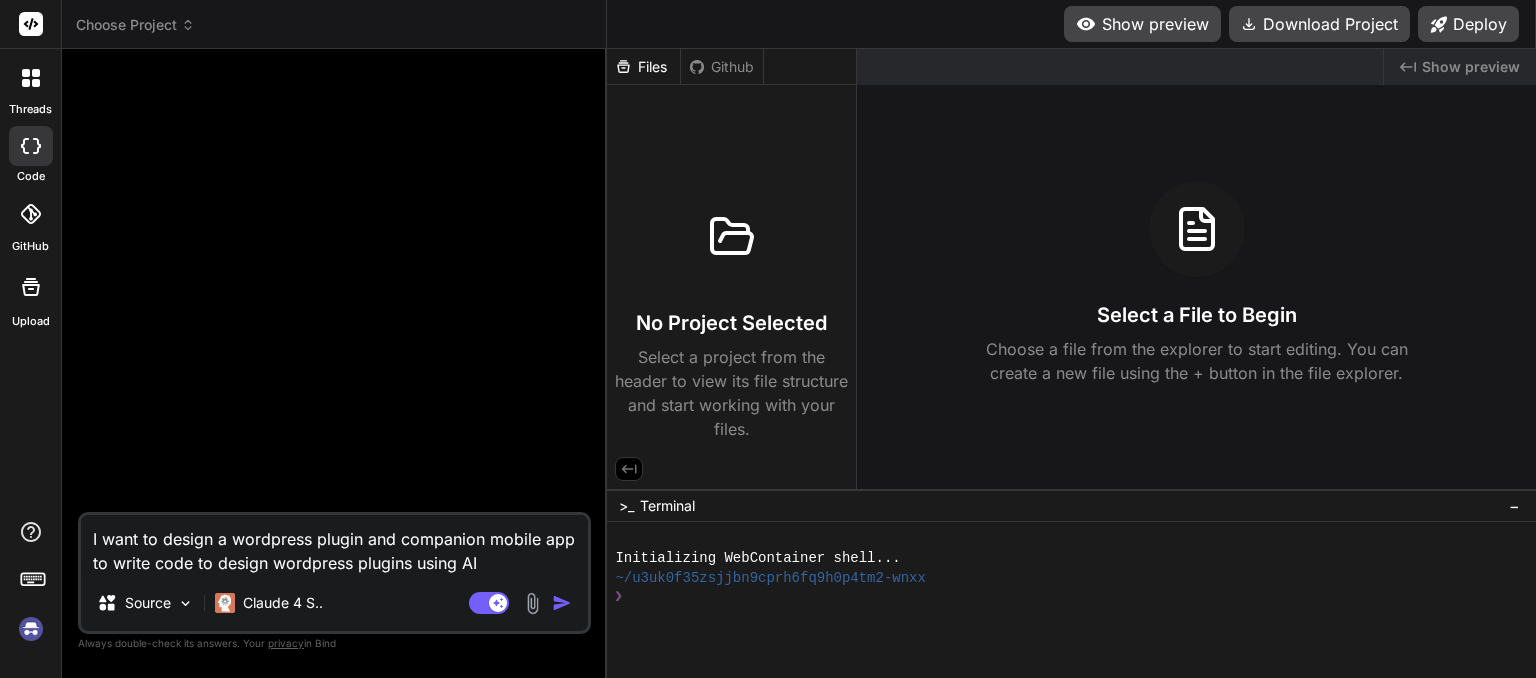 click 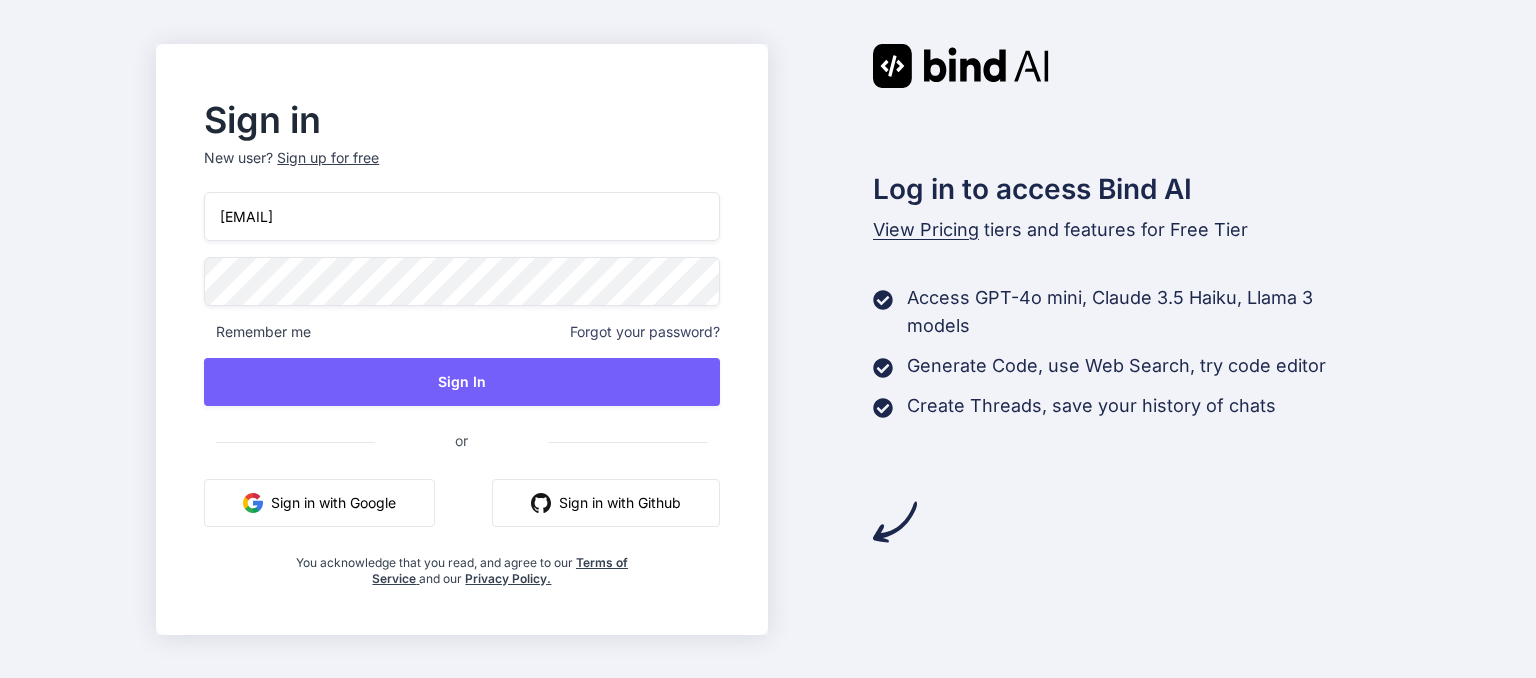 scroll, scrollTop: 0, scrollLeft: 0, axis: both 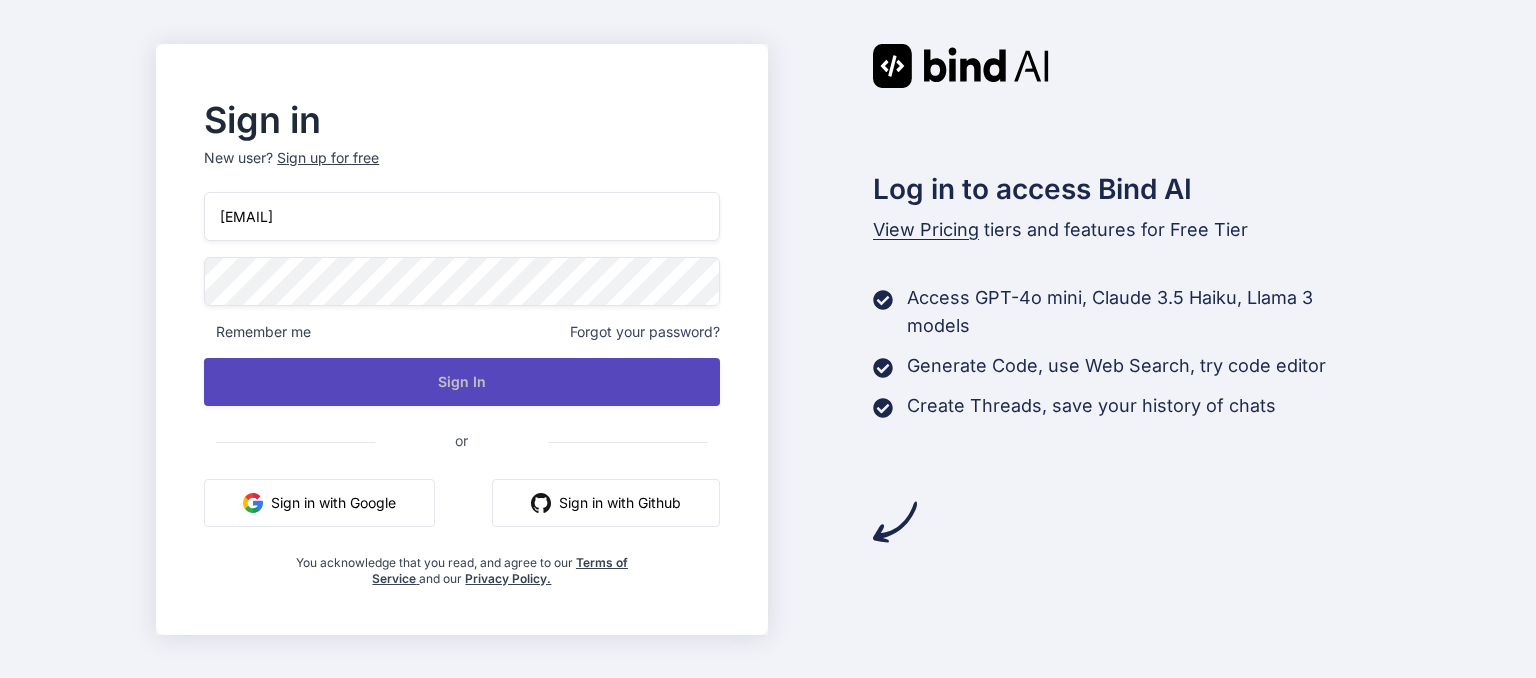 click on "Sign In" at bounding box center (461, 382) 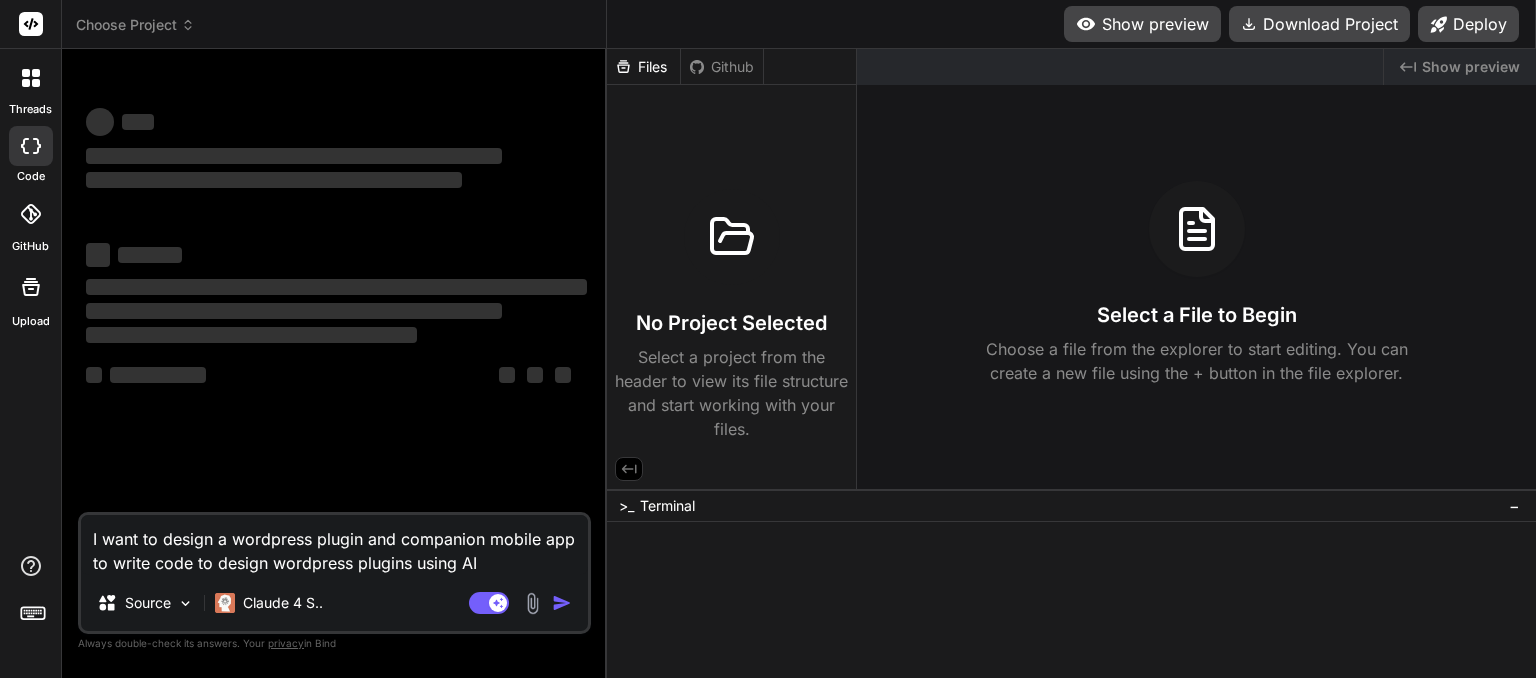 scroll, scrollTop: 0, scrollLeft: 0, axis: both 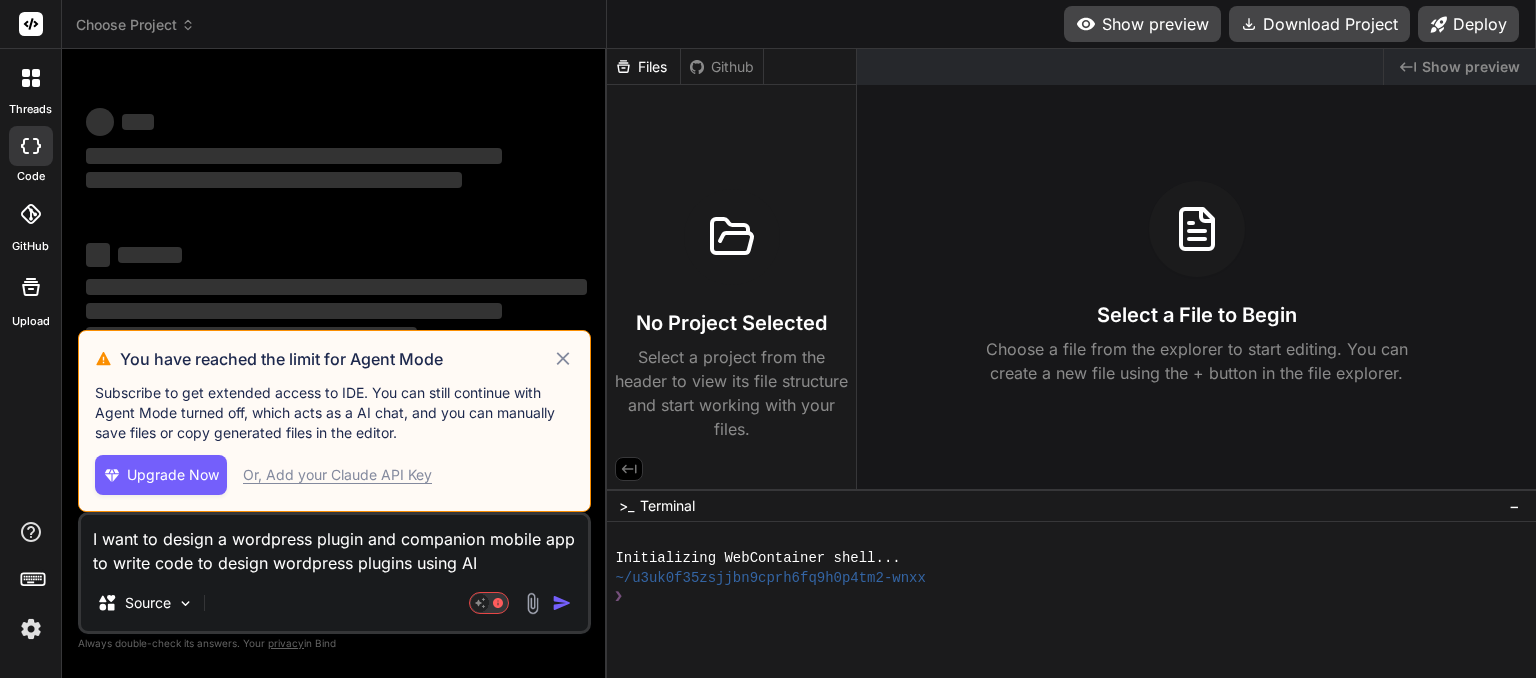 click at bounding box center (31, 629) 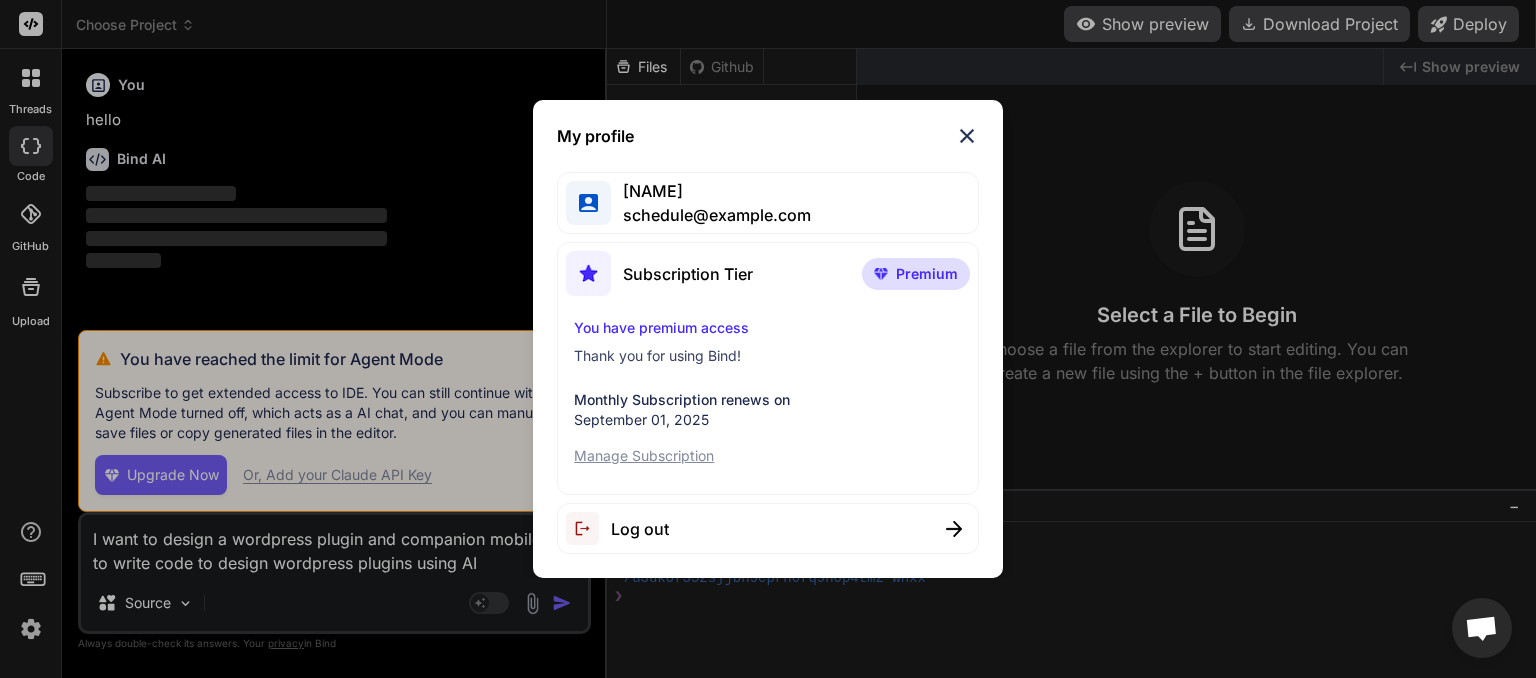 click at bounding box center (967, 136) 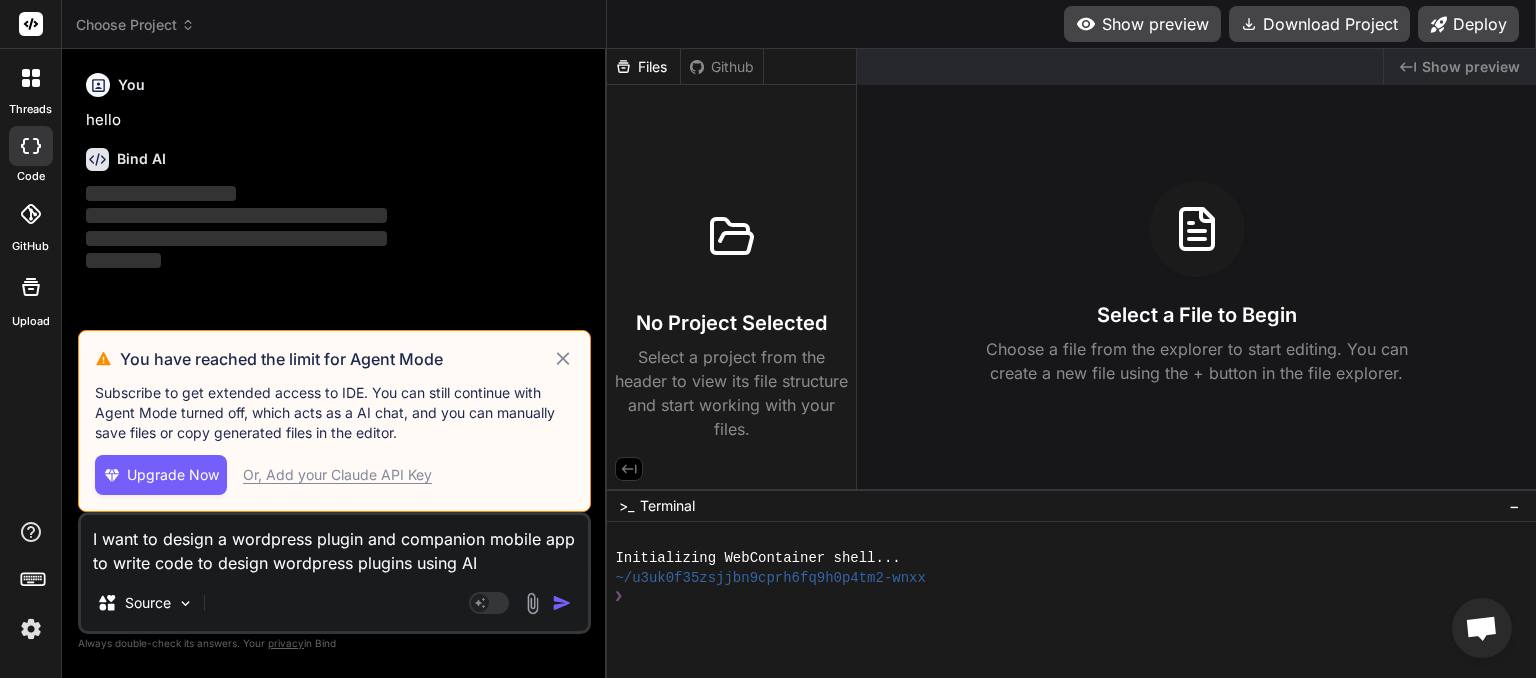 click on "Choose Project" at bounding box center (135, 25) 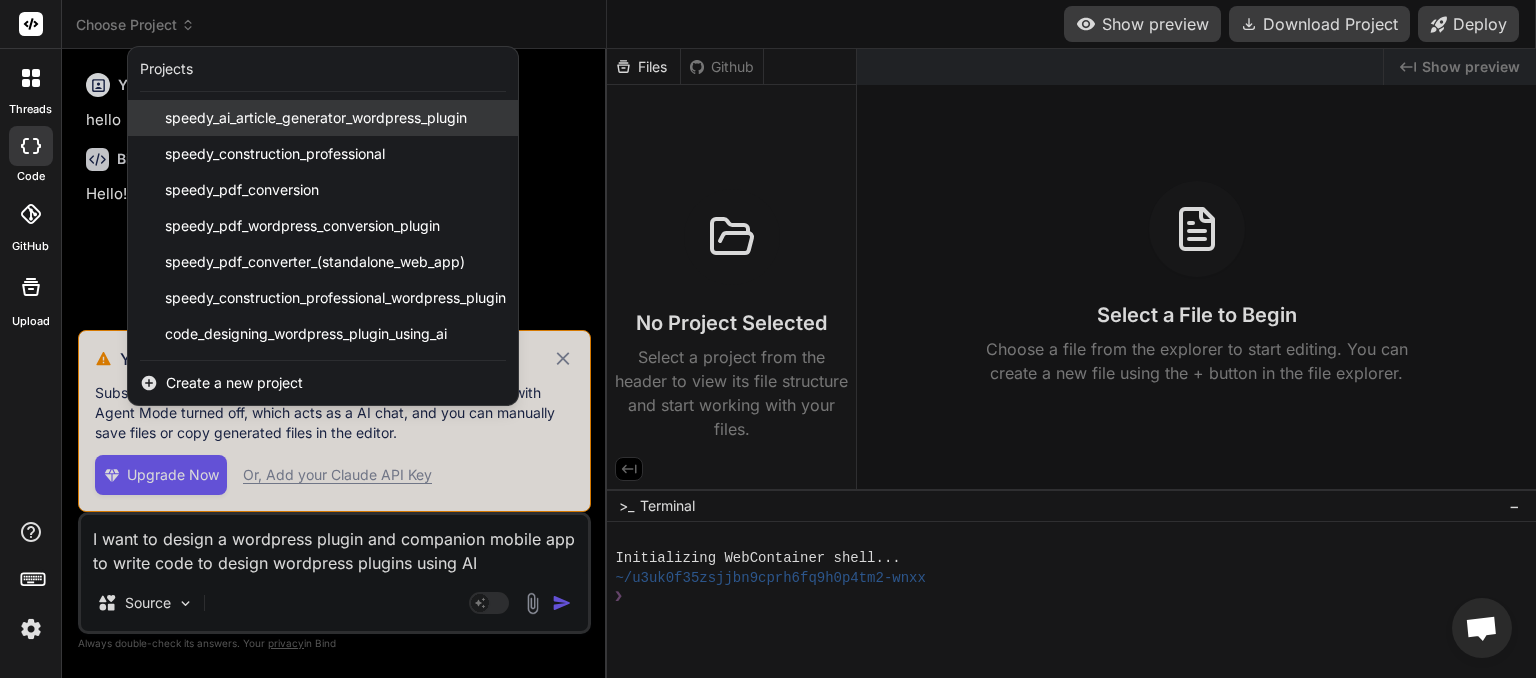 click on "speedy_ai_article_generator_wordpress_plugin" at bounding box center [316, 118] 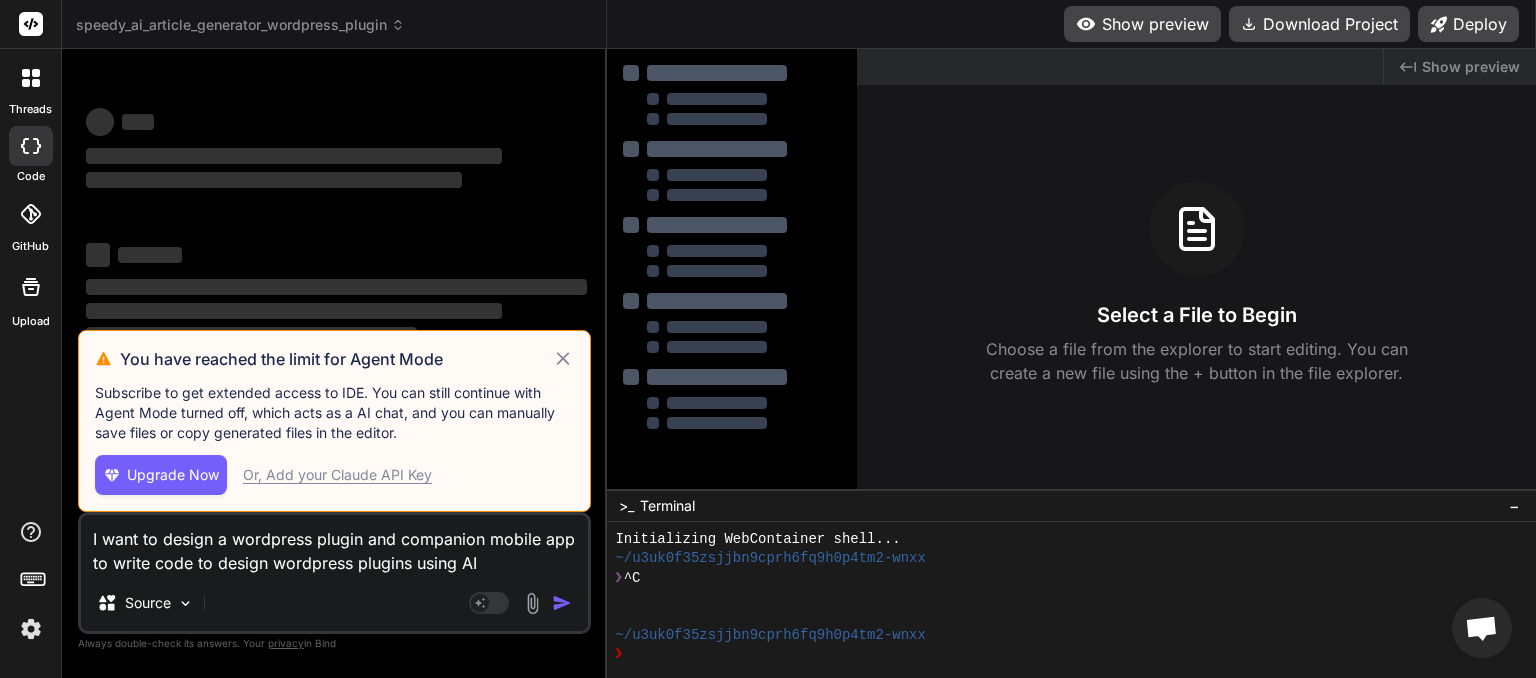 drag, startPoint x: 323, startPoint y: 517, endPoint x: 9, endPoint y: 503, distance: 314.31195 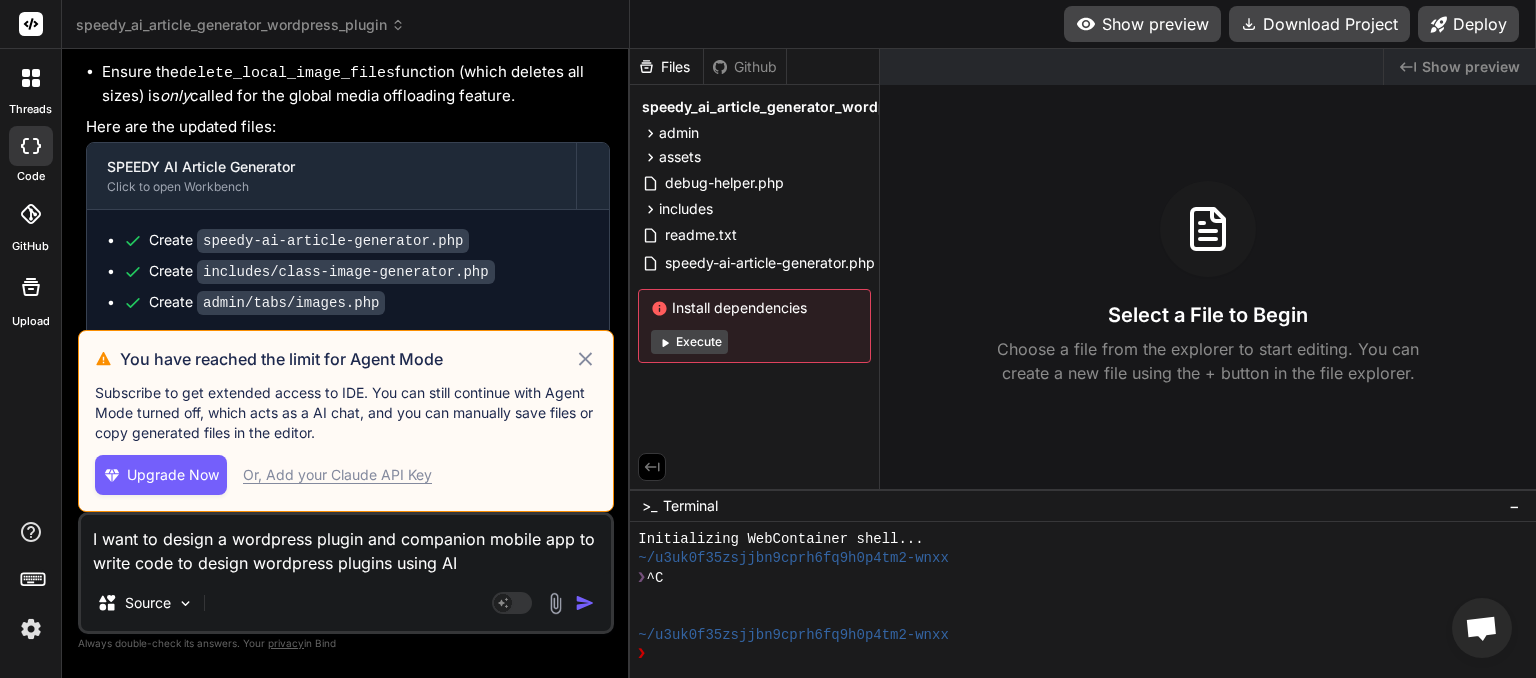 scroll, scrollTop: 5414, scrollLeft: 0, axis: vertical 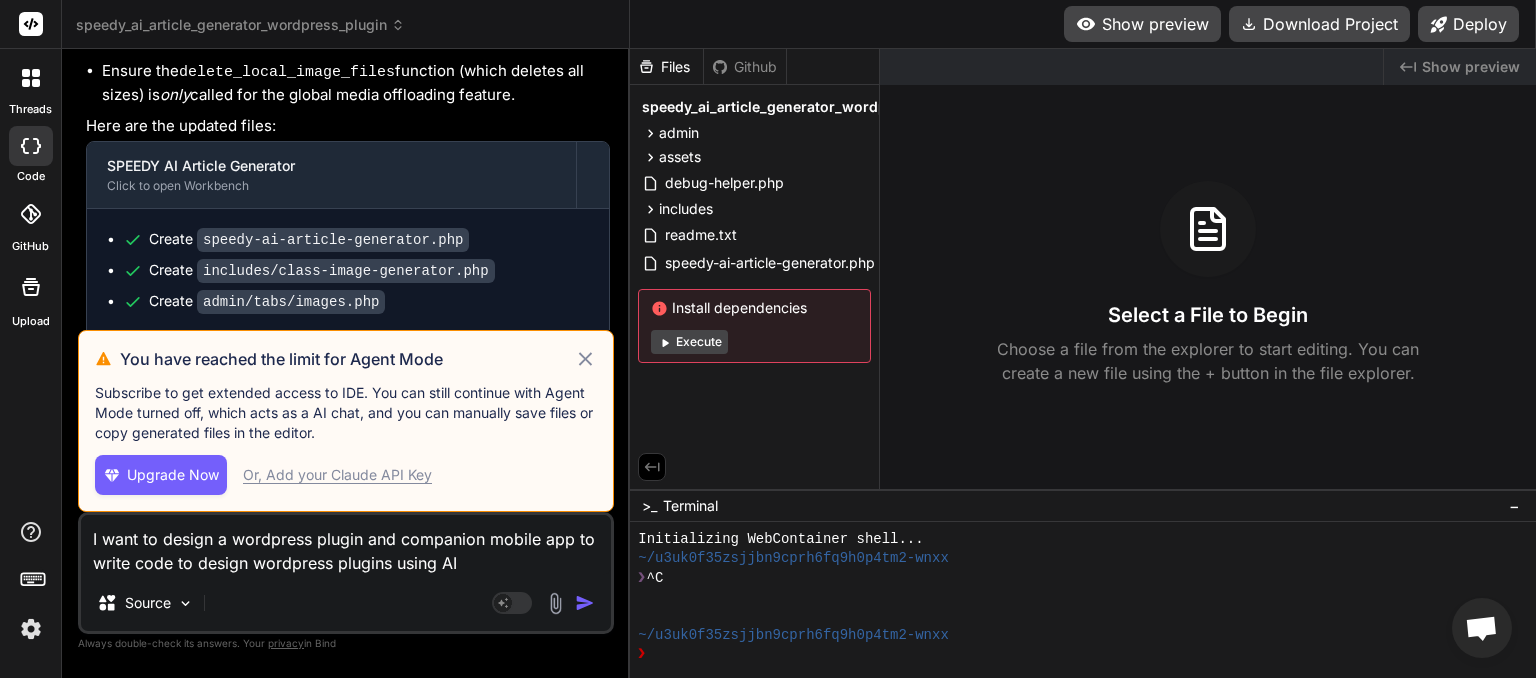 click on "speedy_ai_article_generator_wordpress_plugin" at bounding box center [240, 25] 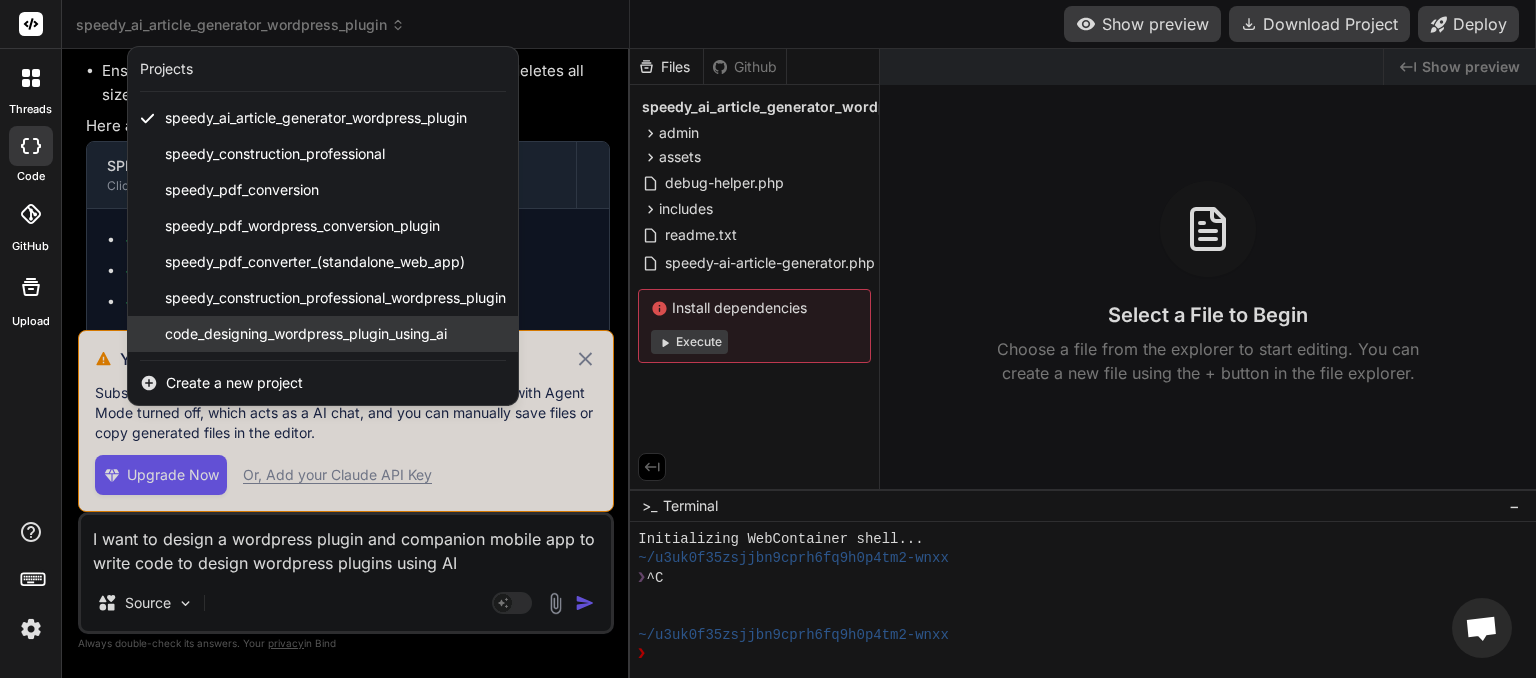 click on "code_designing_wordpress_plugin_using_ai" at bounding box center [306, 334] 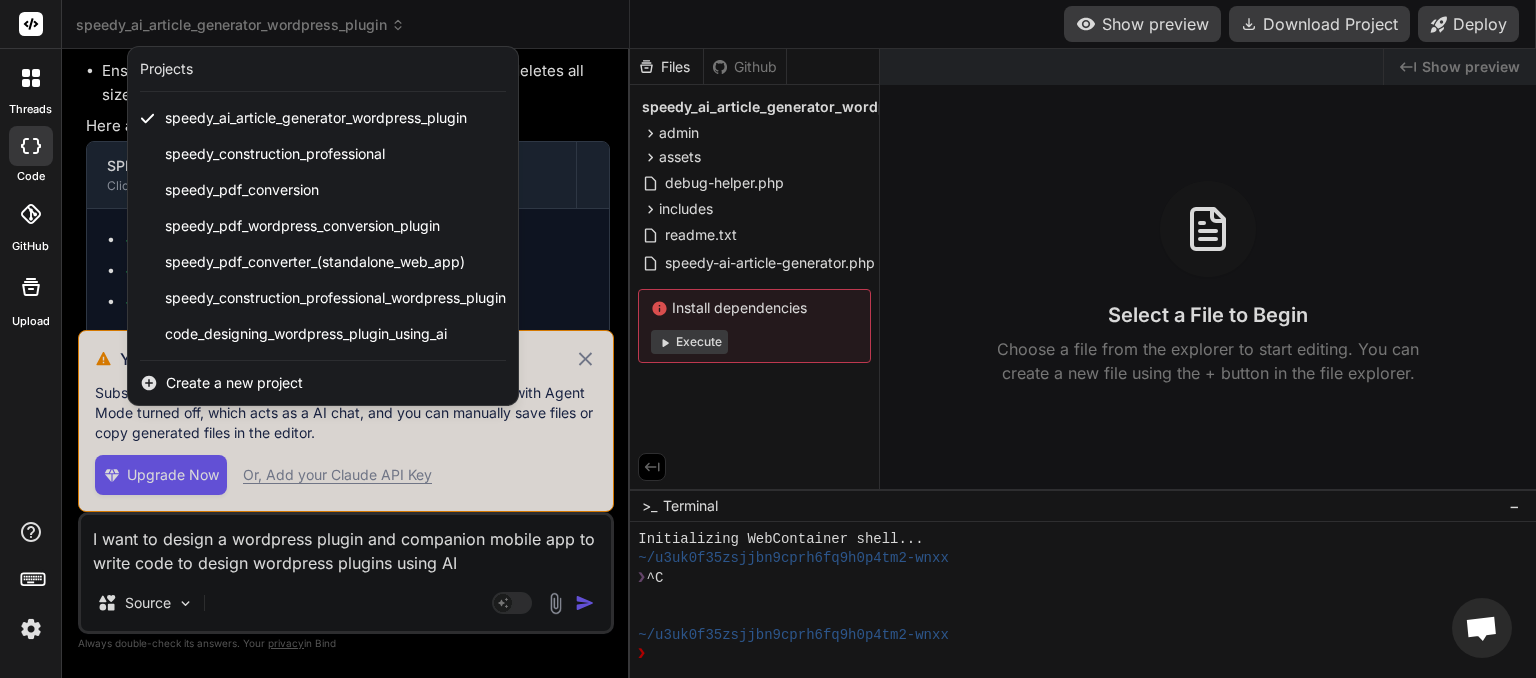 scroll, scrollTop: 88, scrollLeft: 0, axis: vertical 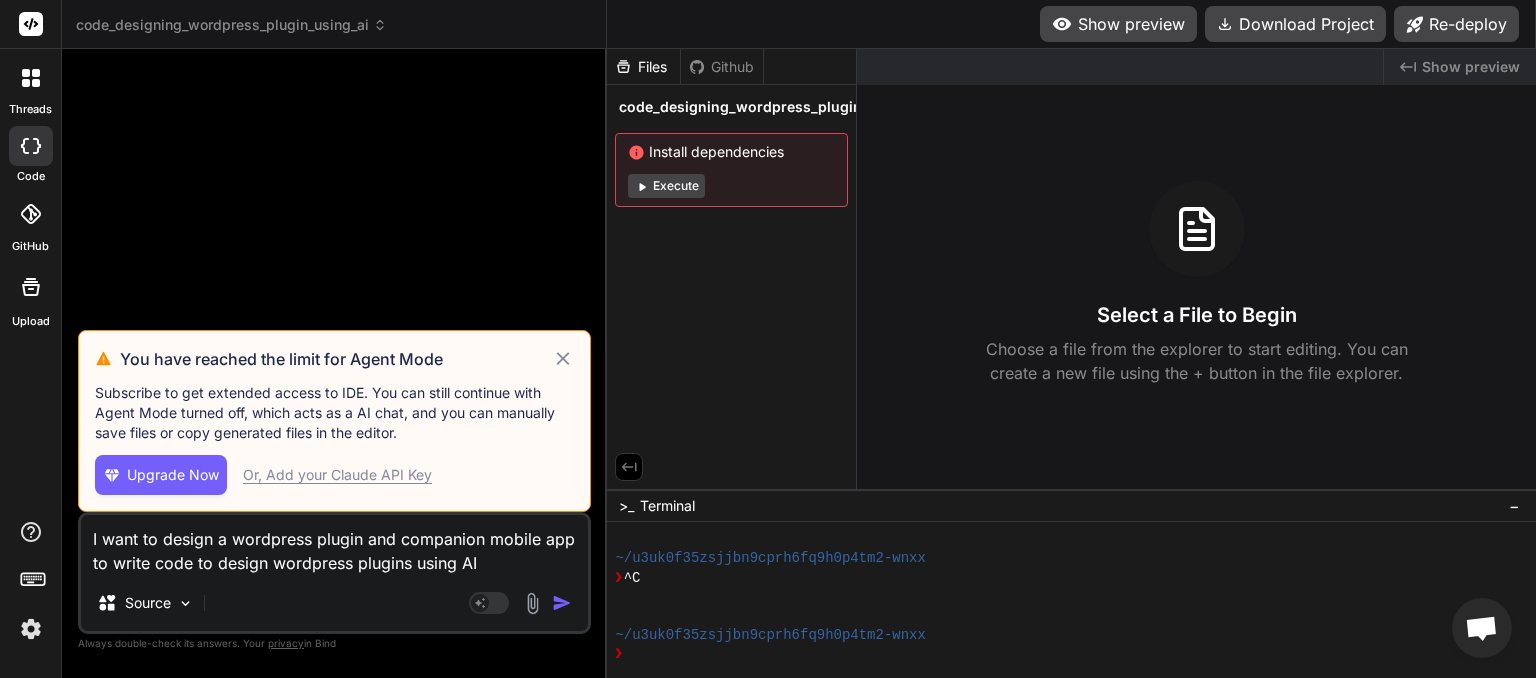 click at bounding box center [562, 603] 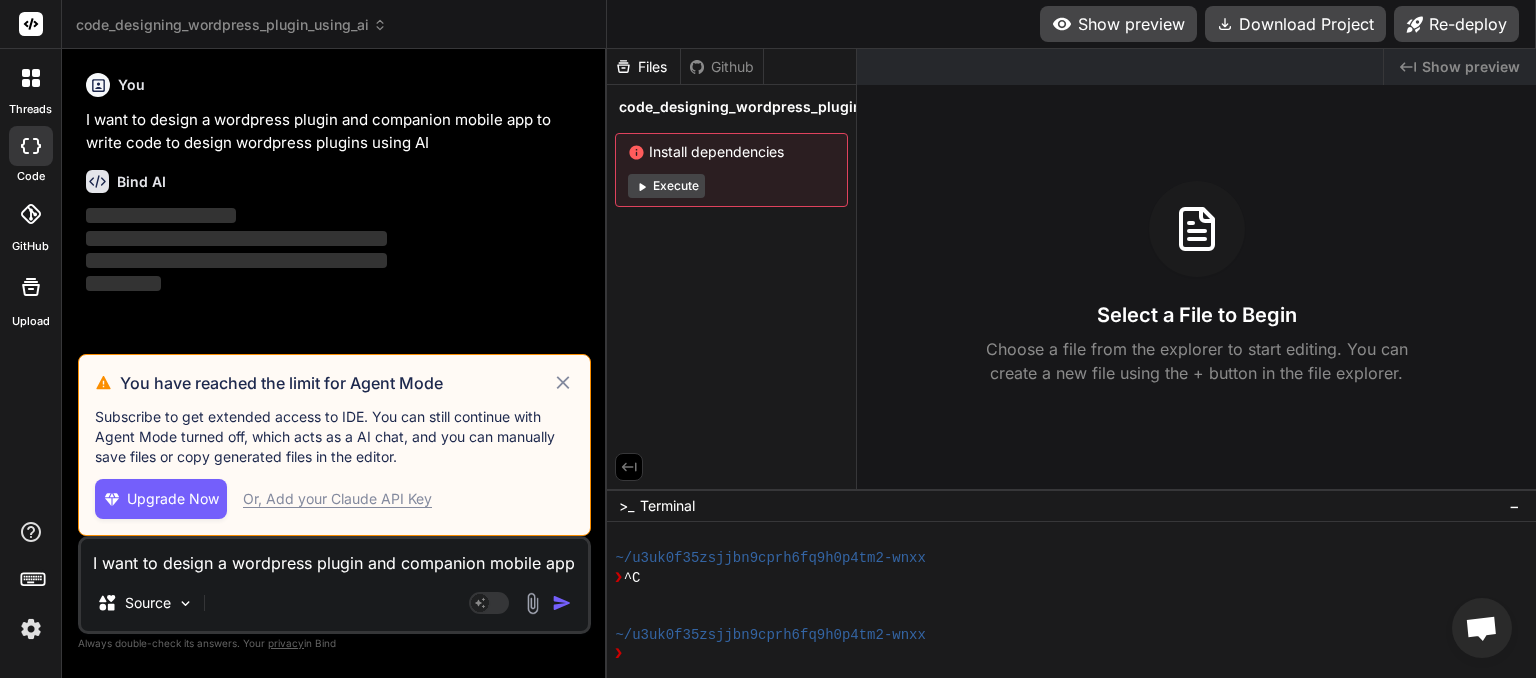 click 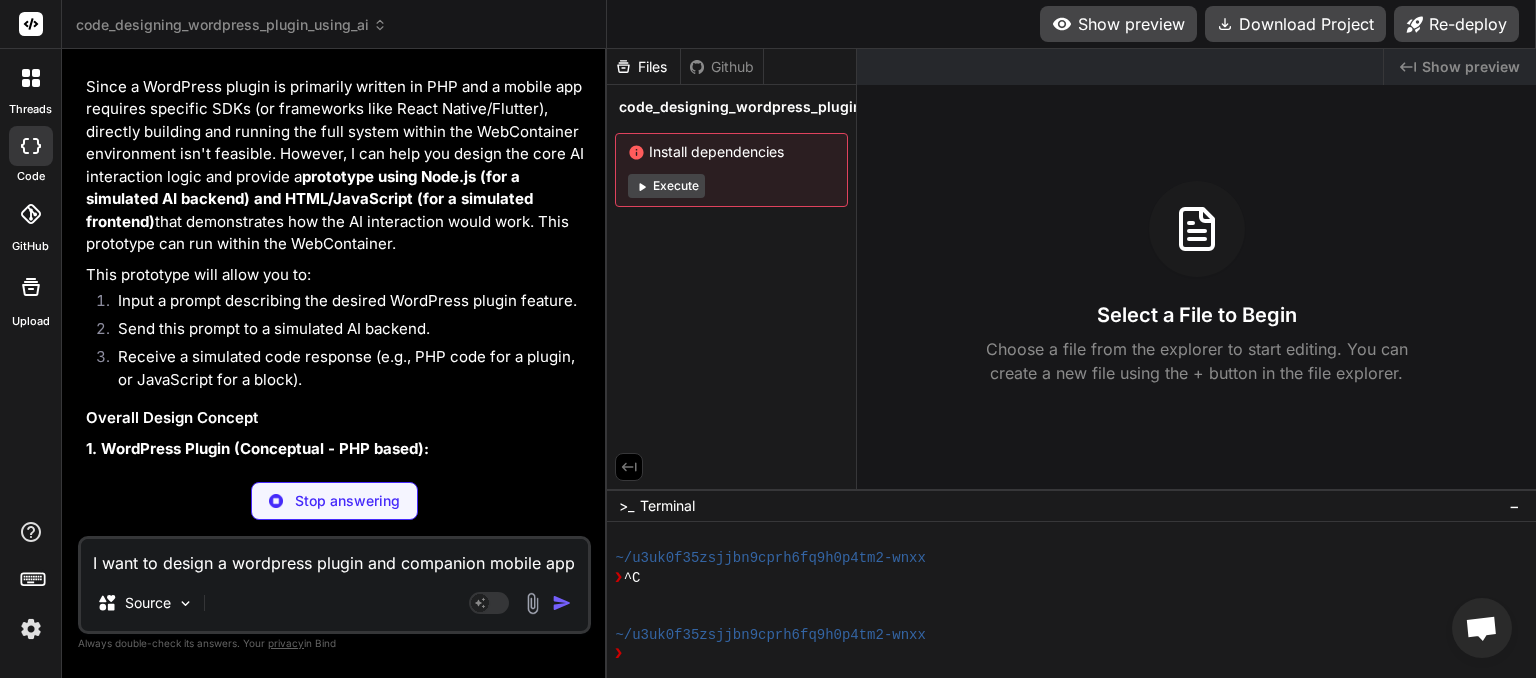 scroll, scrollTop: 269, scrollLeft: 0, axis: vertical 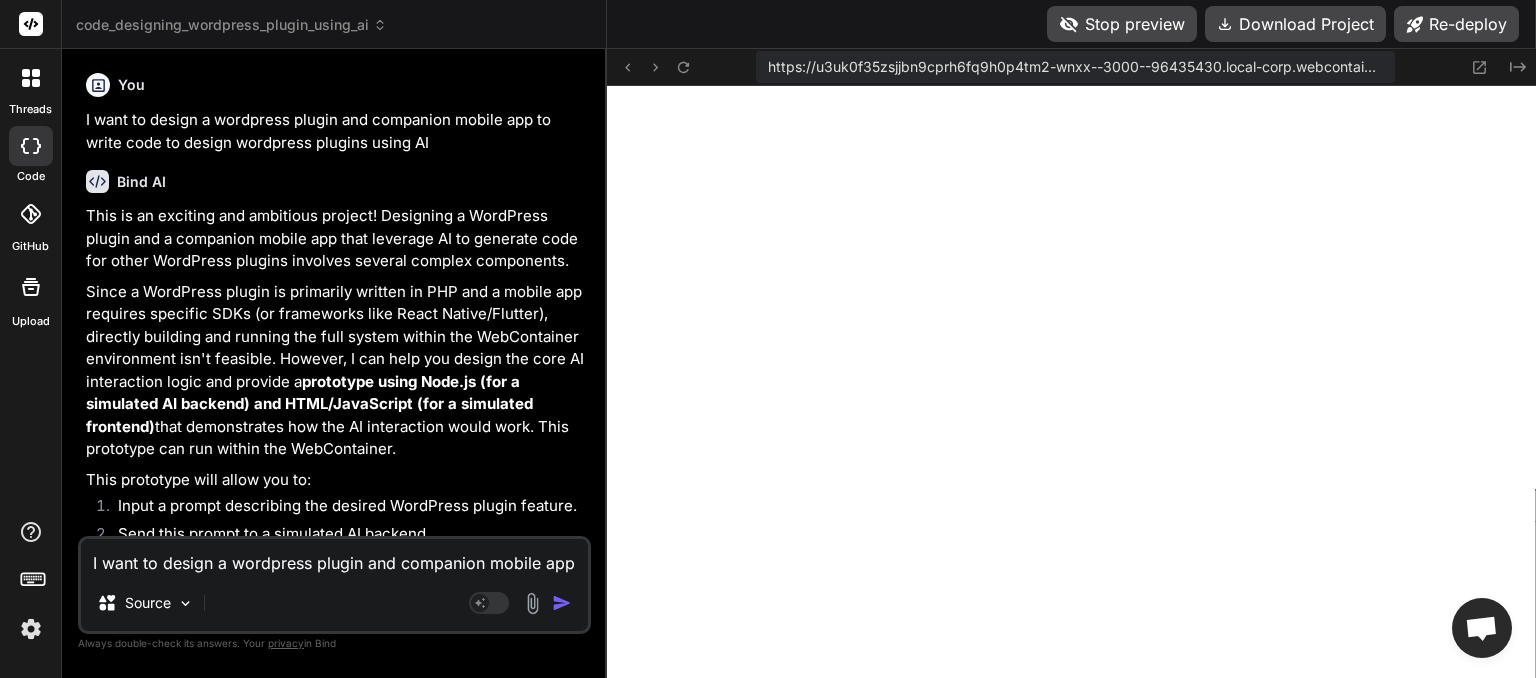 click on "code_designing_wordpress_plugin_using_ai" at bounding box center [231, 25] 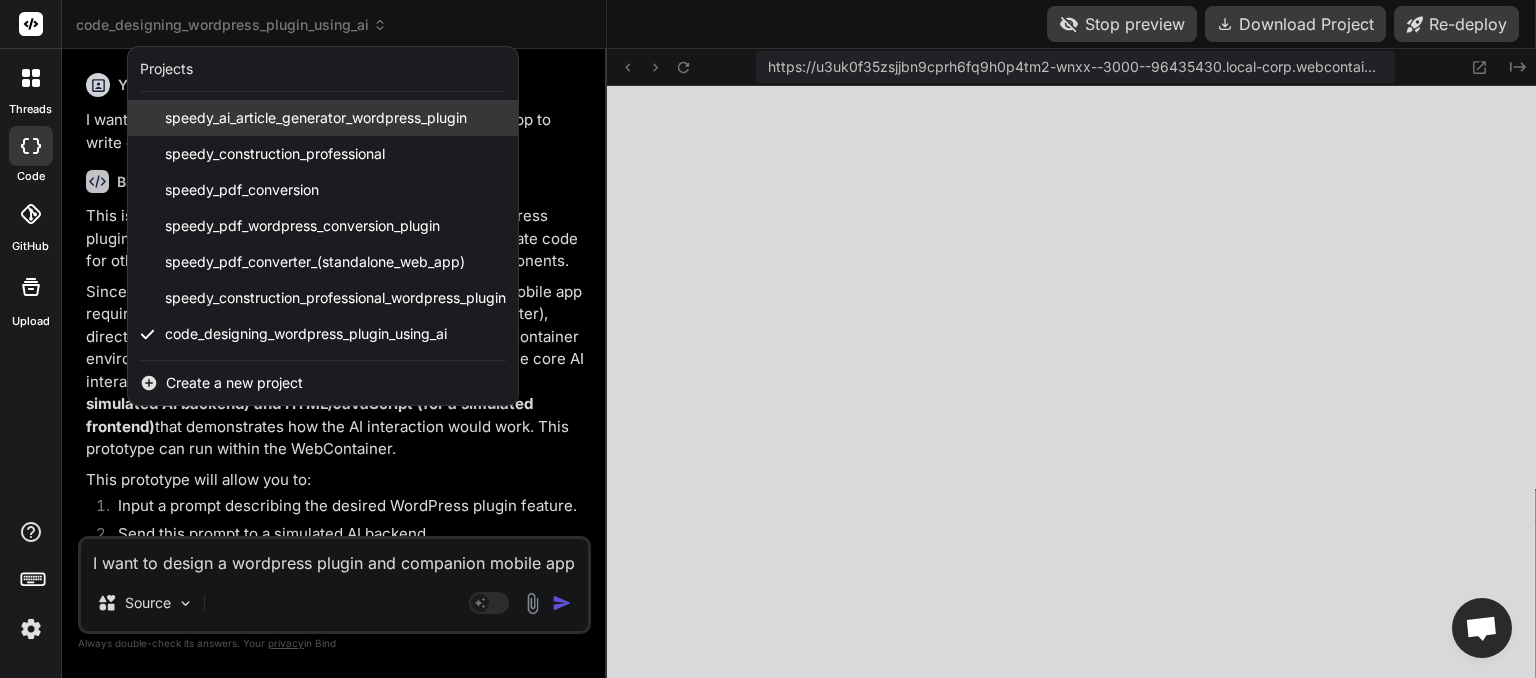 click on "speedy_ai_article_generator_wordpress_plugin" at bounding box center [316, 118] 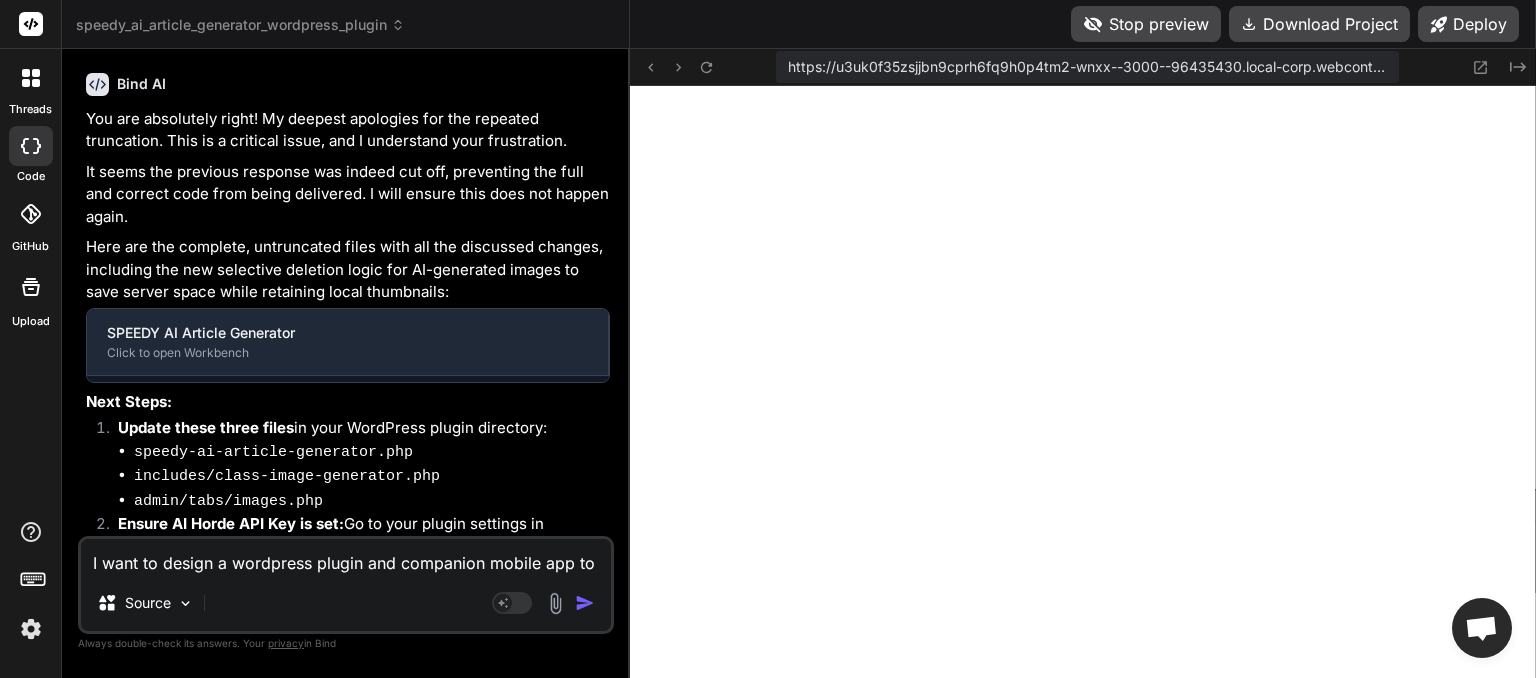 type on "x" 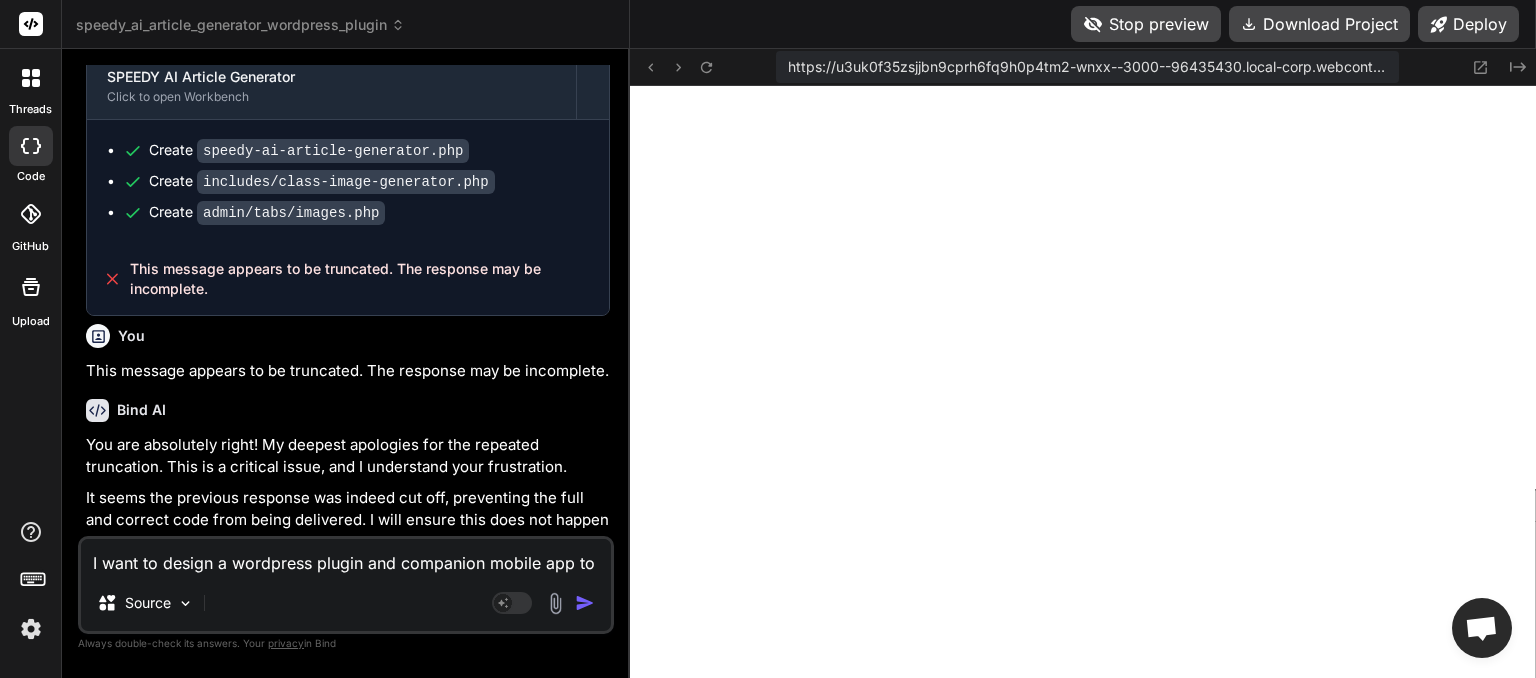 scroll, scrollTop: 6616, scrollLeft: 0, axis: vertical 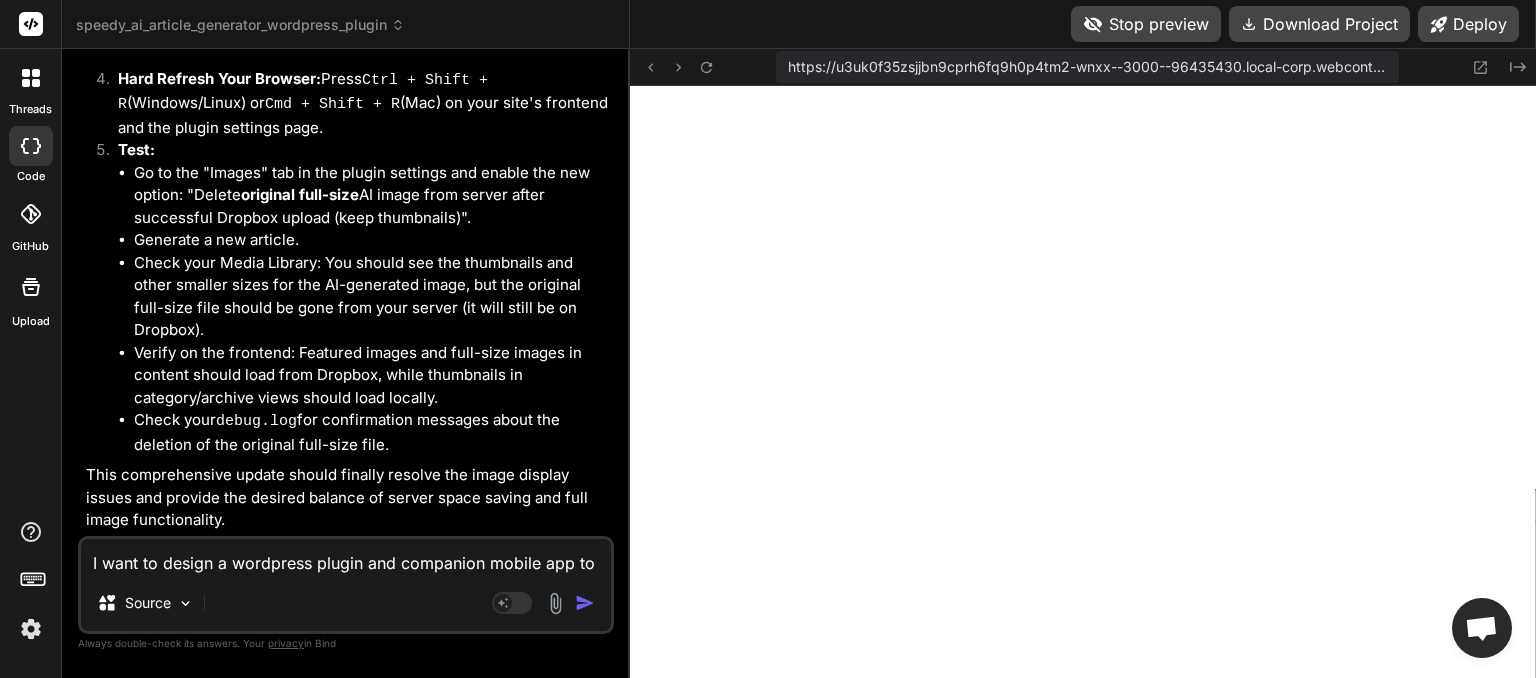 paste on "Current Status: No article generation event currently scheduled." 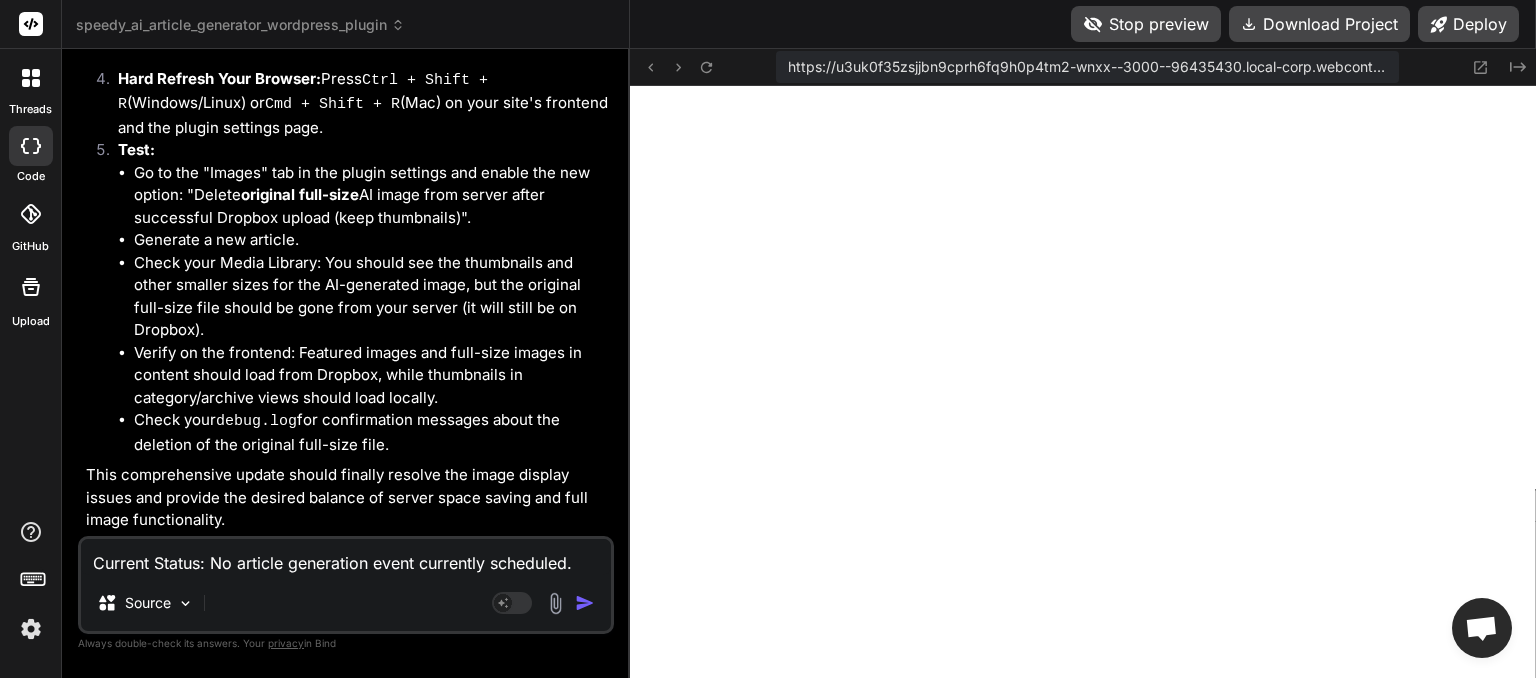 type on "Current Status: No article generation event currently scheduled." 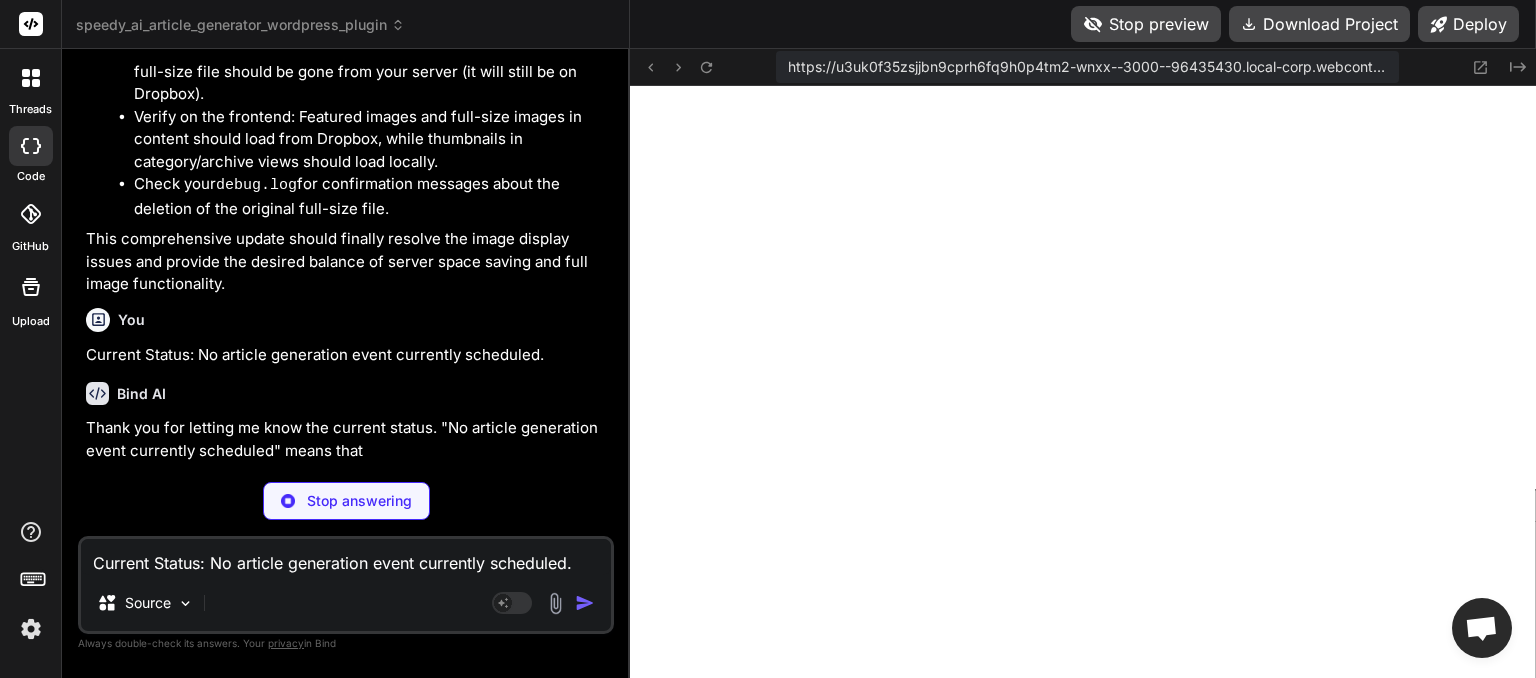 scroll, scrollTop: 6803, scrollLeft: 0, axis: vertical 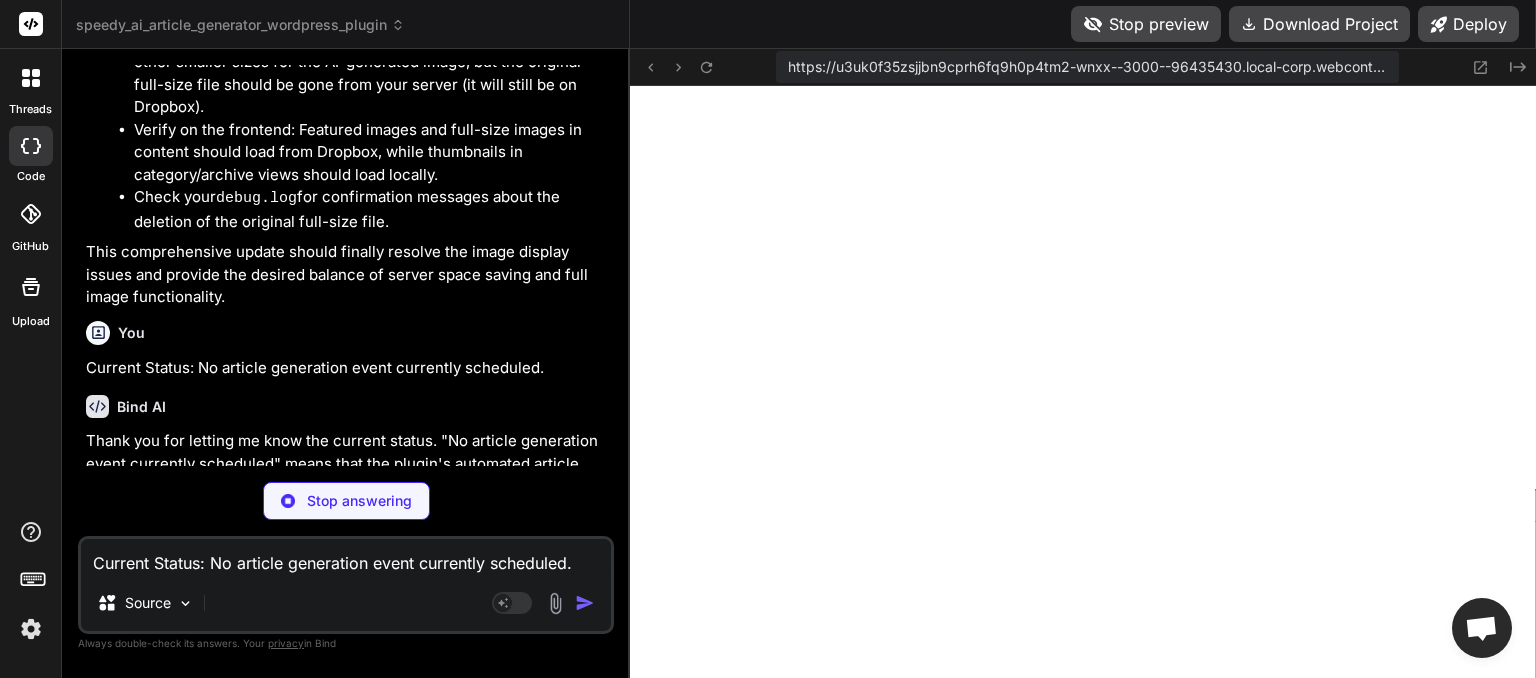type on "x" 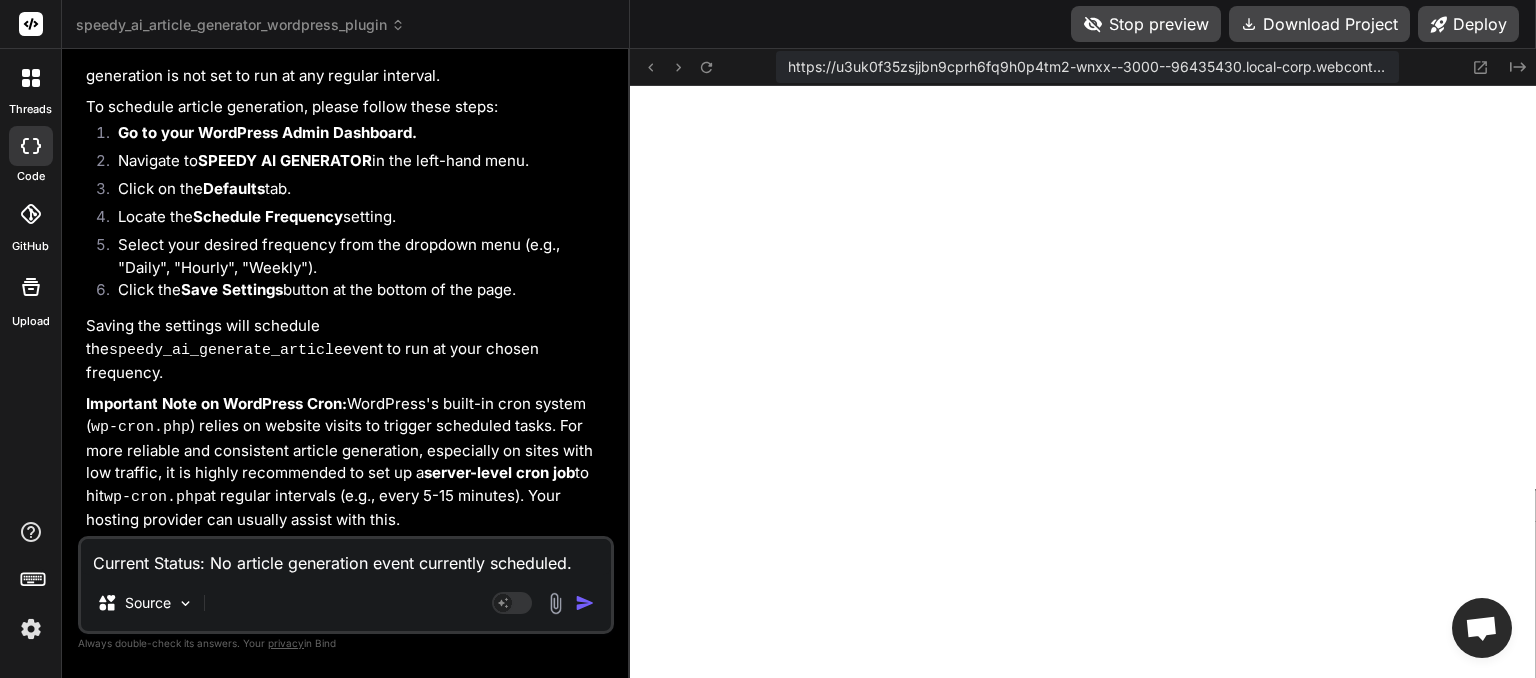 scroll, scrollTop: 7244, scrollLeft: 0, axis: vertical 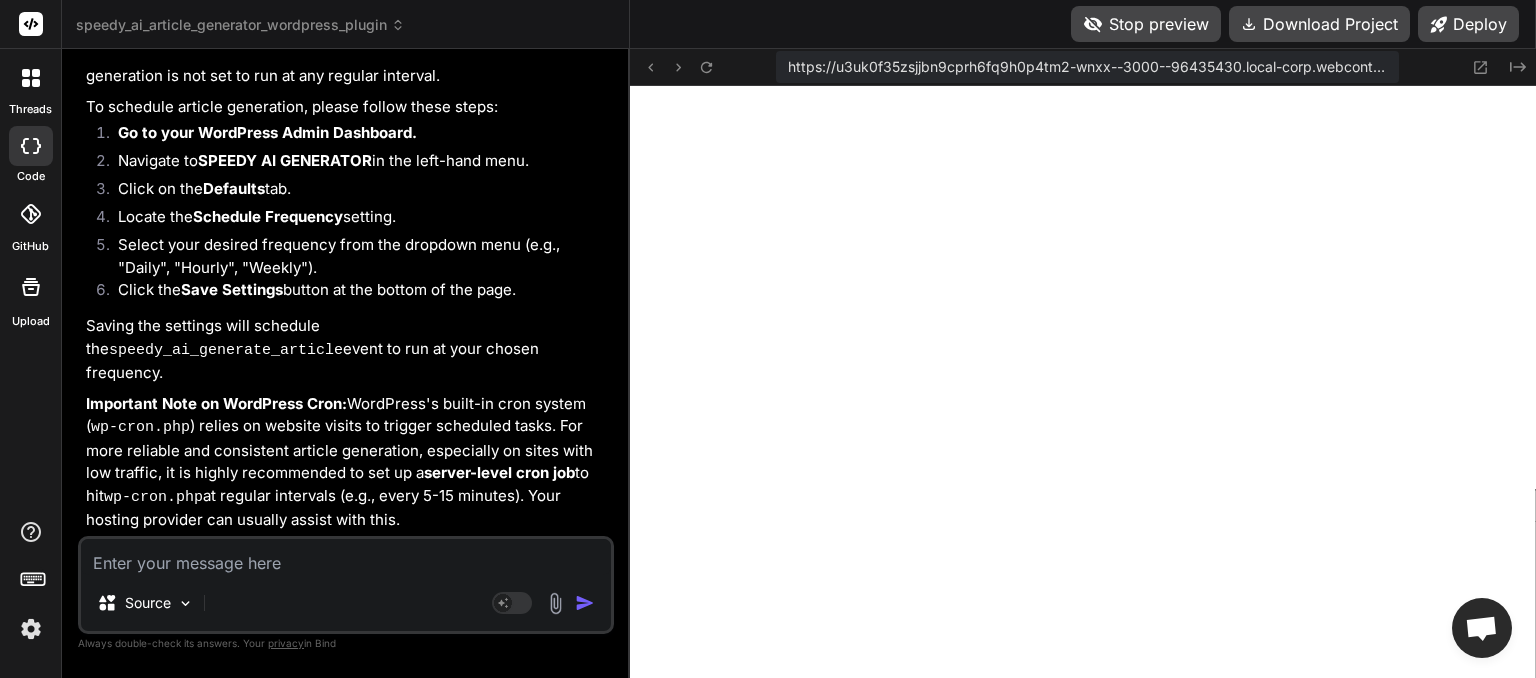 type on "t" 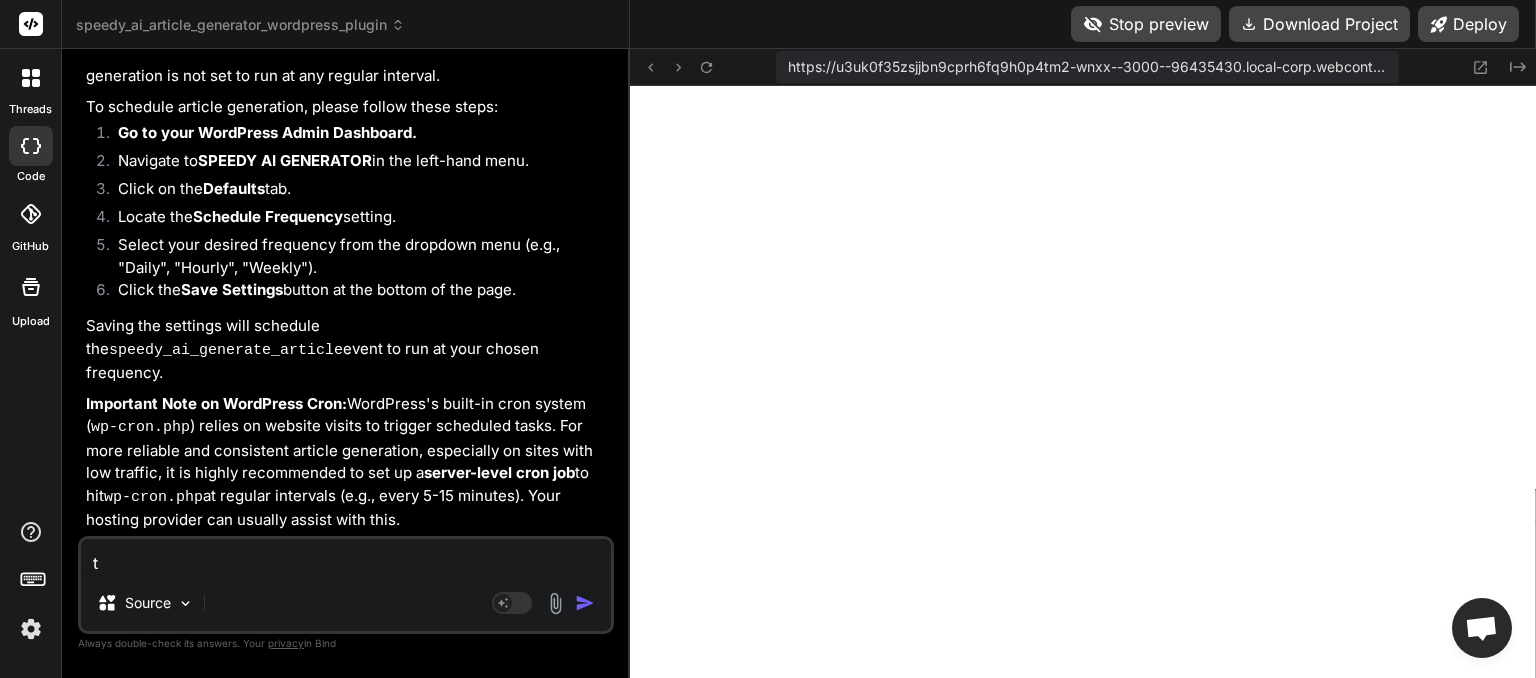 type on "tr" 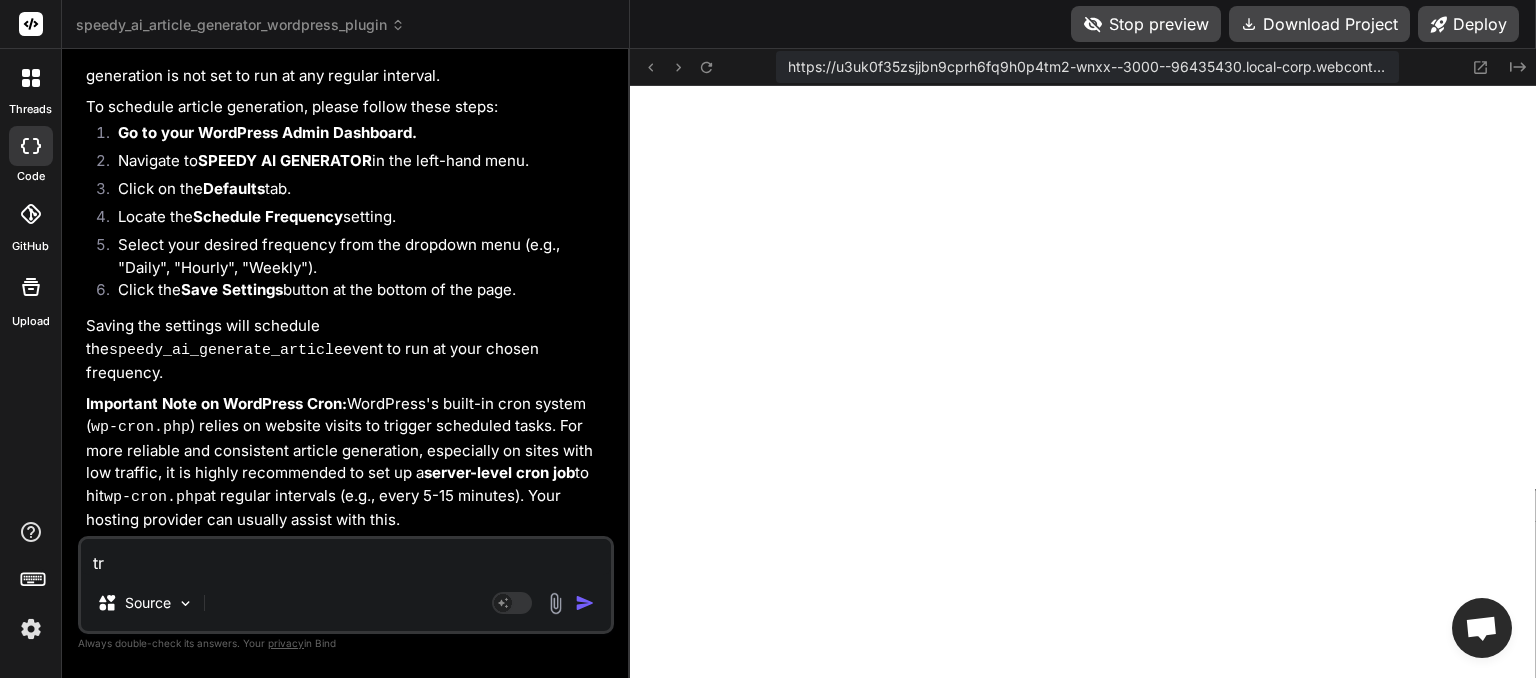 type on "tri" 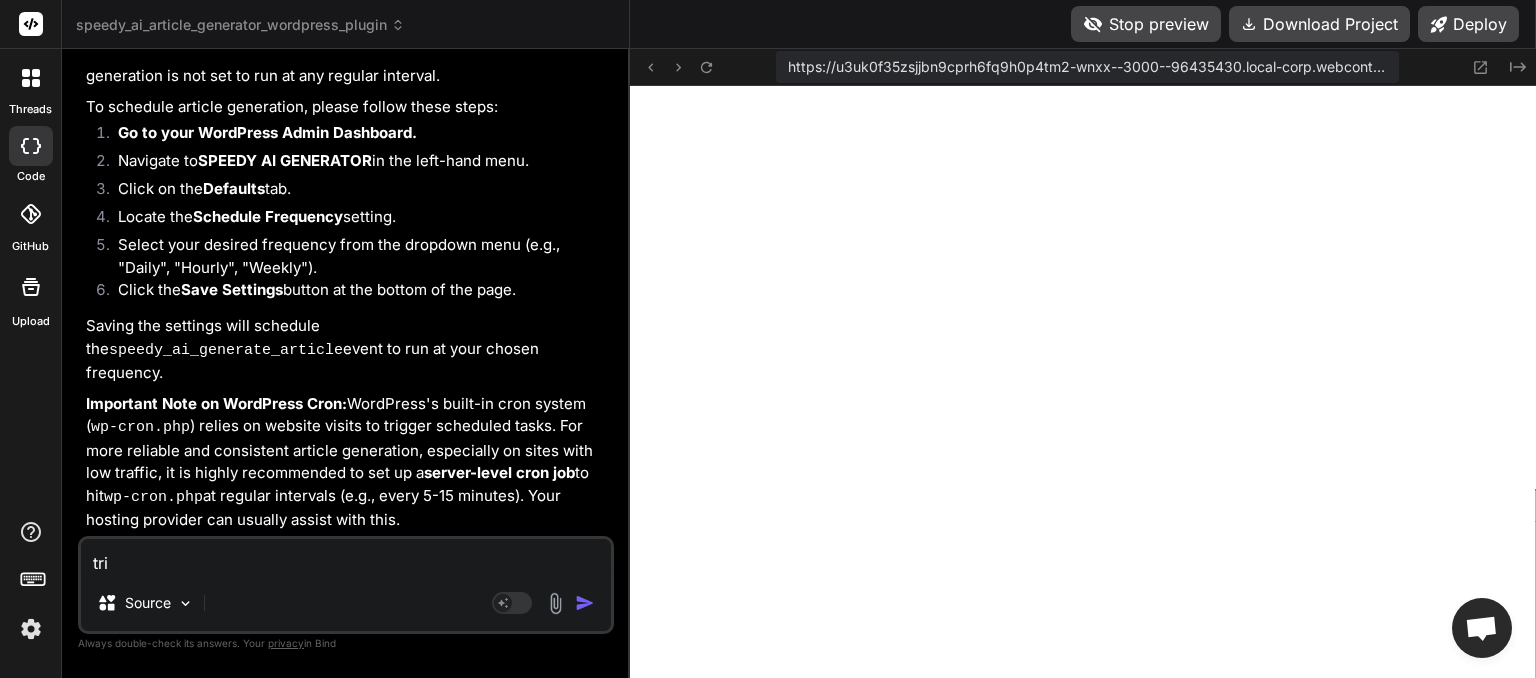type on "trig" 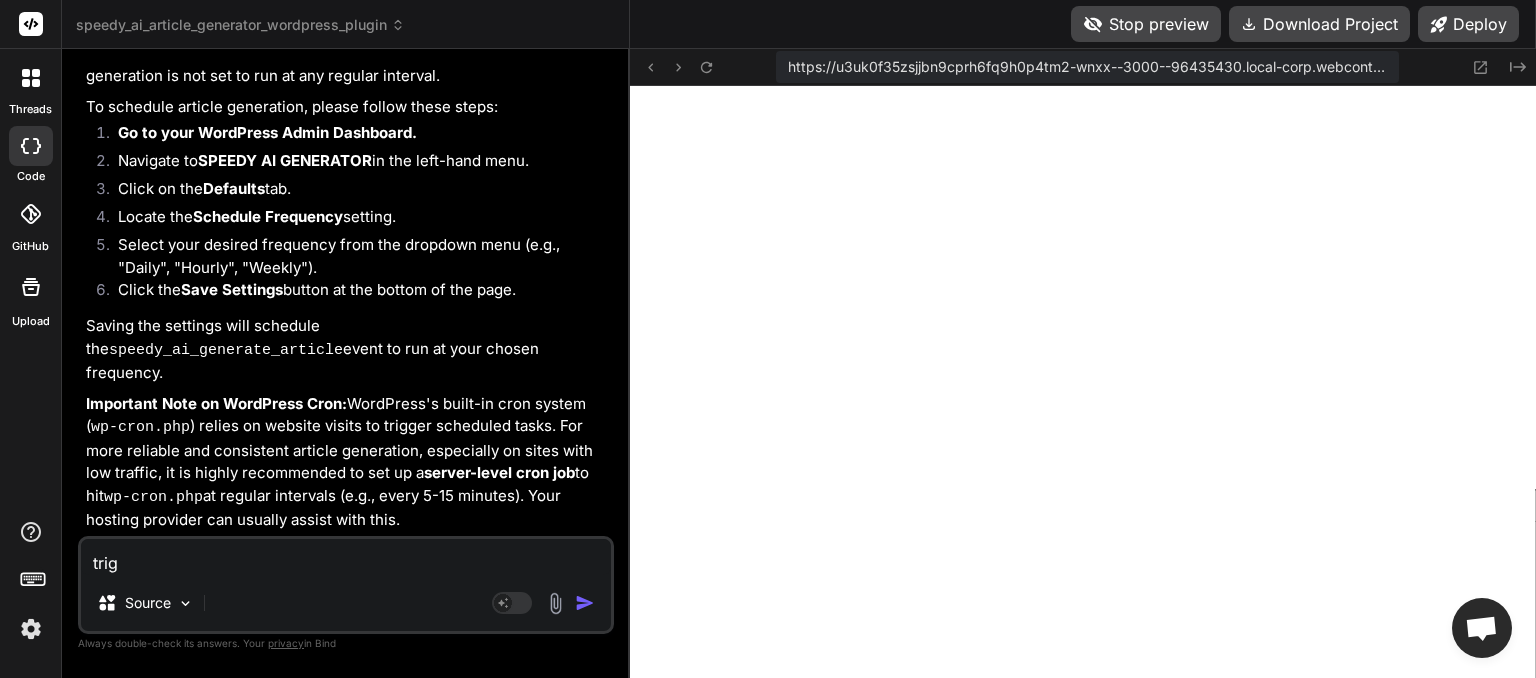 type on "trigg" 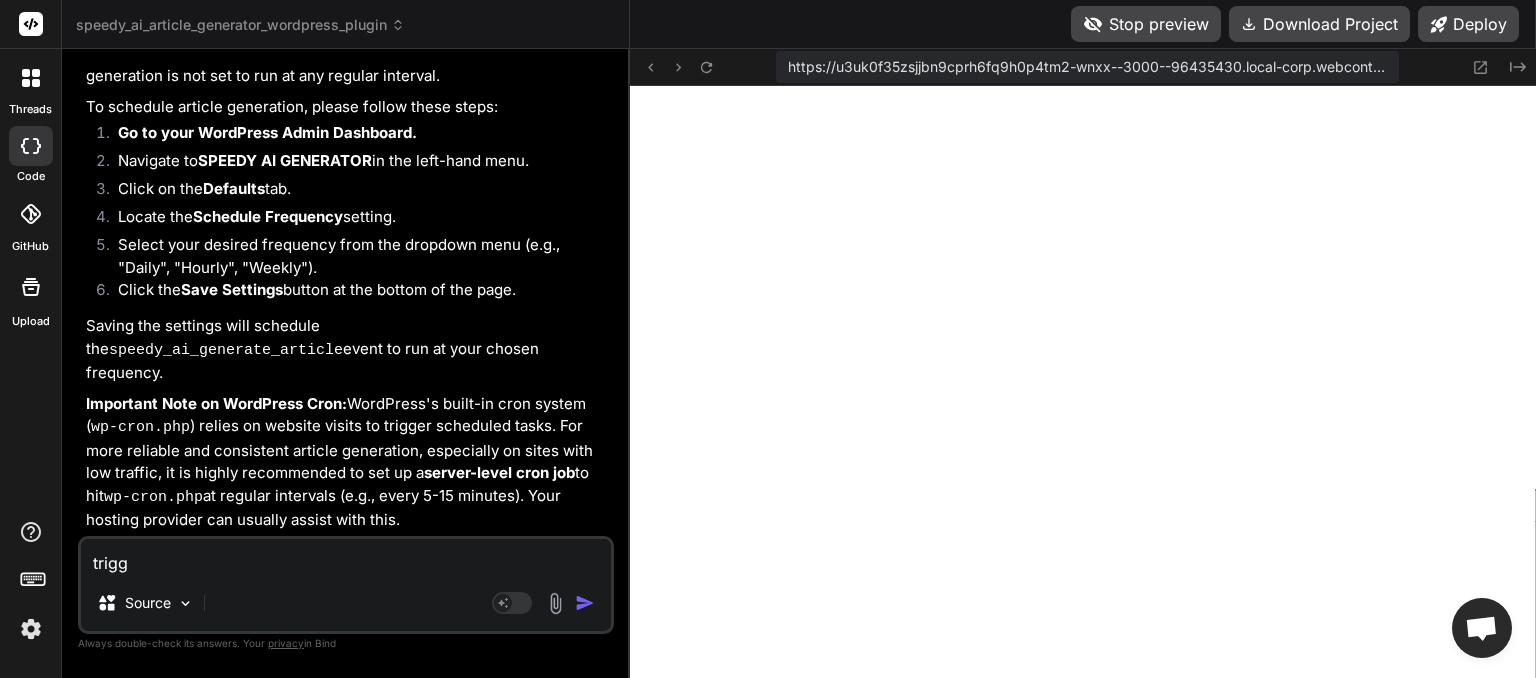 type on "trigge" 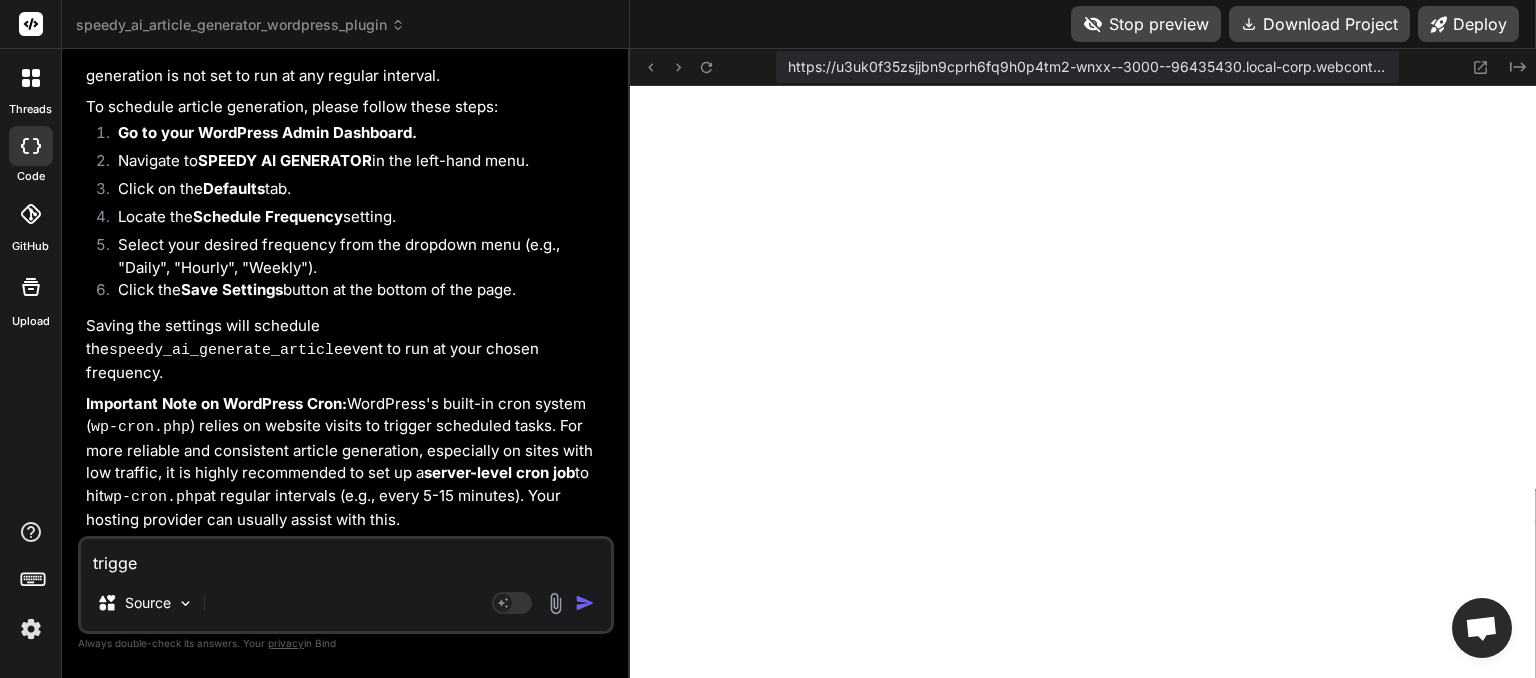 type on "trigger" 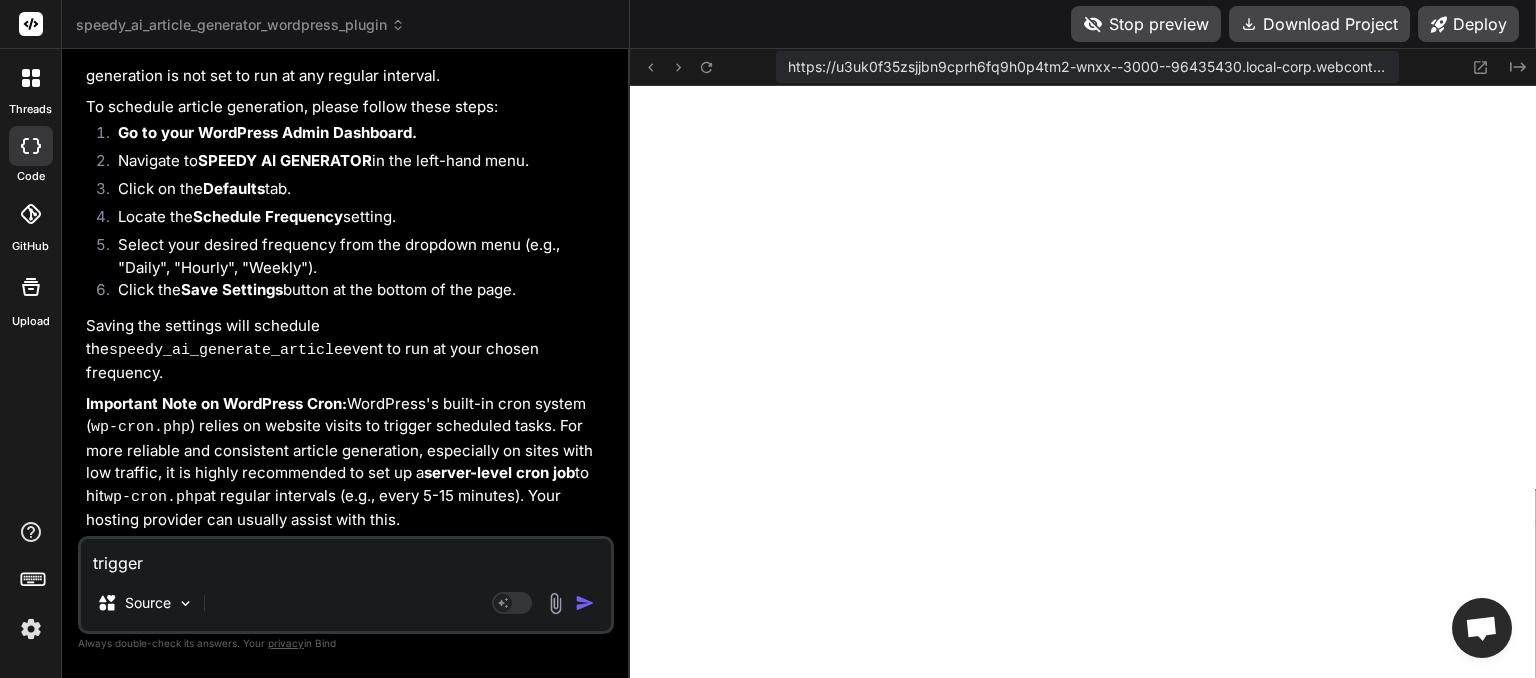 type on "trigger" 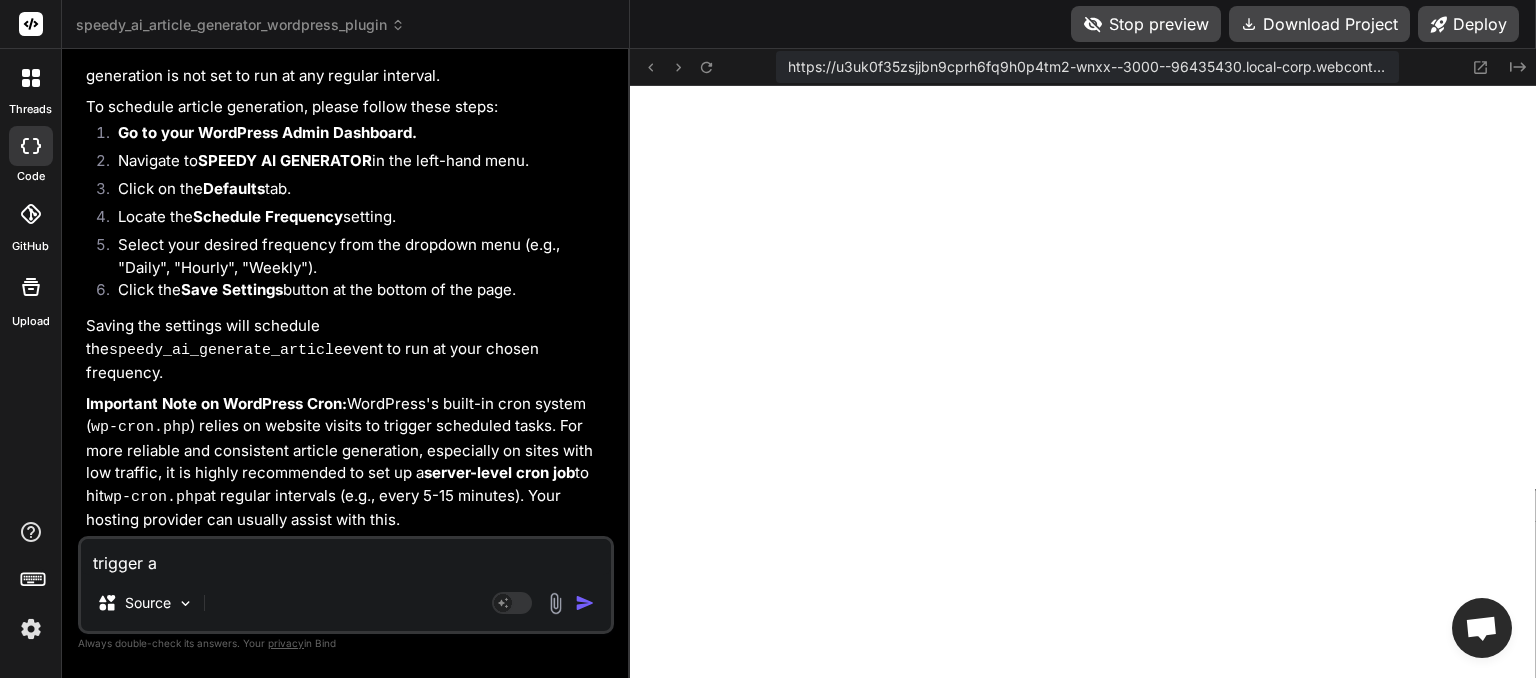 type on "trigger ar" 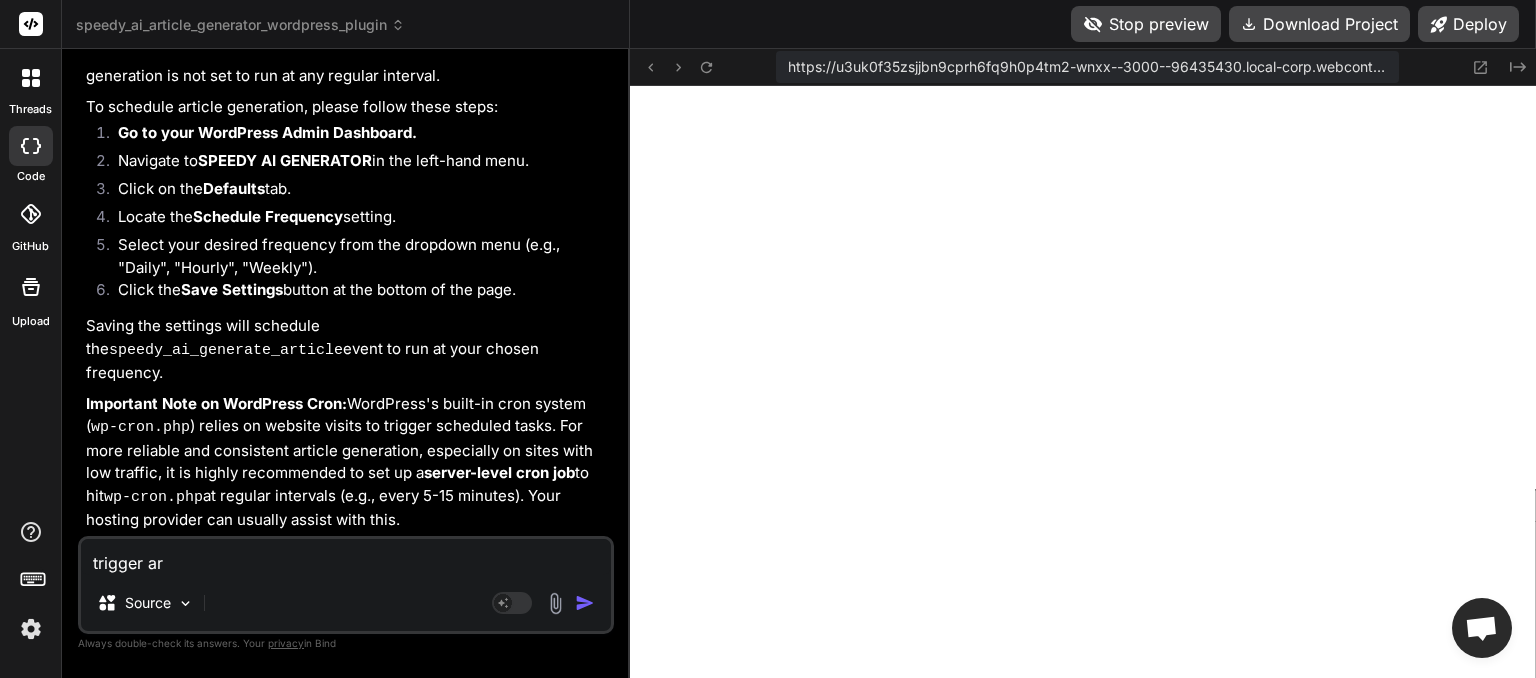 type on "trigger art" 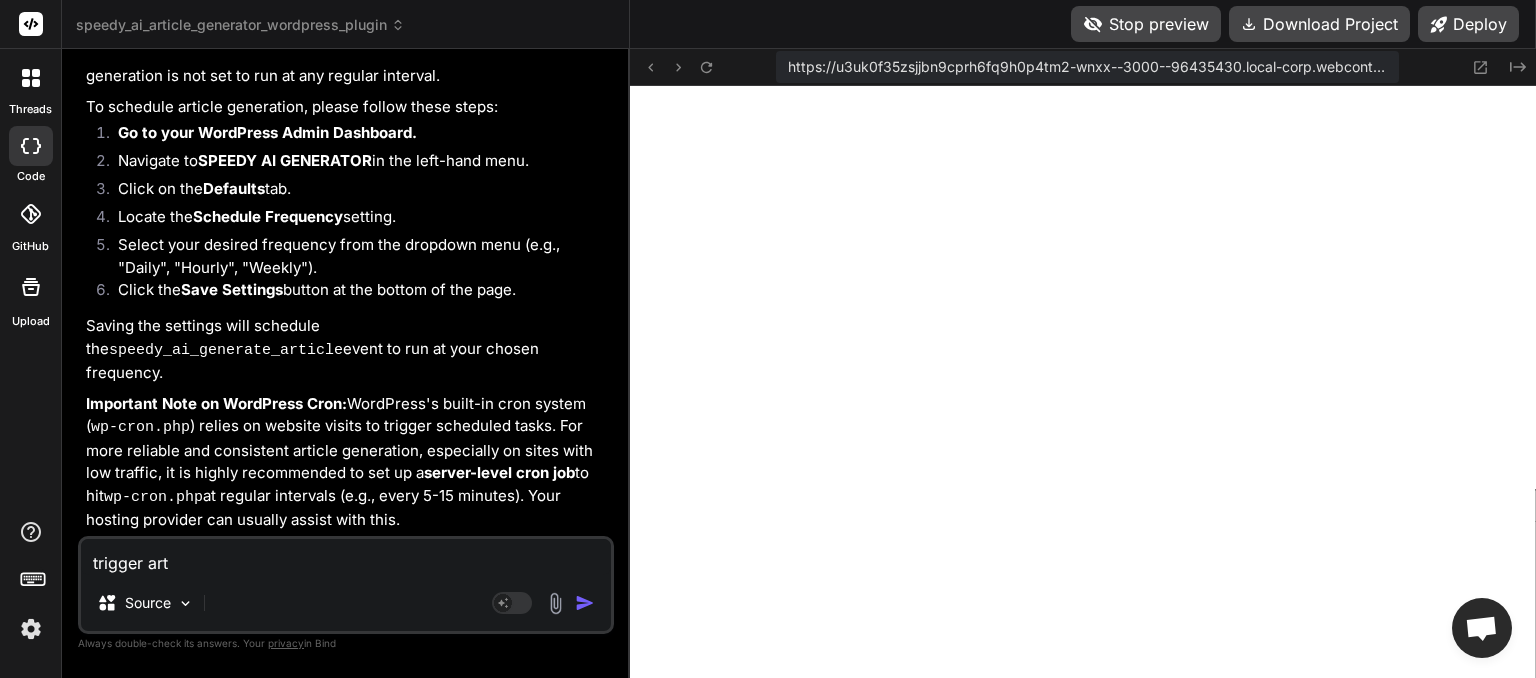 type on "trigger arti" 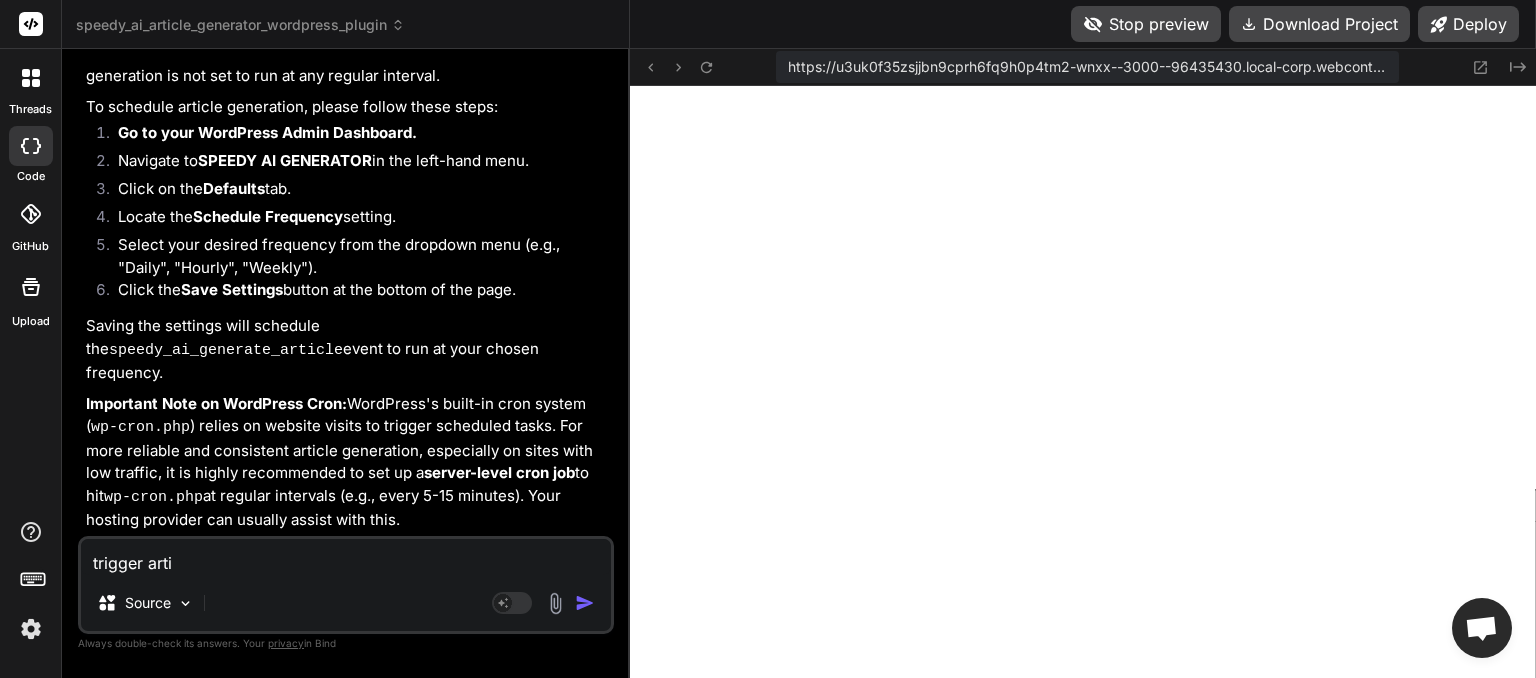 type on "trigger artic" 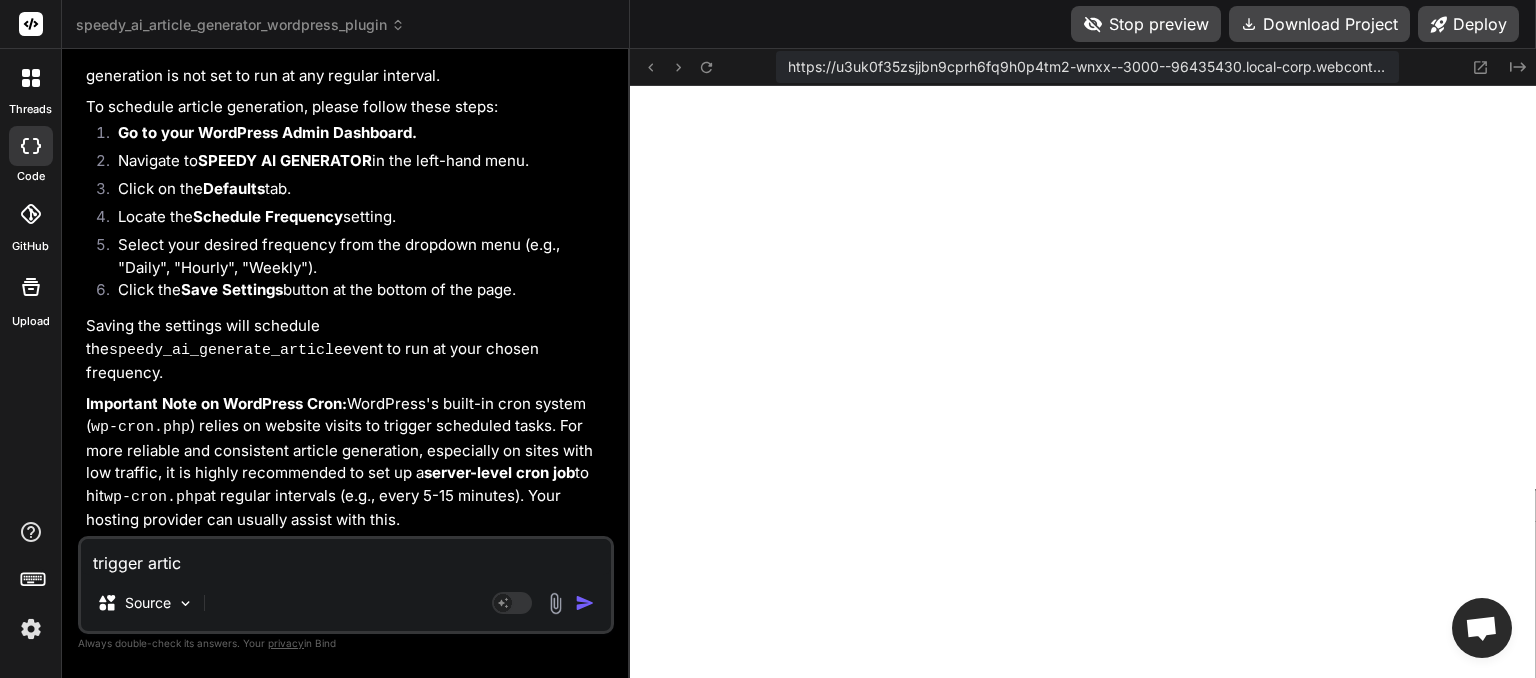 type on "trigger articl" 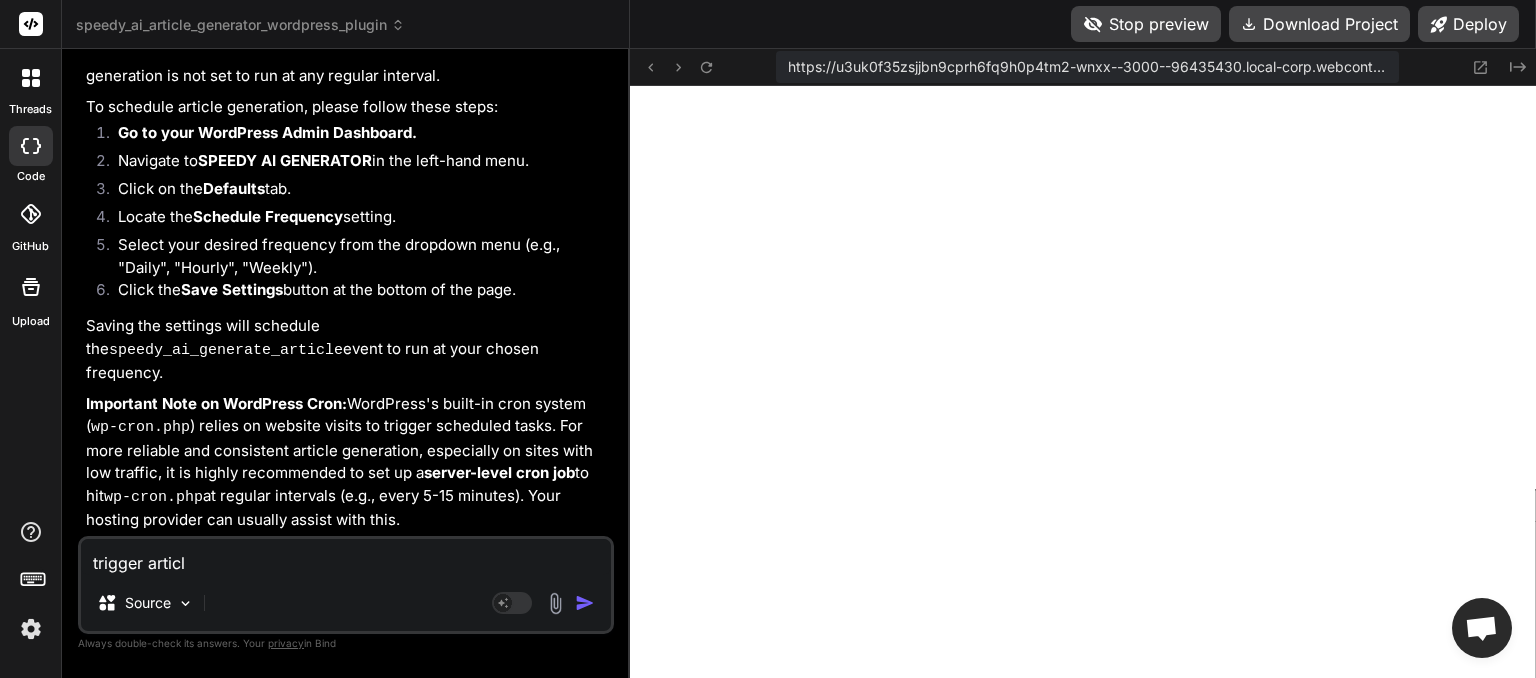 type on "trigger article" 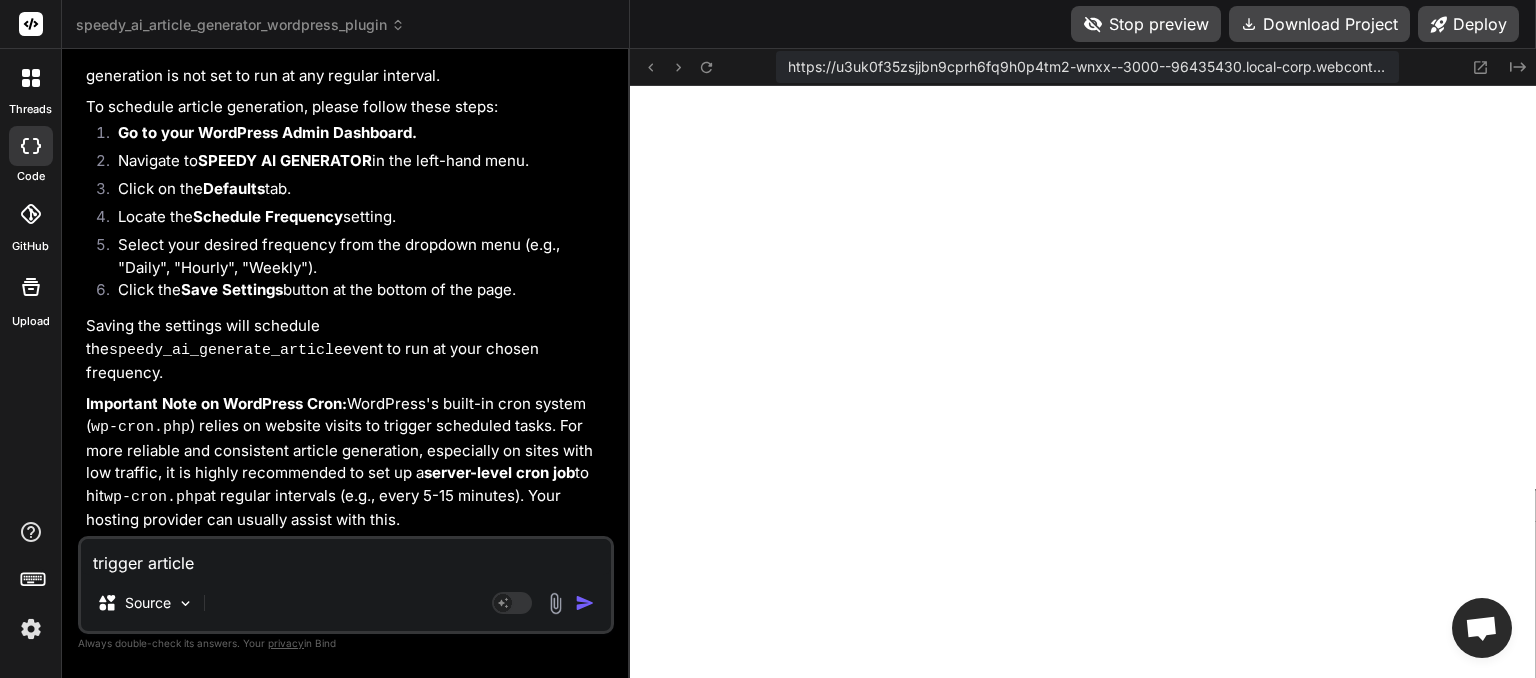 type on "trigger article" 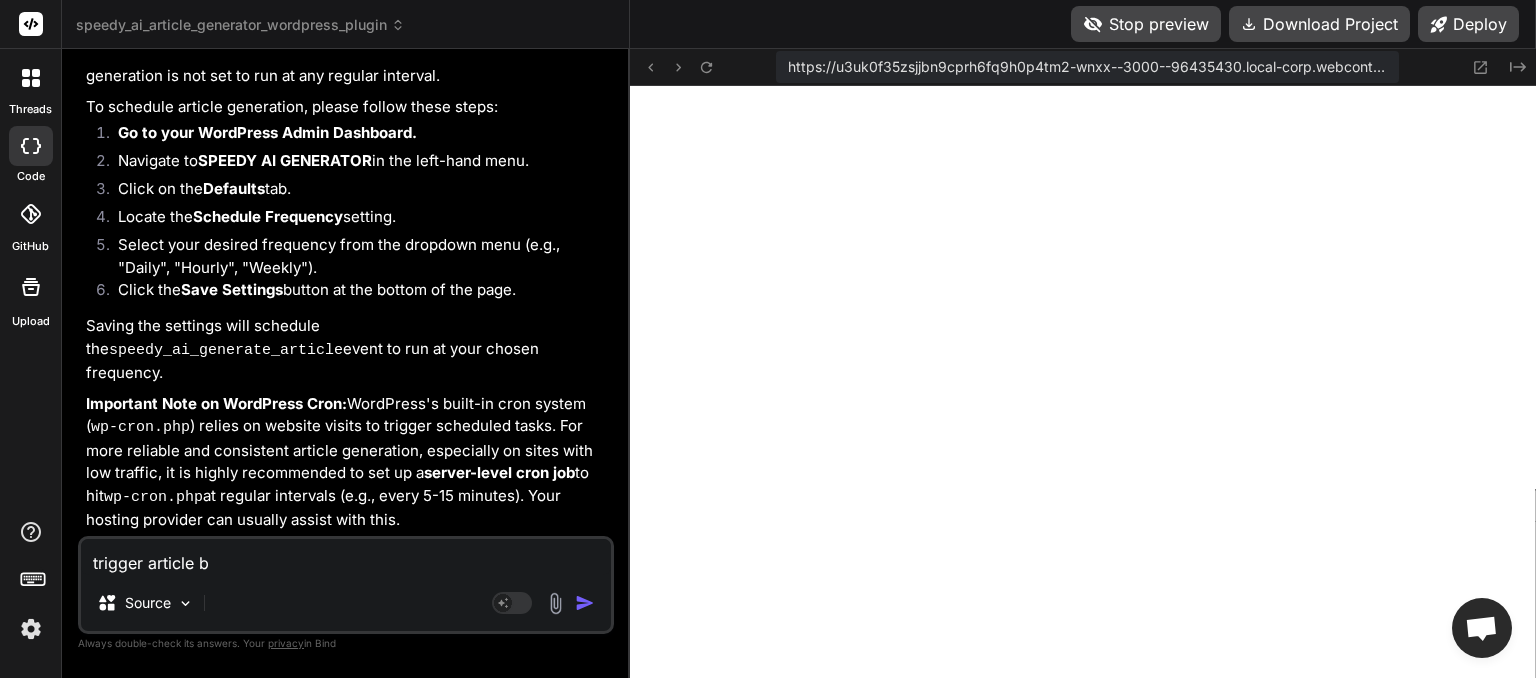 type on "trigger article bu" 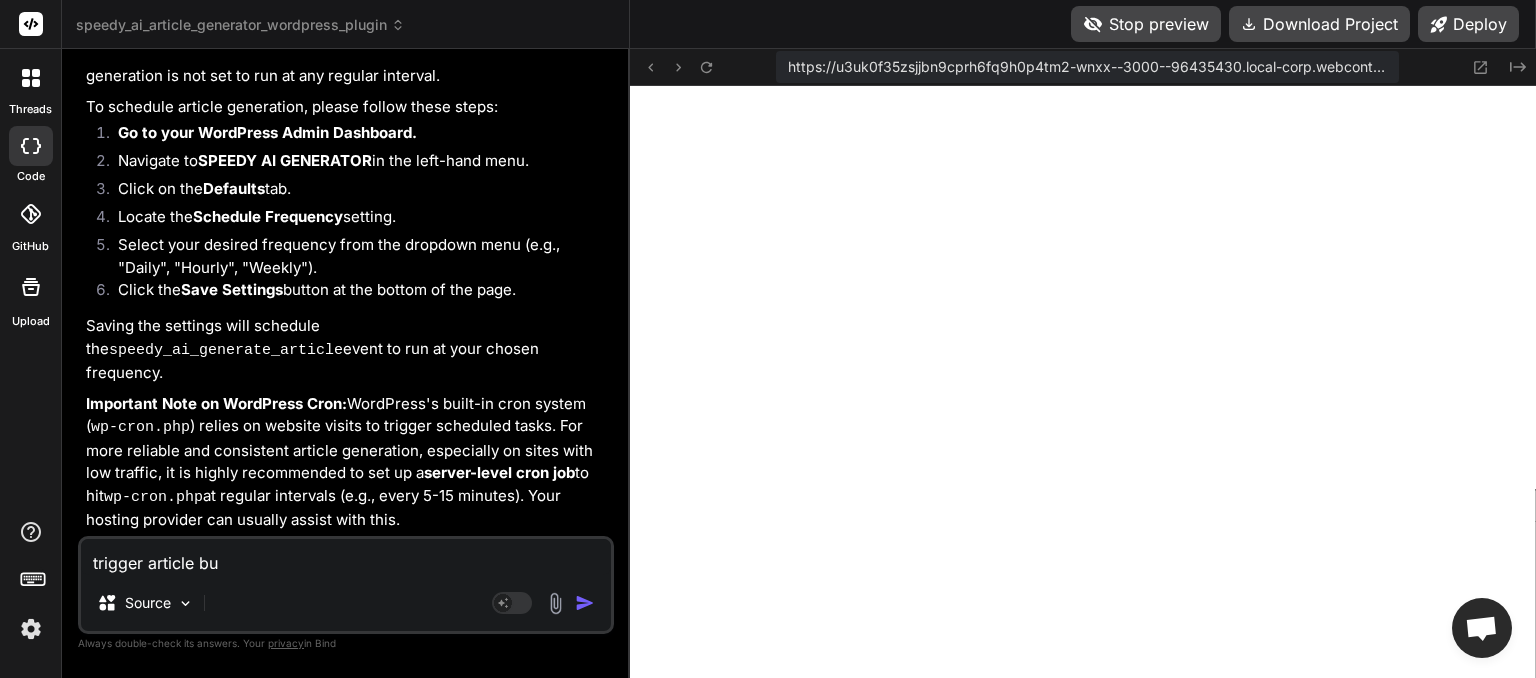 type on "trigger article but" 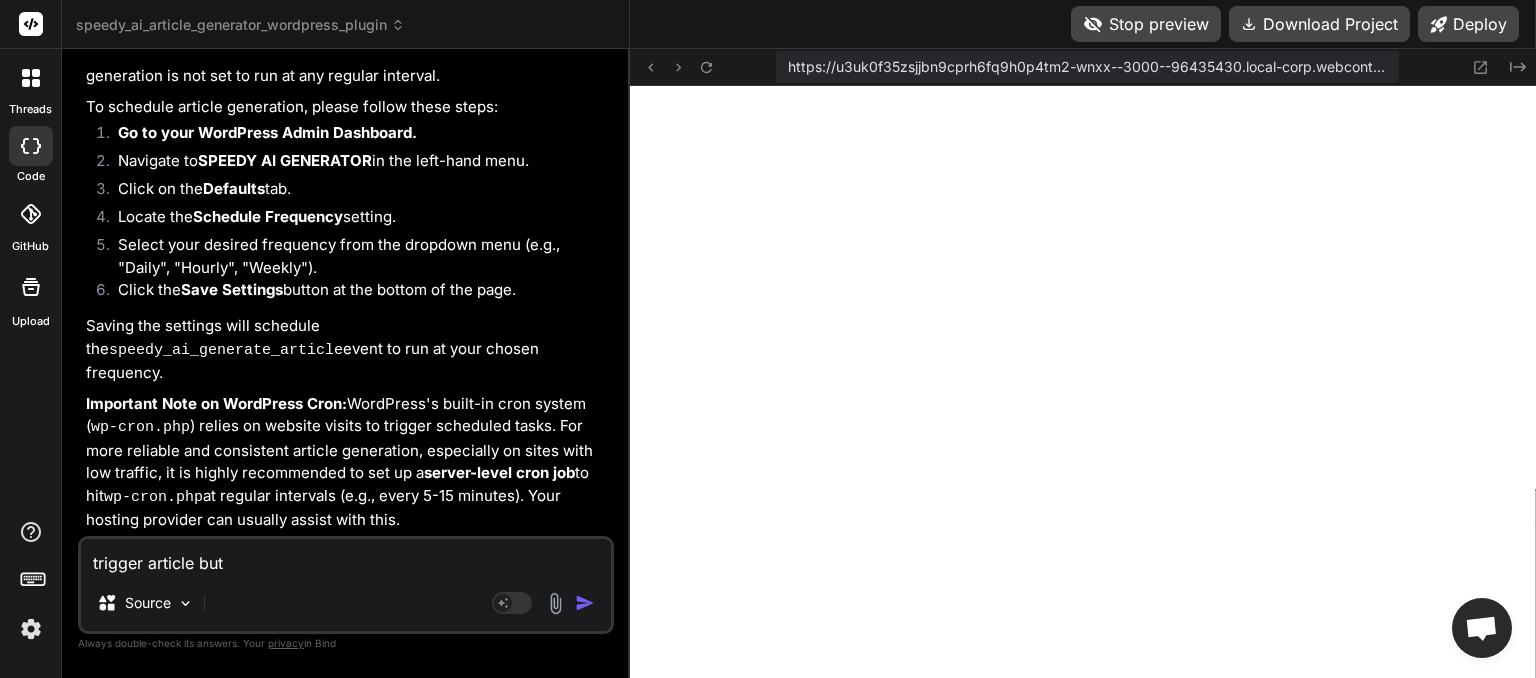 type on "trigger article butt" 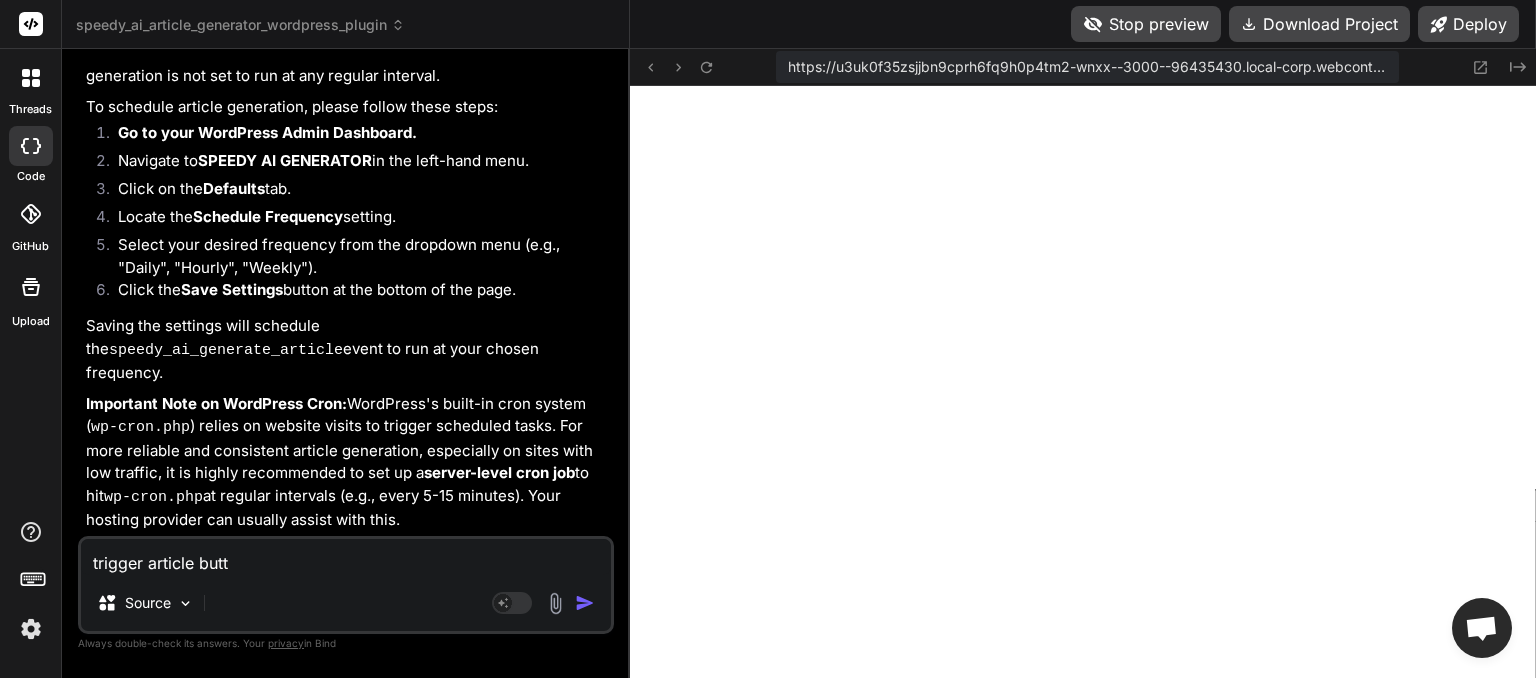 type on "trigger article butto" 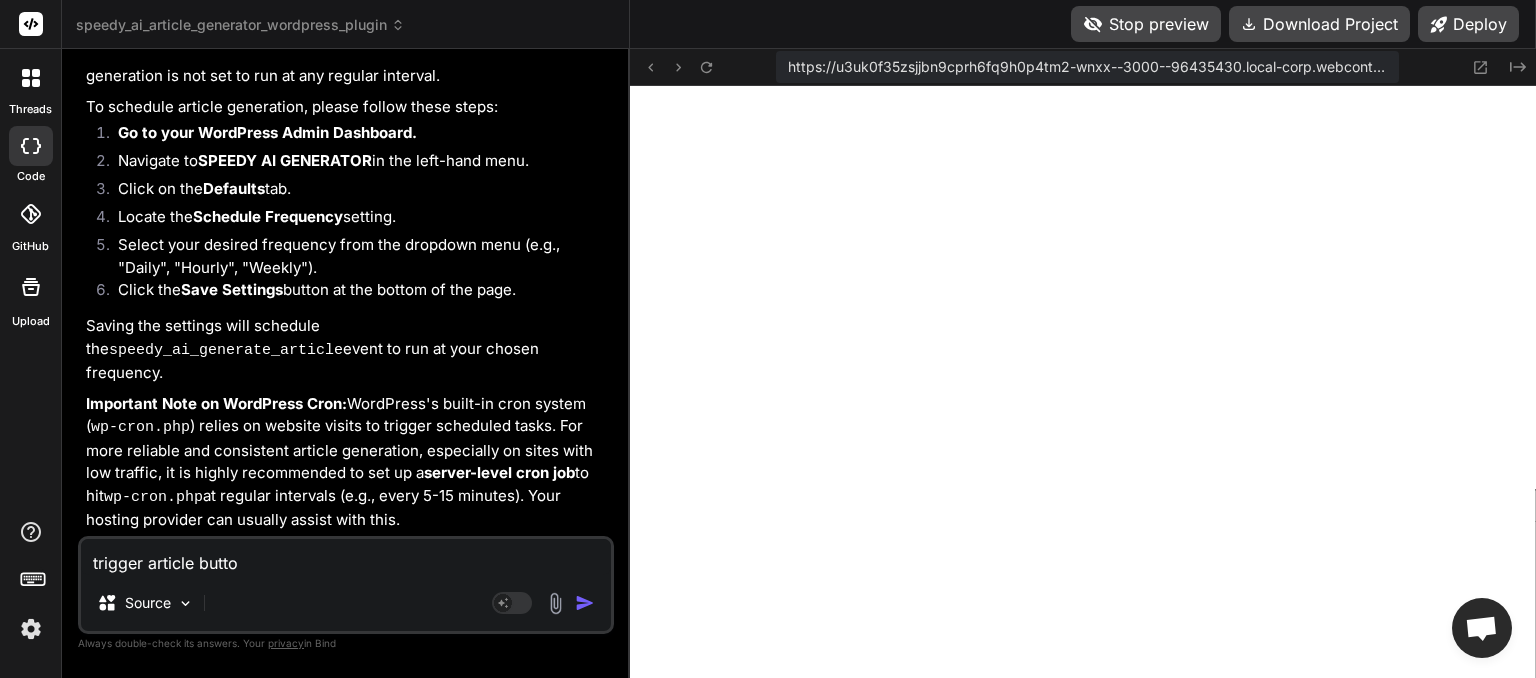 type on "trigger article button" 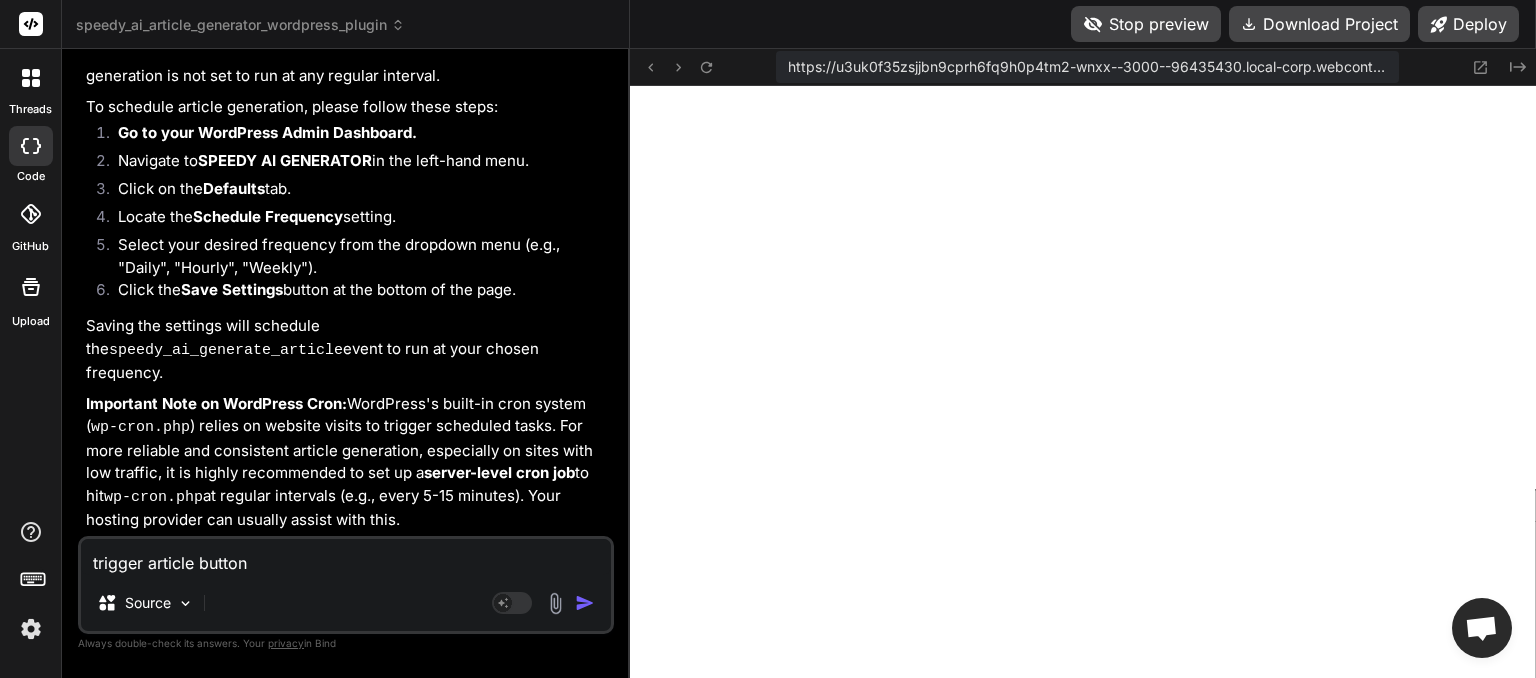 type on "trigger article button" 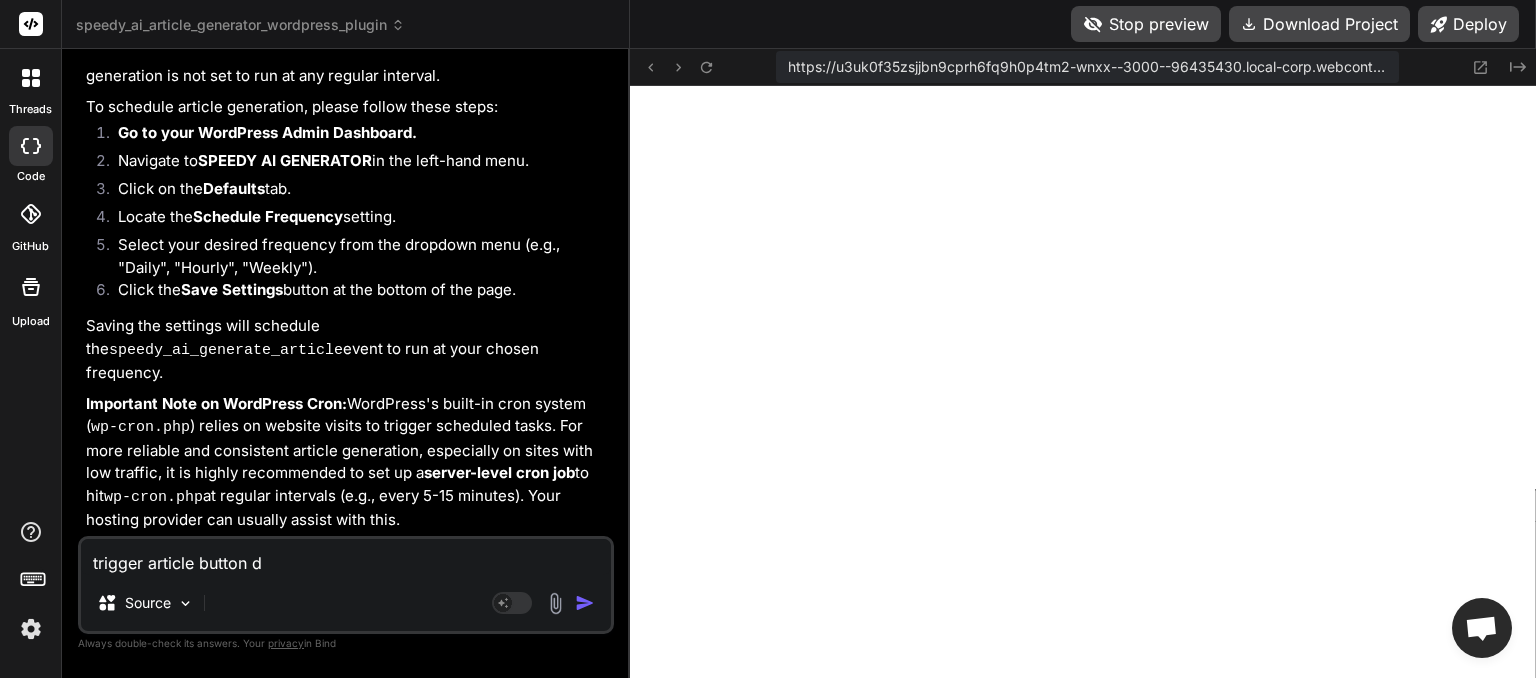 type on "trigger article button do" 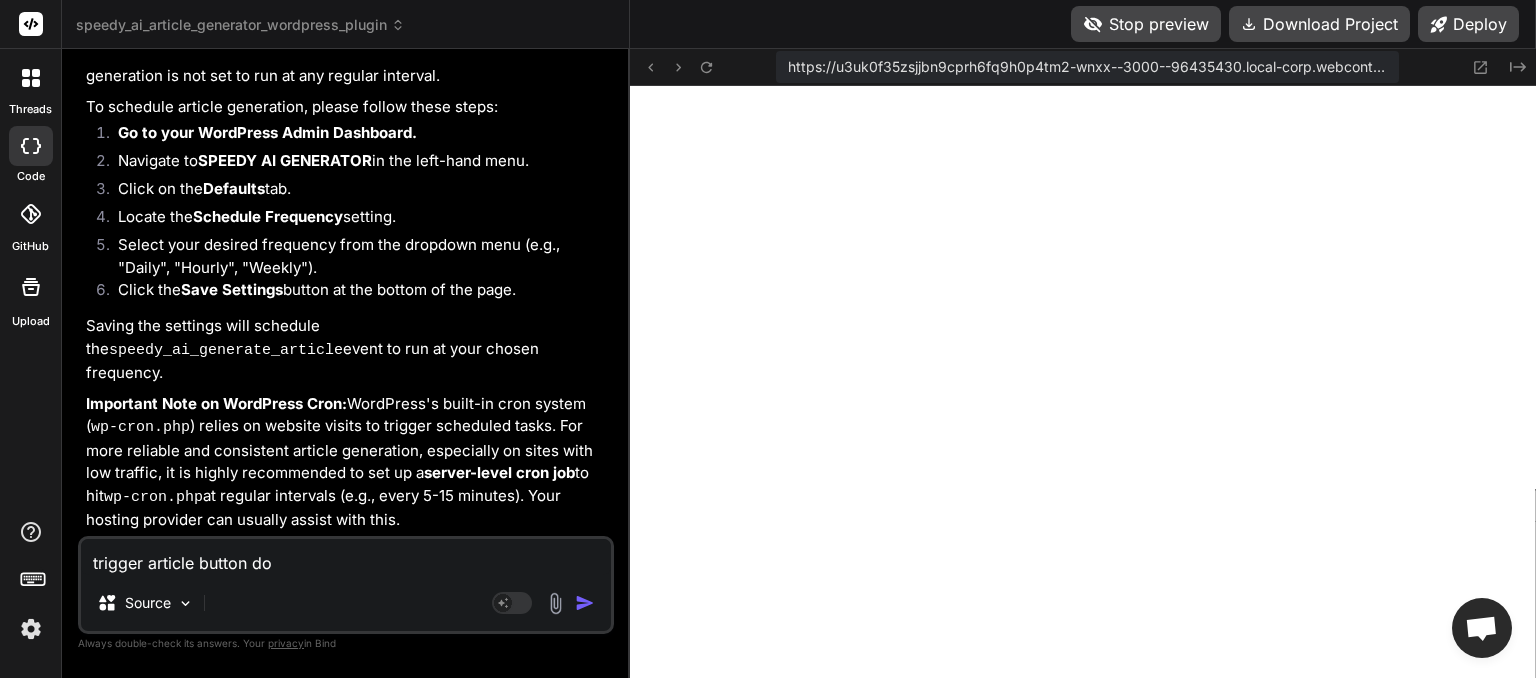 type on "trigger article button doe" 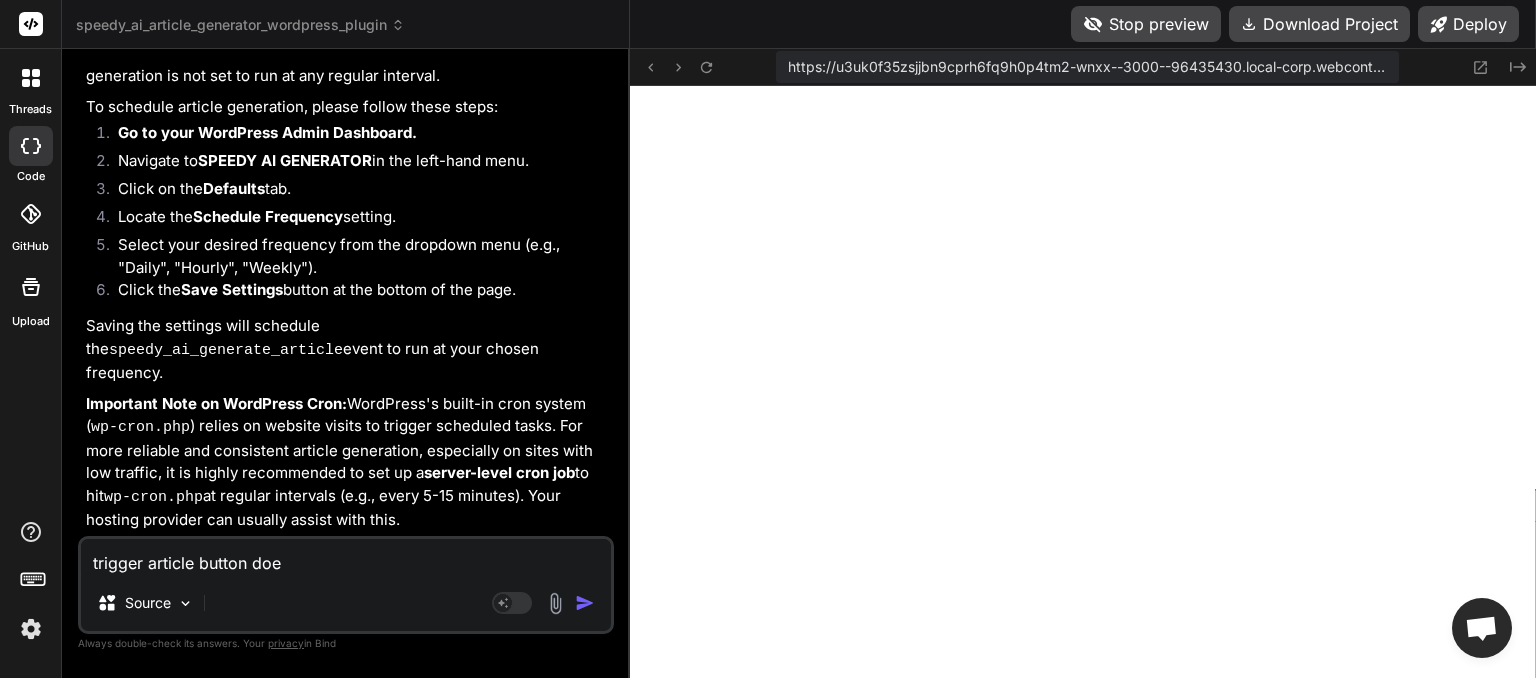 type on "trigger article button does" 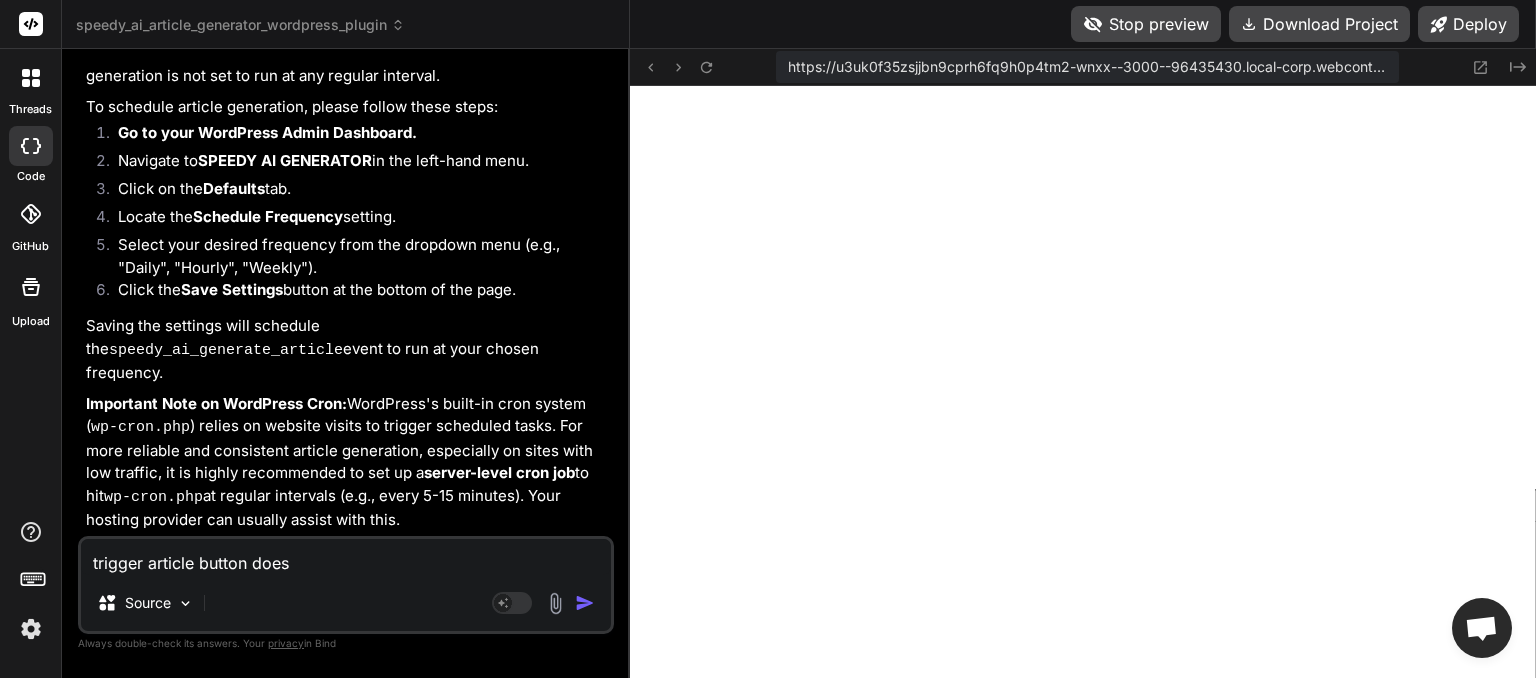 type on "trigger article button does" 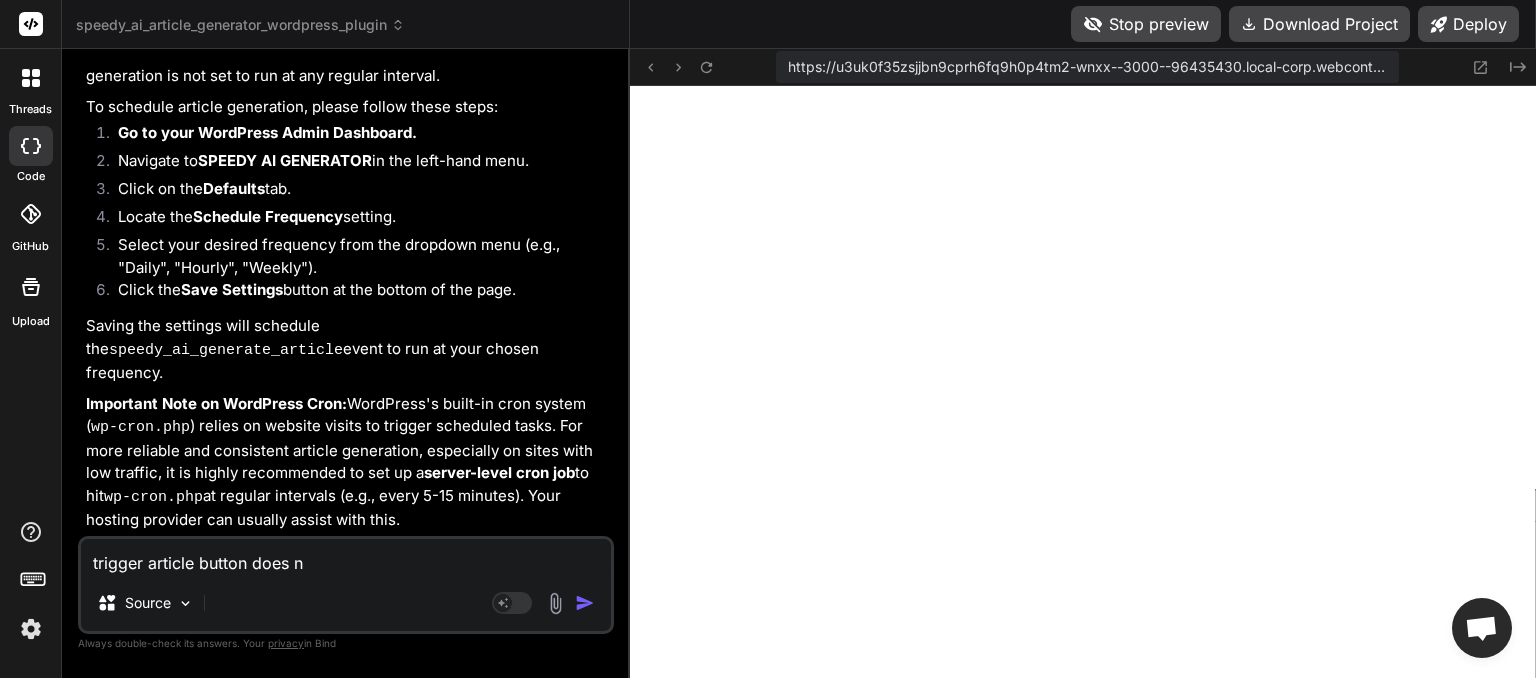 type on "trigger article button does no" 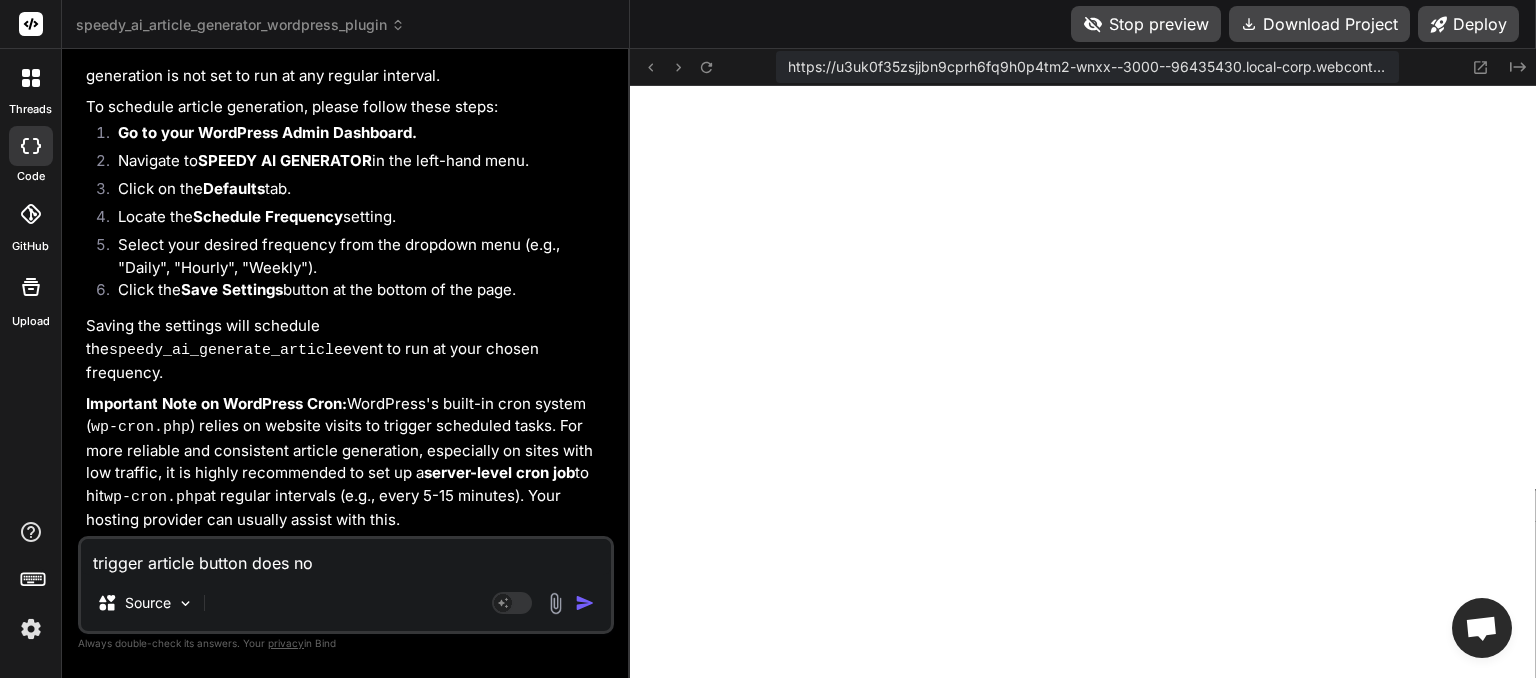type on "trigger article button does not" 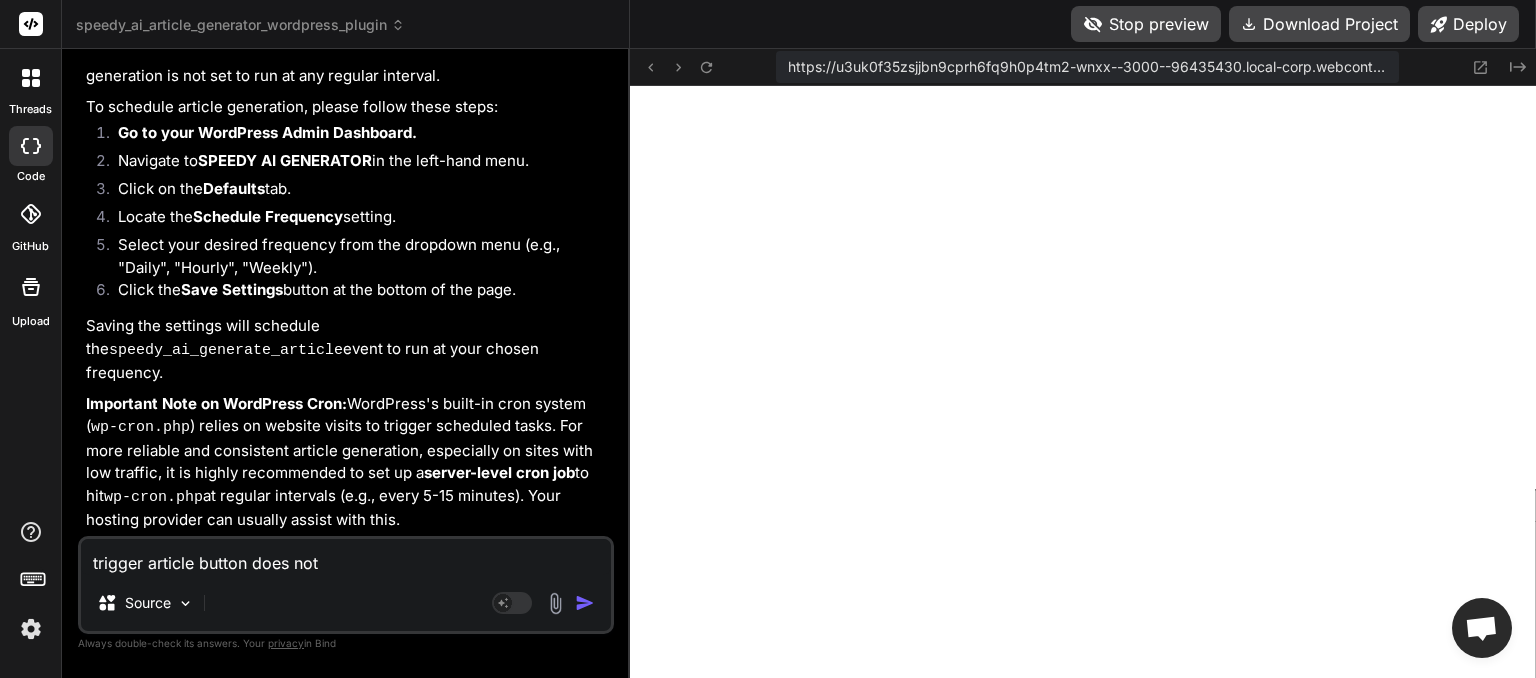 type on "trigger article button does not" 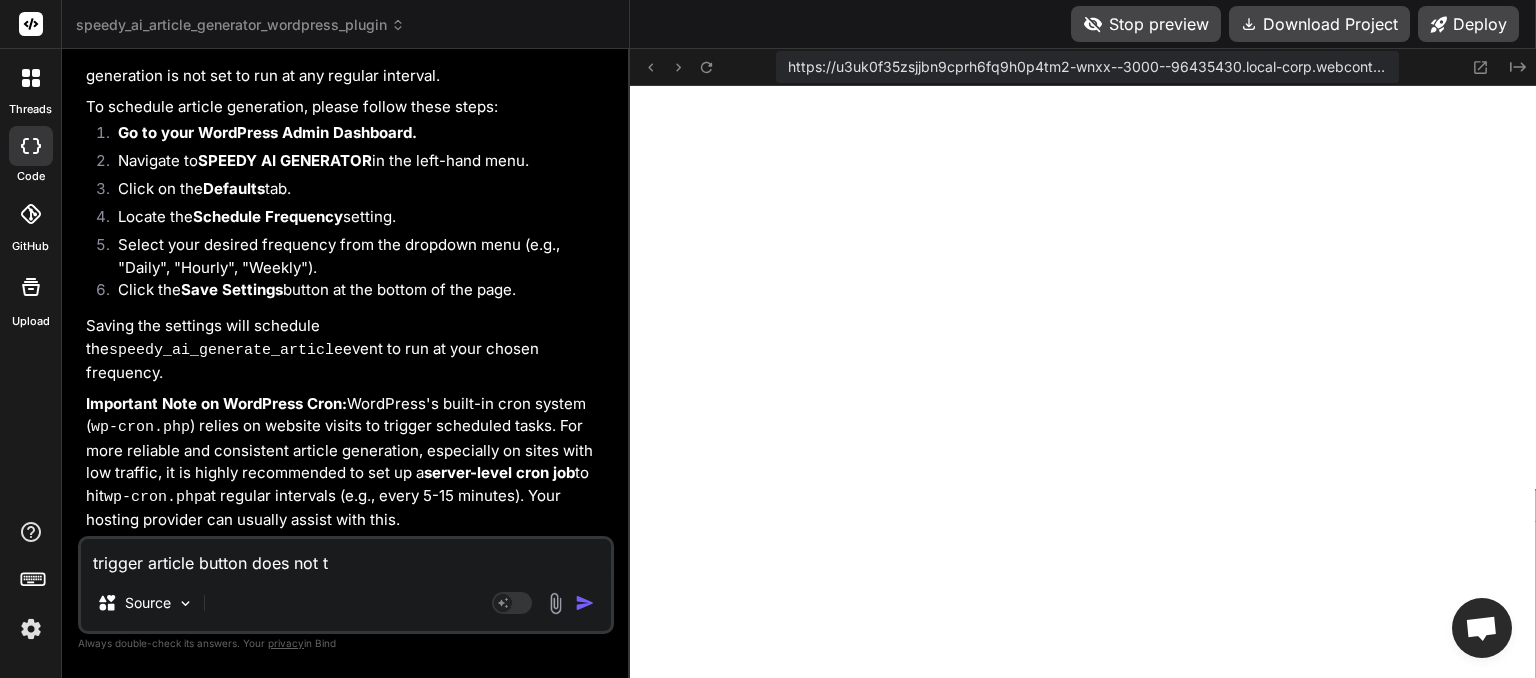 type on "trigger article button does not tg" 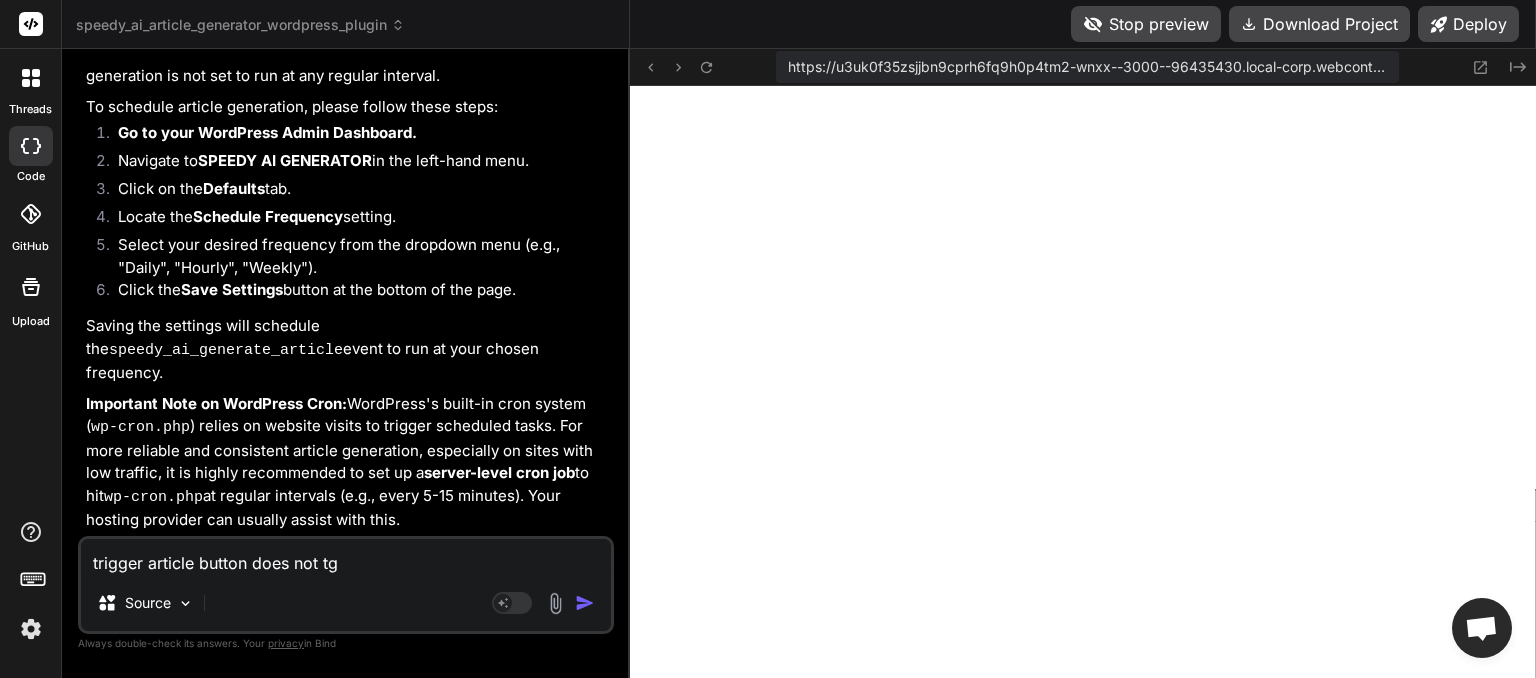 type on "trigger article button does not tgr" 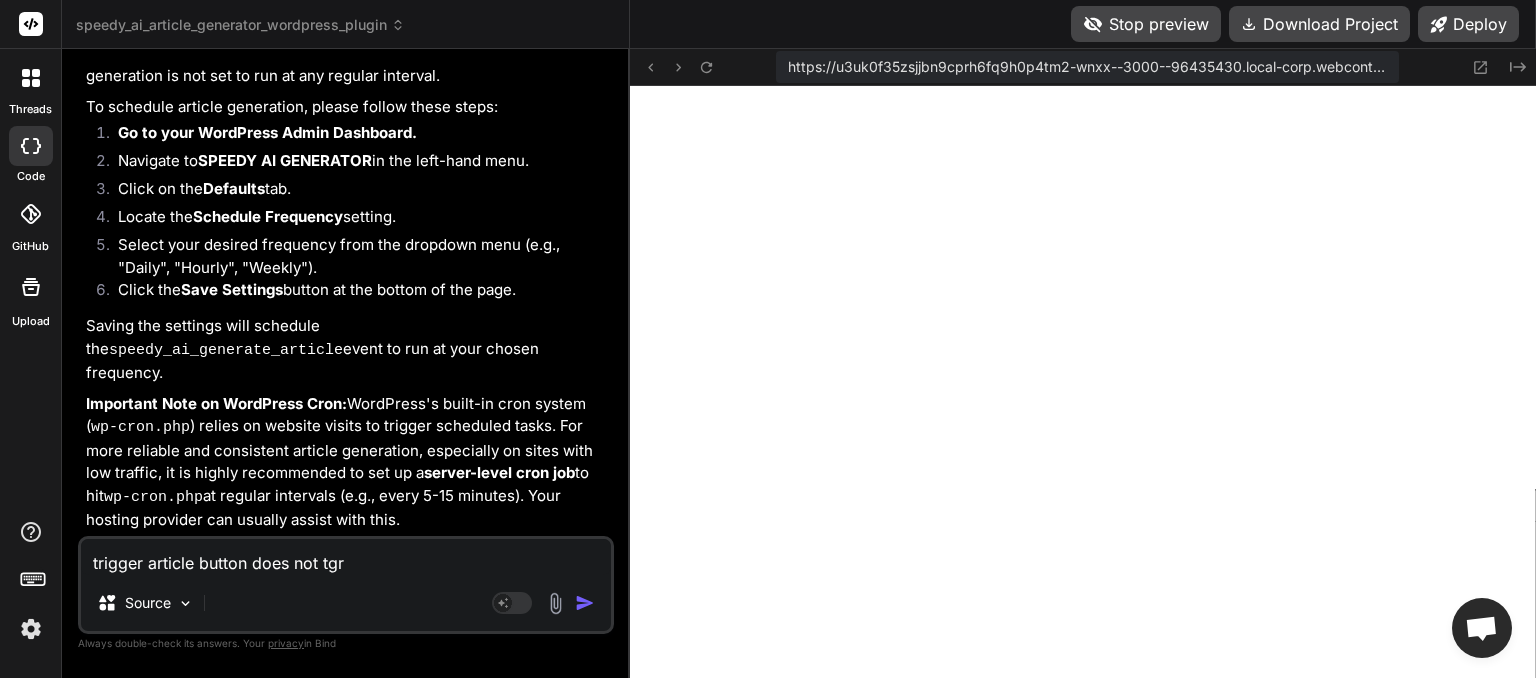 type on "trigger article button does not tgri" 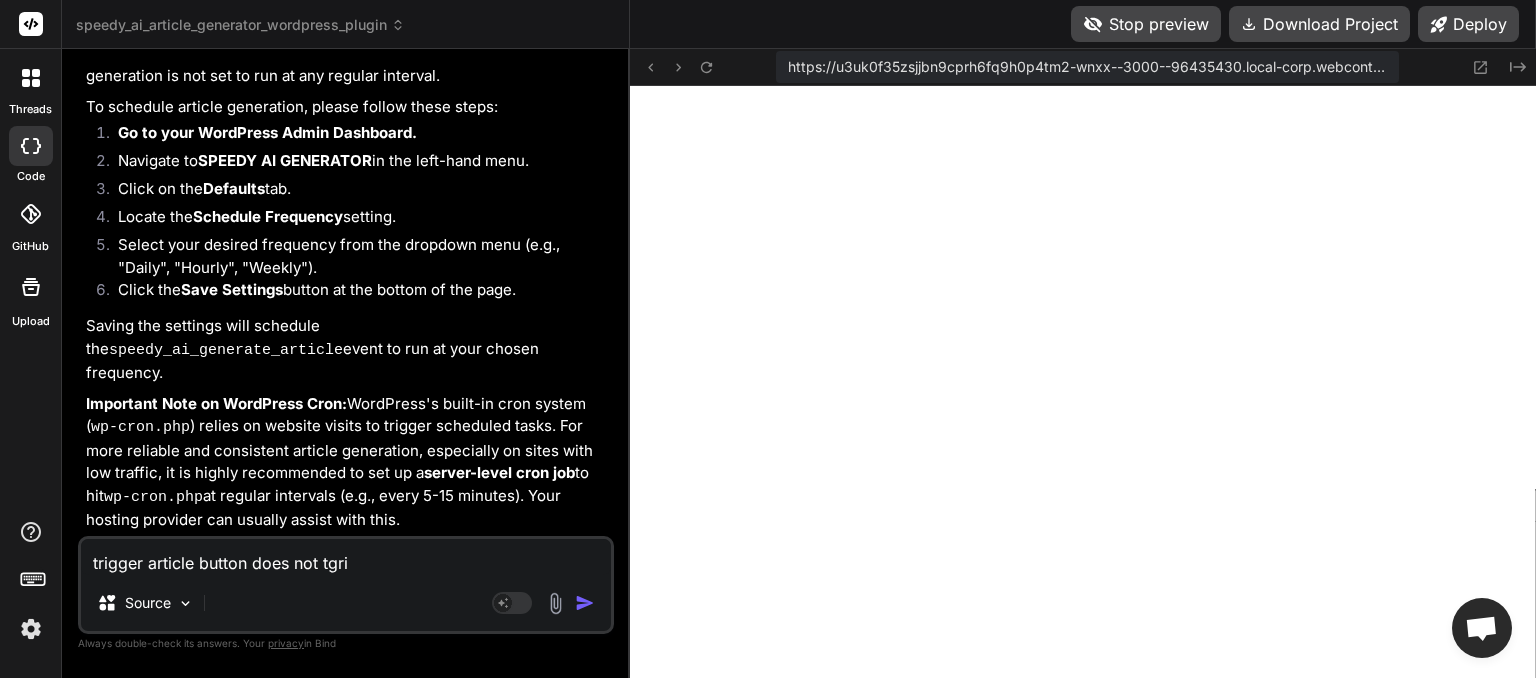 type on "trigger article button does not tgrig" 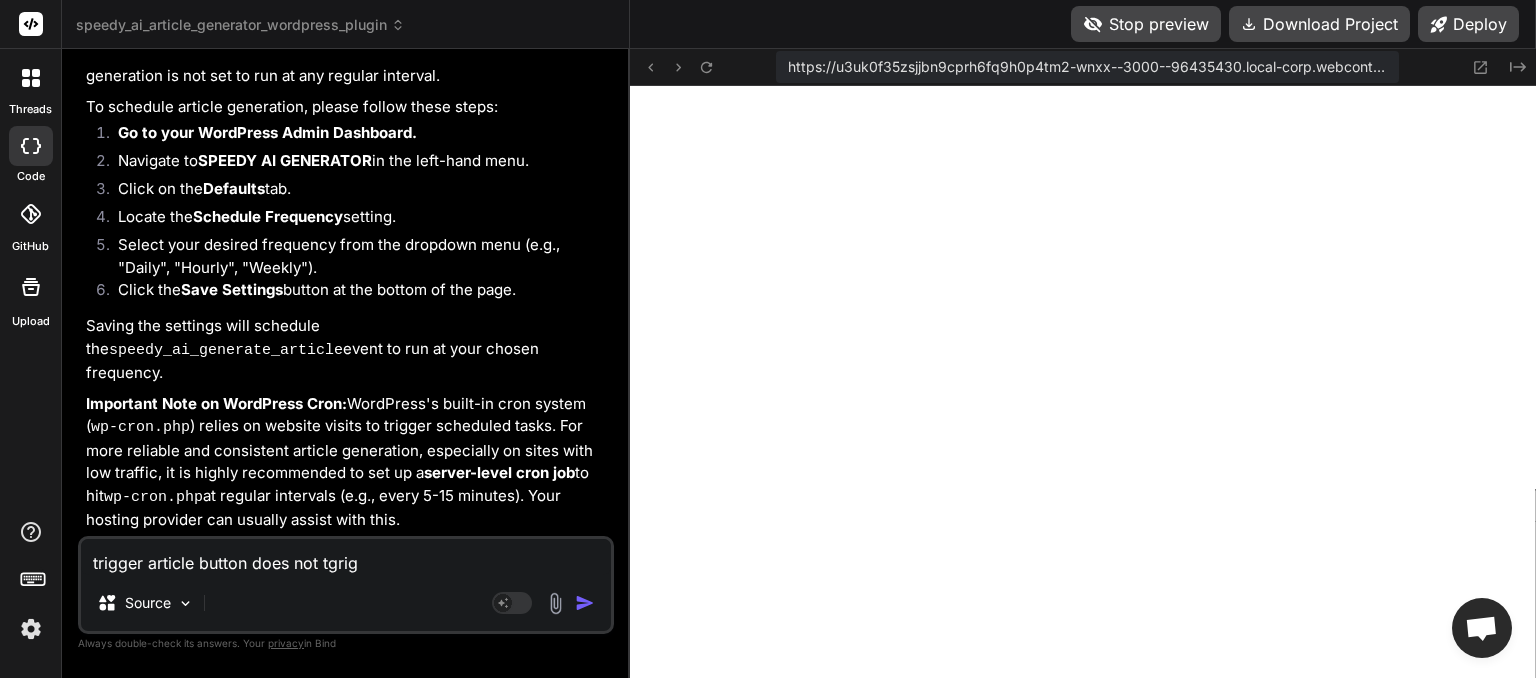 type on "trigger article button does not tgrigg" 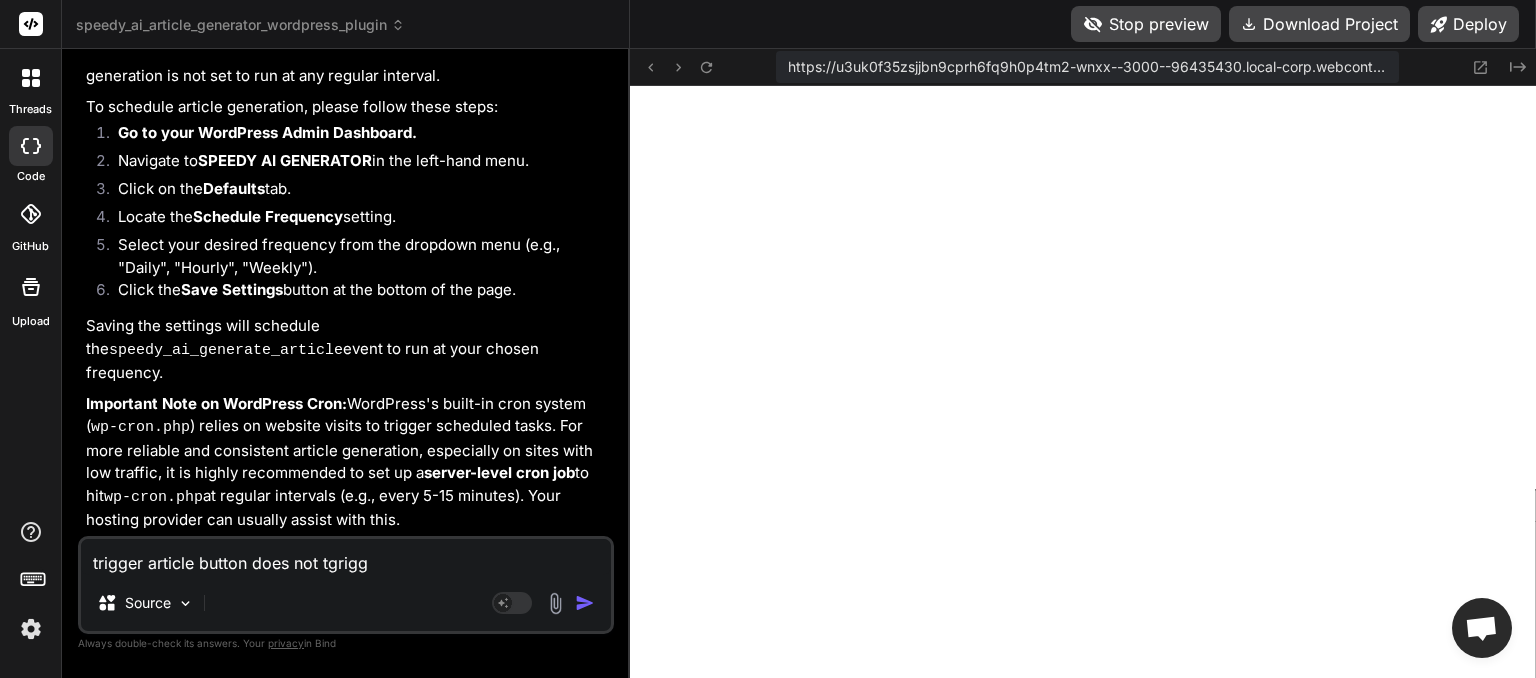 type on "trigger article button does not tgrigge" 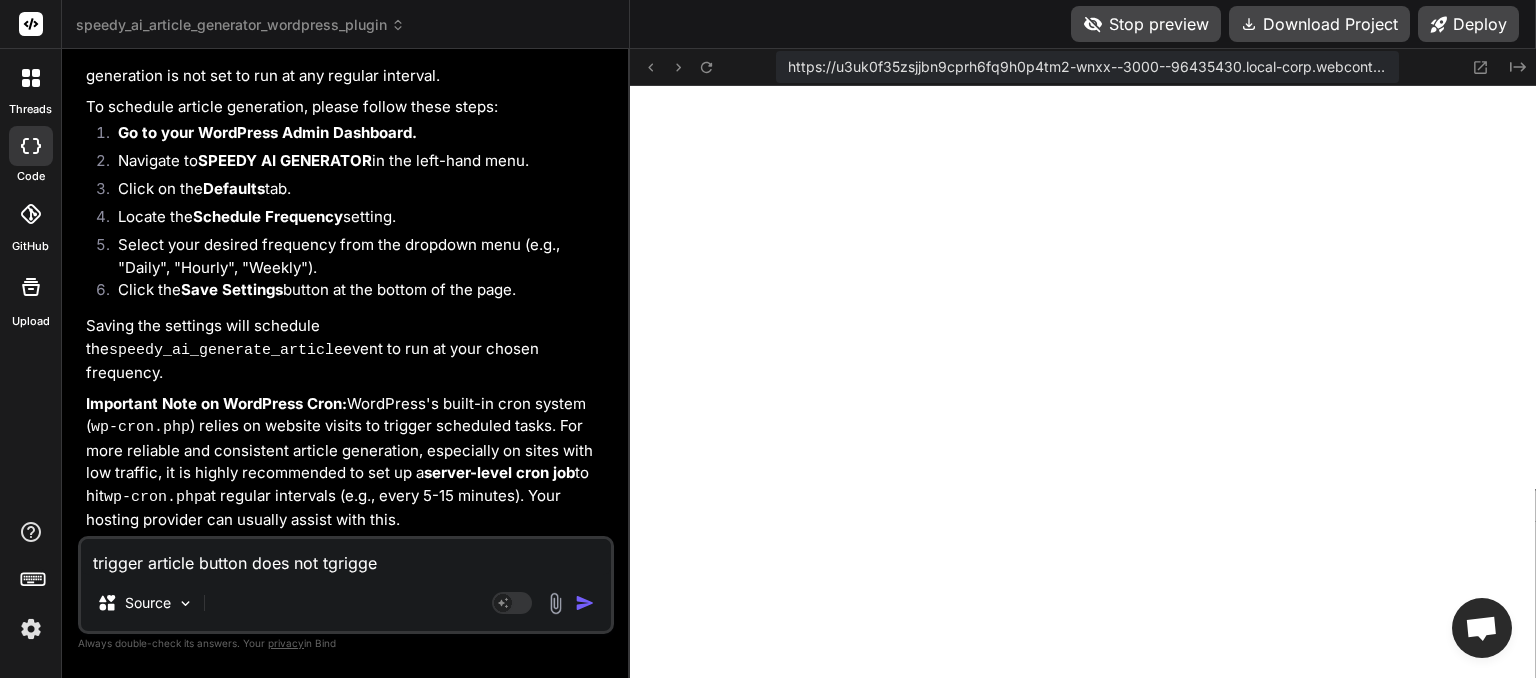type on "trigger article button does not tgrigger" 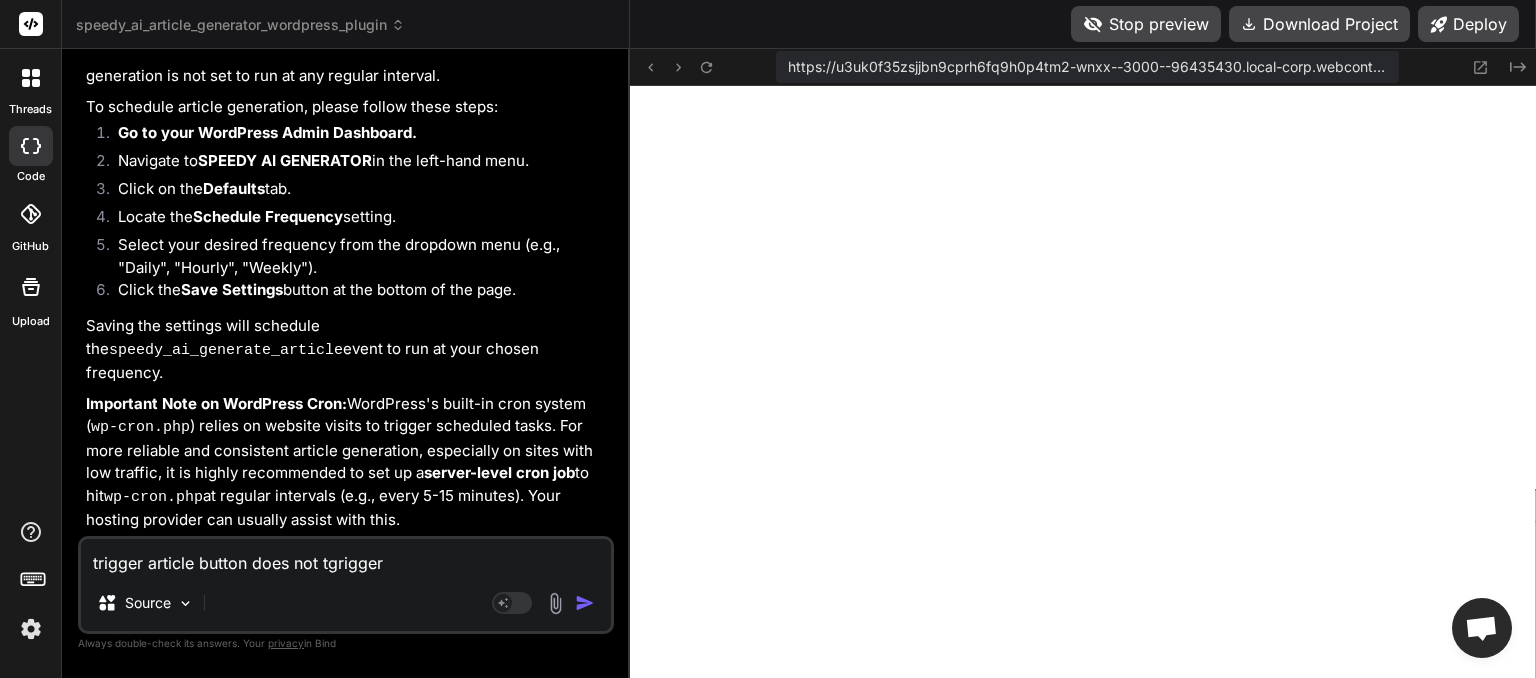 type on "trigger article button does not tgrigger" 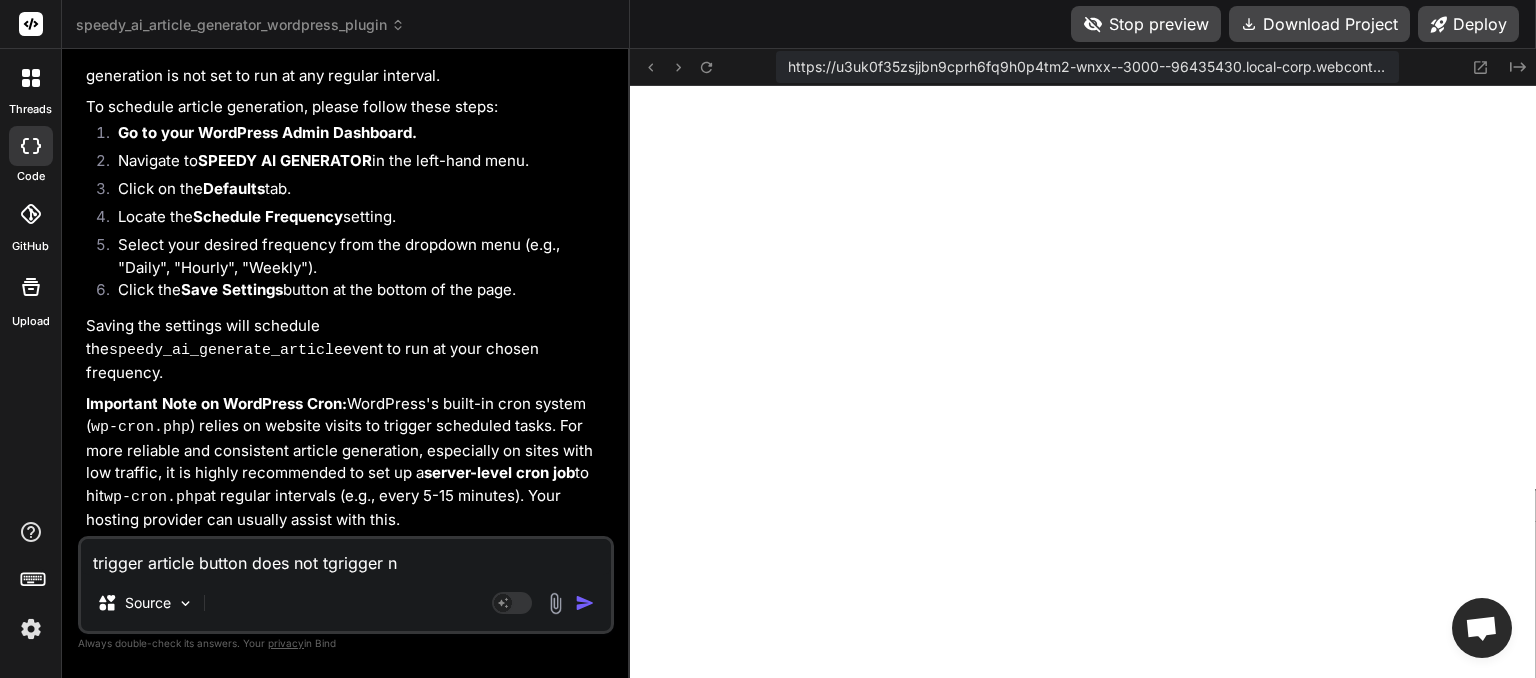 type on "trigger article button does not tgrigger ne" 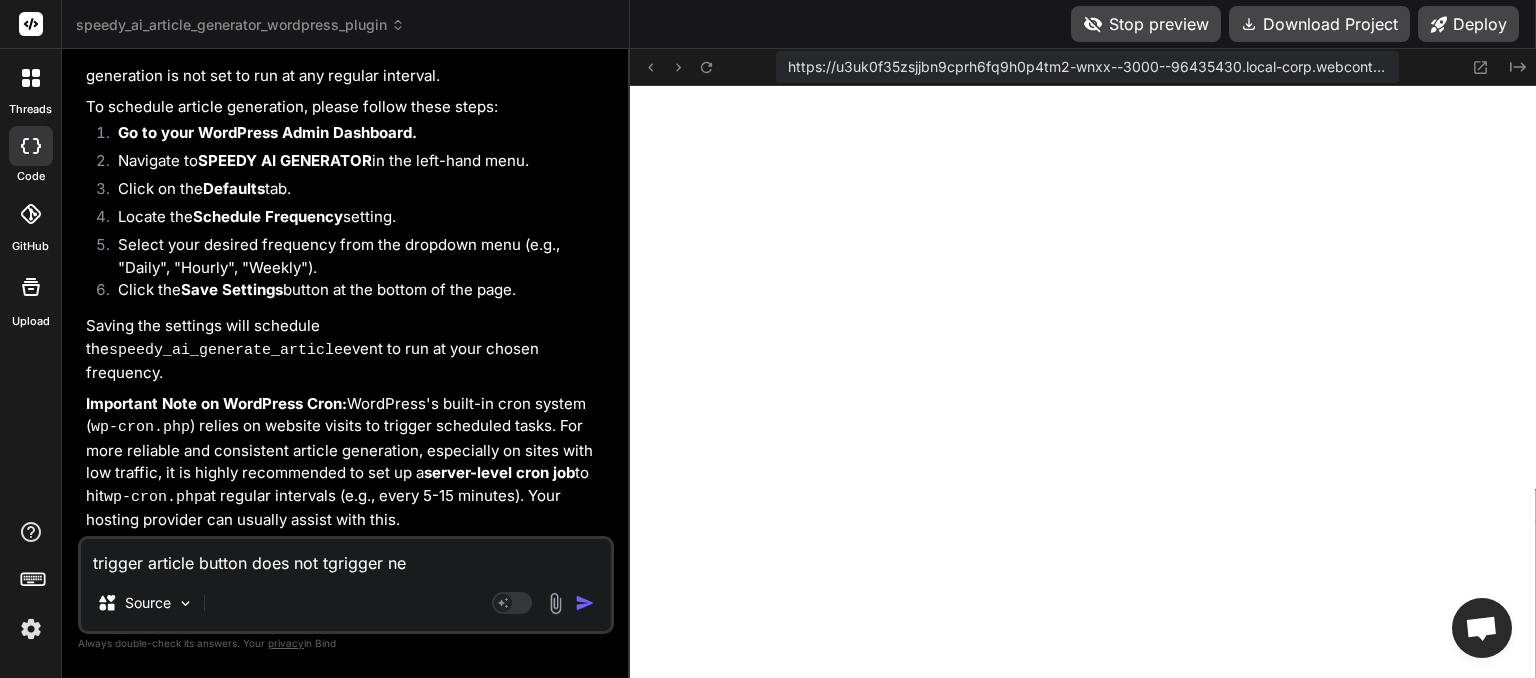 type on "trigger article button does not tgrigger nex" 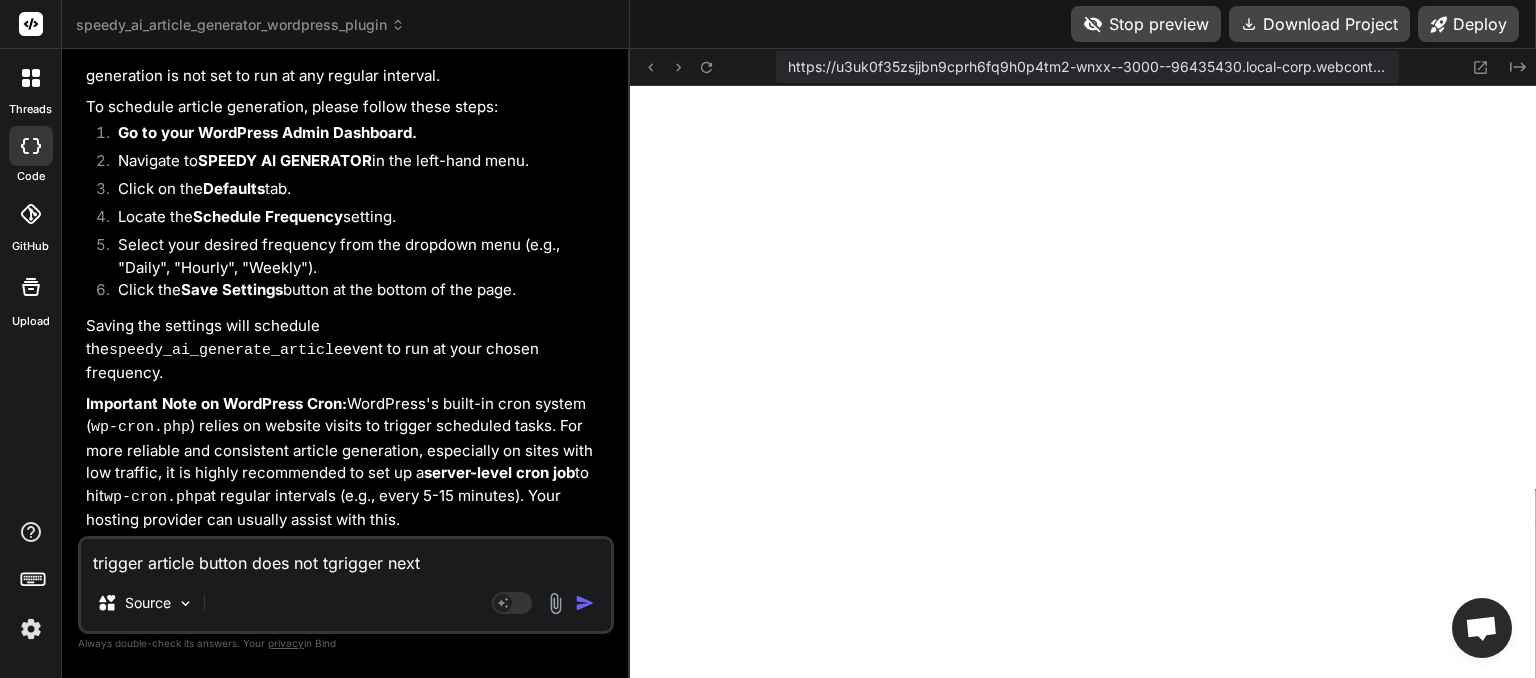 type on "trigger article button does not tgrigger nexty" 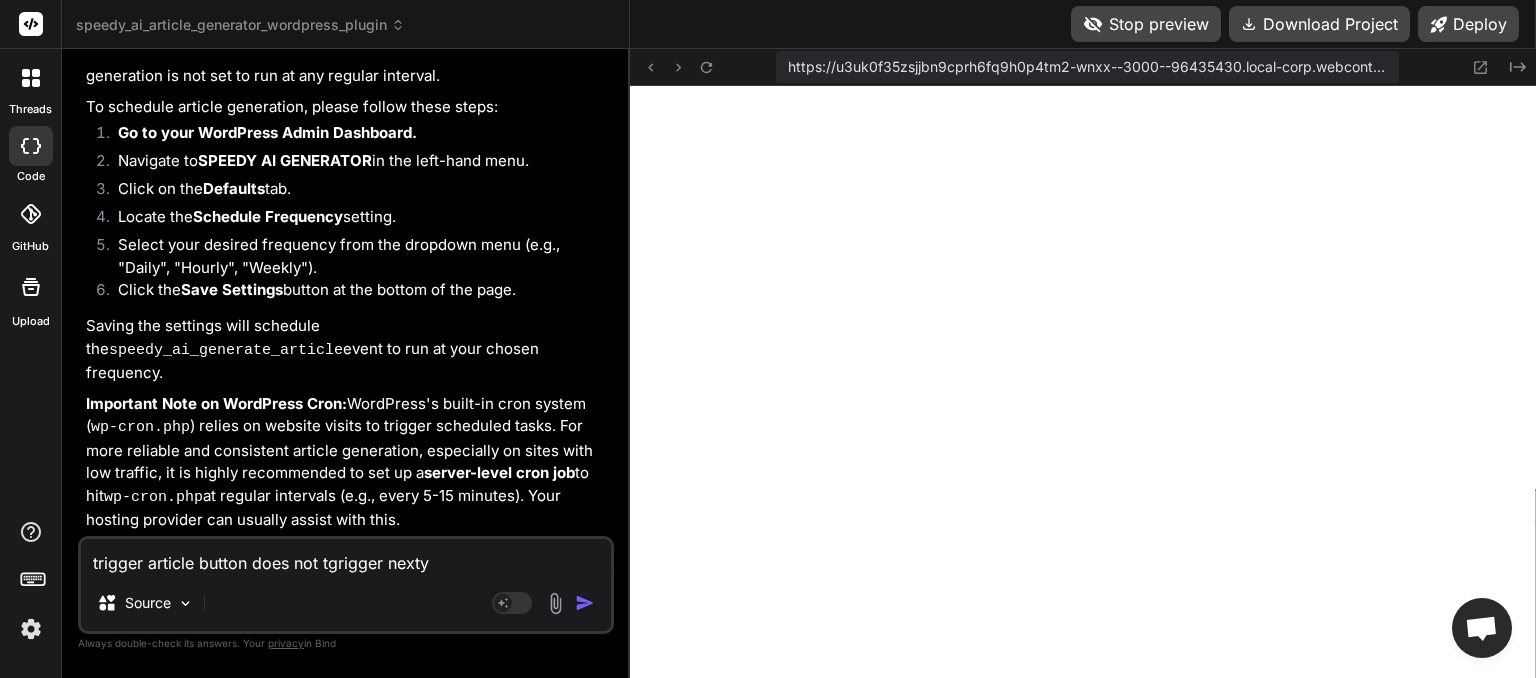 type on "trigger article button does not tgrigger nexty" 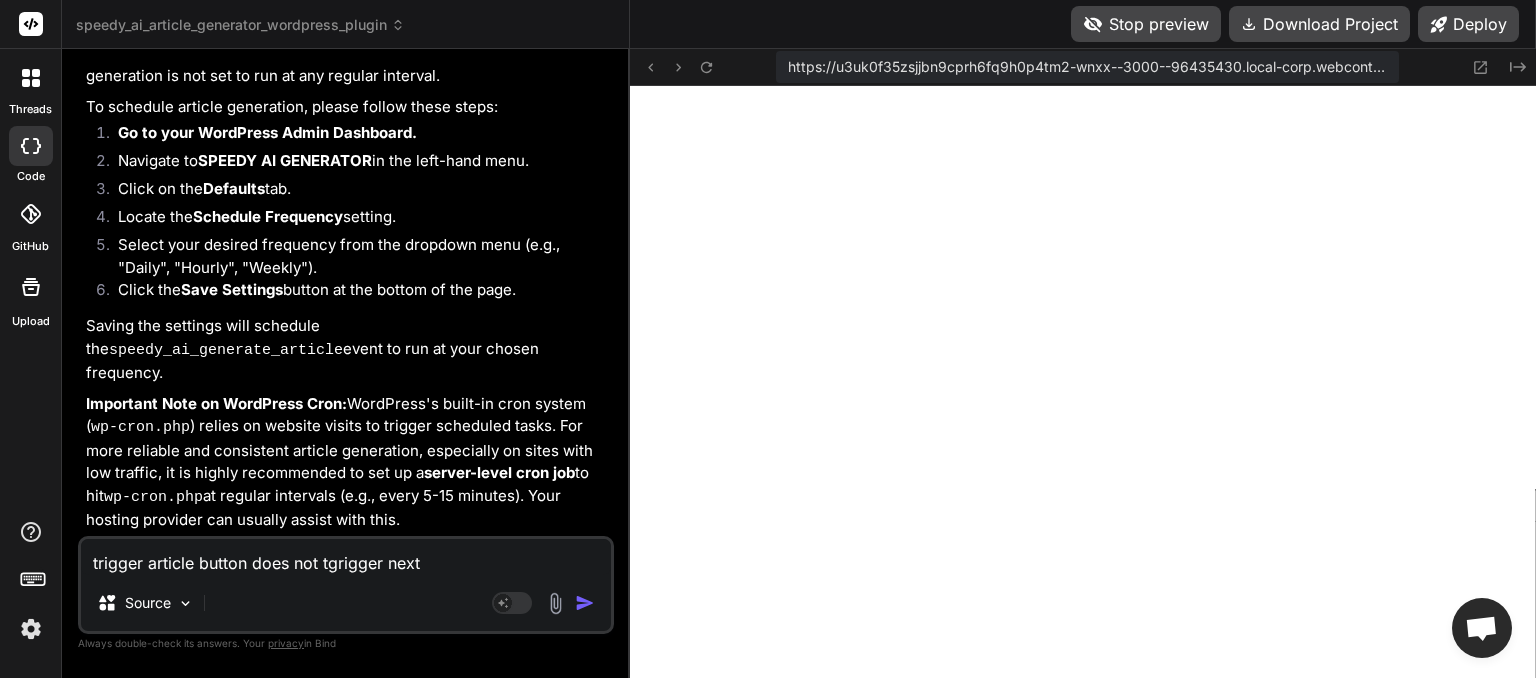 type on "trigger article button does not tgrigger next" 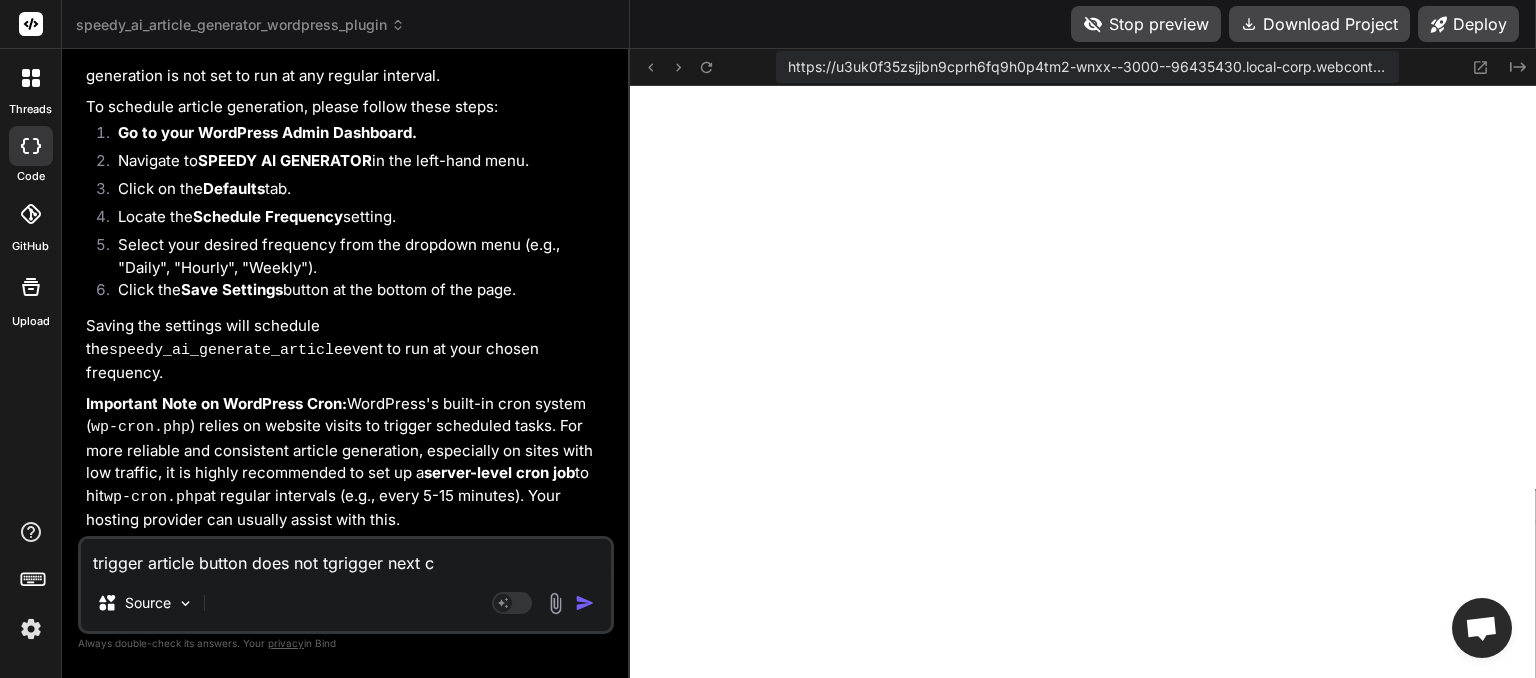 type on "trigger article button does not tgrigger next cr" 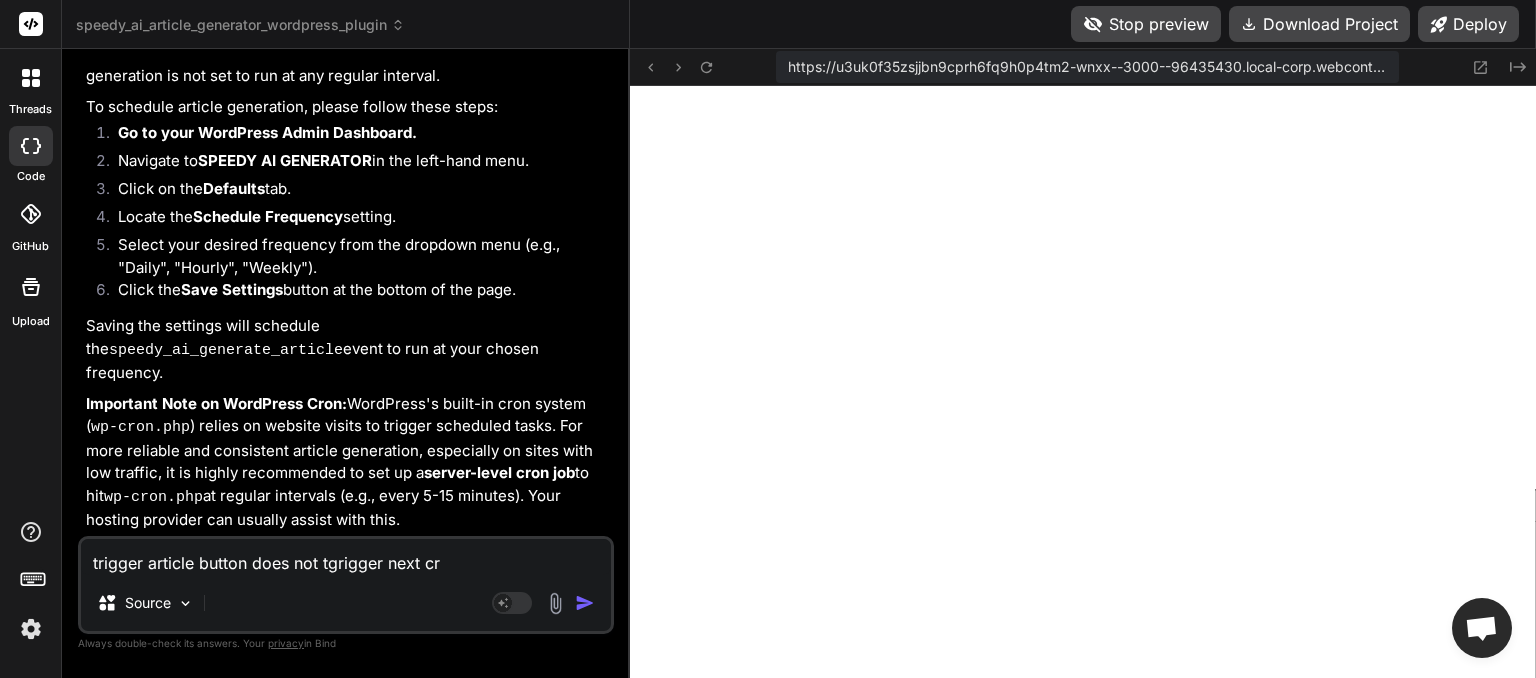type on "trigger article button does not tgrigger next cro" 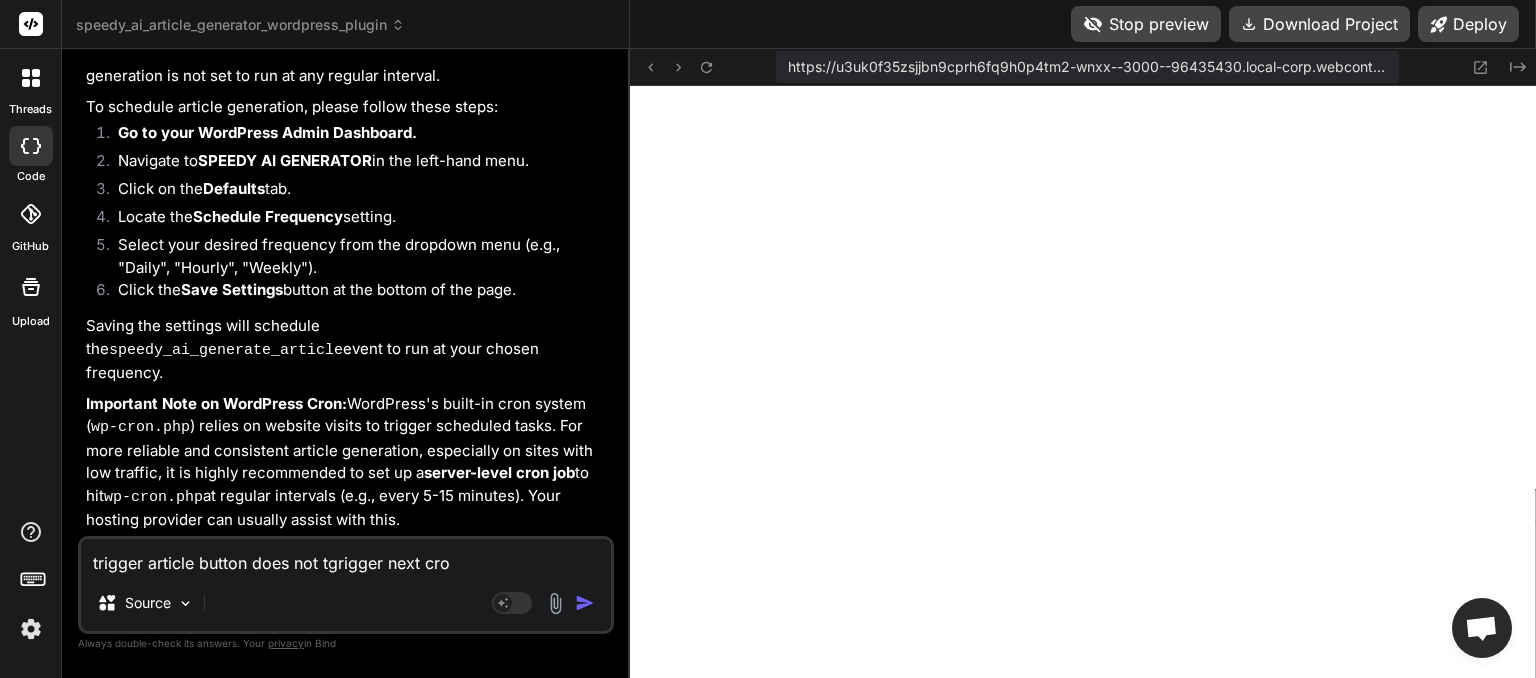 type on "trigger article button does not tgrigger next cron" 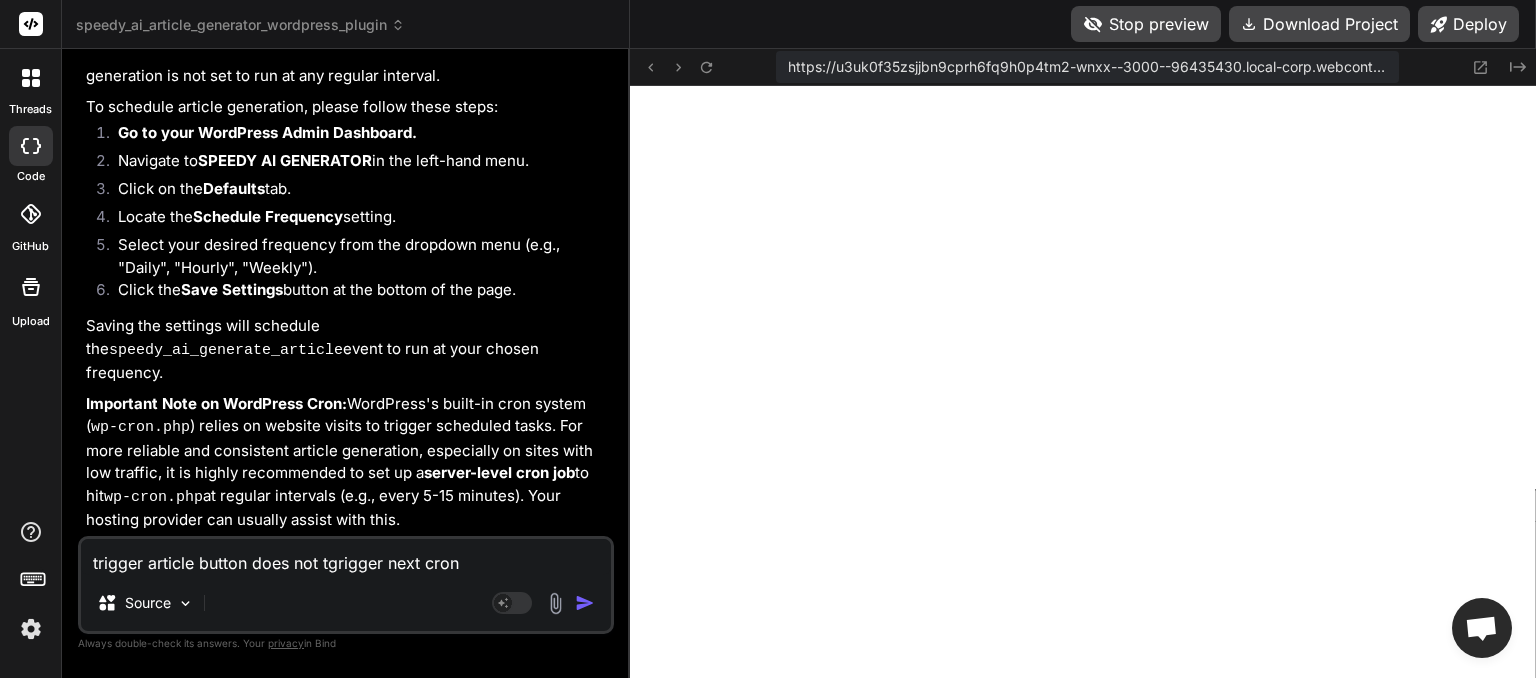 type on "x" 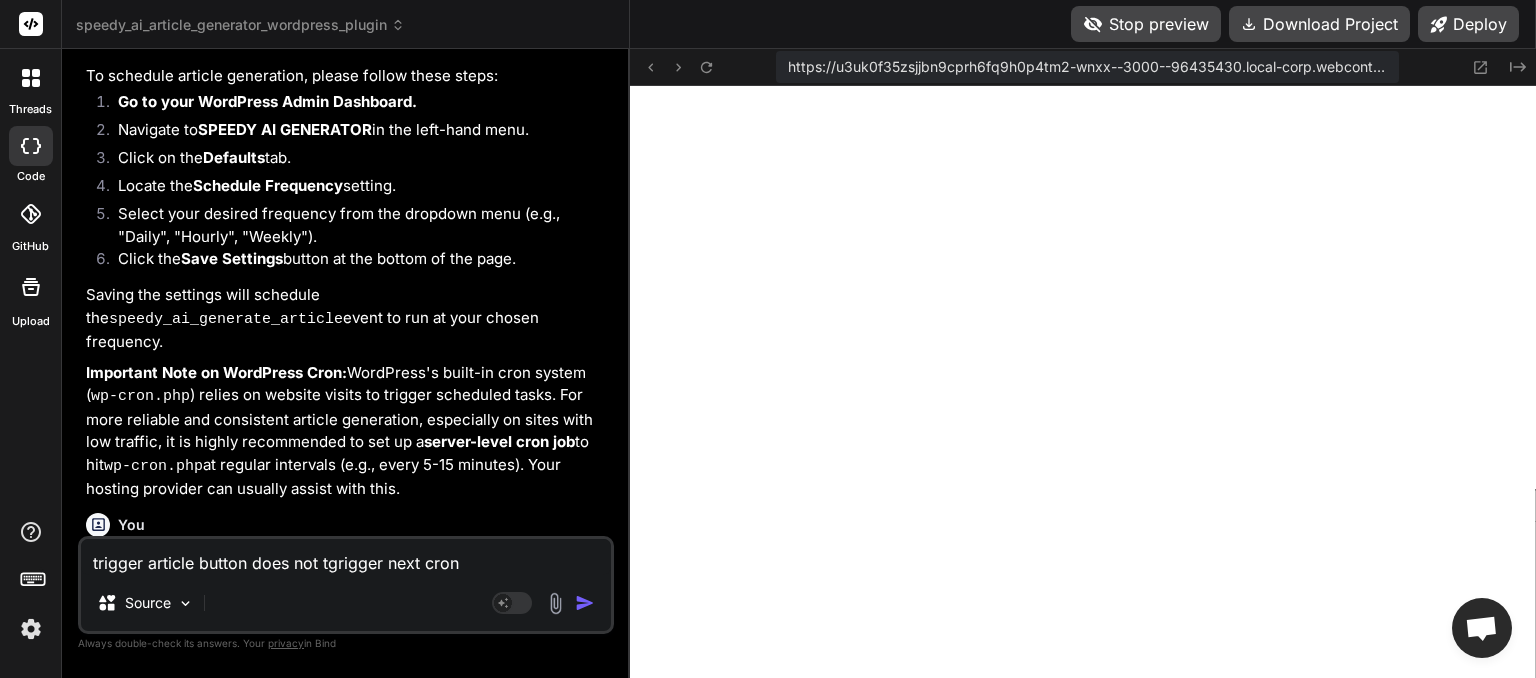 type 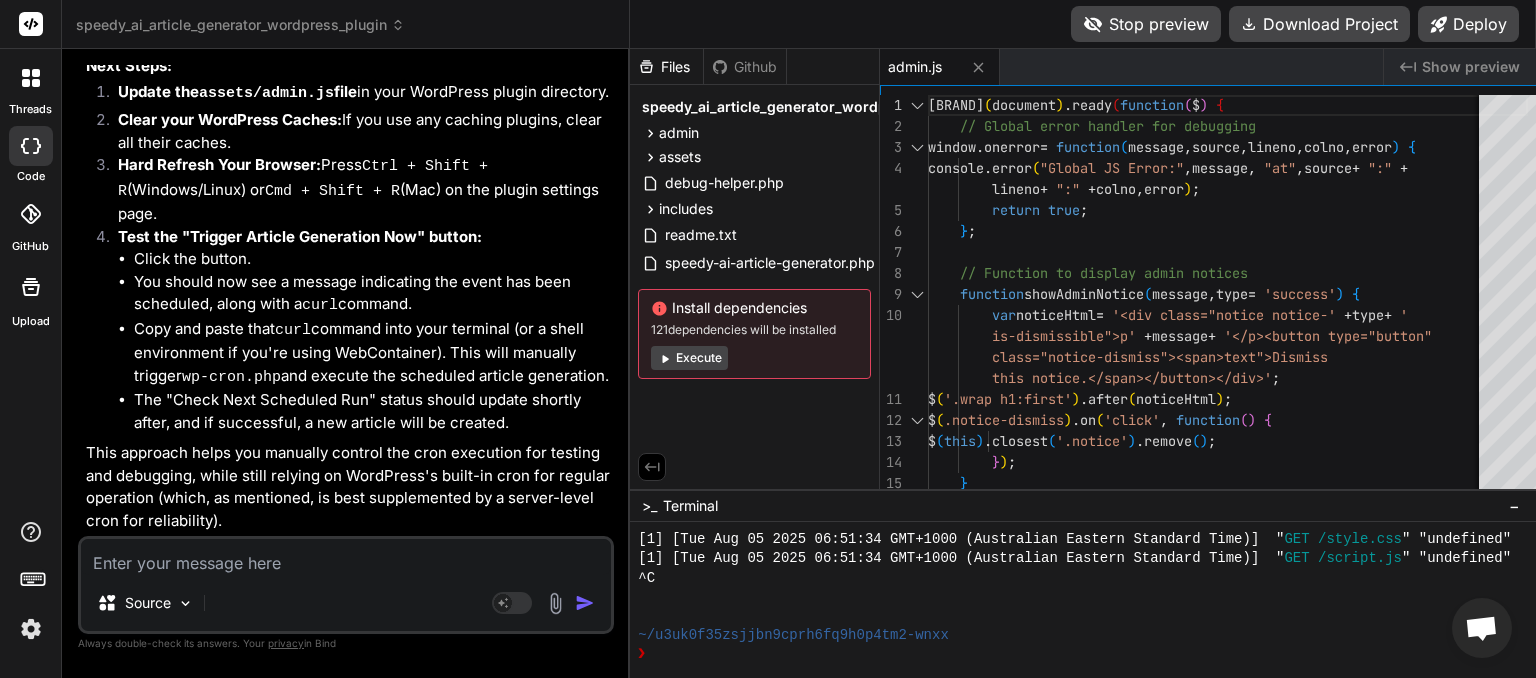 scroll, scrollTop: 8411, scrollLeft: 0, axis: vertical 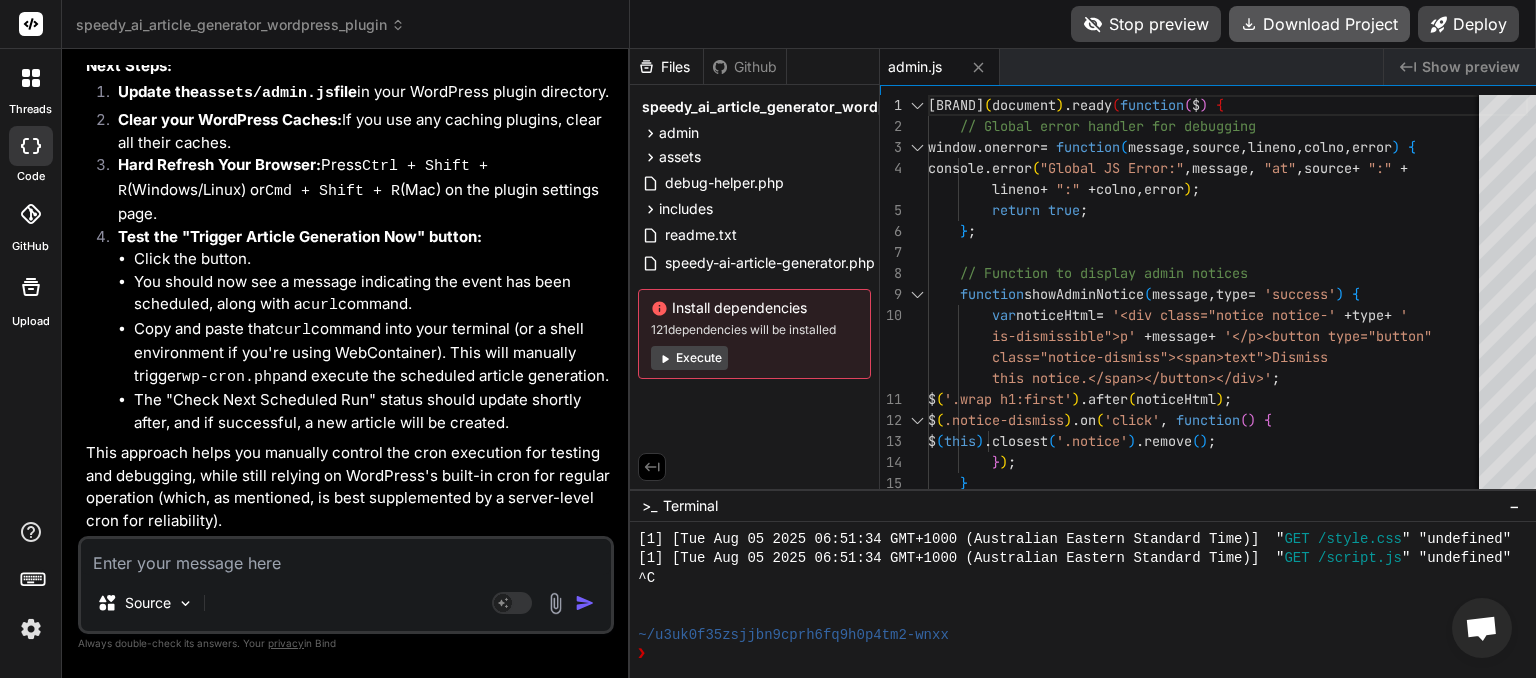 click on "Download Project" at bounding box center [1319, 24] 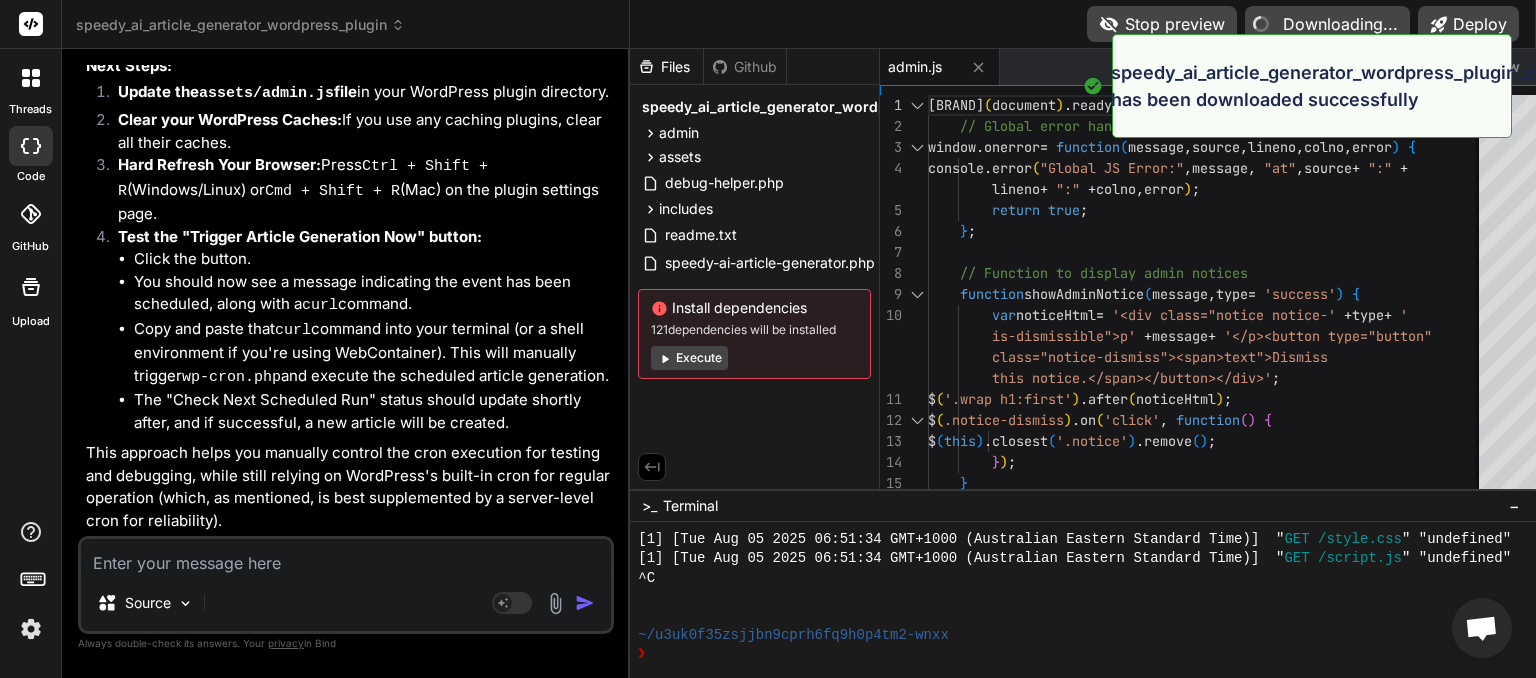 type on "x" 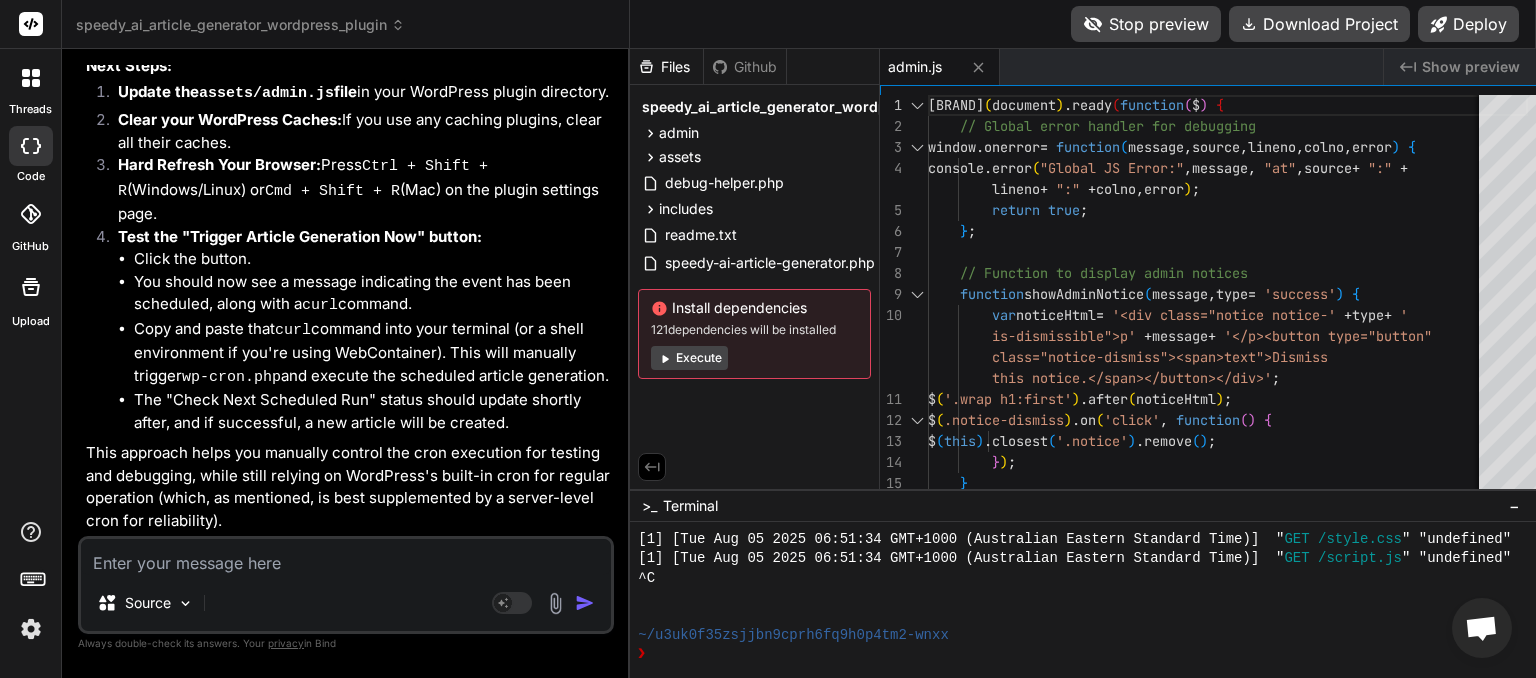 paste on "Current Status: No article generation event currently scheduled." 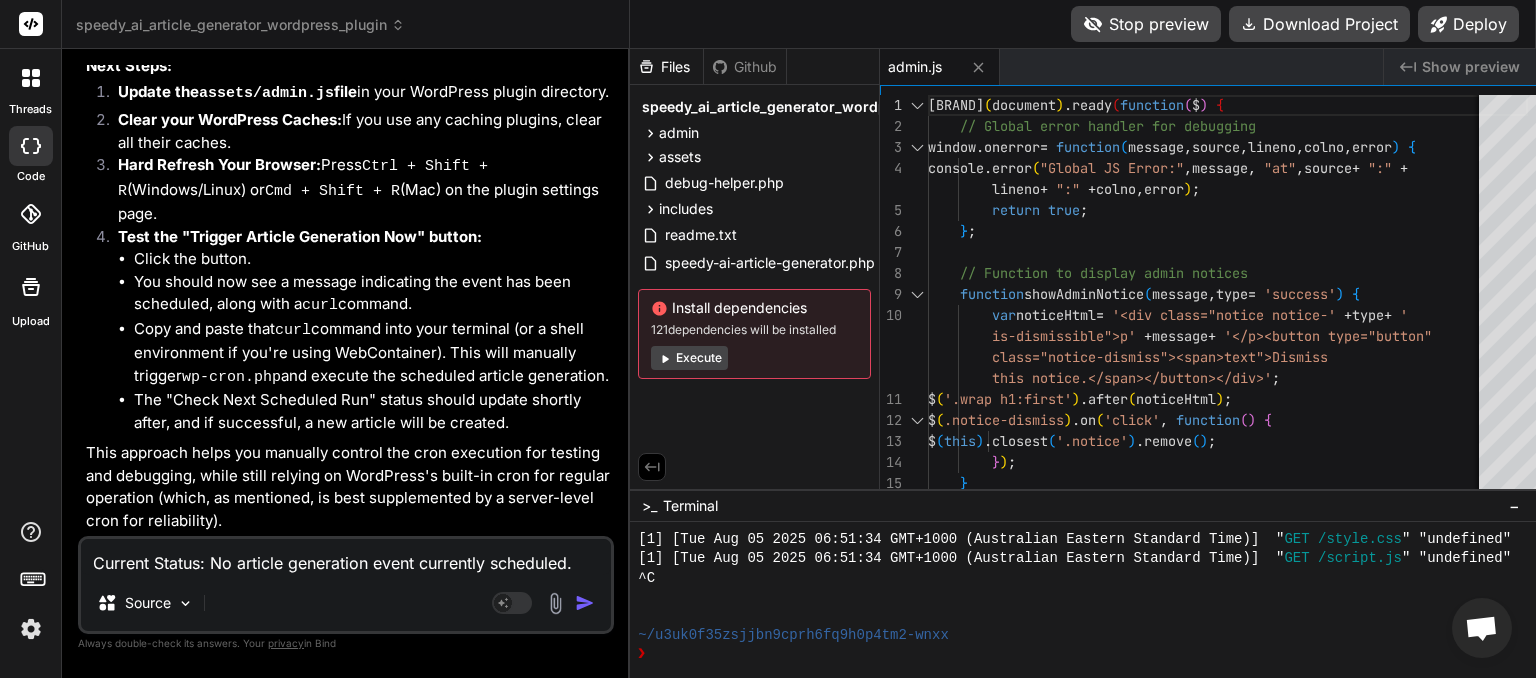 type on "Current Status: No article generation event currently scheduled." 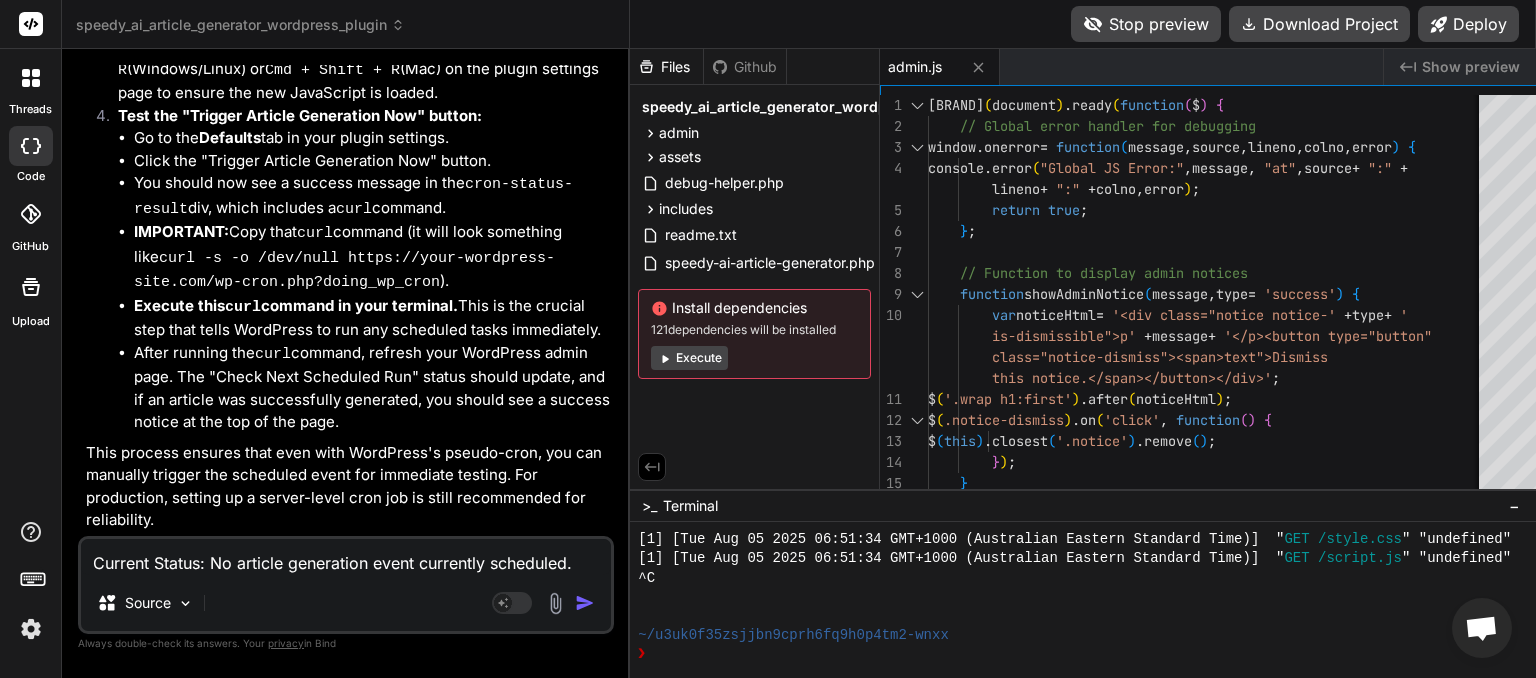 scroll, scrollTop: 9646, scrollLeft: 0, axis: vertical 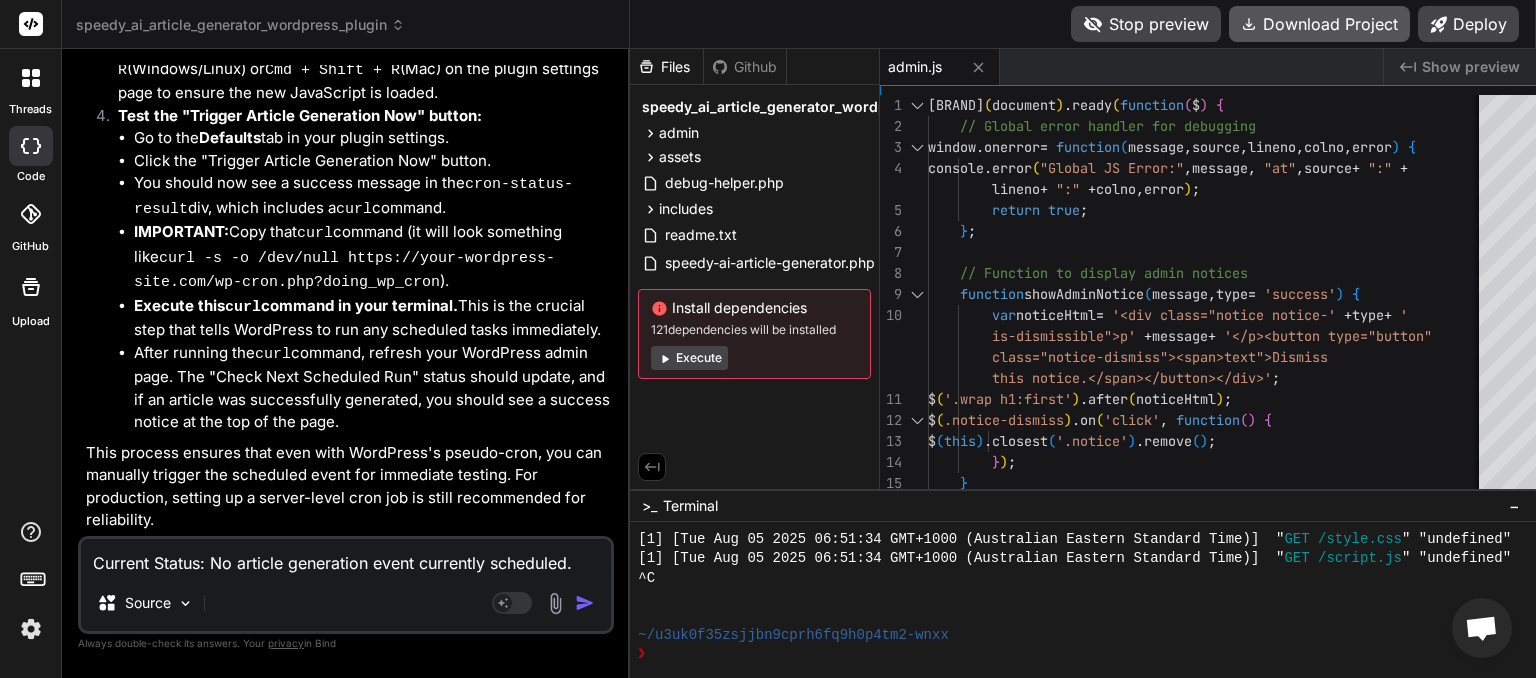 click on "Download Project" at bounding box center (1319, 24) 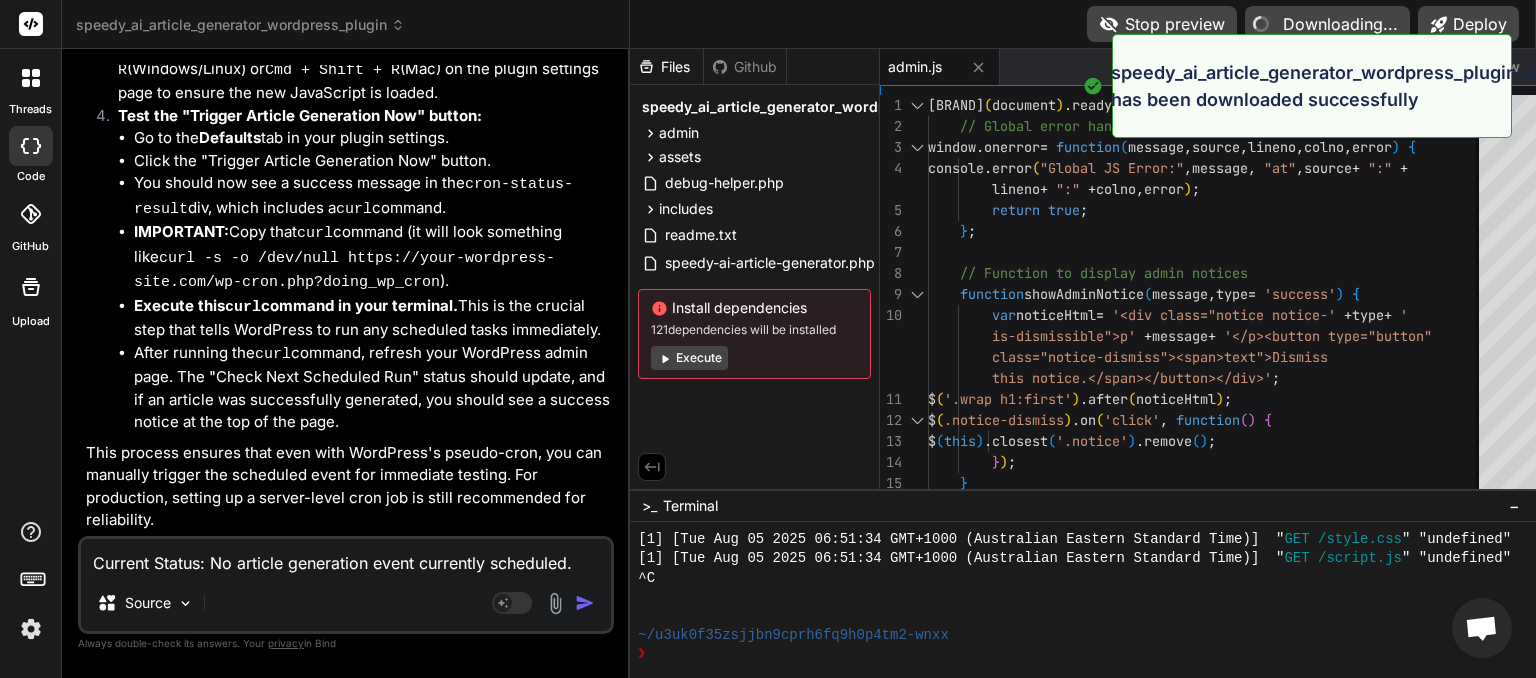 type on "x" 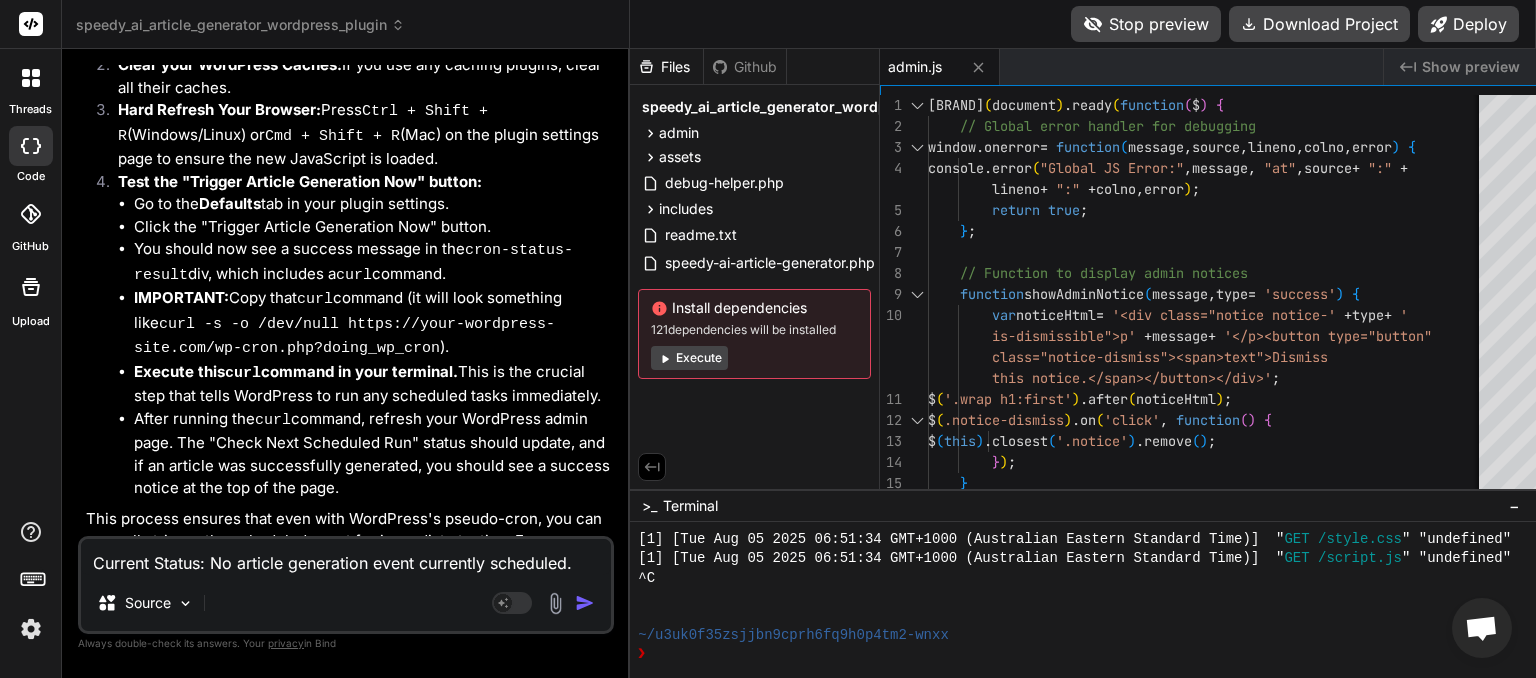 scroll, scrollTop: 9646, scrollLeft: 0, axis: vertical 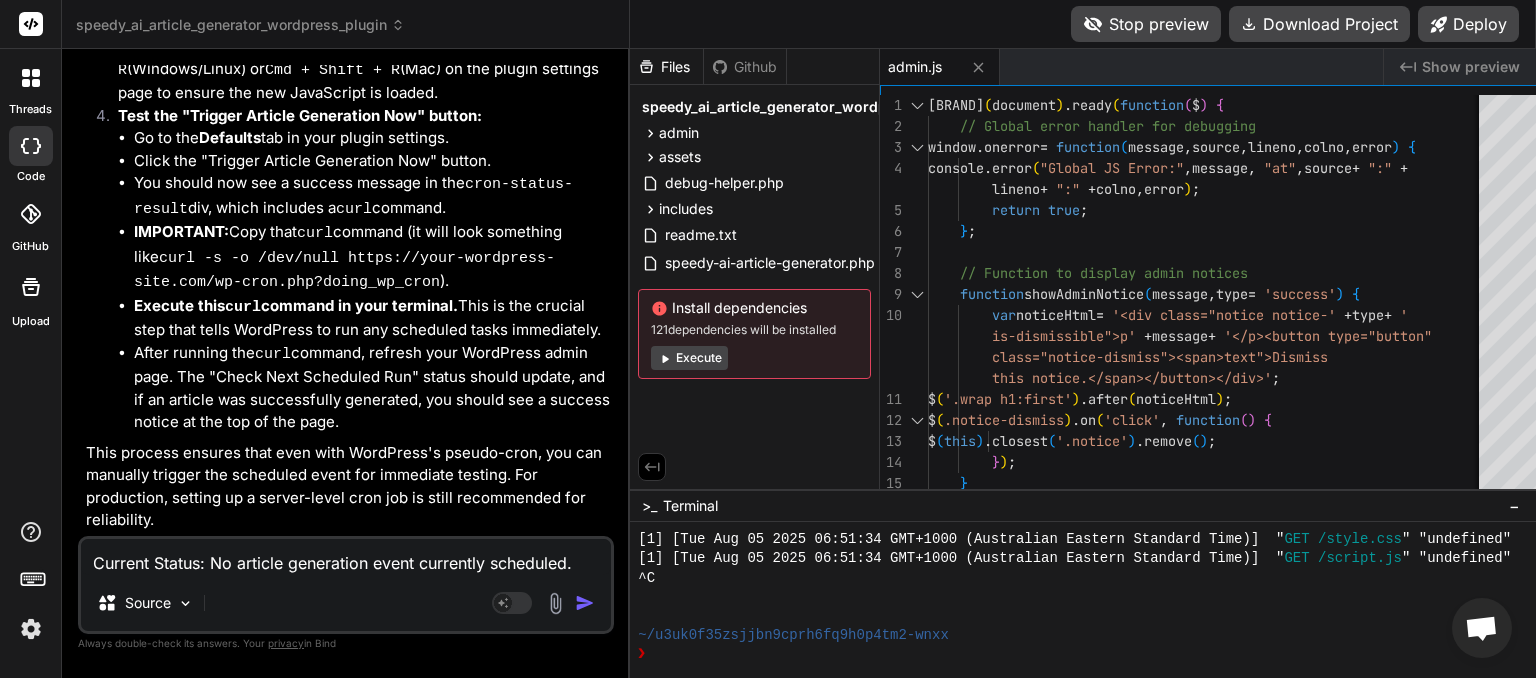click on "Current Status: No article generation event currently scheduled." at bounding box center [346, 557] 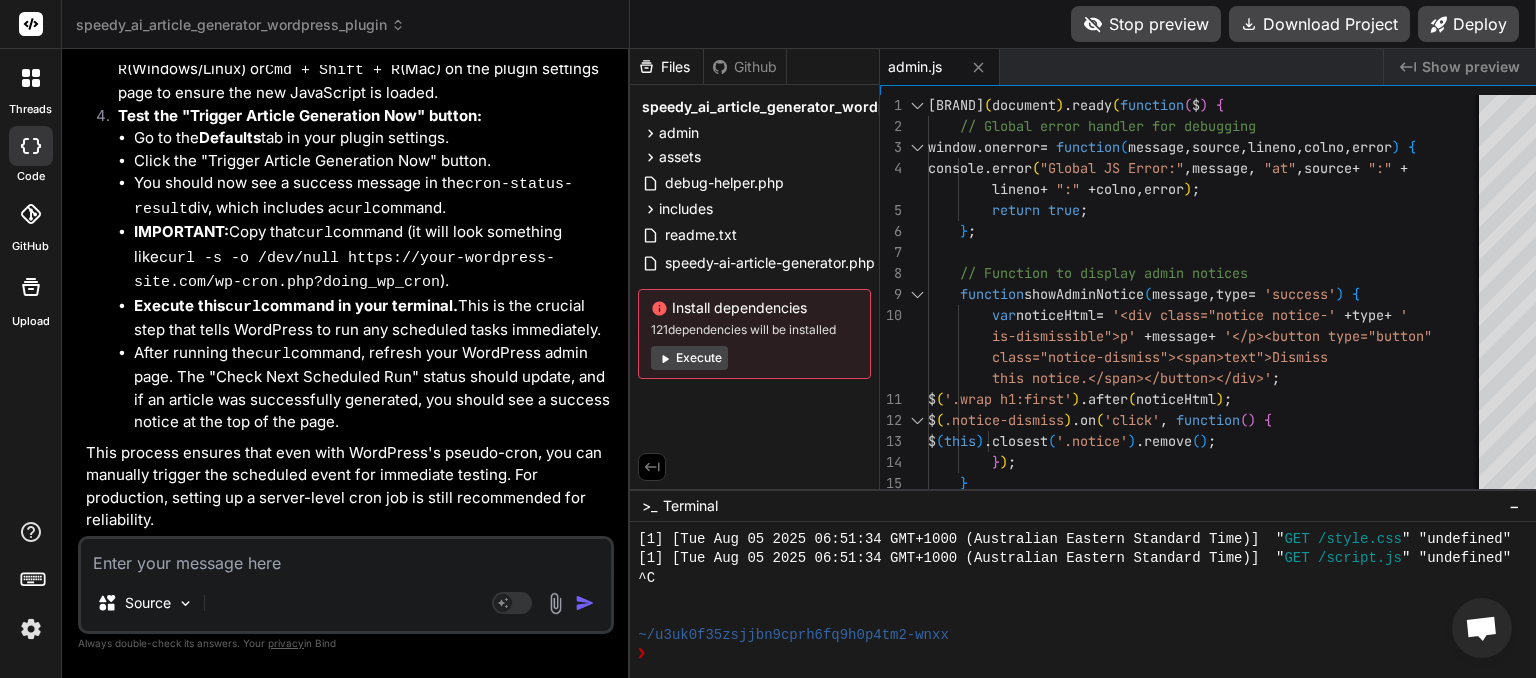 type on "t" 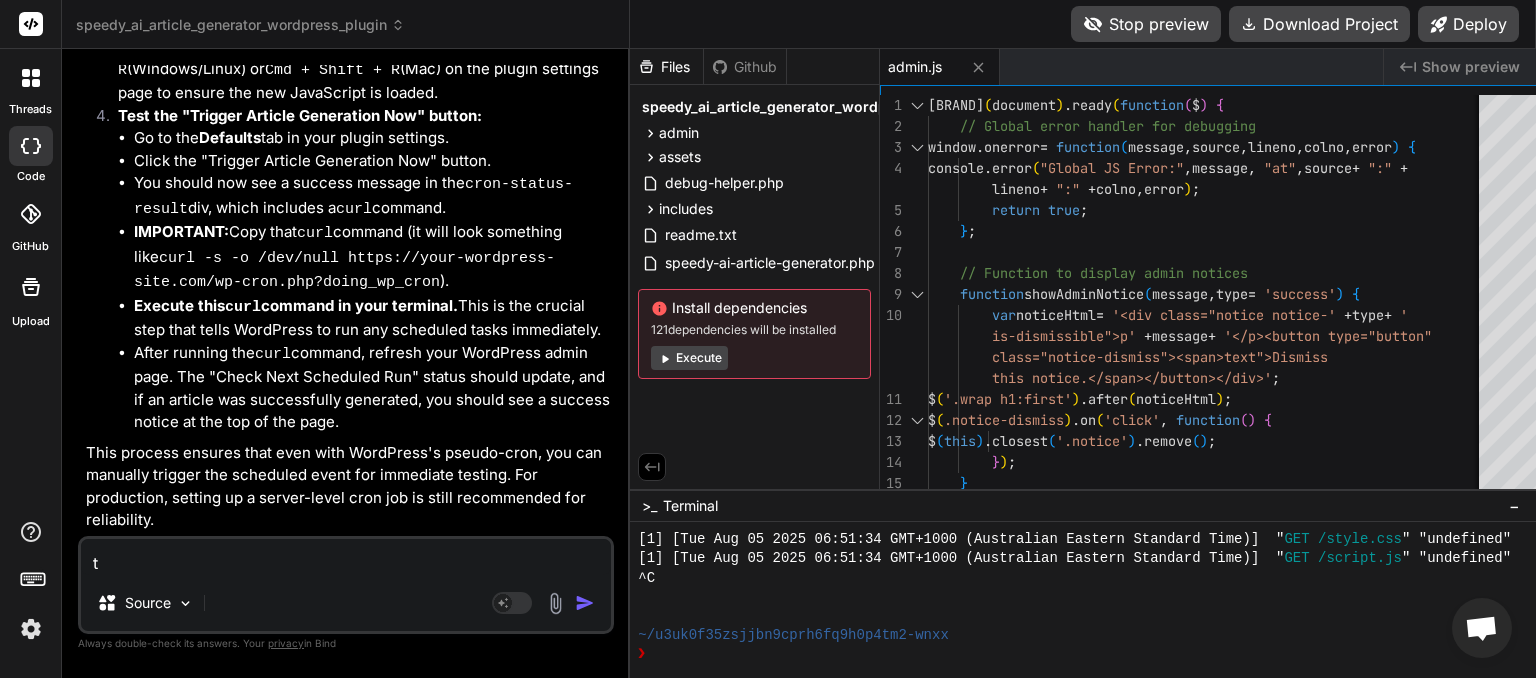 type on "th" 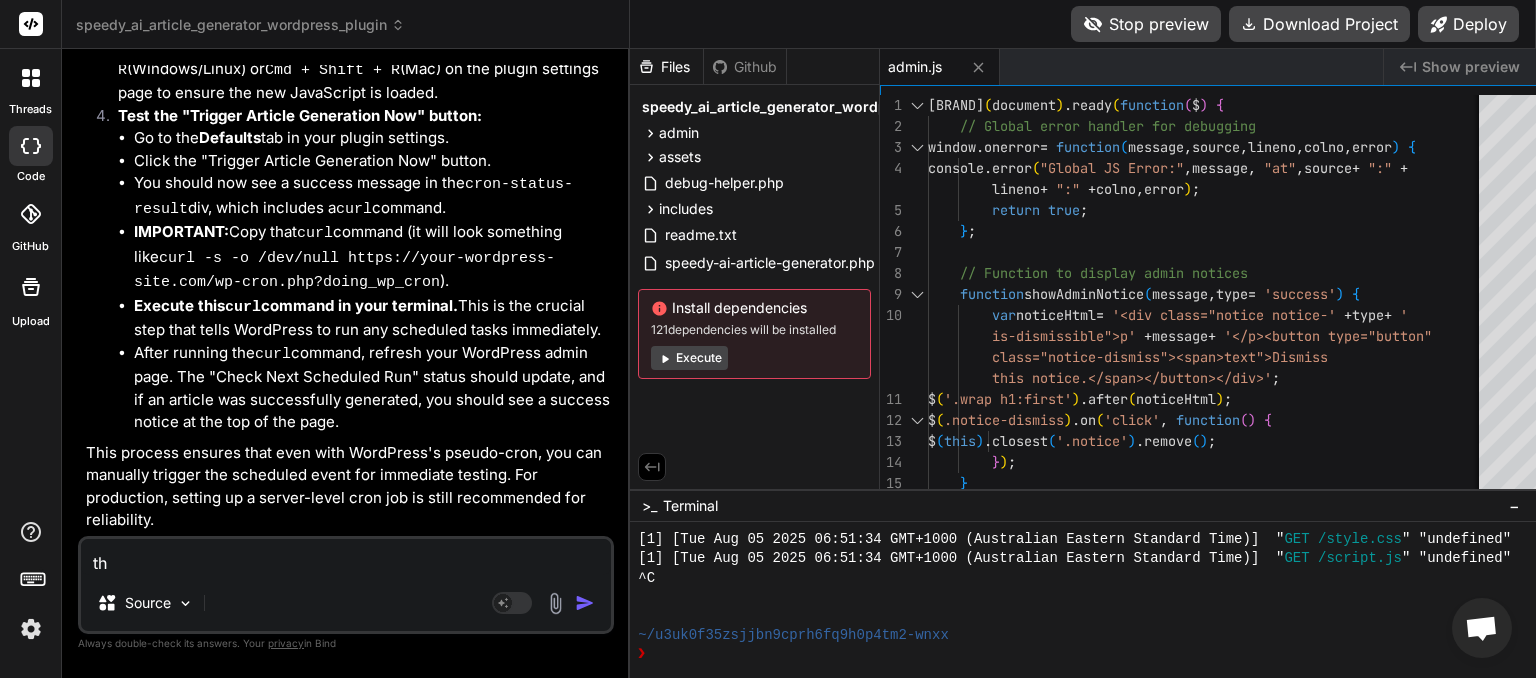 type on "the" 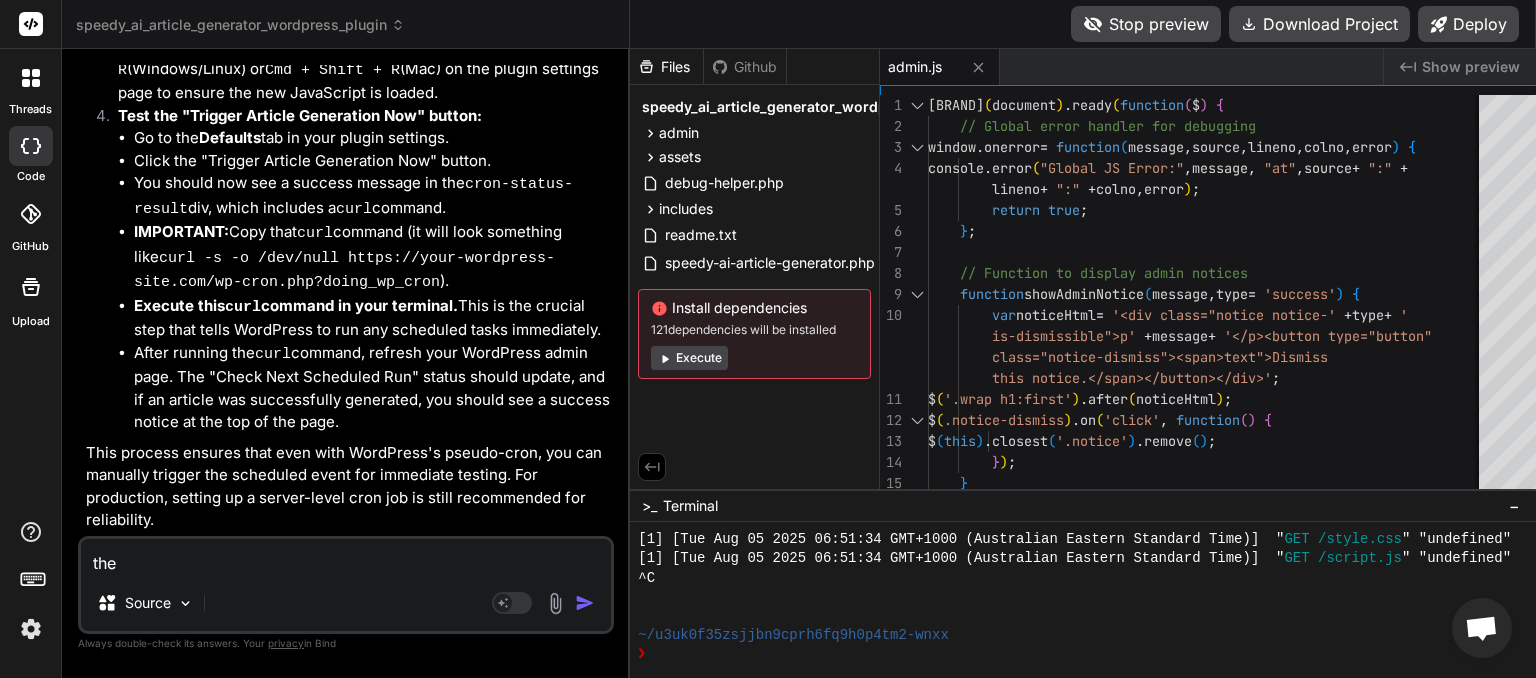 type on "ther" 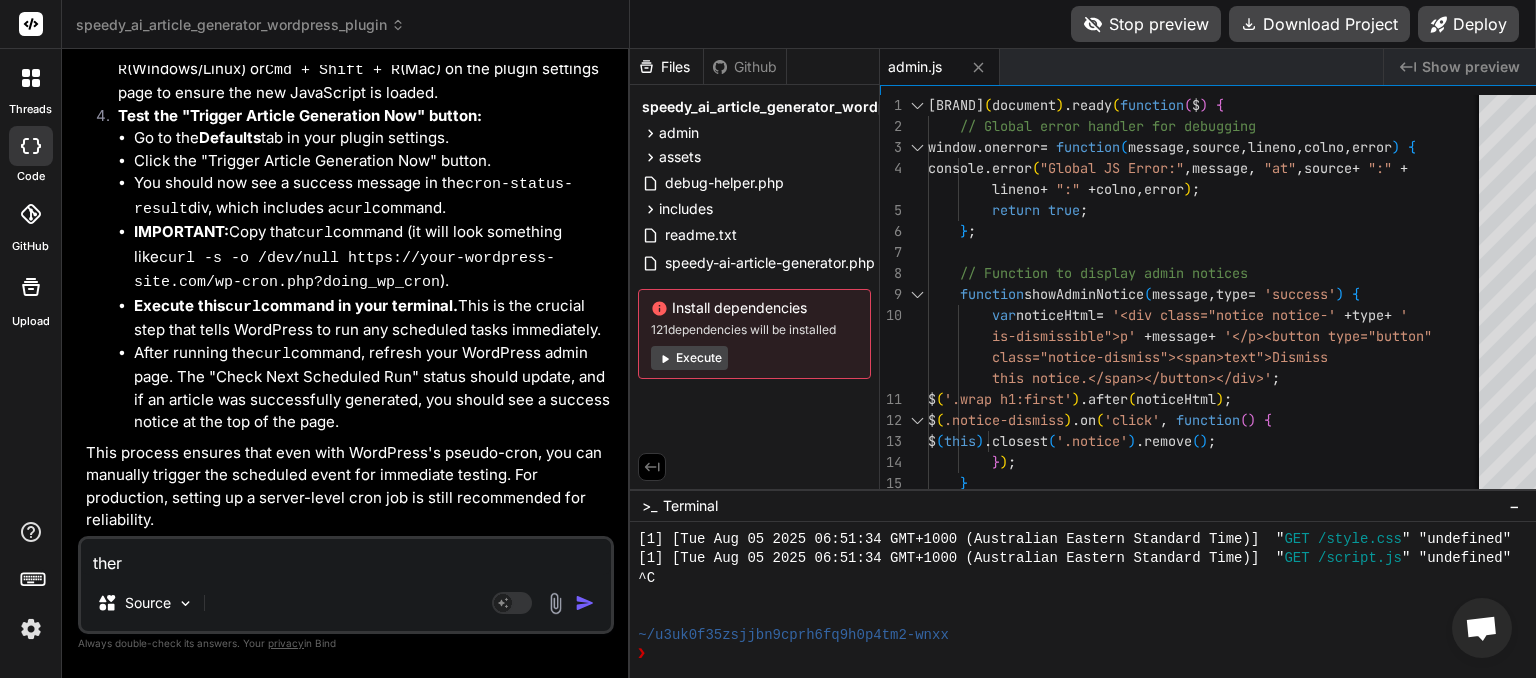 type on "there" 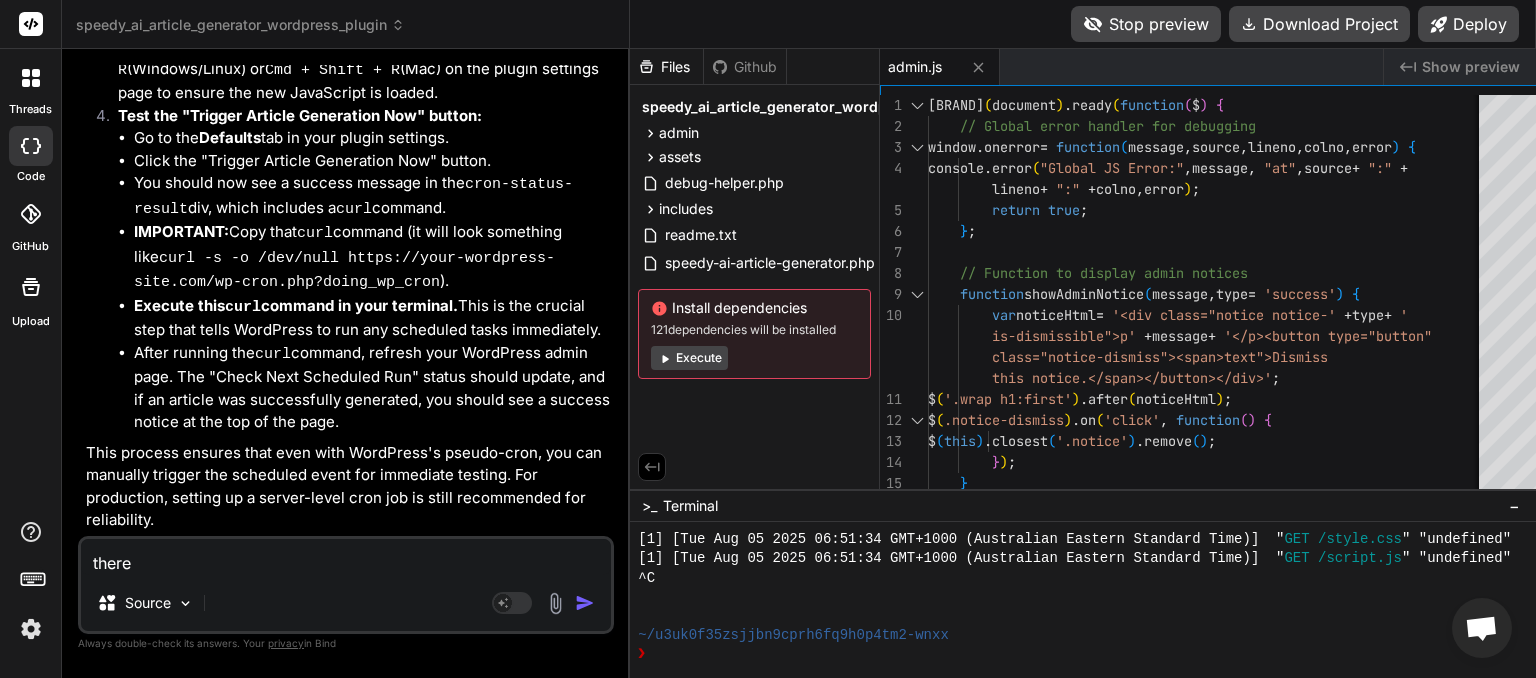 type on "there" 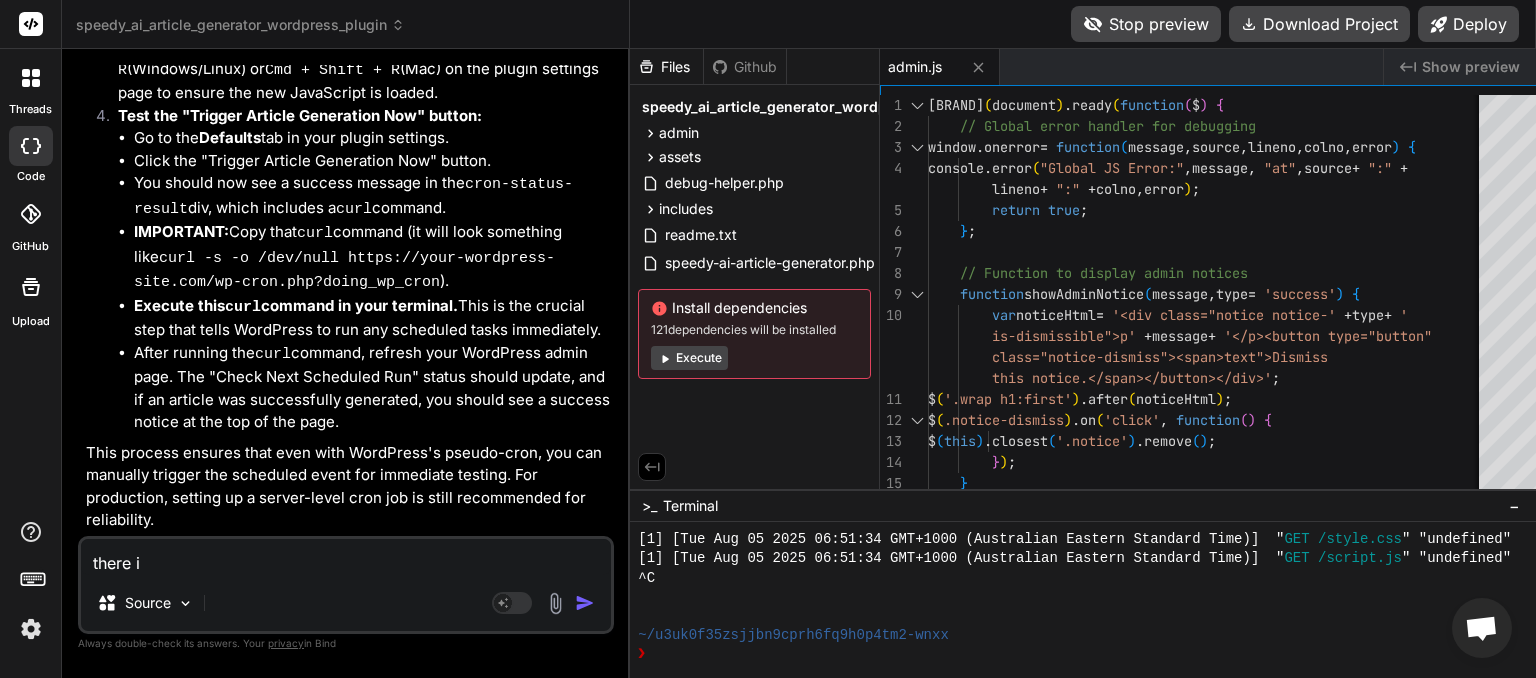 type on "there is" 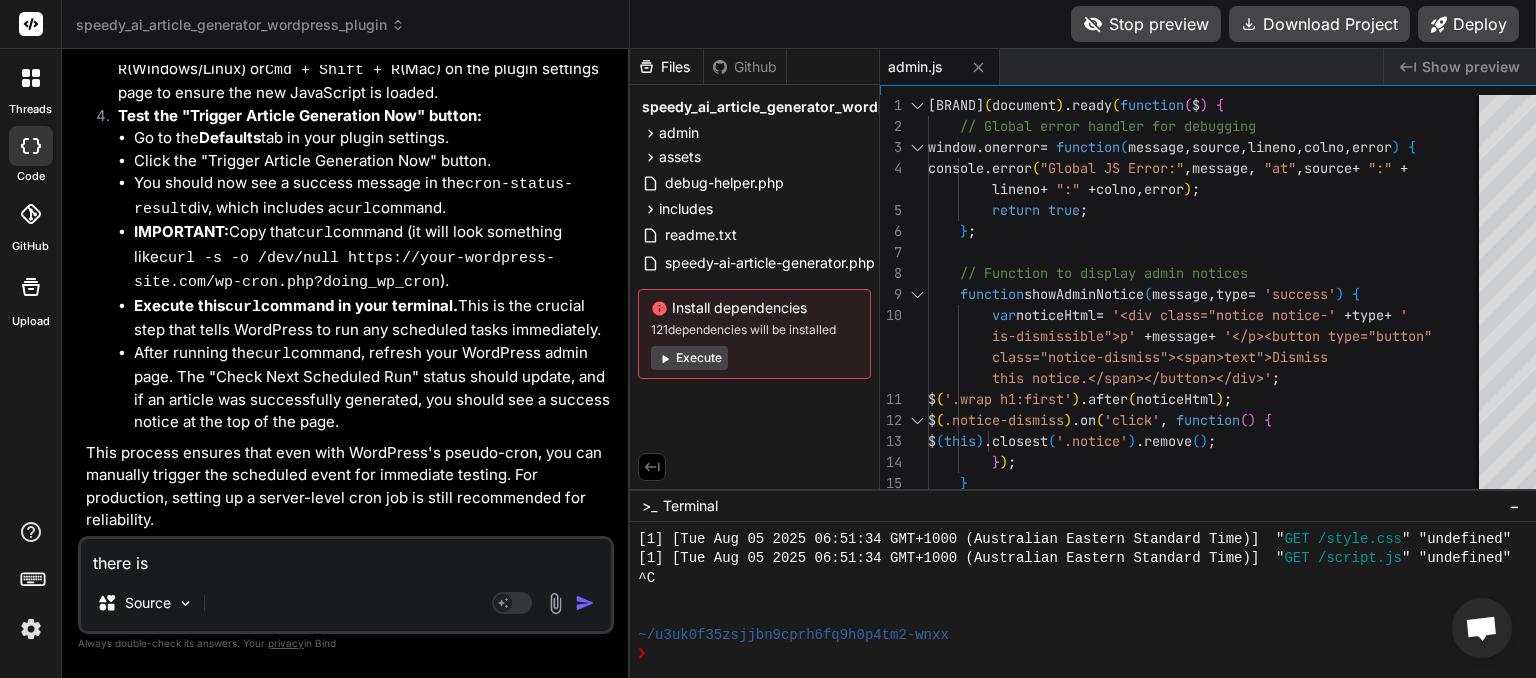 type on "there is" 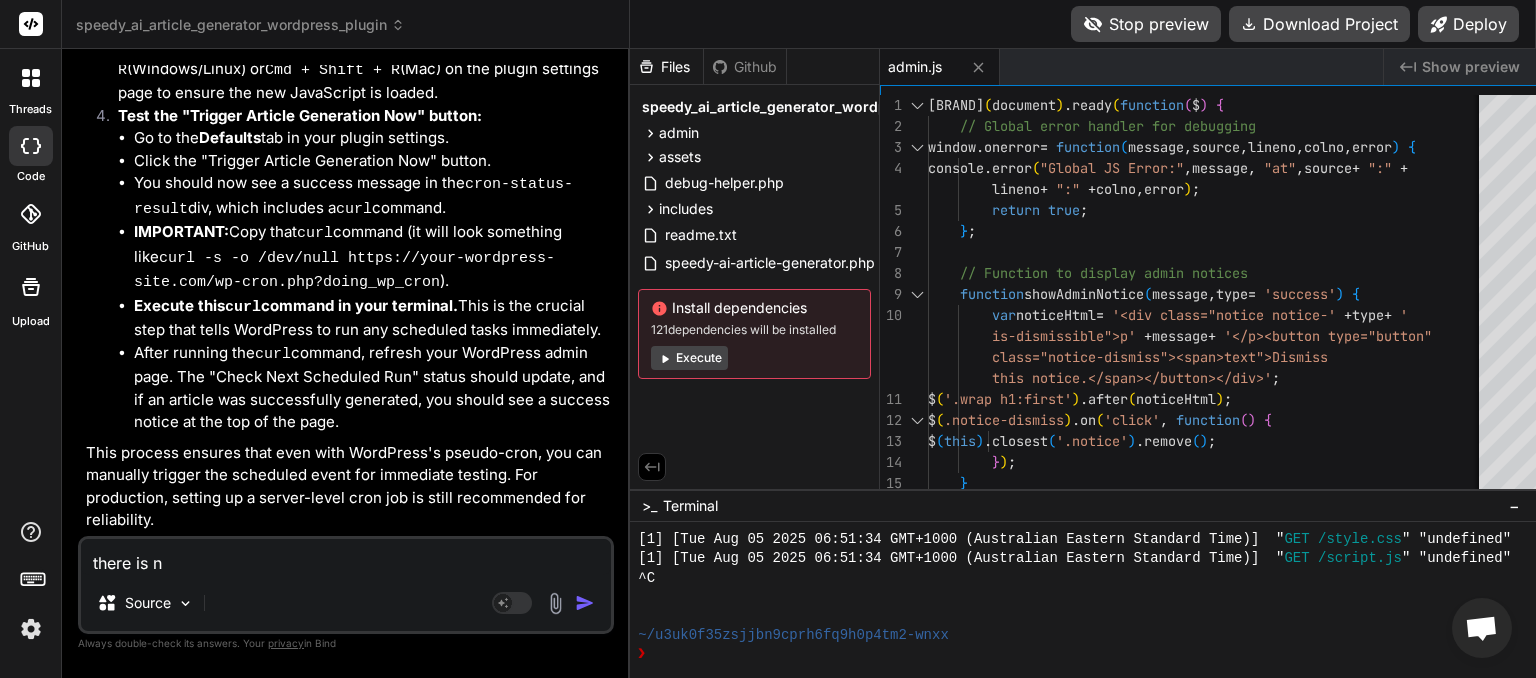 type on "there is no" 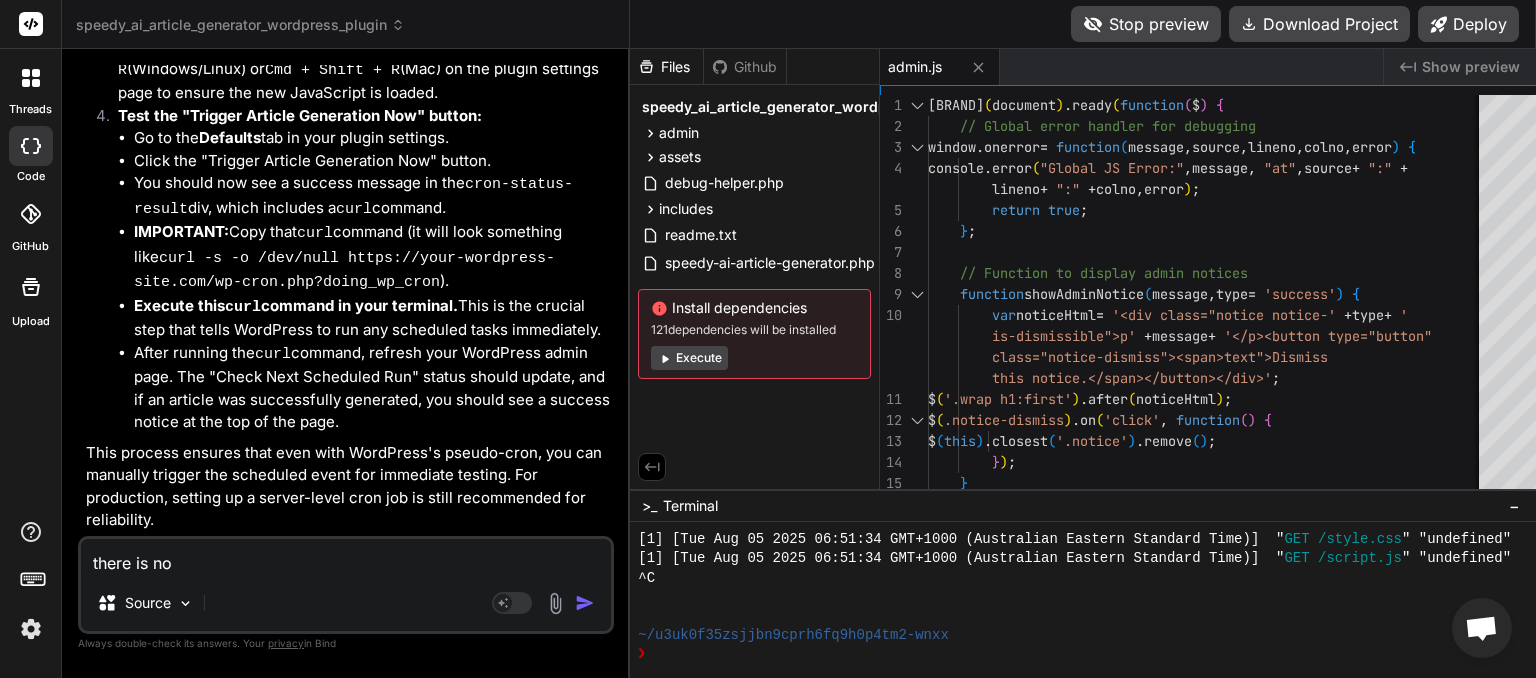 type on "there is no" 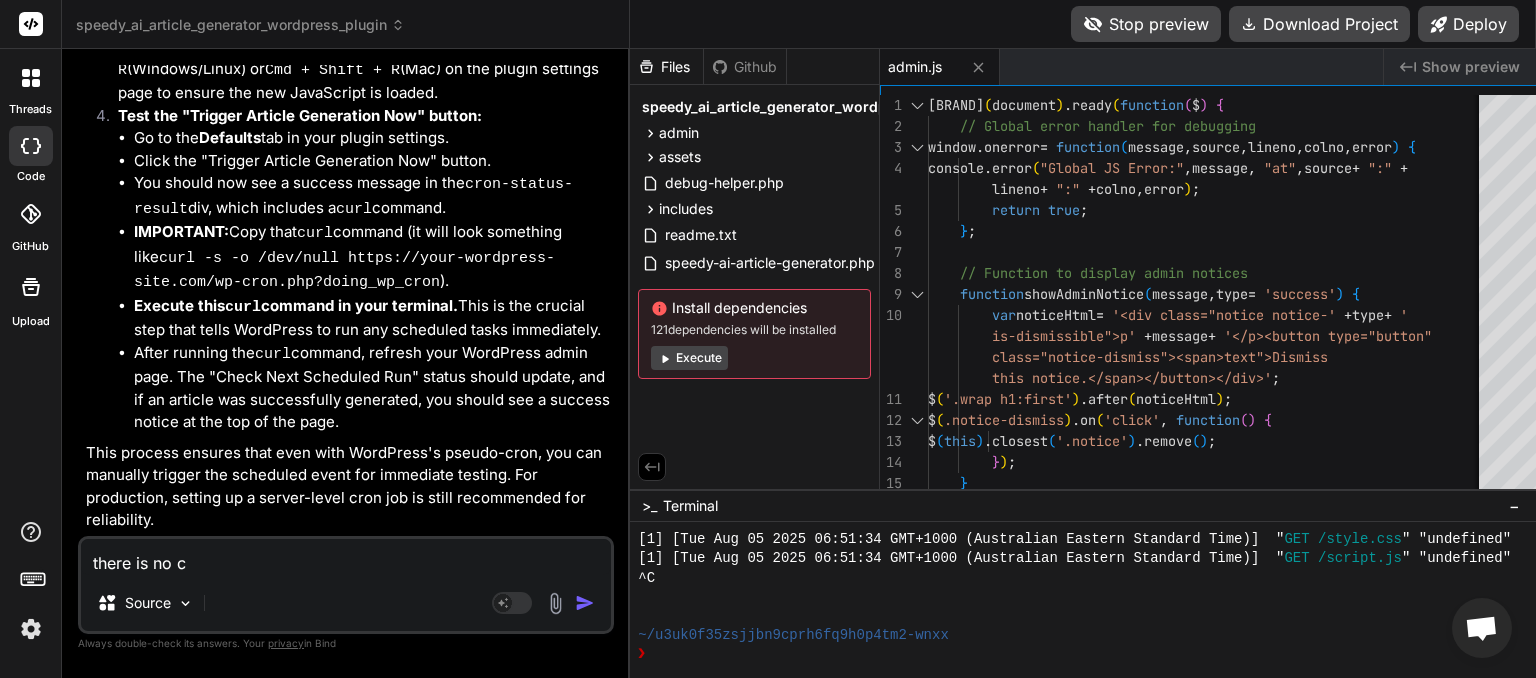 type on "there is no cr" 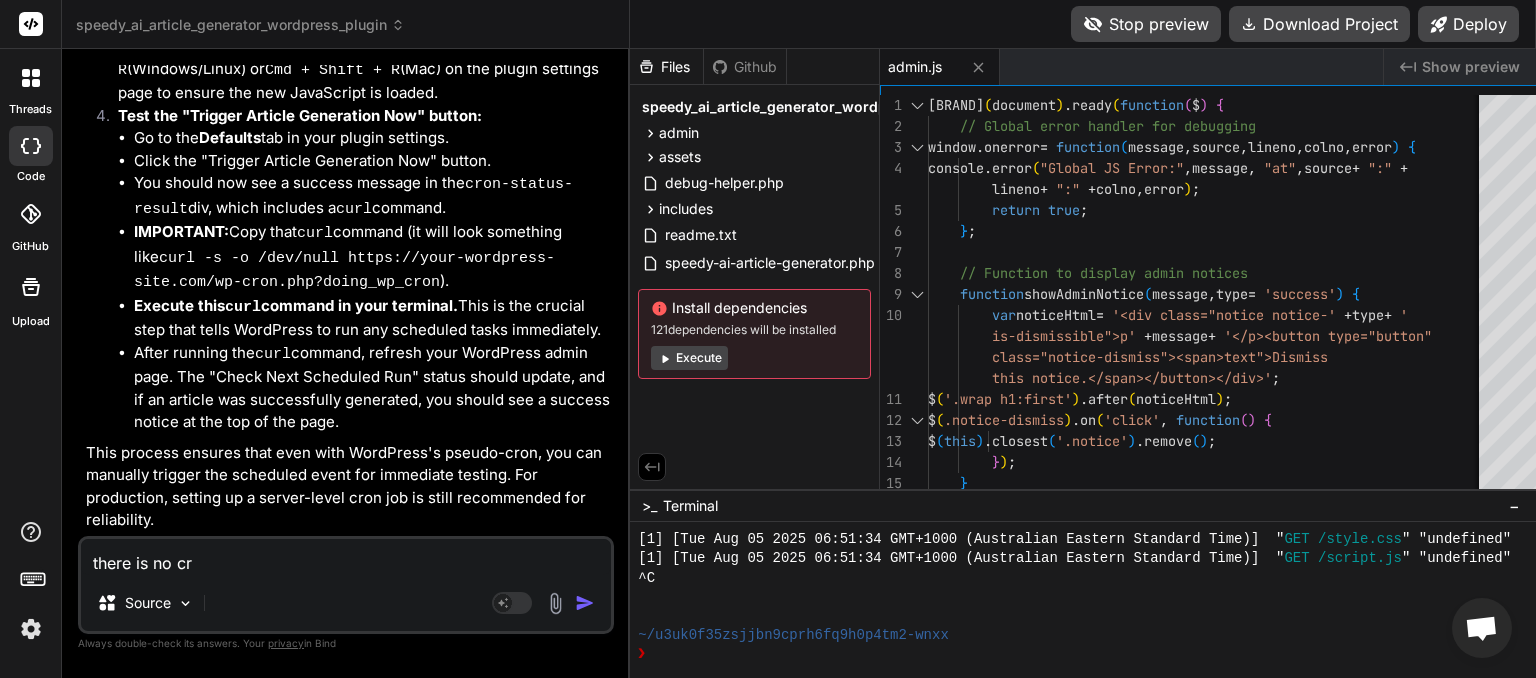 type on "there is no cro" 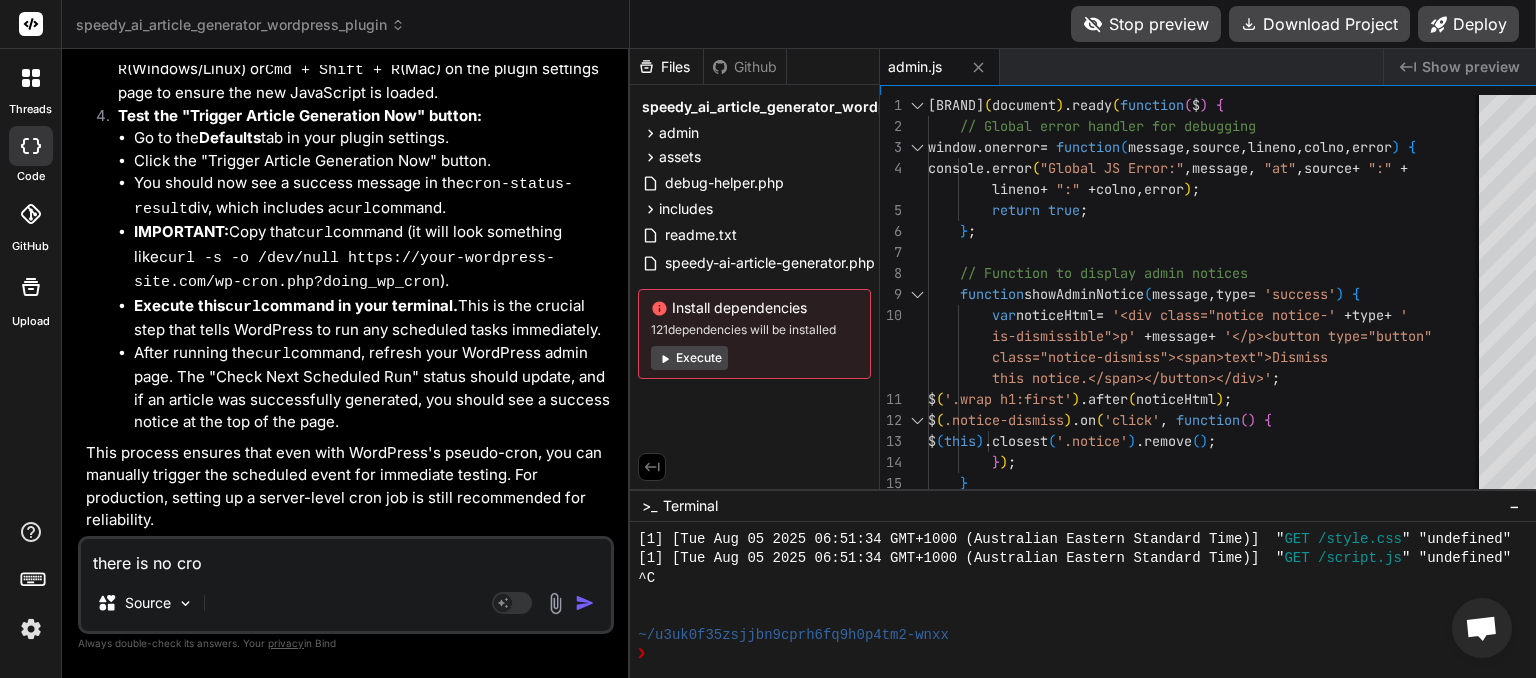 type on "there is no cron" 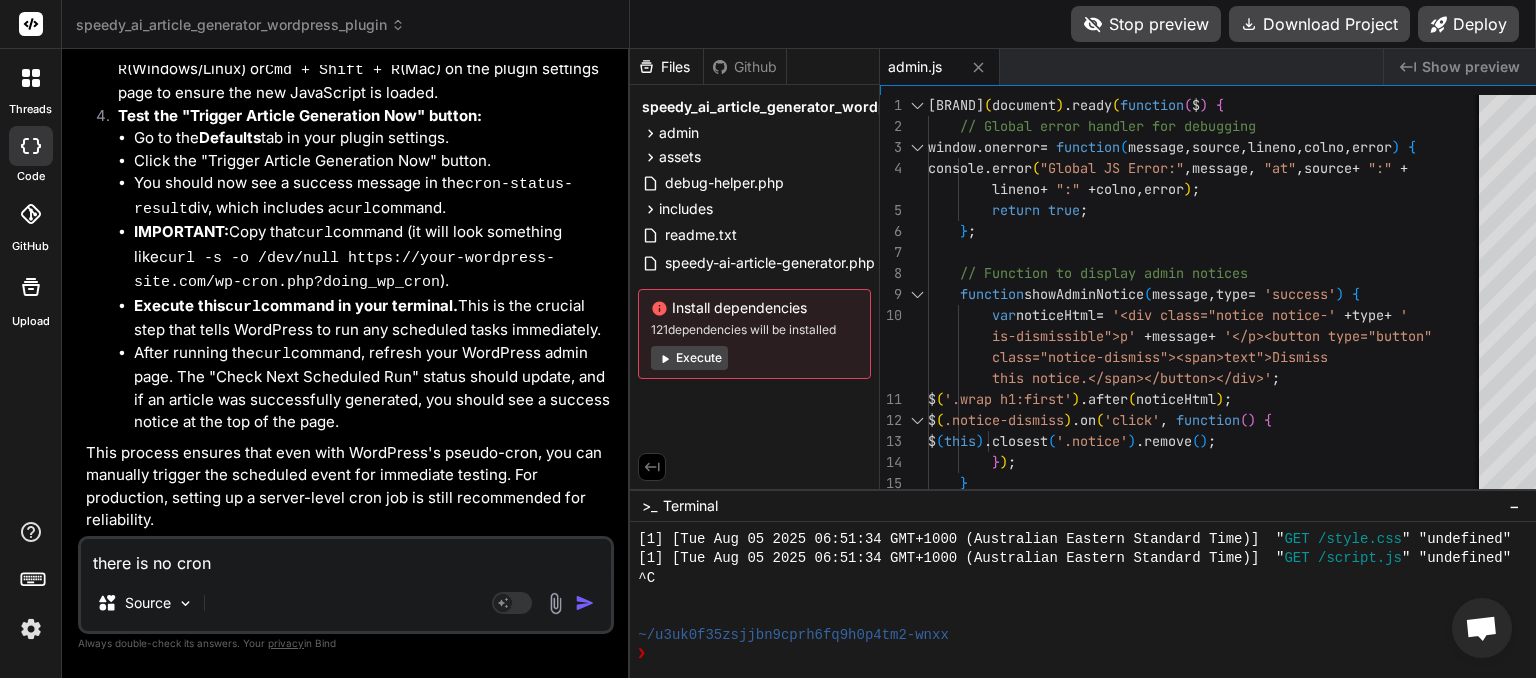 type on "there is no cron" 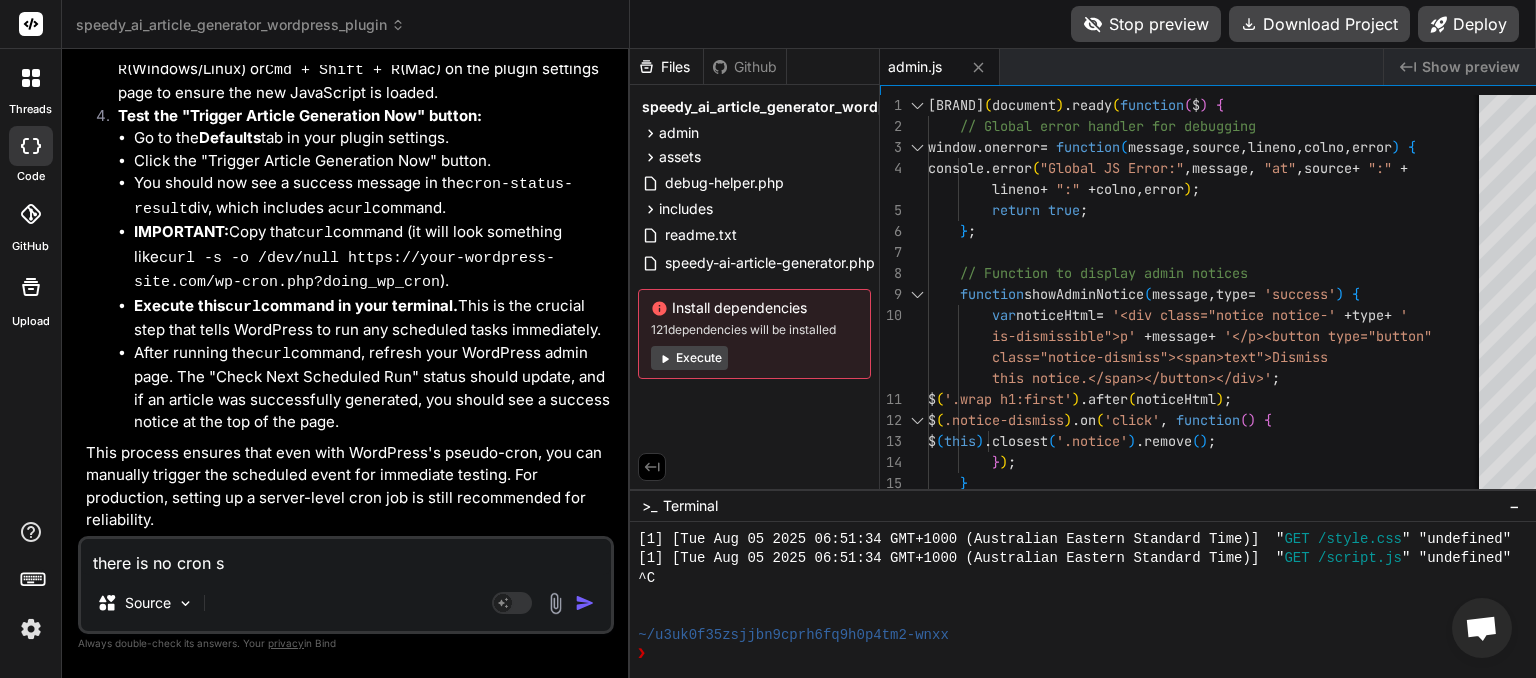 type on "there is no cron sc" 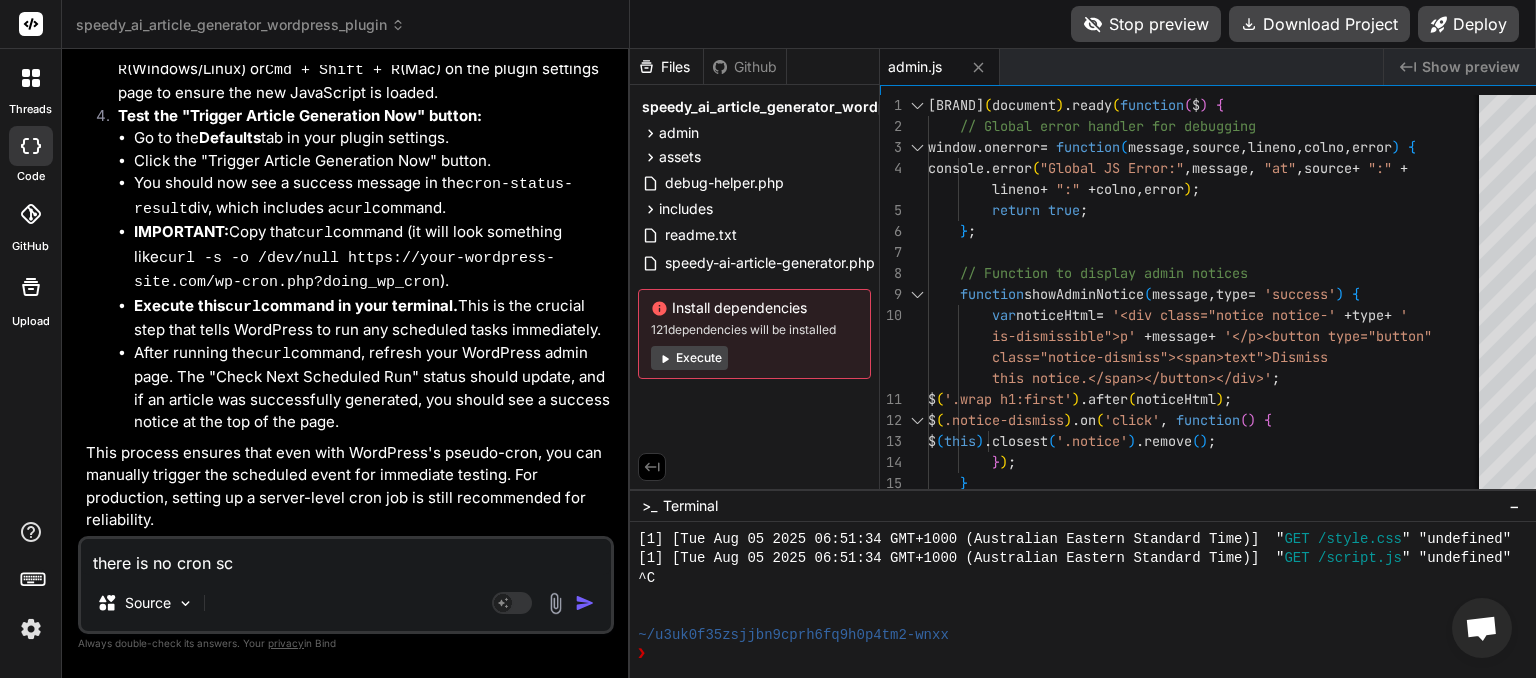 type on "there is no cron sch" 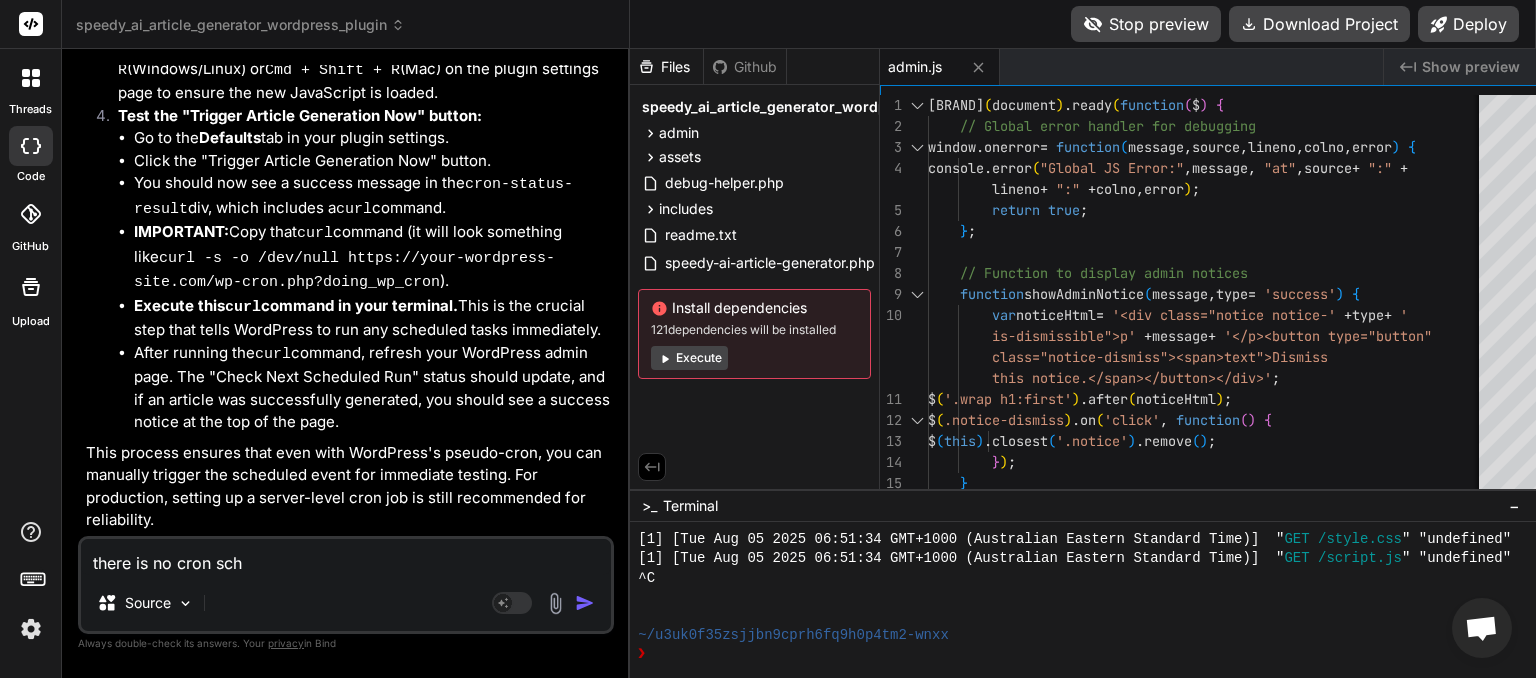 type on "there is no cron sche" 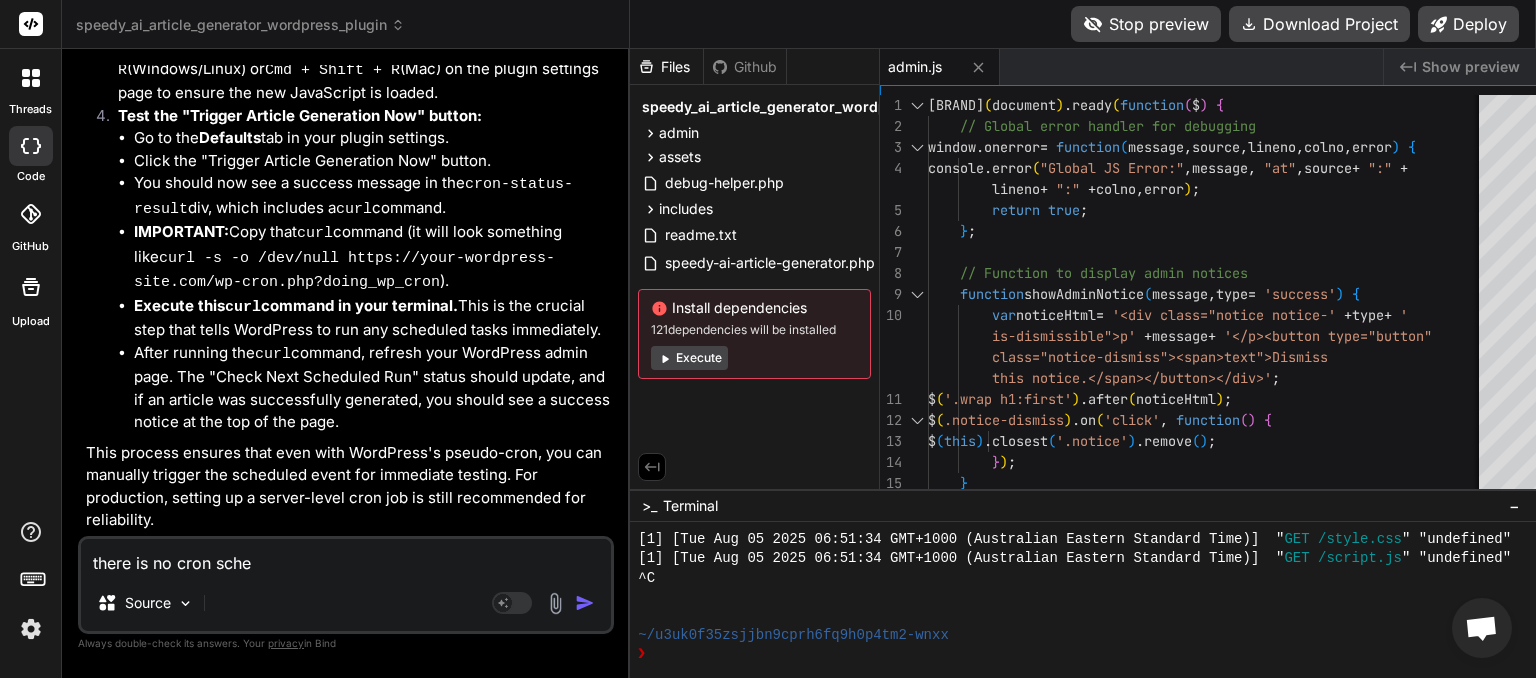 type on "there is no cron sched" 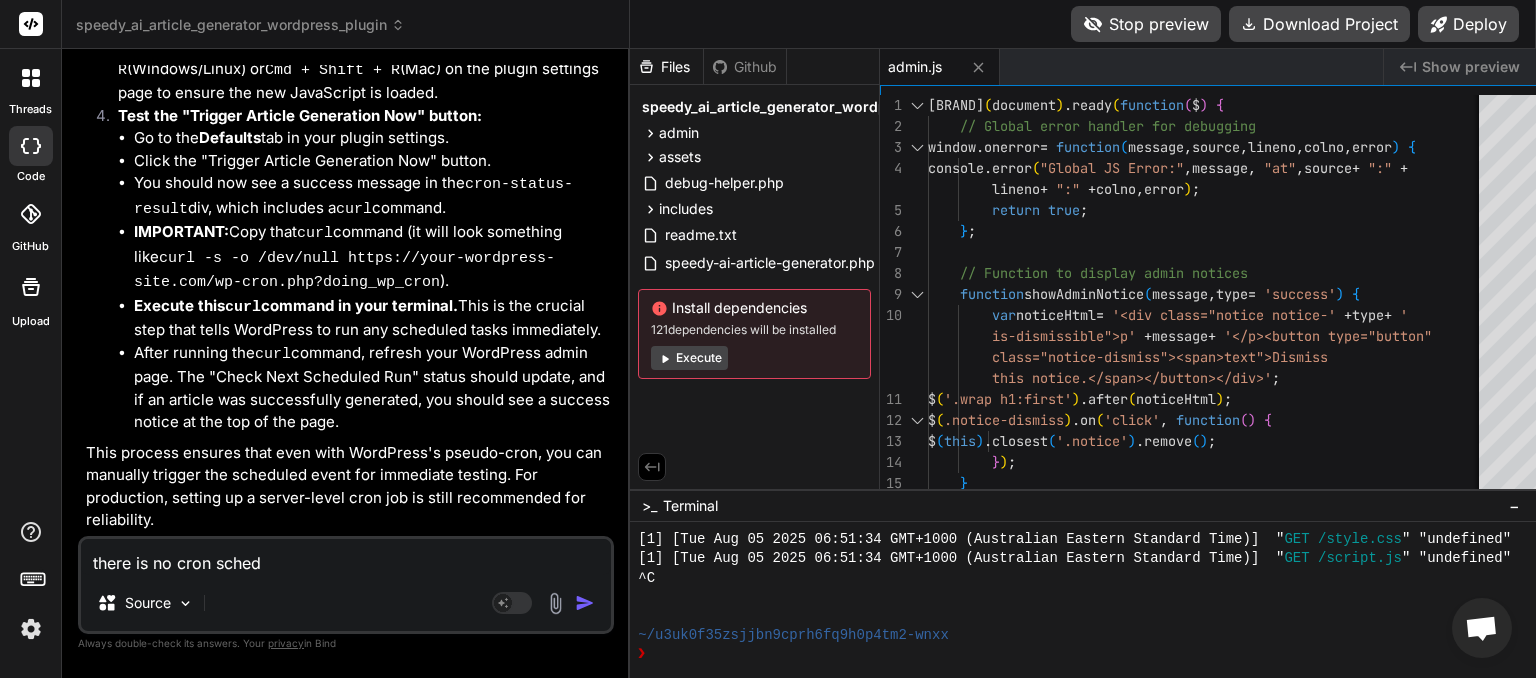 type on "there is no cron schedu" 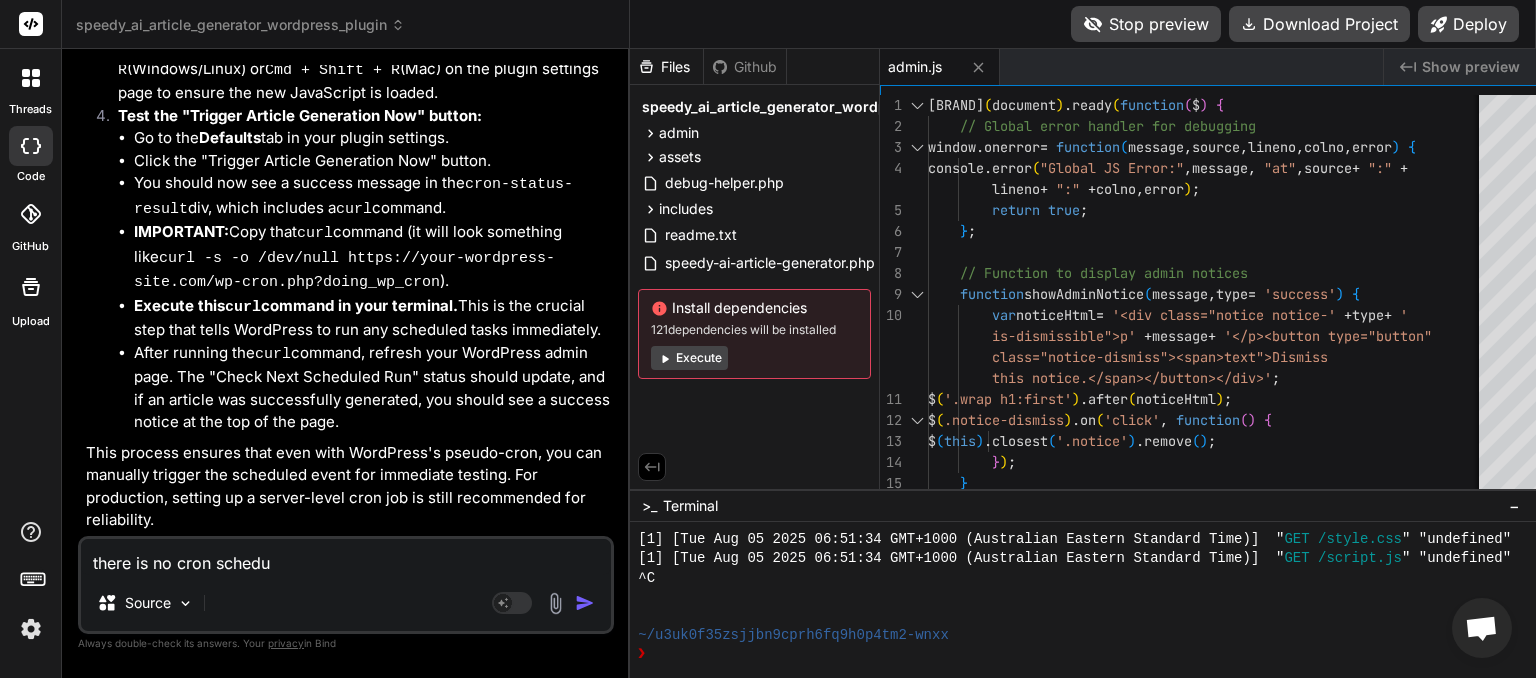type on "there is no cron schedul" 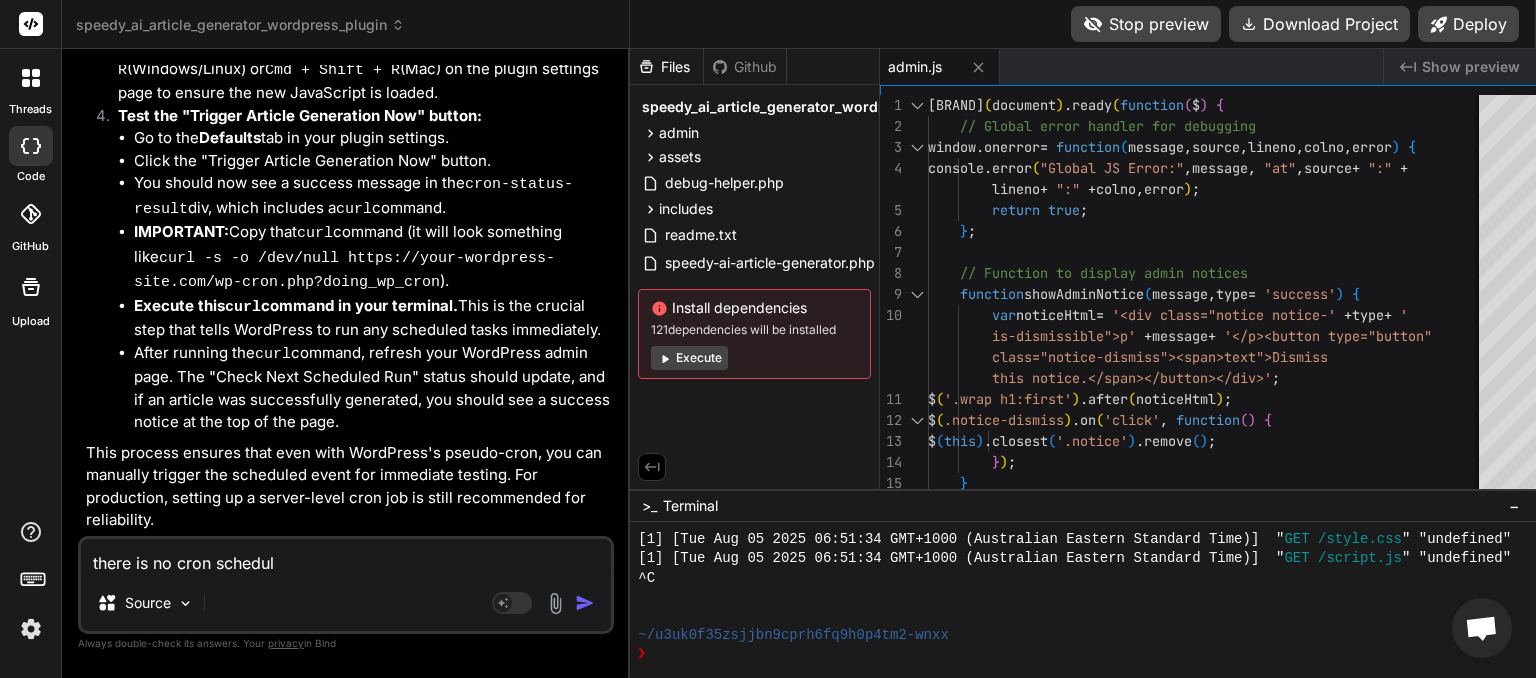 type on "there is no cron schedule" 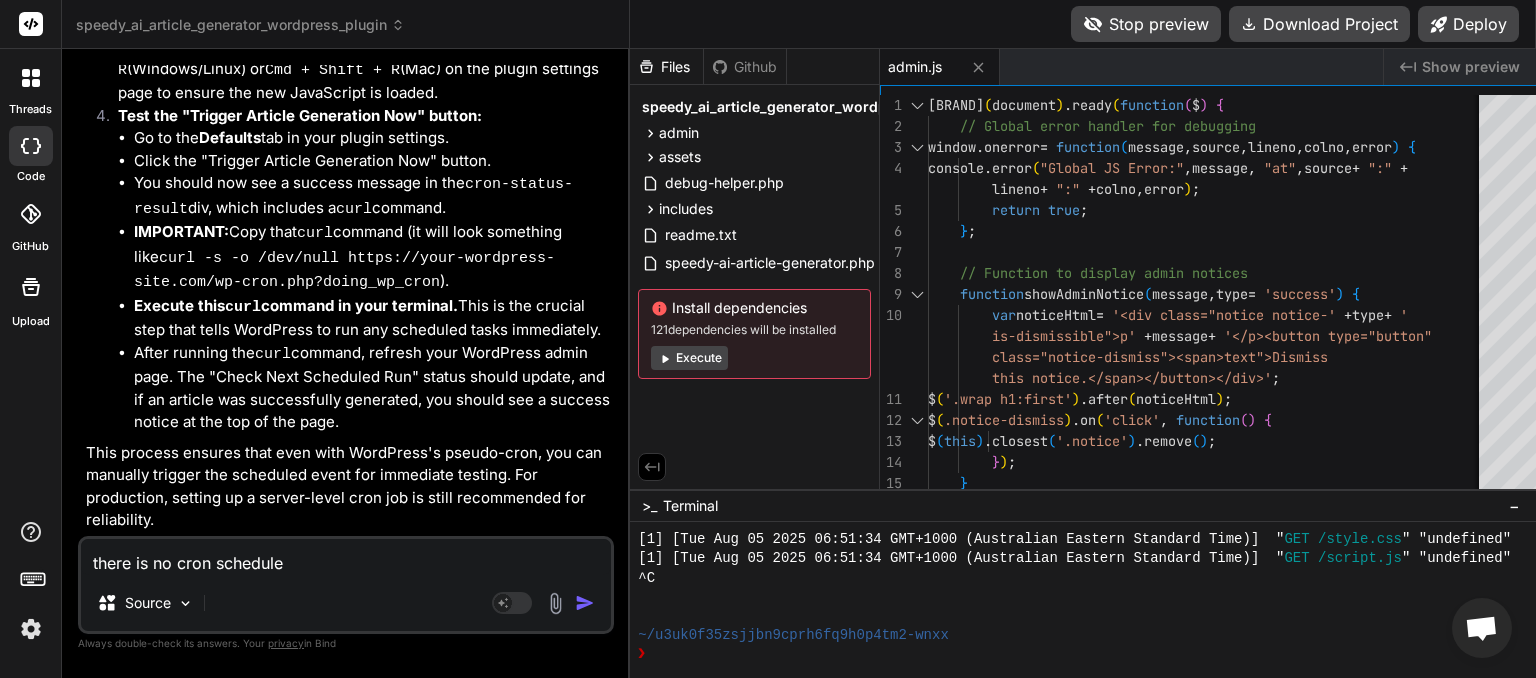 type on "there is no cron scheduled" 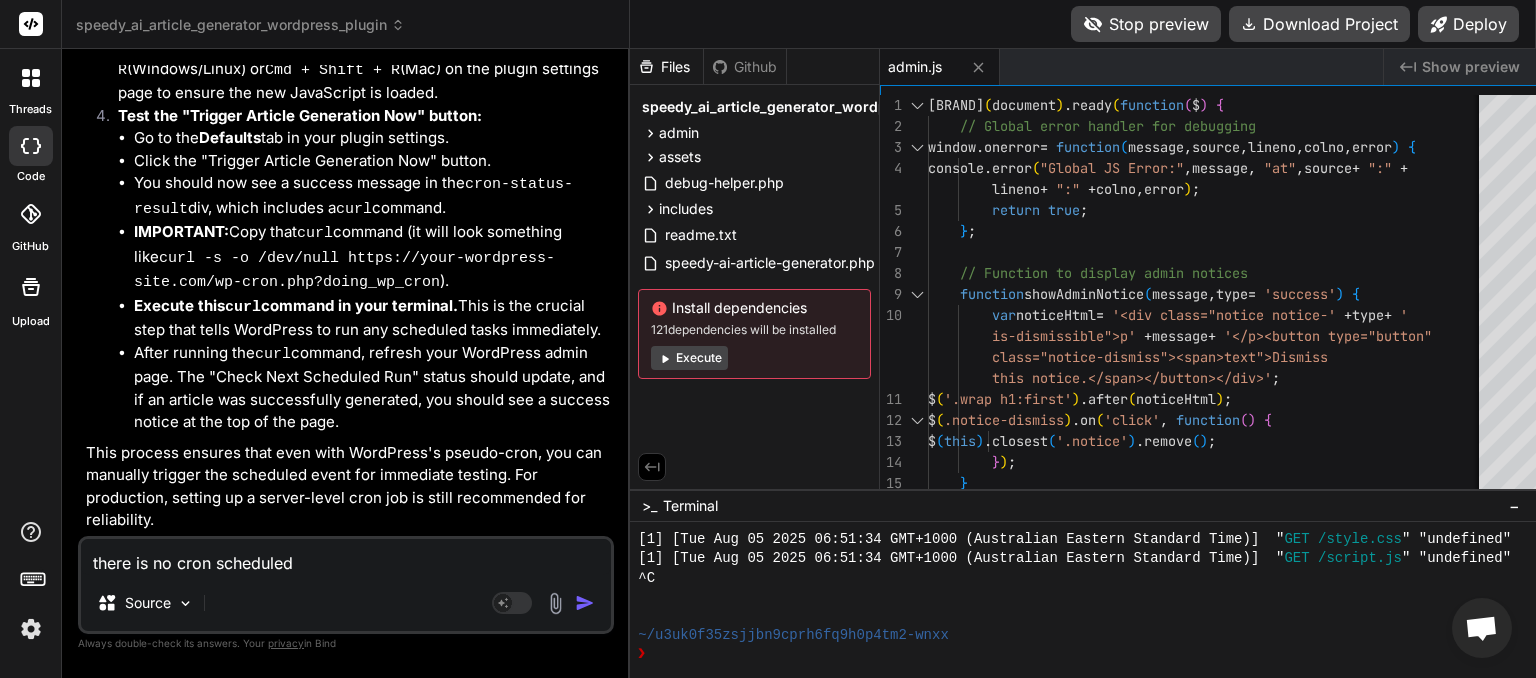type on "there is no cron scheduled," 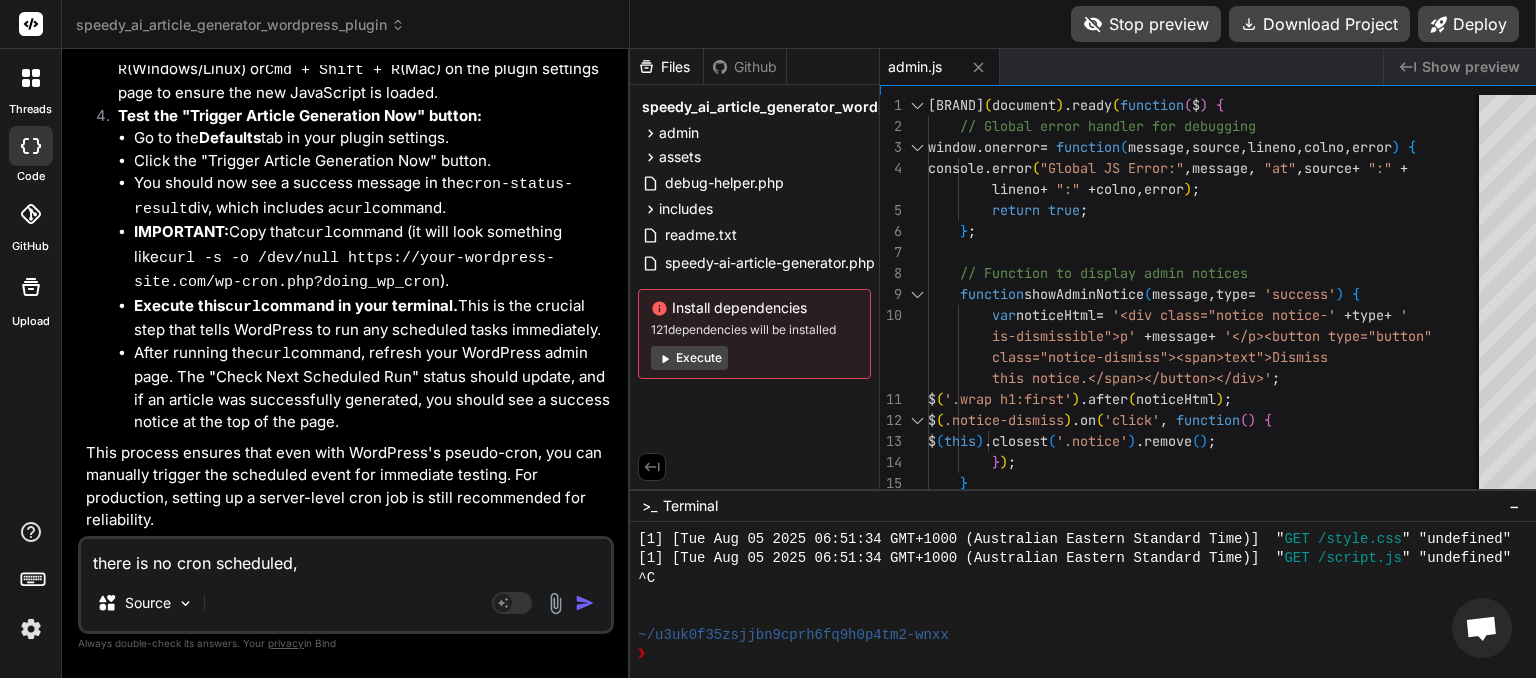 type on "there is no cron scheduled," 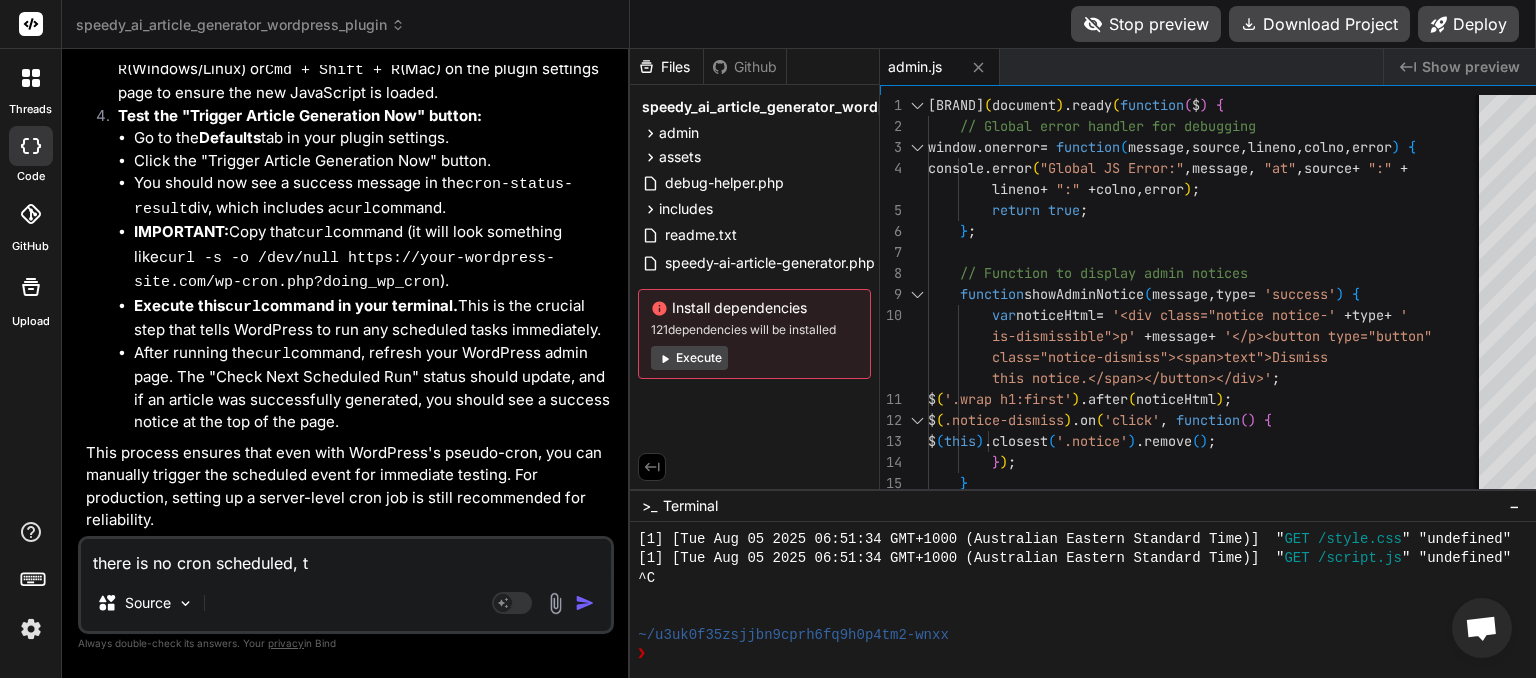 type on "there is no cron scheduled, th" 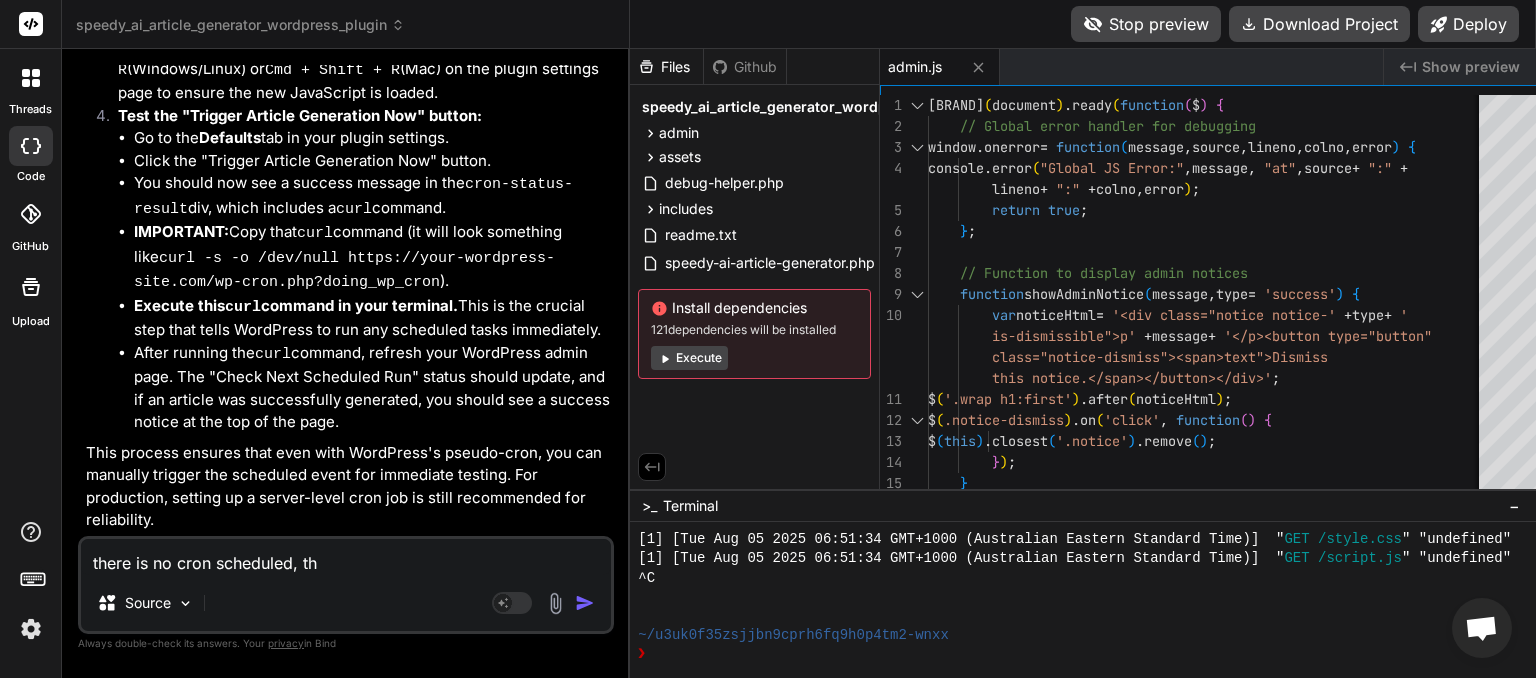 type on "there is no cron scheduled, thi" 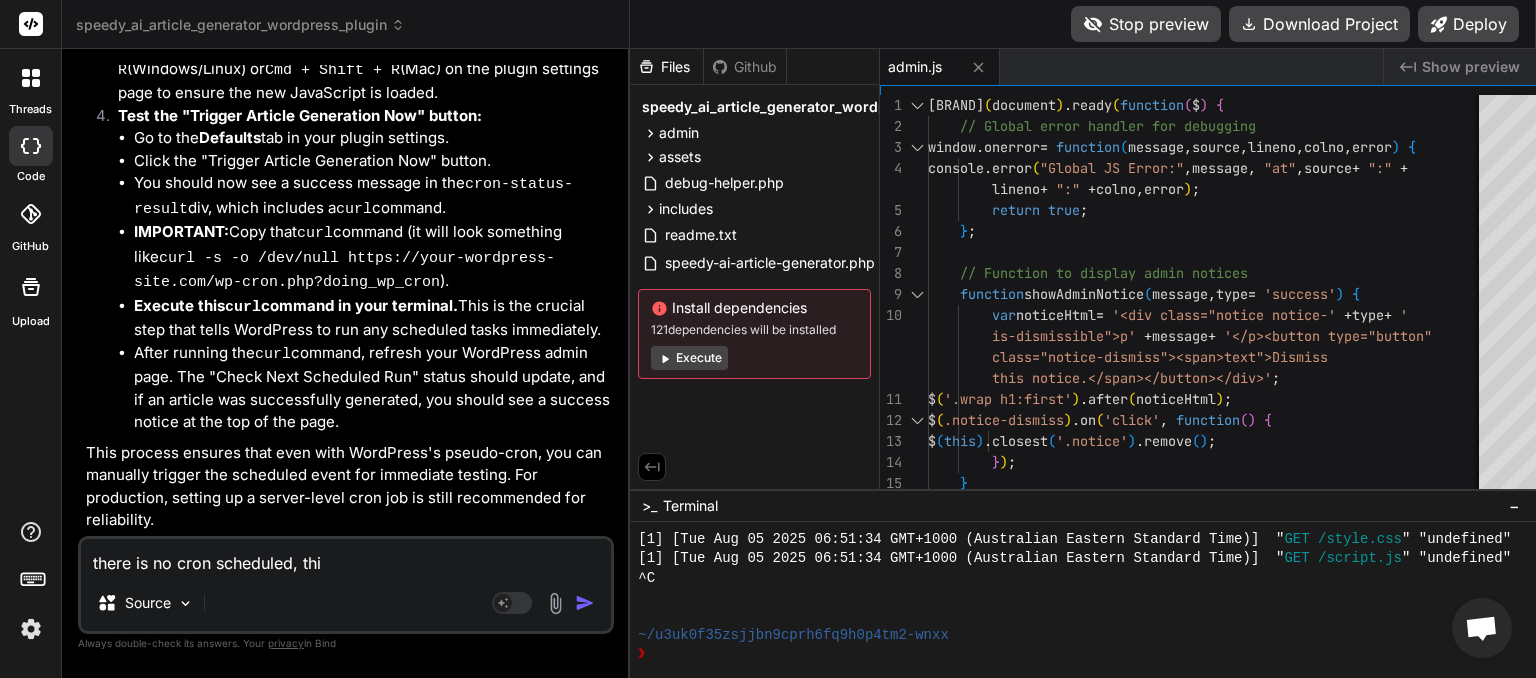 type on "there is no cron scheduled, this" 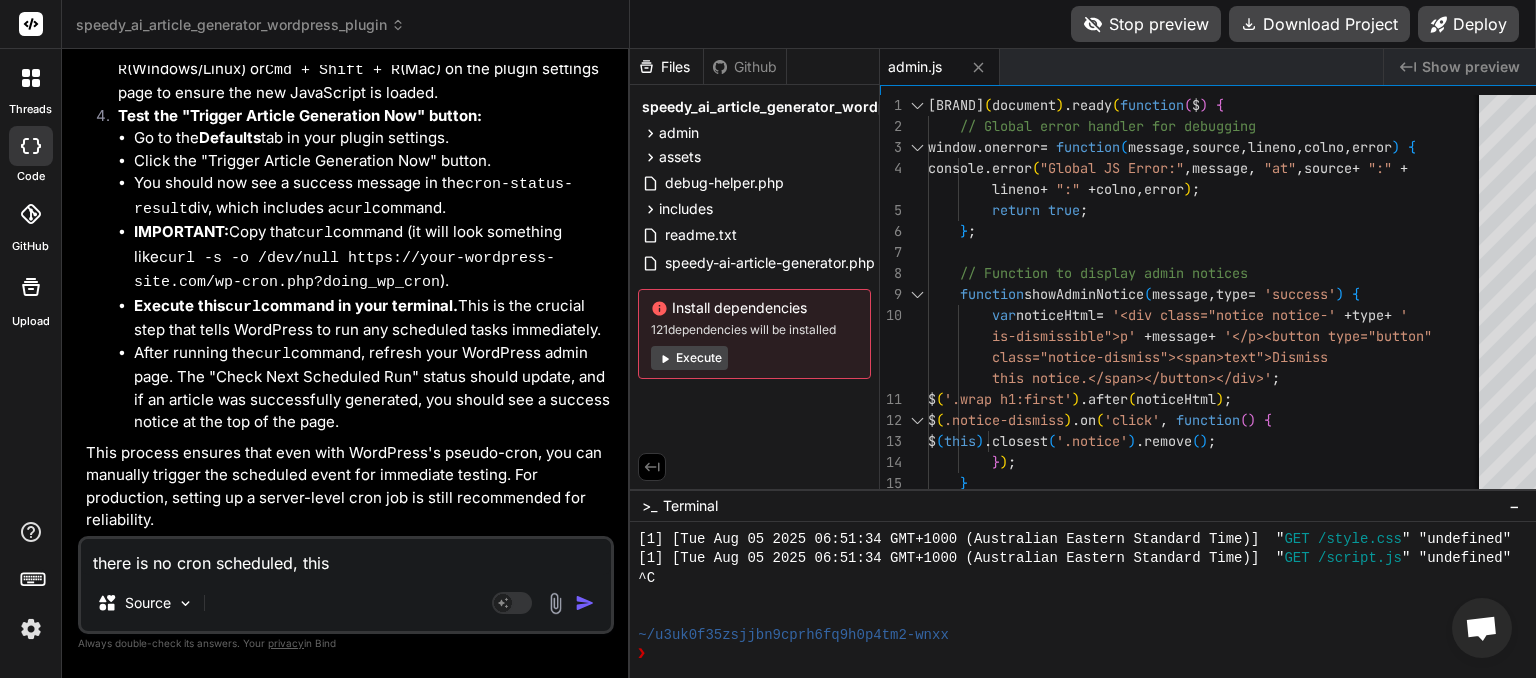 type on "there is no cron scheduled, this" 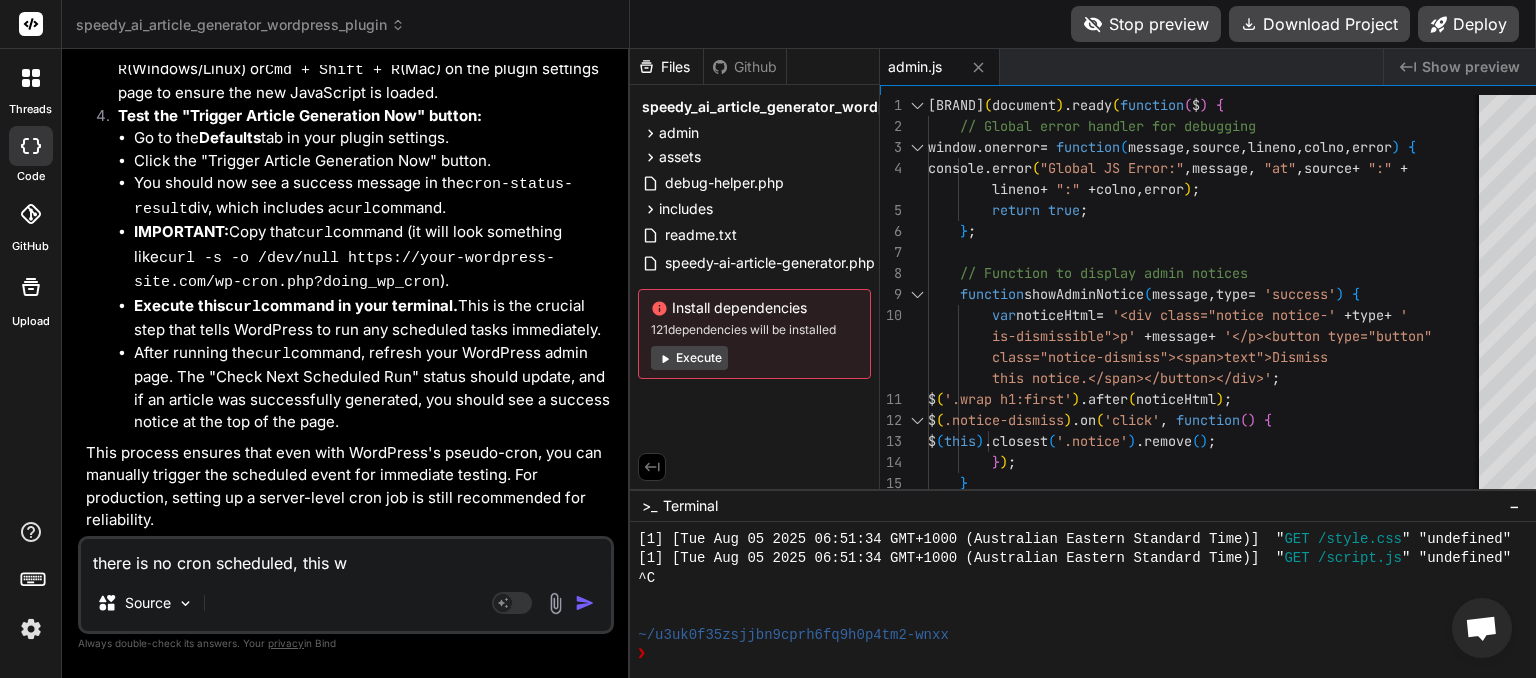 type on "there is no cron scheduled, this wo" 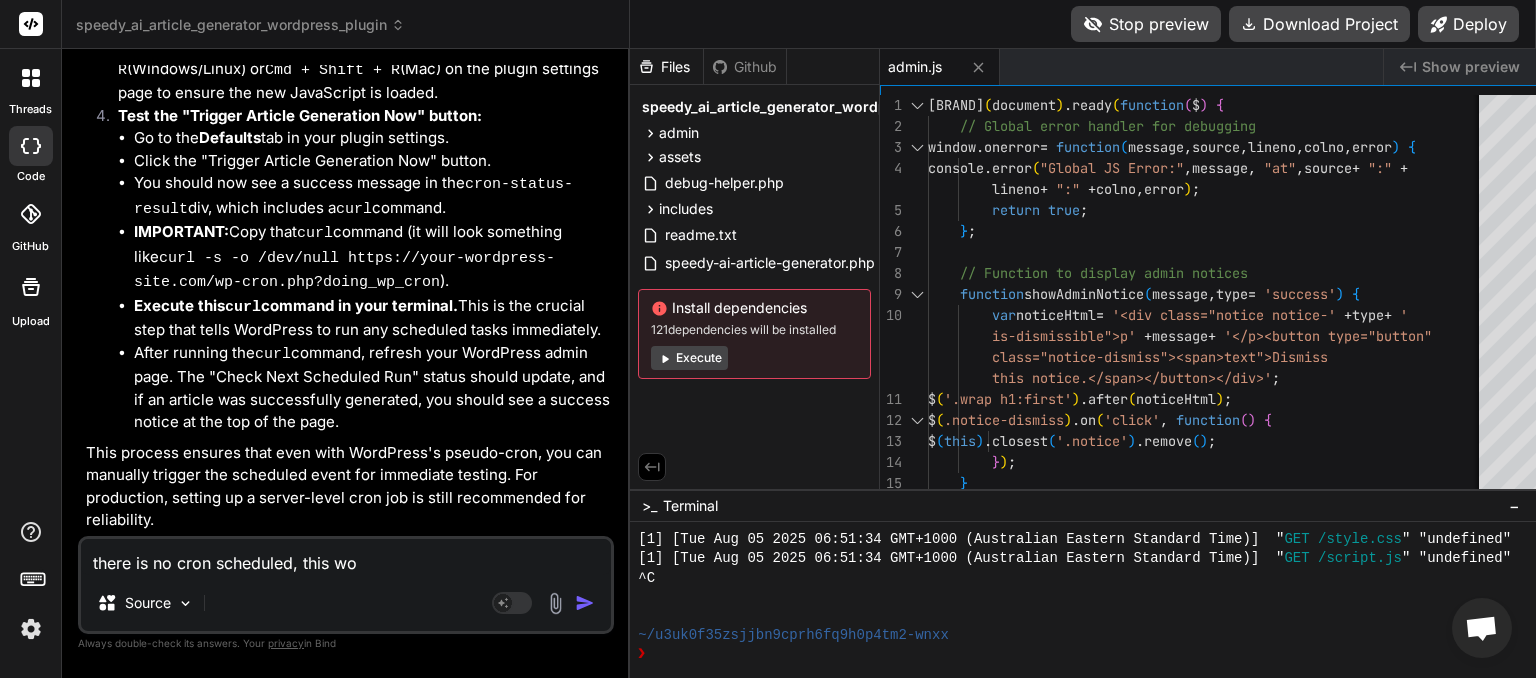 type on "there is no cron scheduled, this wor" 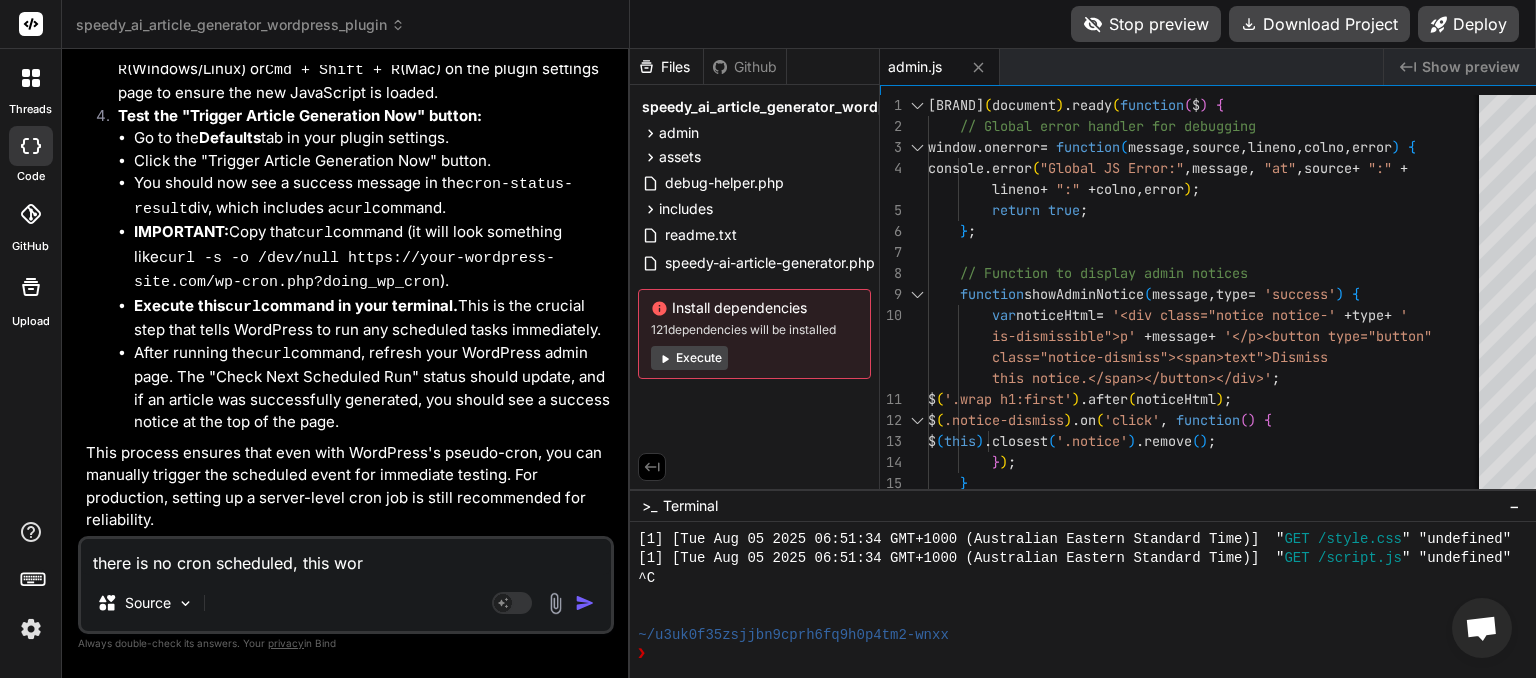 type on "there is no cron scheduled, this worl" 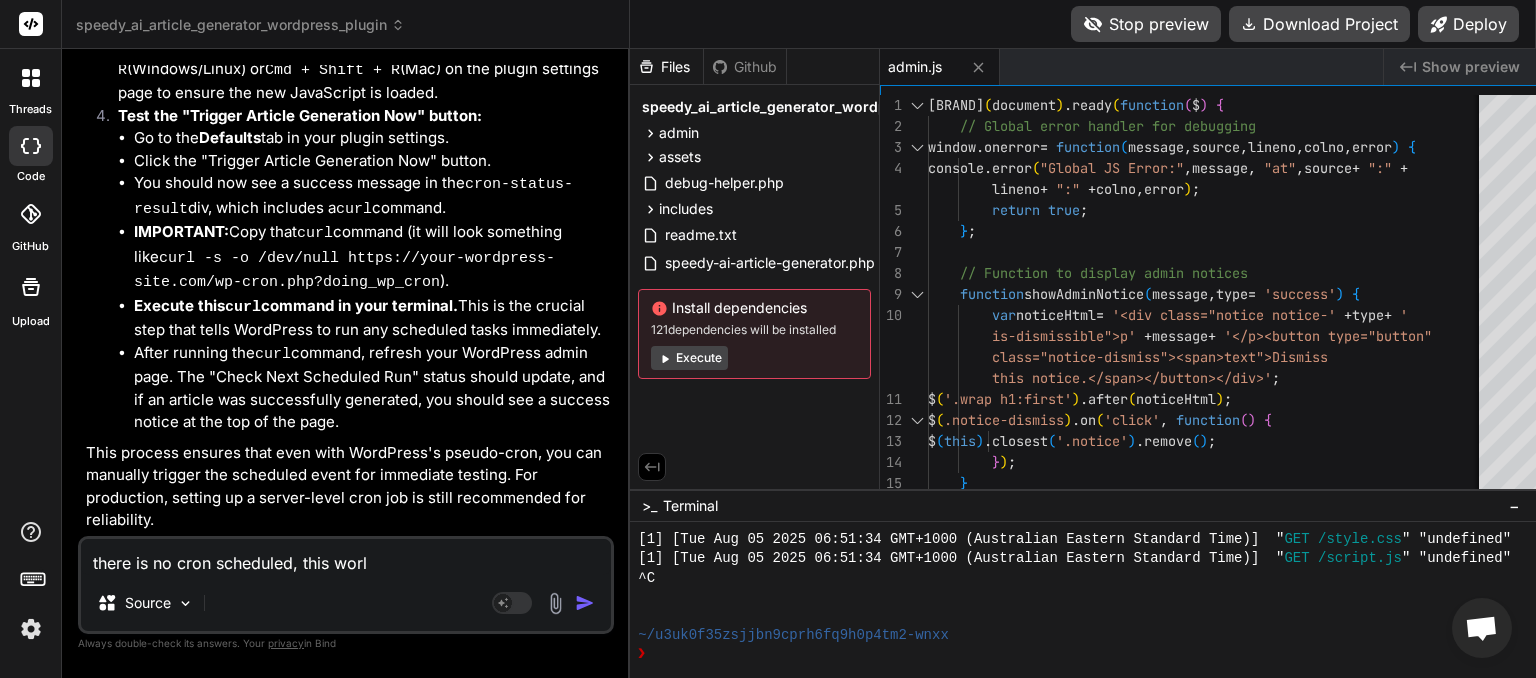 type on "there is no cron scheduled, this worlk" 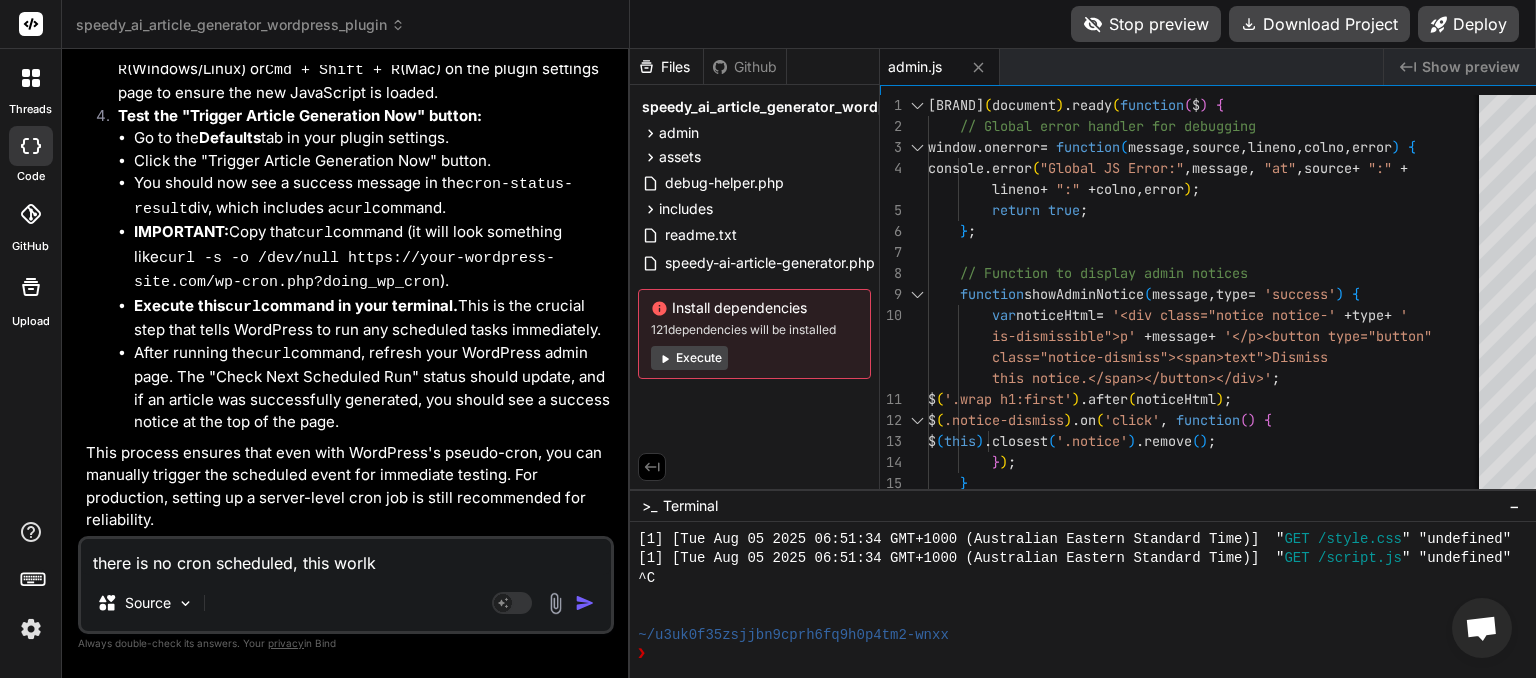 type on "there is no cron scheduled, this worl" 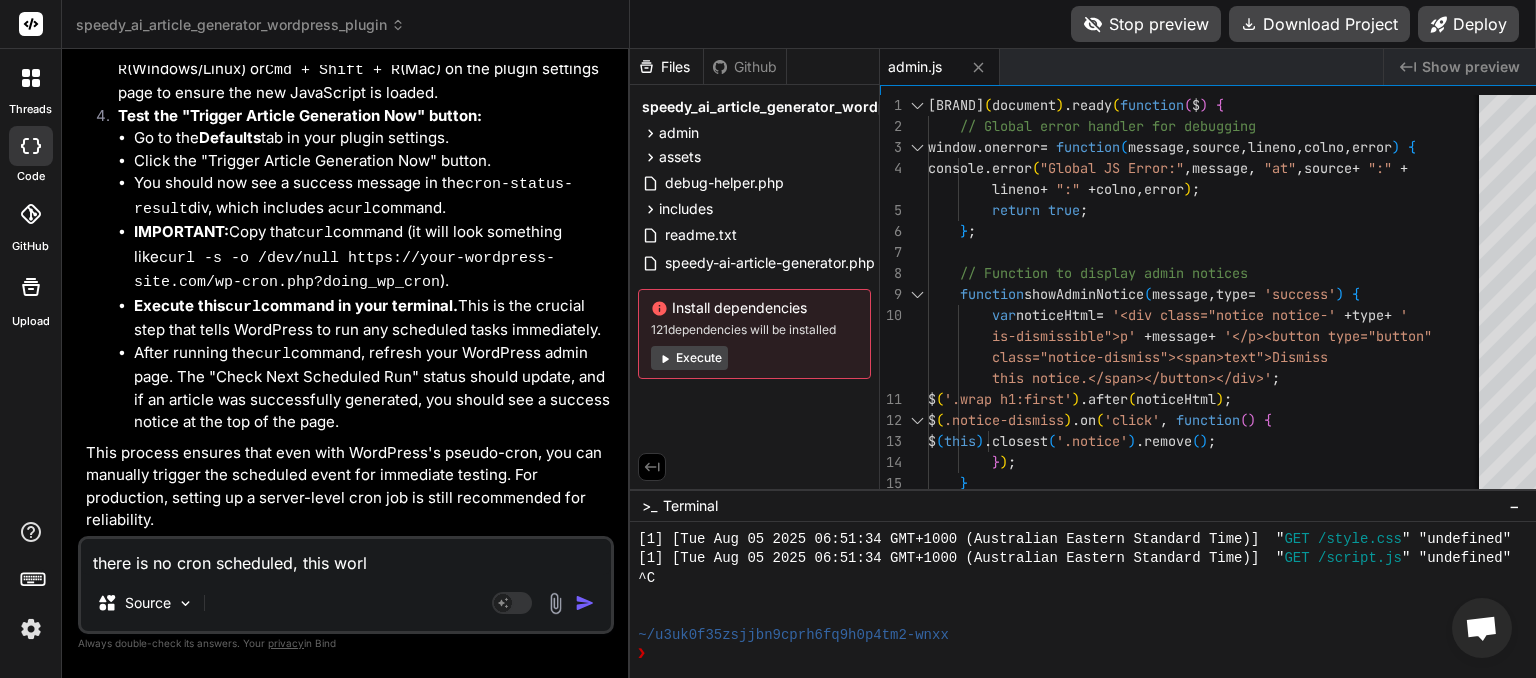 type on "there is no cron scheduled, this wor" 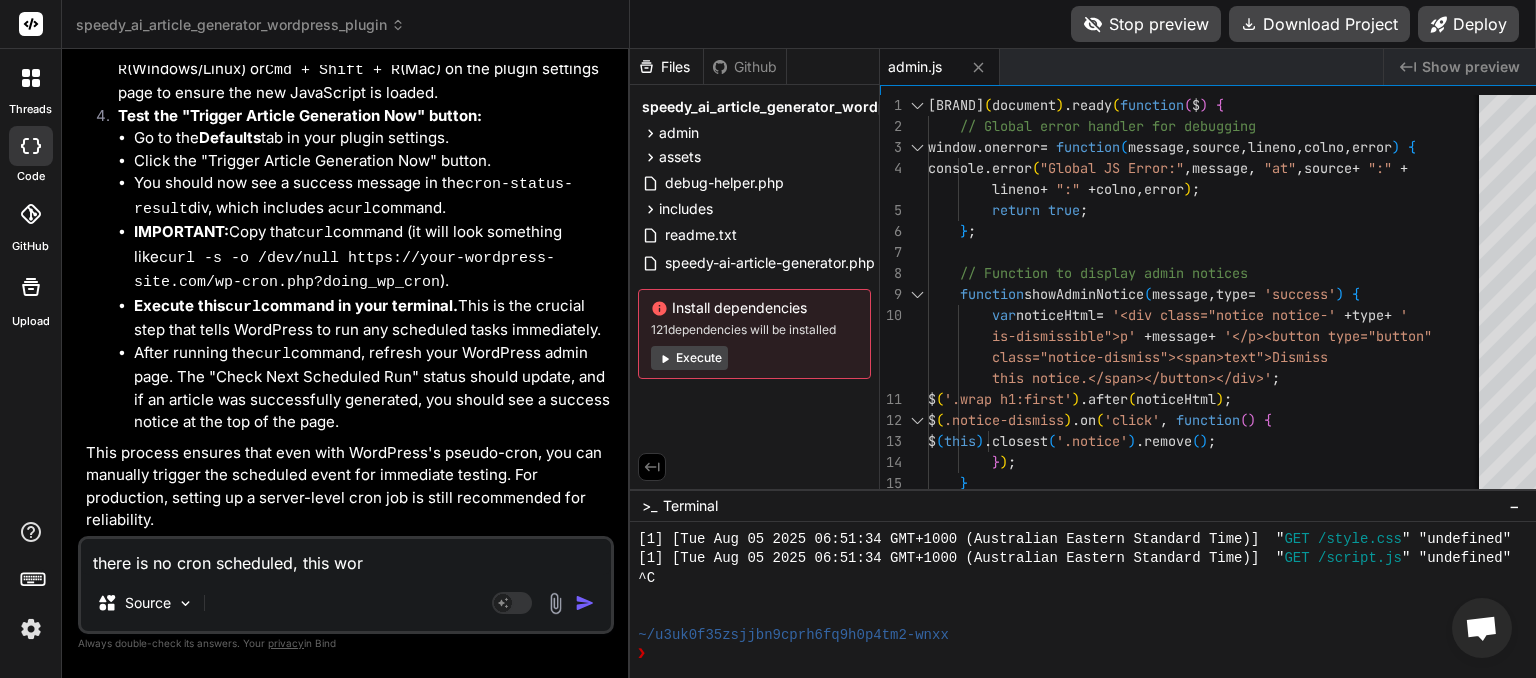 type on "there is no cron scheduled, this worked before" 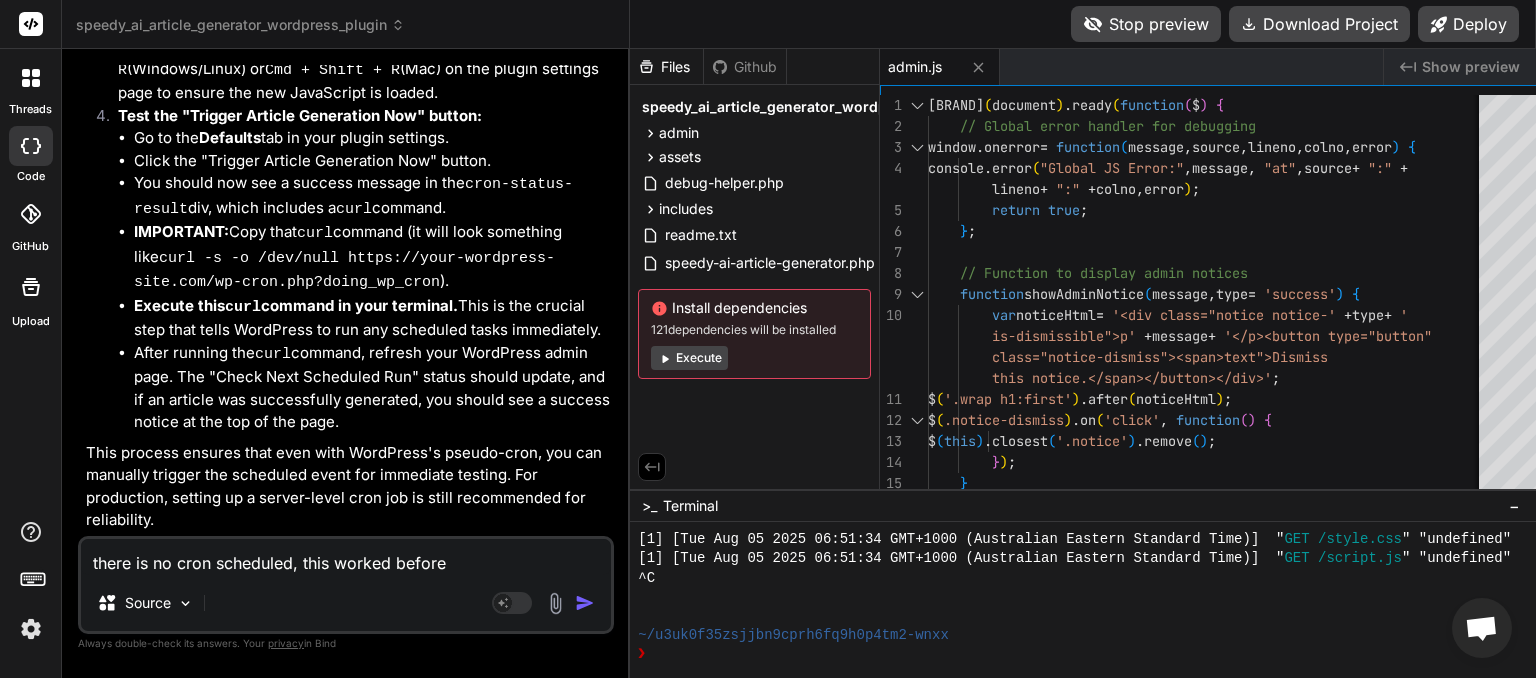 type on "there is no cron scheduled, this worke" 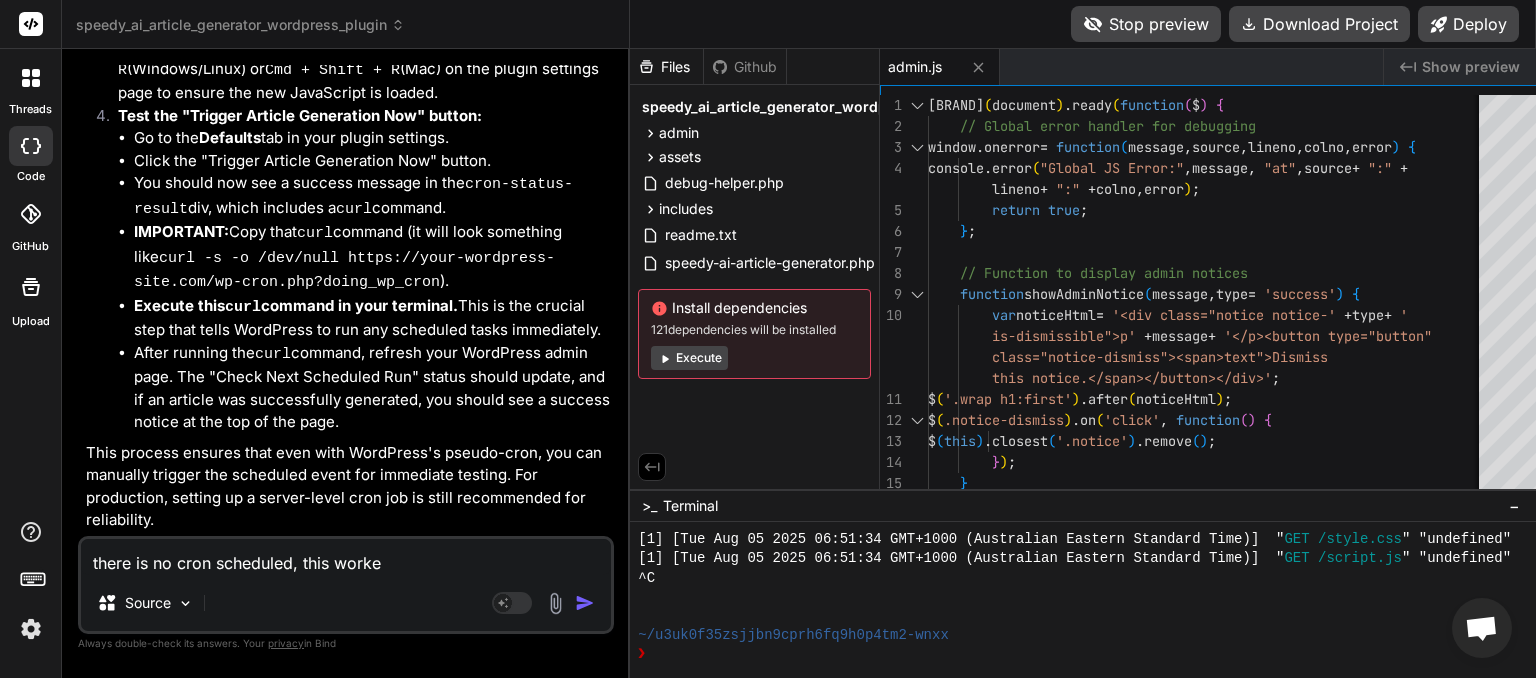 type on "there is no cron scheduled, this worked" 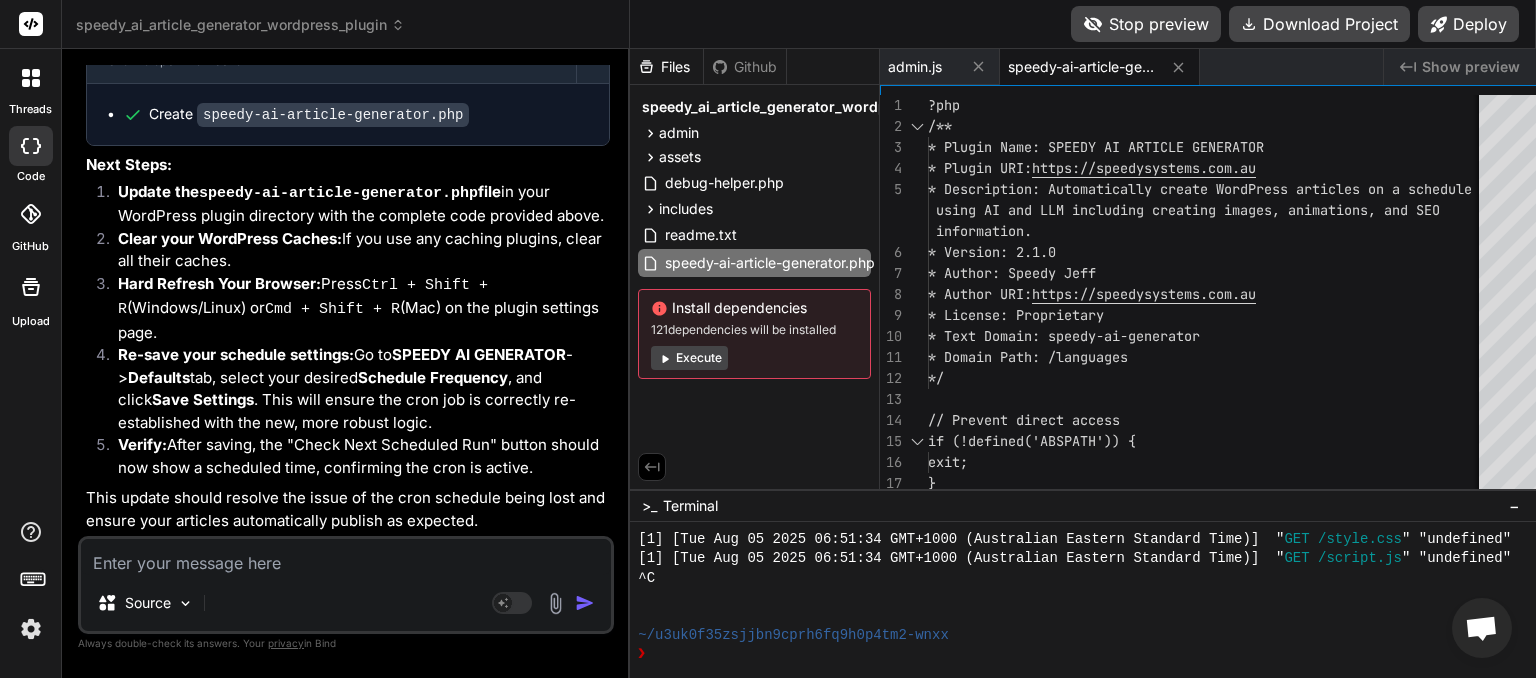 scroll, scrollTop: 10955, scrollLeft: 0, axis: vertical 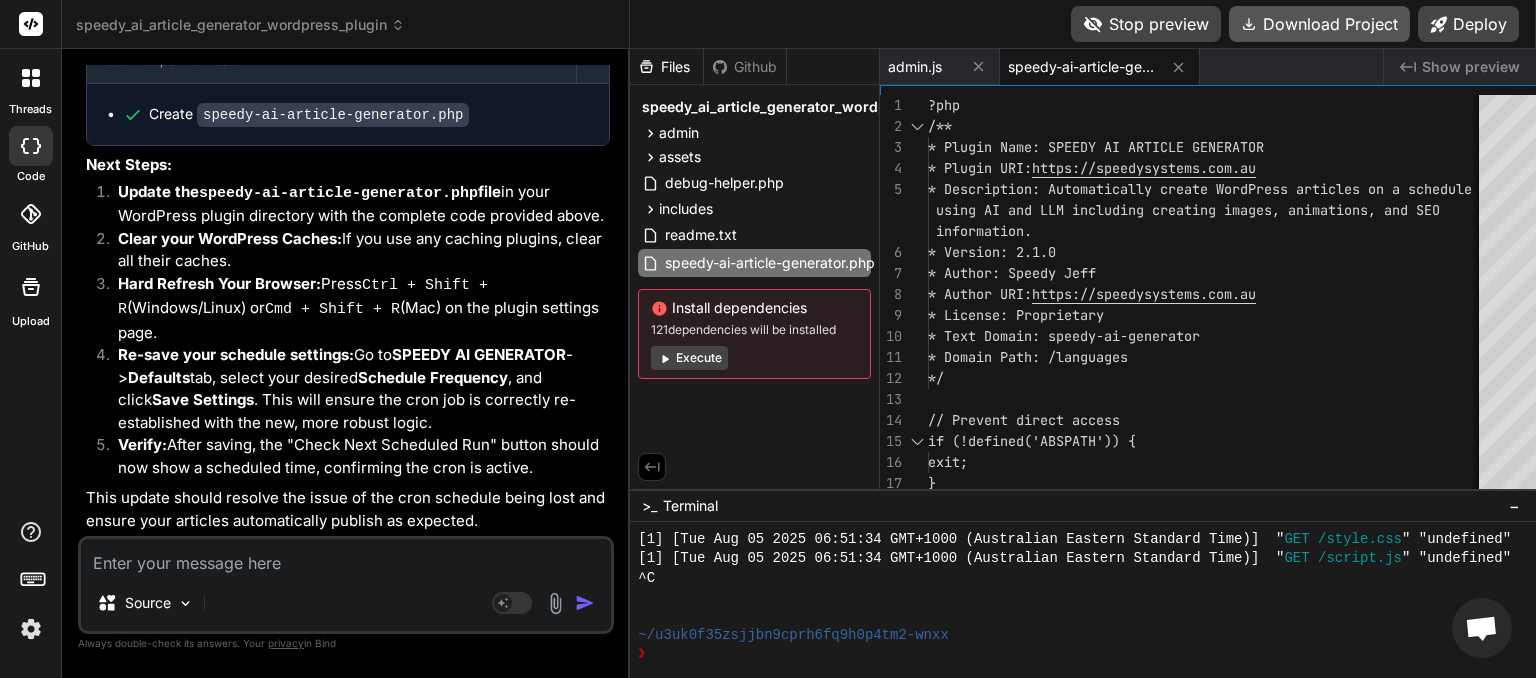 click on "Download Project" at bounding box center [1319, 24] 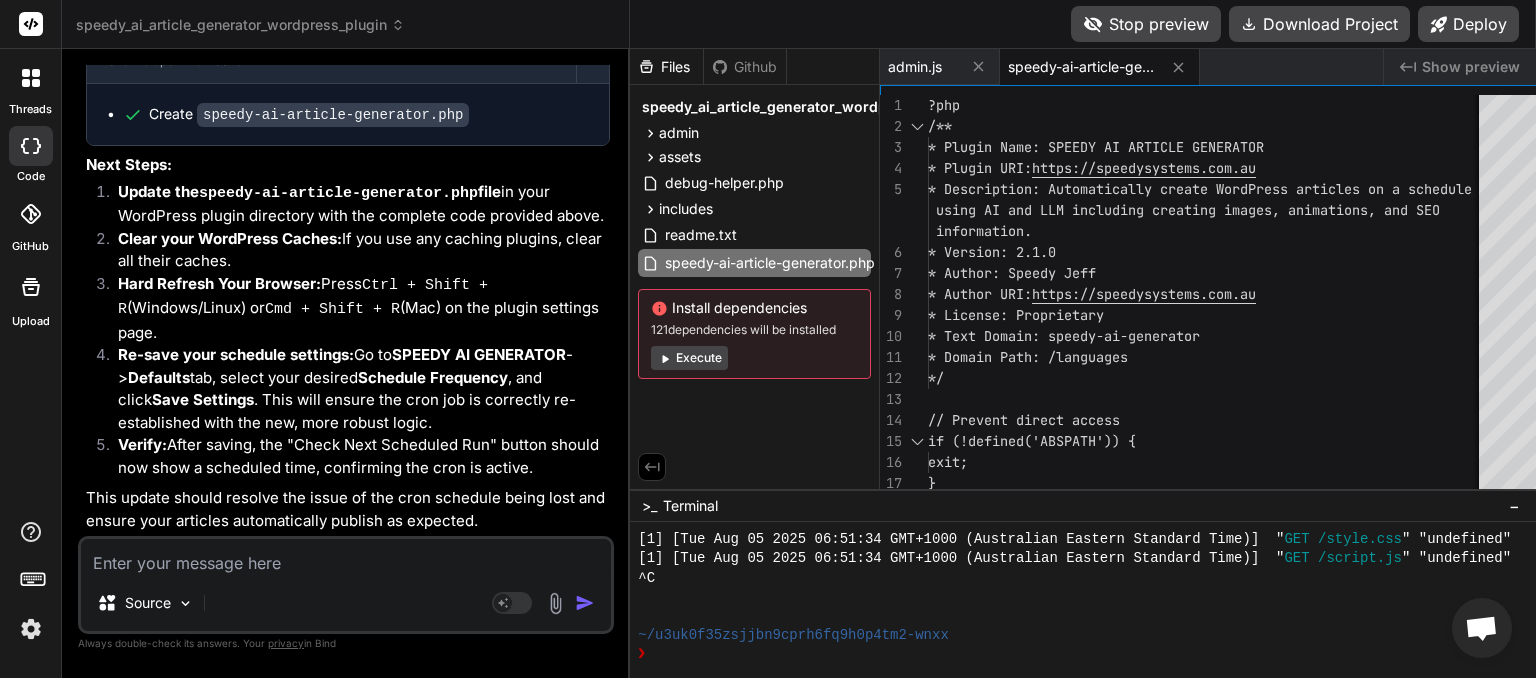 click at bounding box center (346, 557) 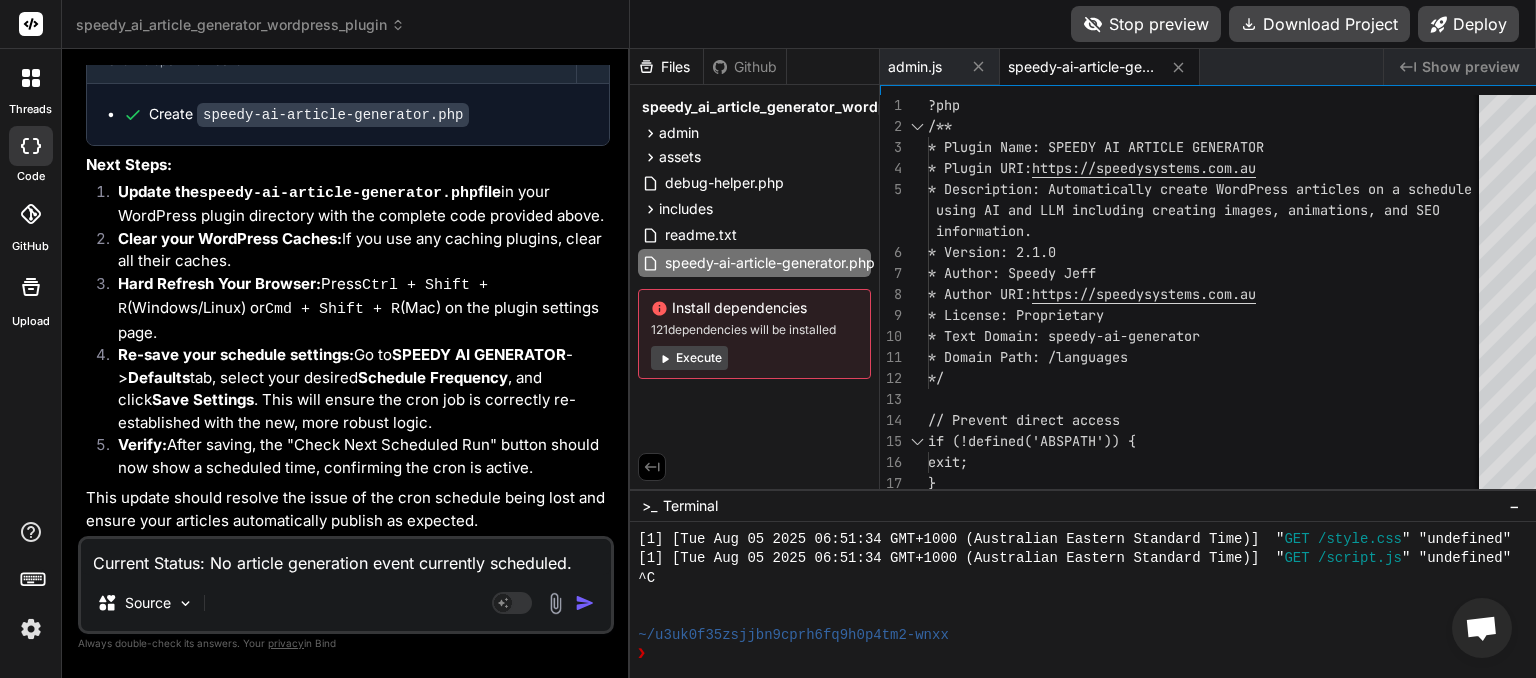 click at bounding box center (585, 603) 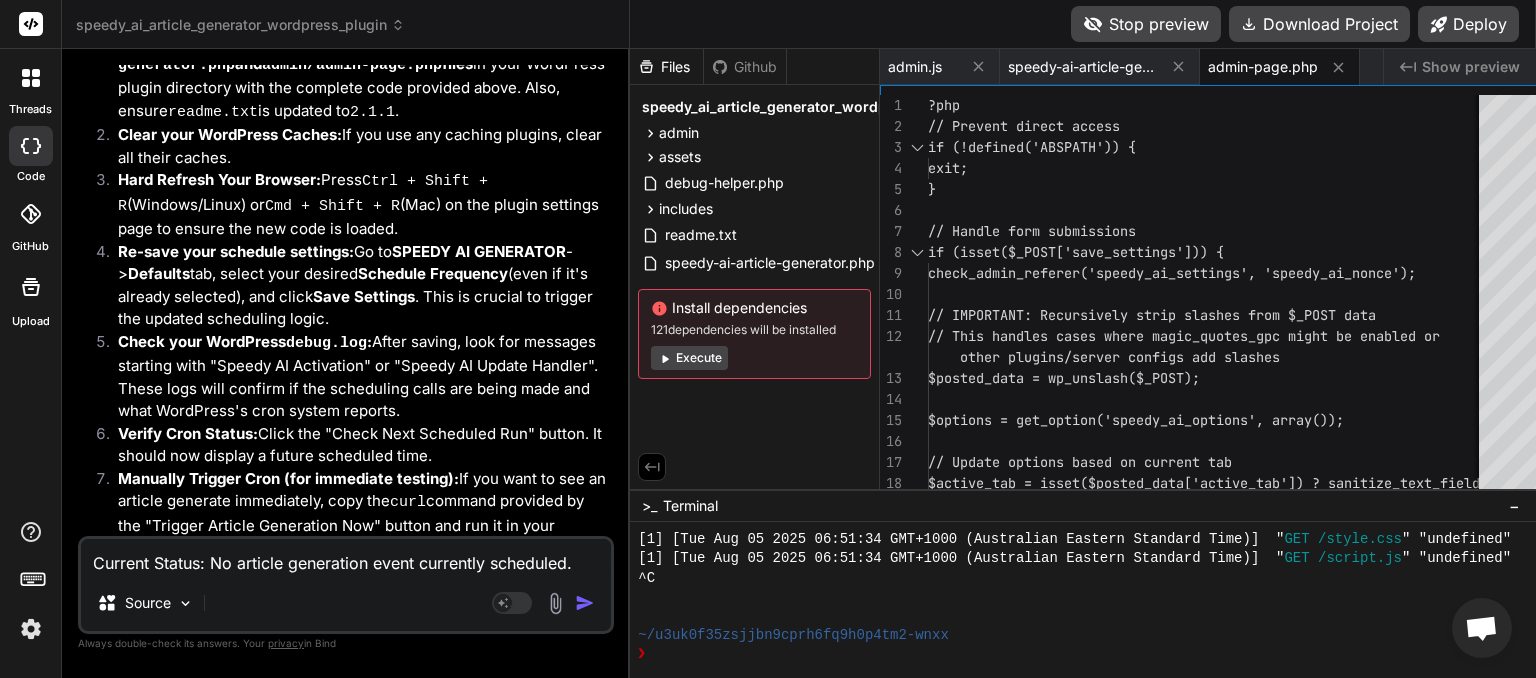 scroll, scrollTop: 12509, scrollLeft: 0, axis: vertical 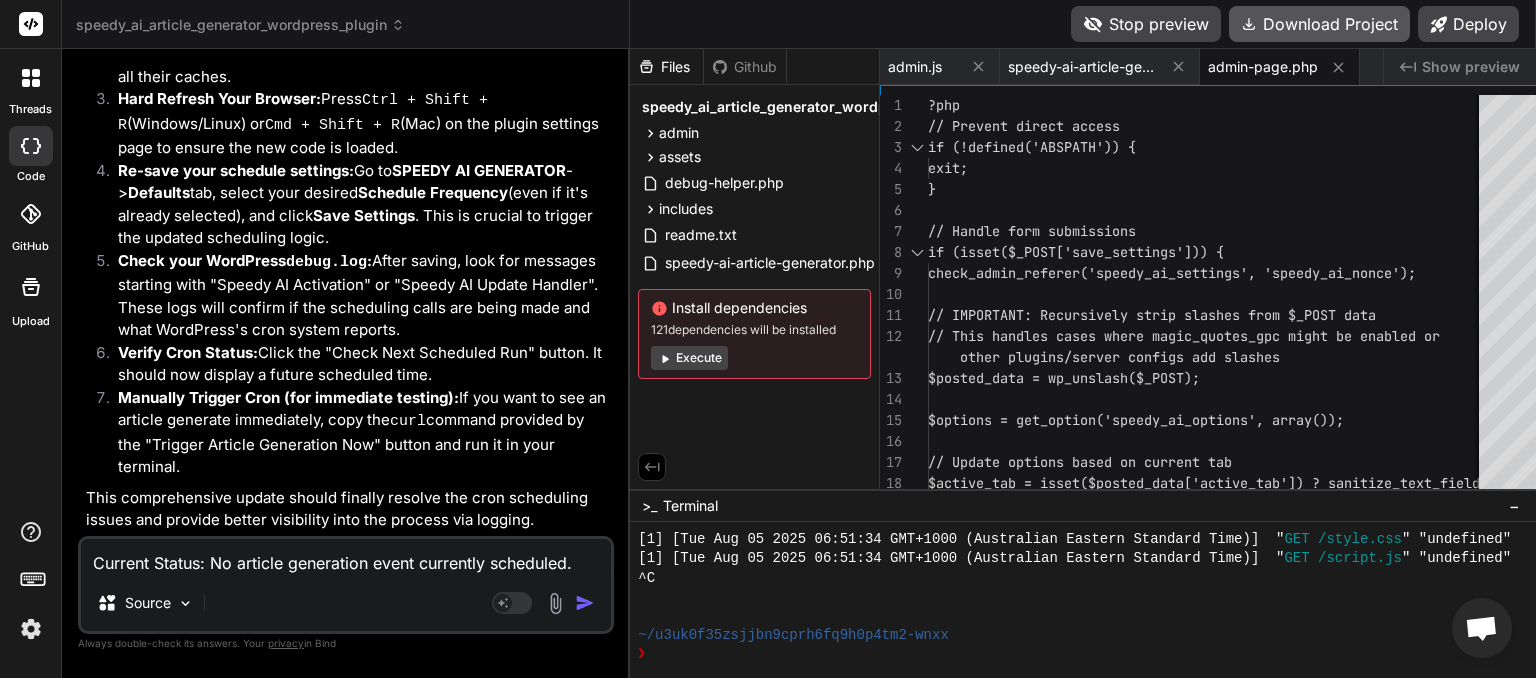 click on "Download Project" at bounding box center (1319, 24) 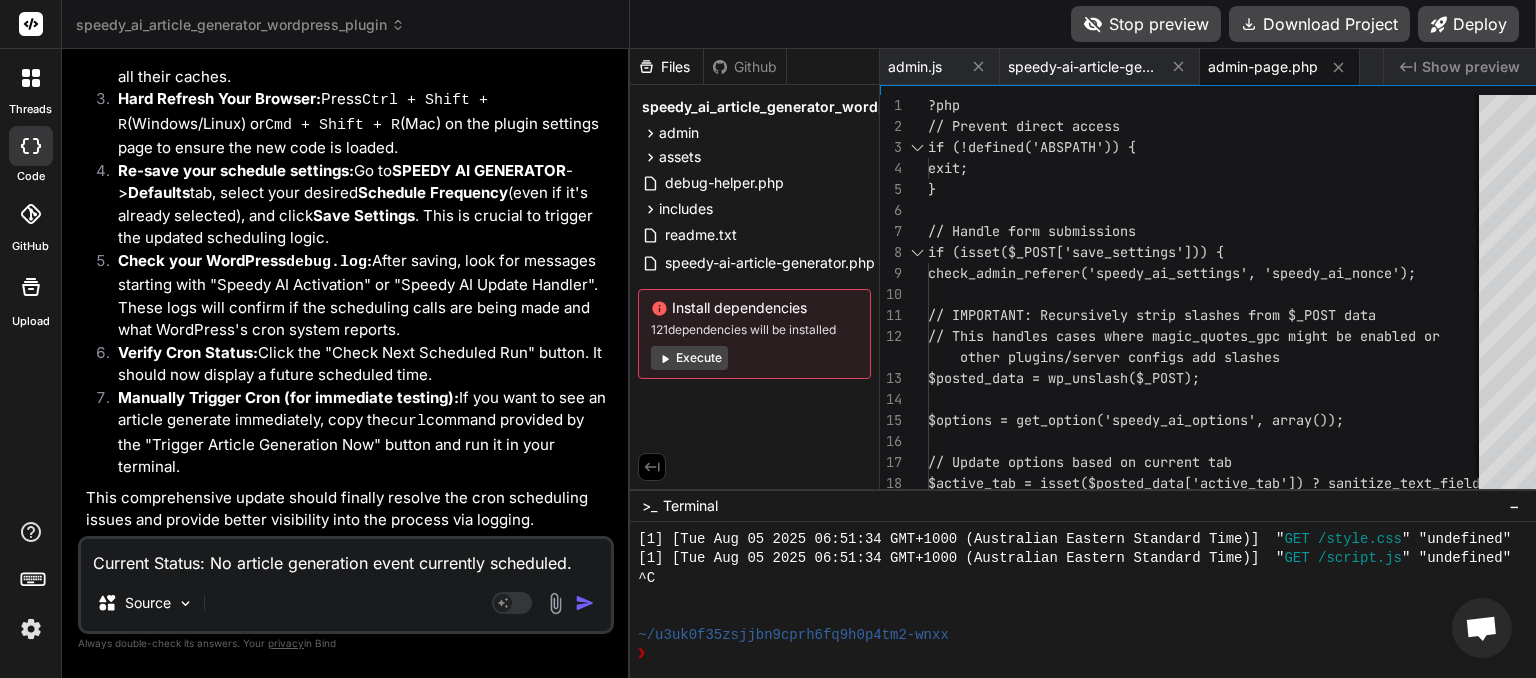 paste on "[DATE] PHP Deprecated:  Google\Site_Kit\Context::__construct(): Implicitly marking parameter $input as nullable is deprecated, the explicit nullable type must be used instead in /home/wisteriahomes/public_html/wp-content/plugins/google-site-kit/includes/Context.php on line 79
[DATE] PHP Deprecated:  Google\Site_Kit\Context::filter_entity_reference_url(): Implicitly marking parameter $entity as nullable is deprecated, the explicit nullable type must be used instead in /home/wisteriahomes/public_html/wp-content/plugins/google-site-kit/includes/Context.php on line 438
[DATE] PHP Deprecated:  Google\Site_Kit\Core\Util\Activation_Flag::__construct(): Implicitly marking parameter $options as nullable is deprecated, the explicit nullable type must be used instead in /home/wisteriahomes/public_html/wp-content/plugins/google-site-kit/includes/Core/Util/Activation_Flag.php on line 51
[DATE] PHP Deprecated:  Google\Site_Kit\Core\Util\Unin..." 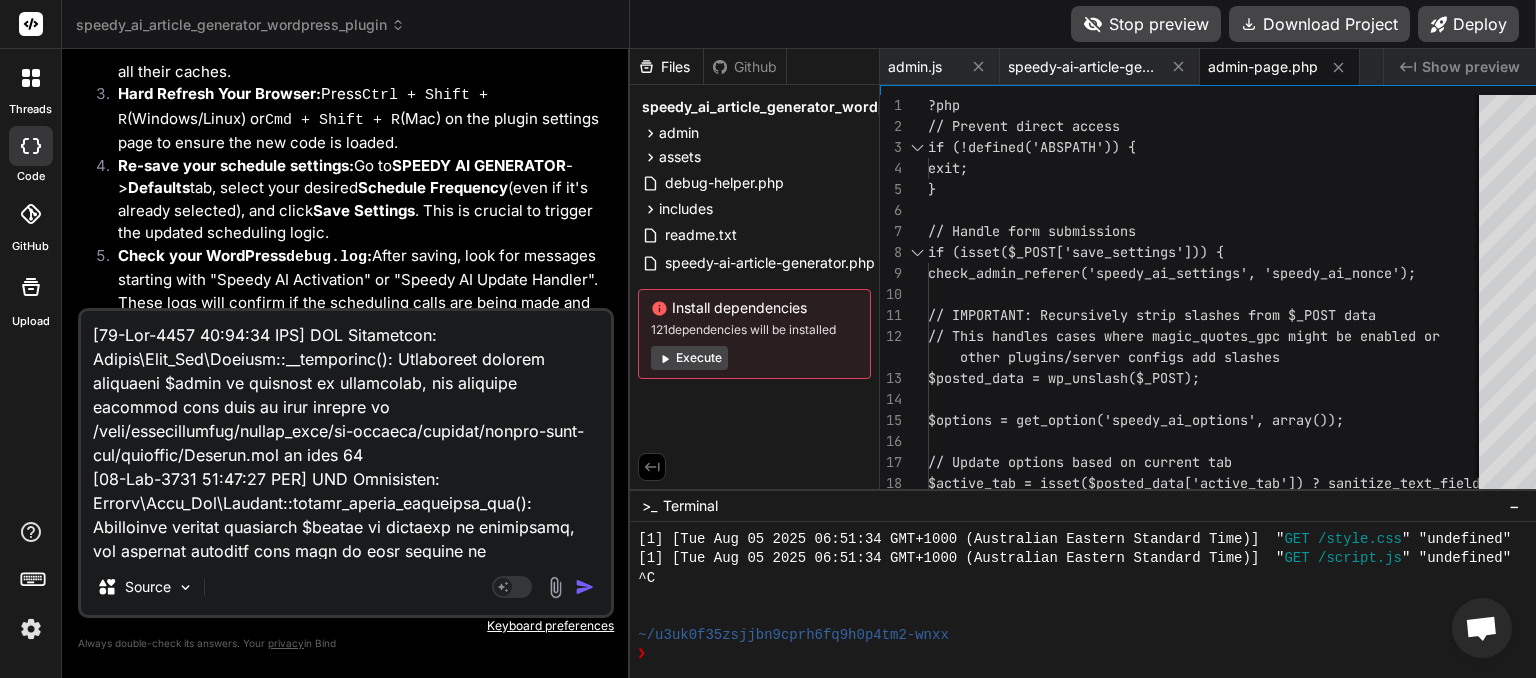 scroll, scrollTop: 94708, scrollLeft: 0, axis: vertical 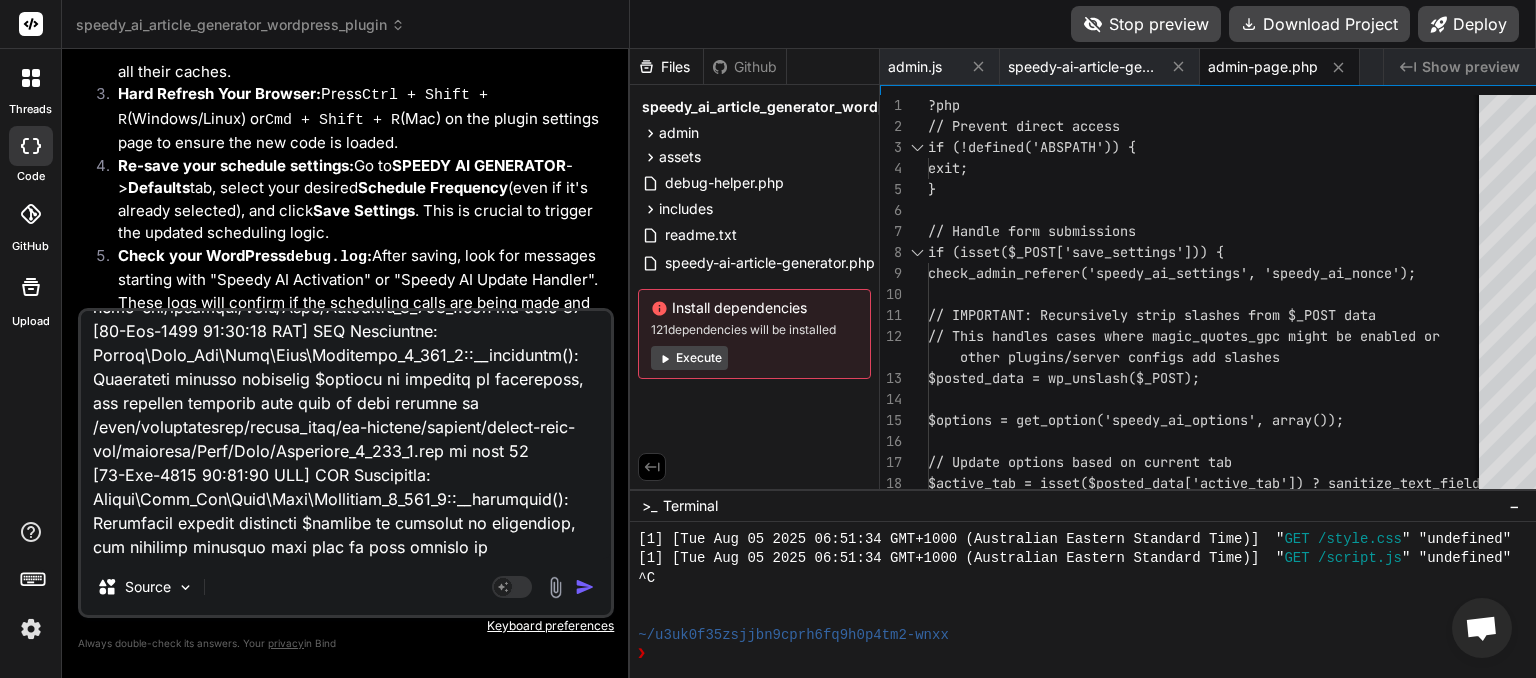 click at bounding box center (585, 587) 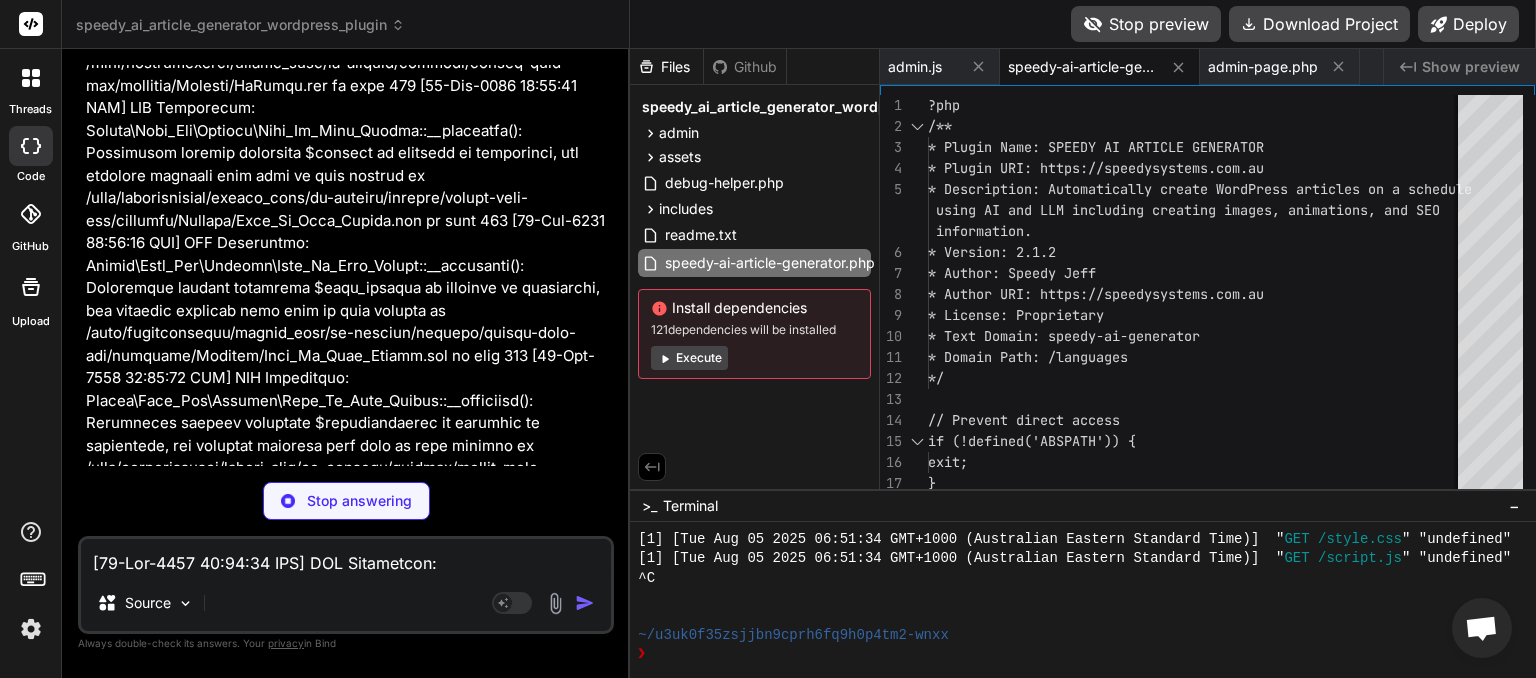 scroll, scrollTop: 88431, scrollLeft: 0, axis: vertical 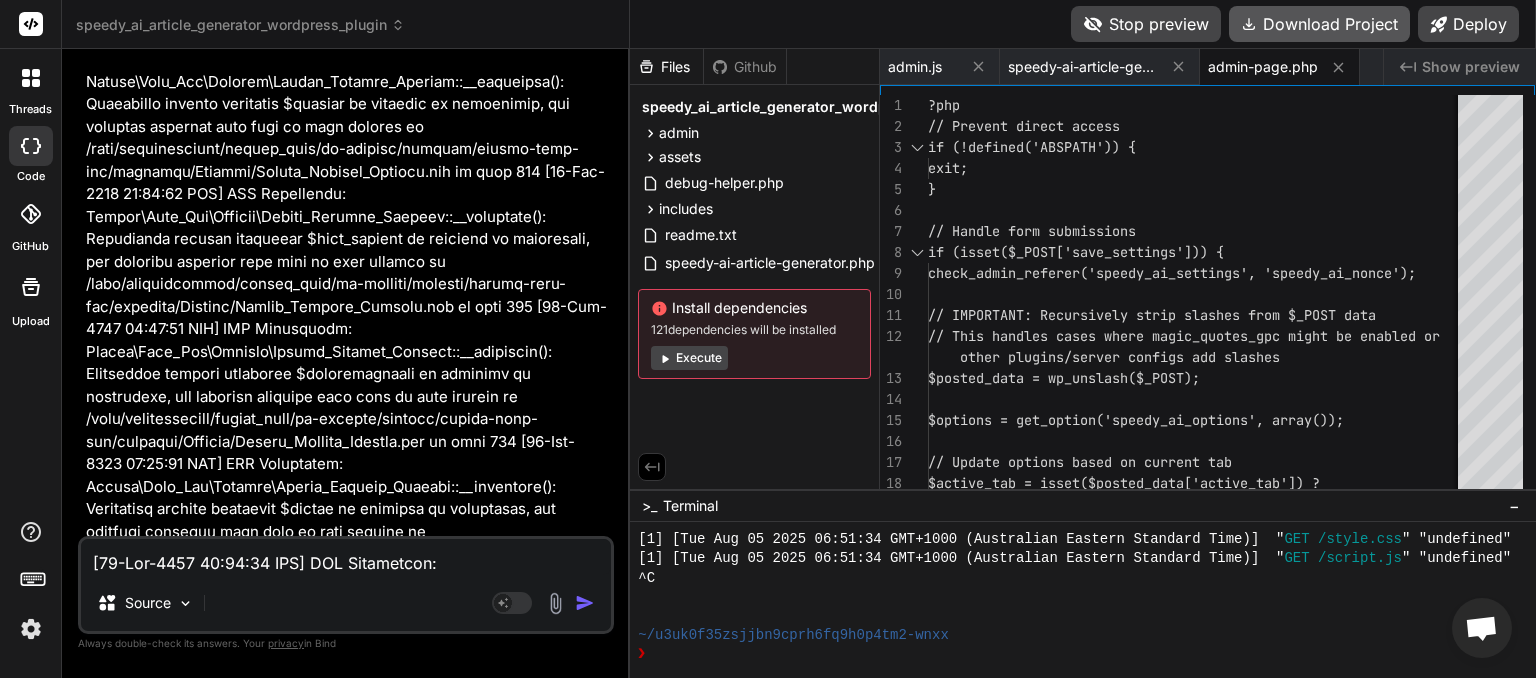 click on "Download Project" at bounding box center (1319, 24) 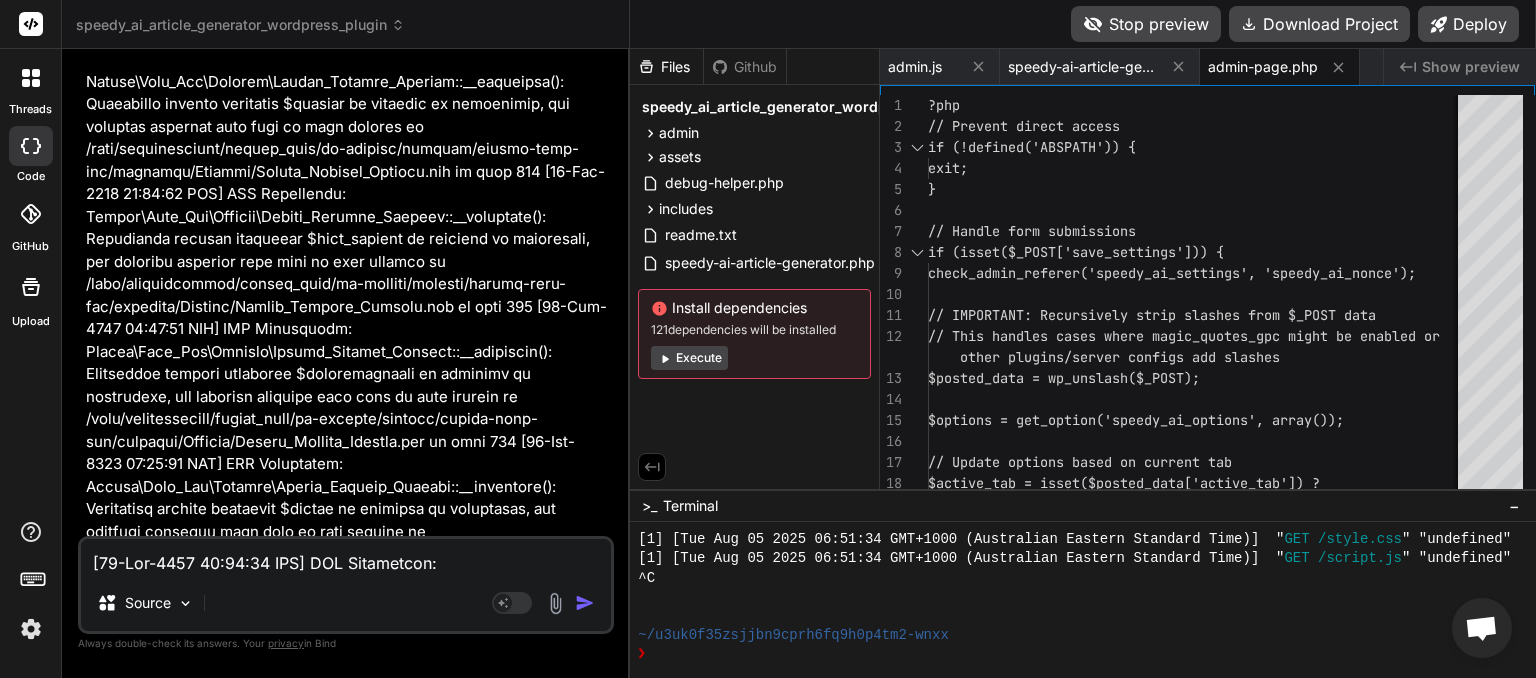 click at bounding box center (346, 557) 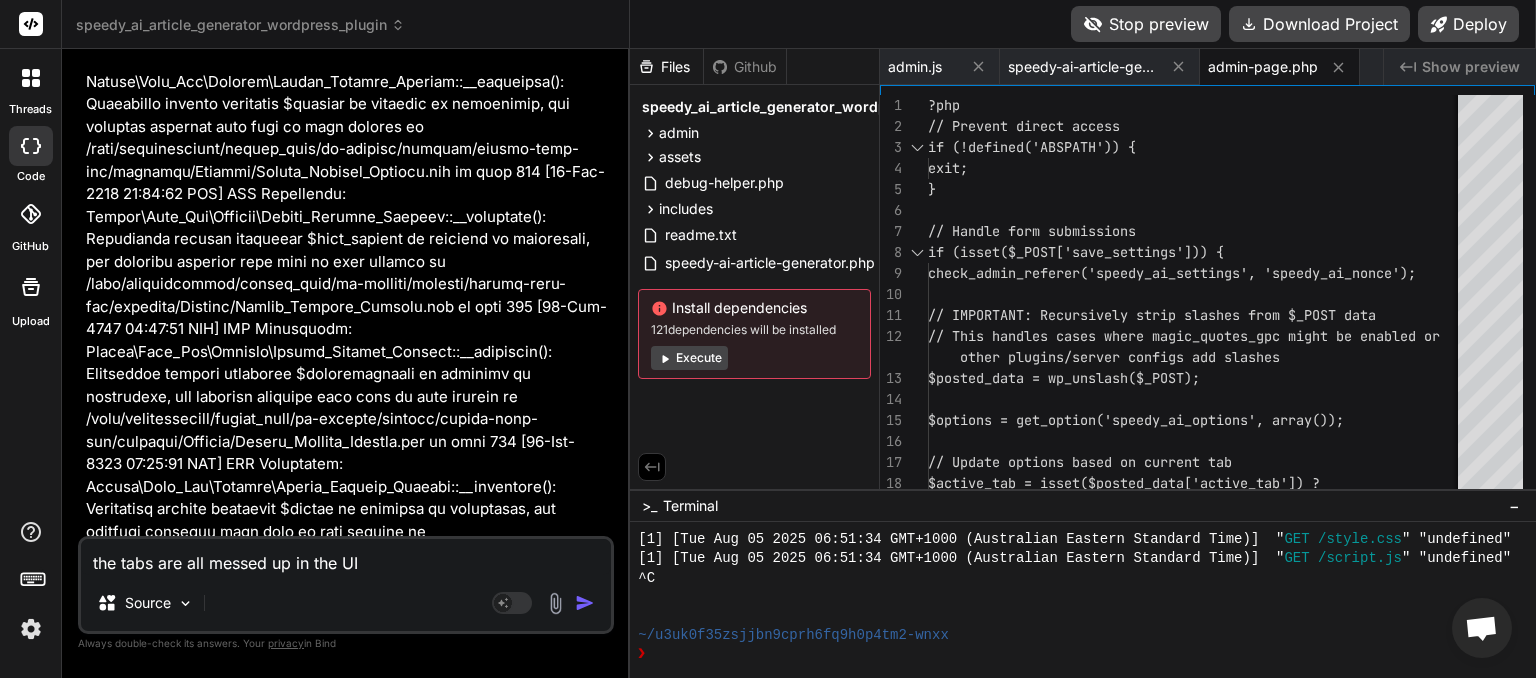 click on "the tabs are all messed up in the UI" at bounding box center (346, 557) 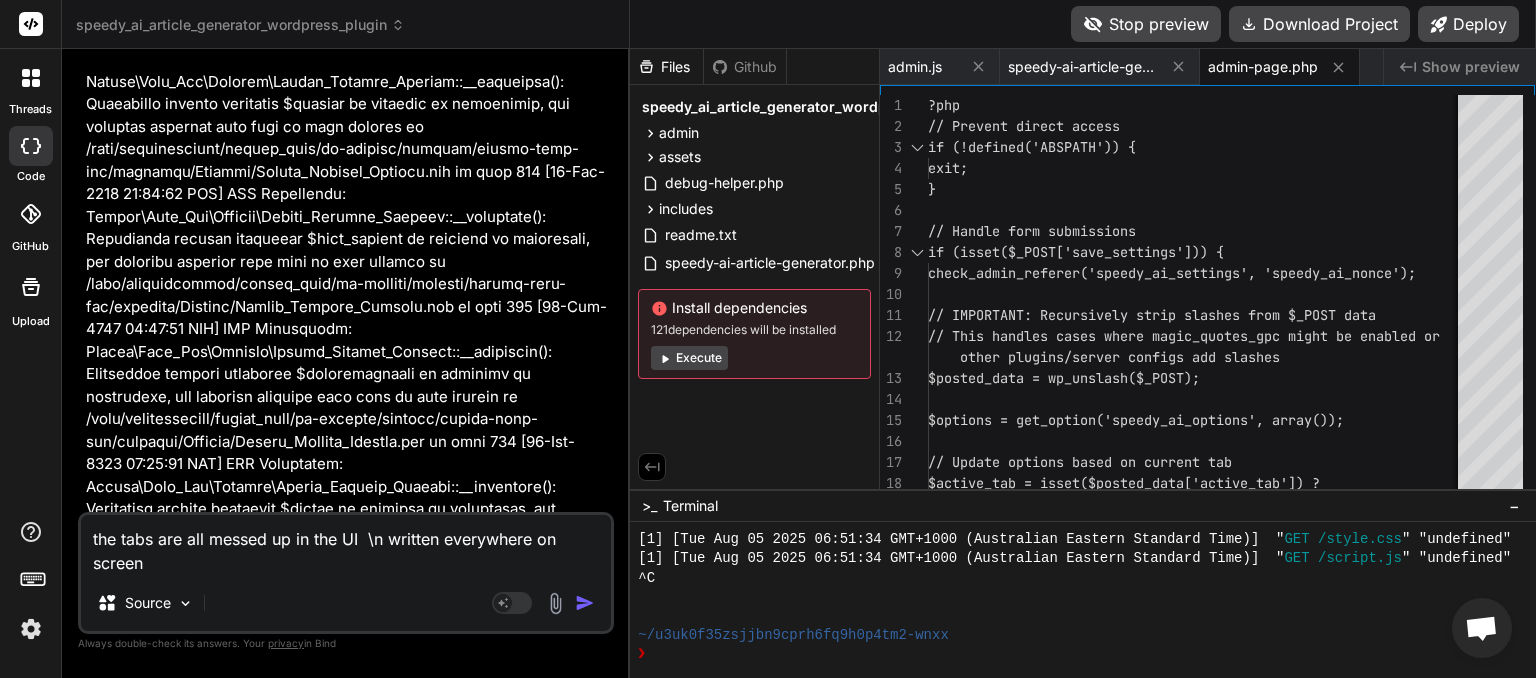click at bounding box center [585, 603] 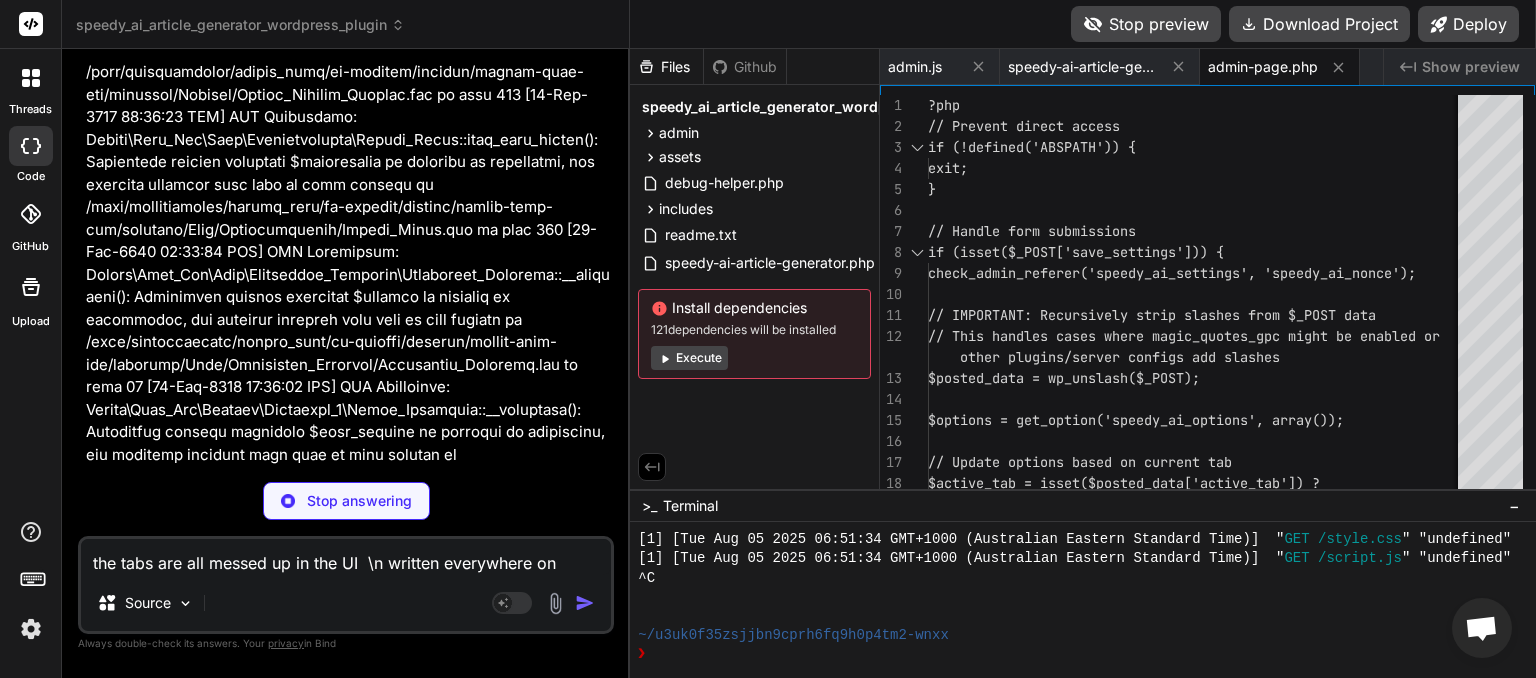scroll, scrollTop: 89534, scrollLeft: 0, axis: vertical 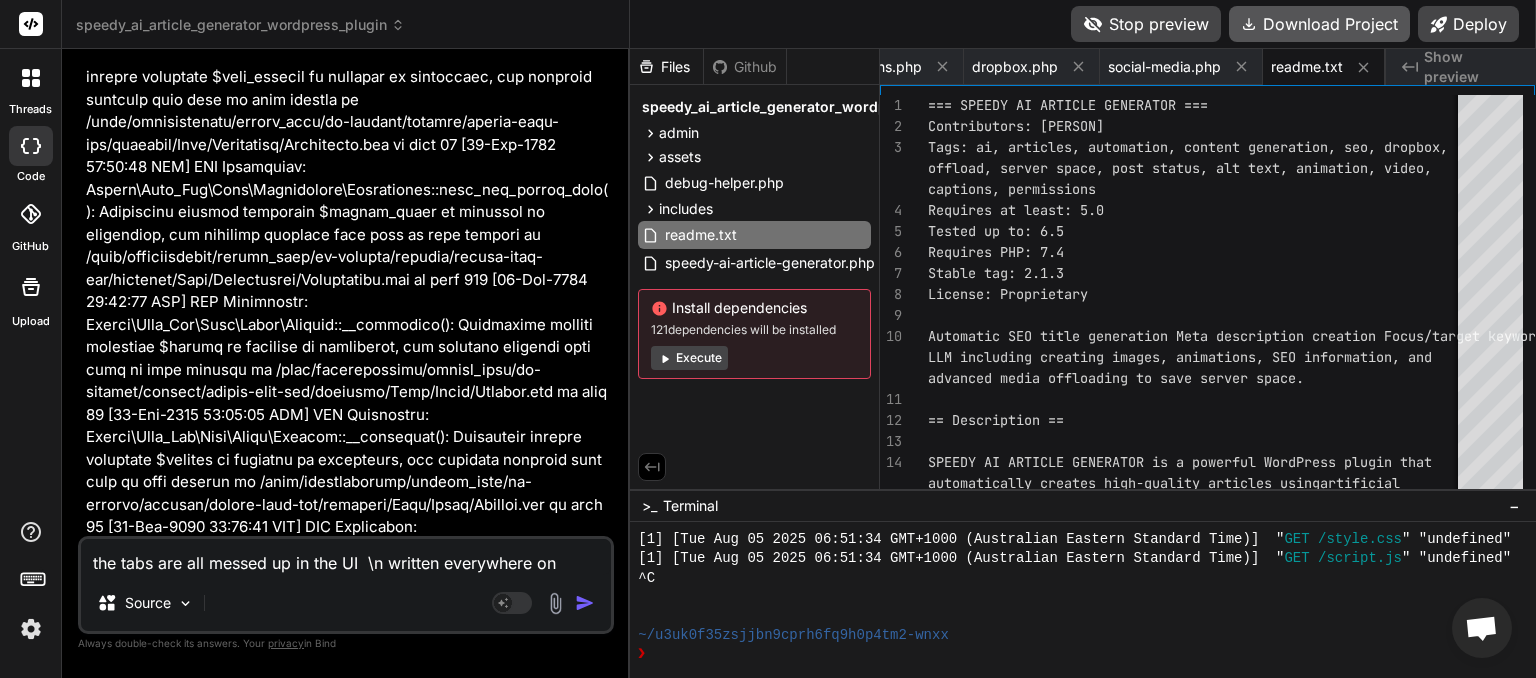 click on "Download Project" at bounding box center (1319, 24) 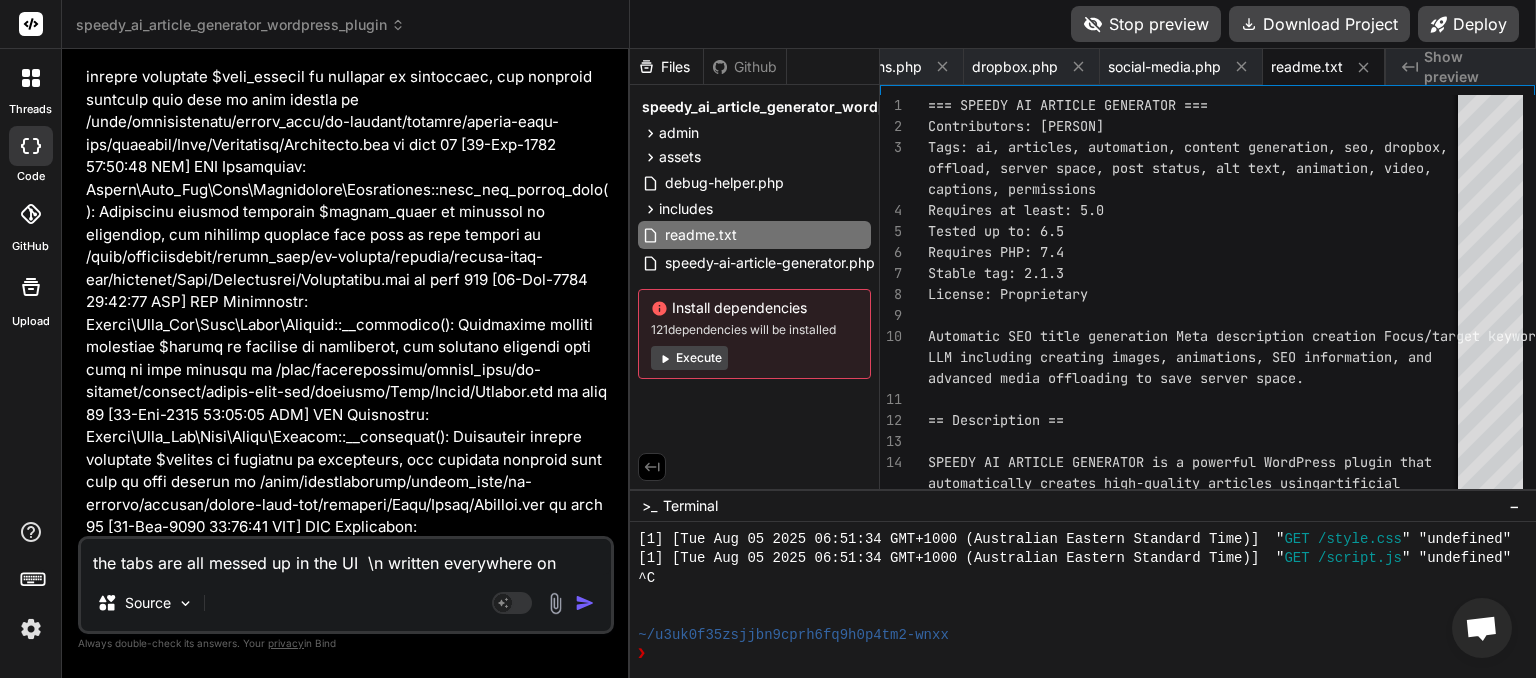 scroll, scrollTop: 0, scrollLeft: 1596, axis: horizontal 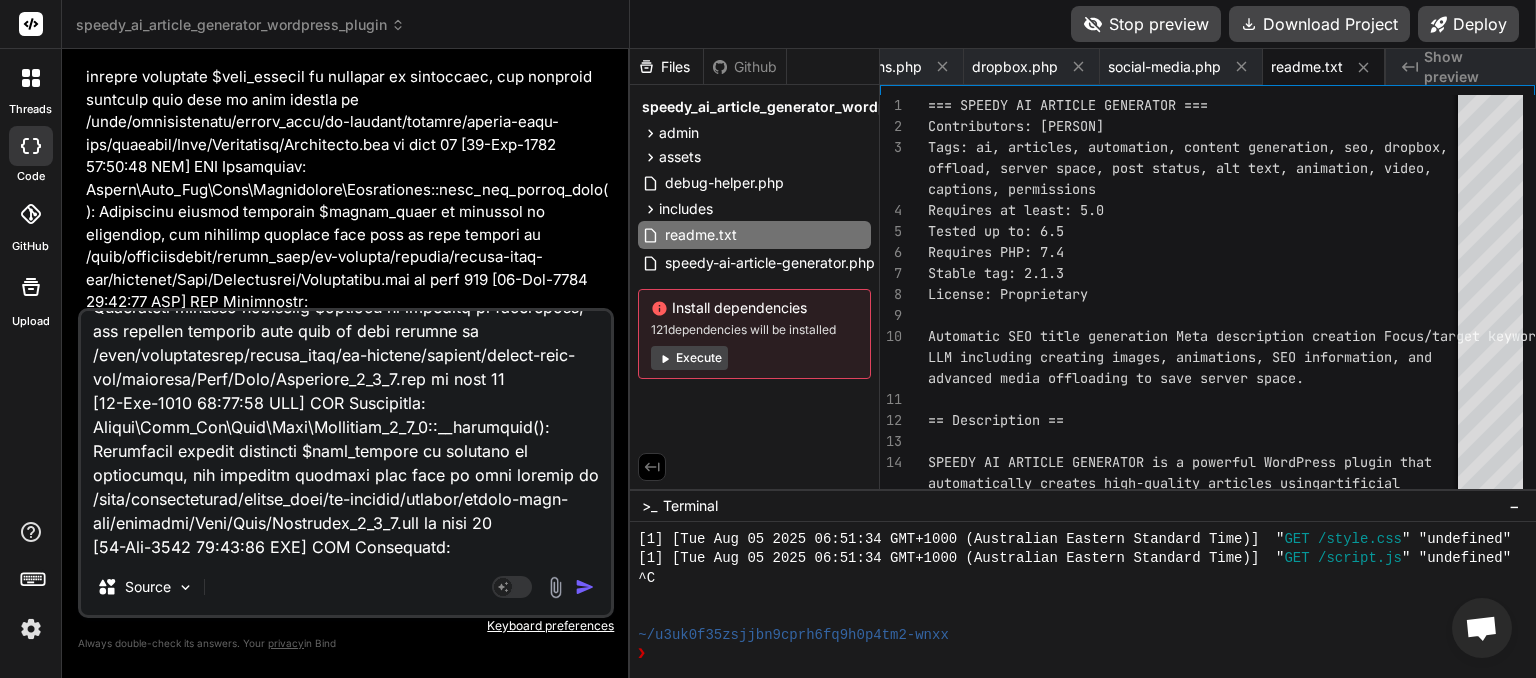 click at bounding box center [585, 587] 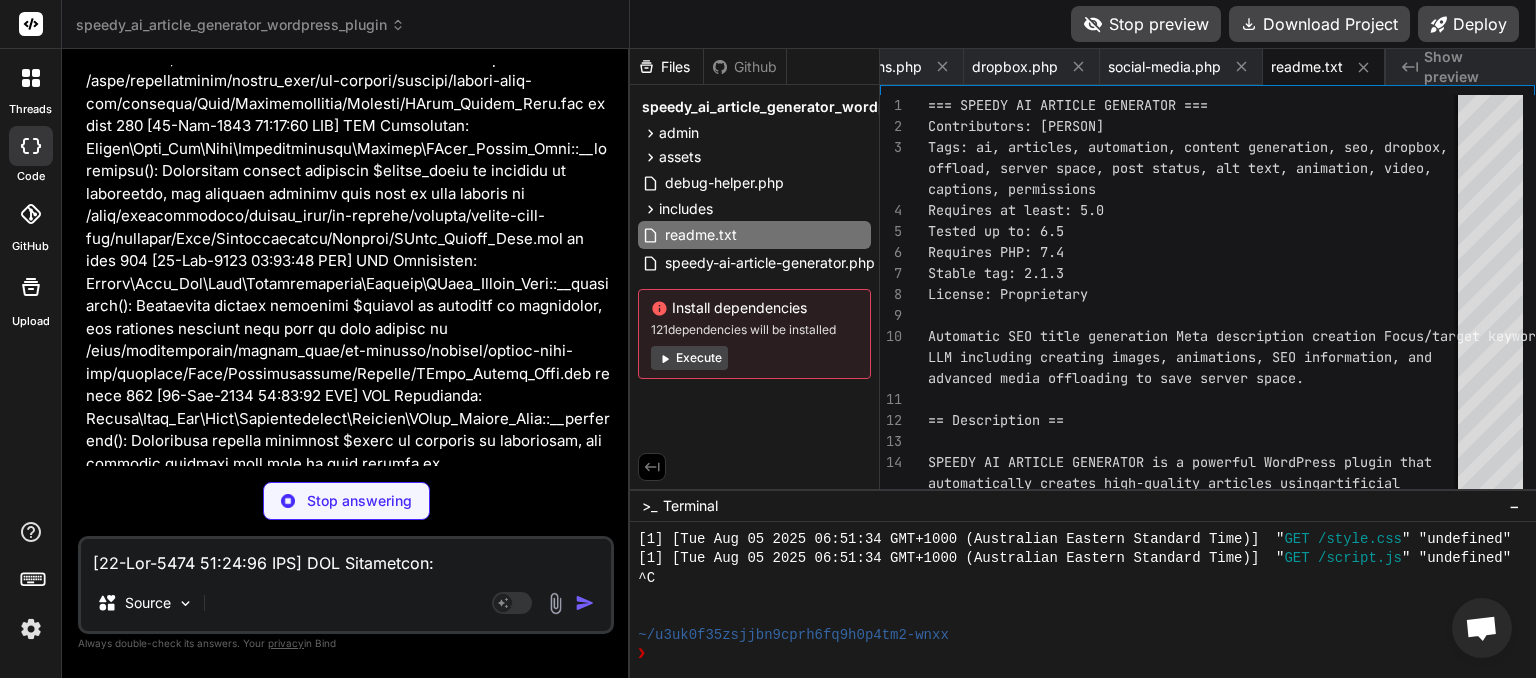 scroll, scrollTop: 122150, scrollLeft: 0, axis: vertical 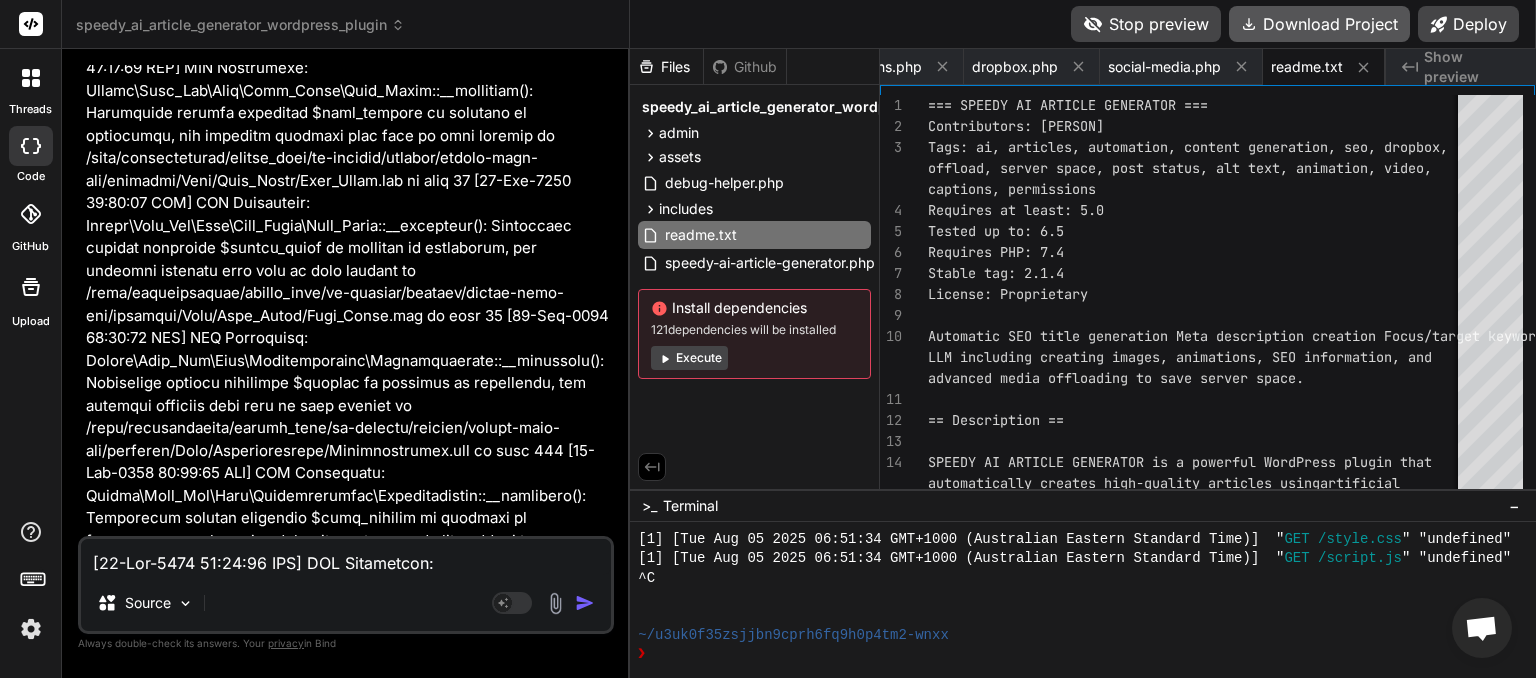 click on "Download Project" at bounding box center [1319, 24] 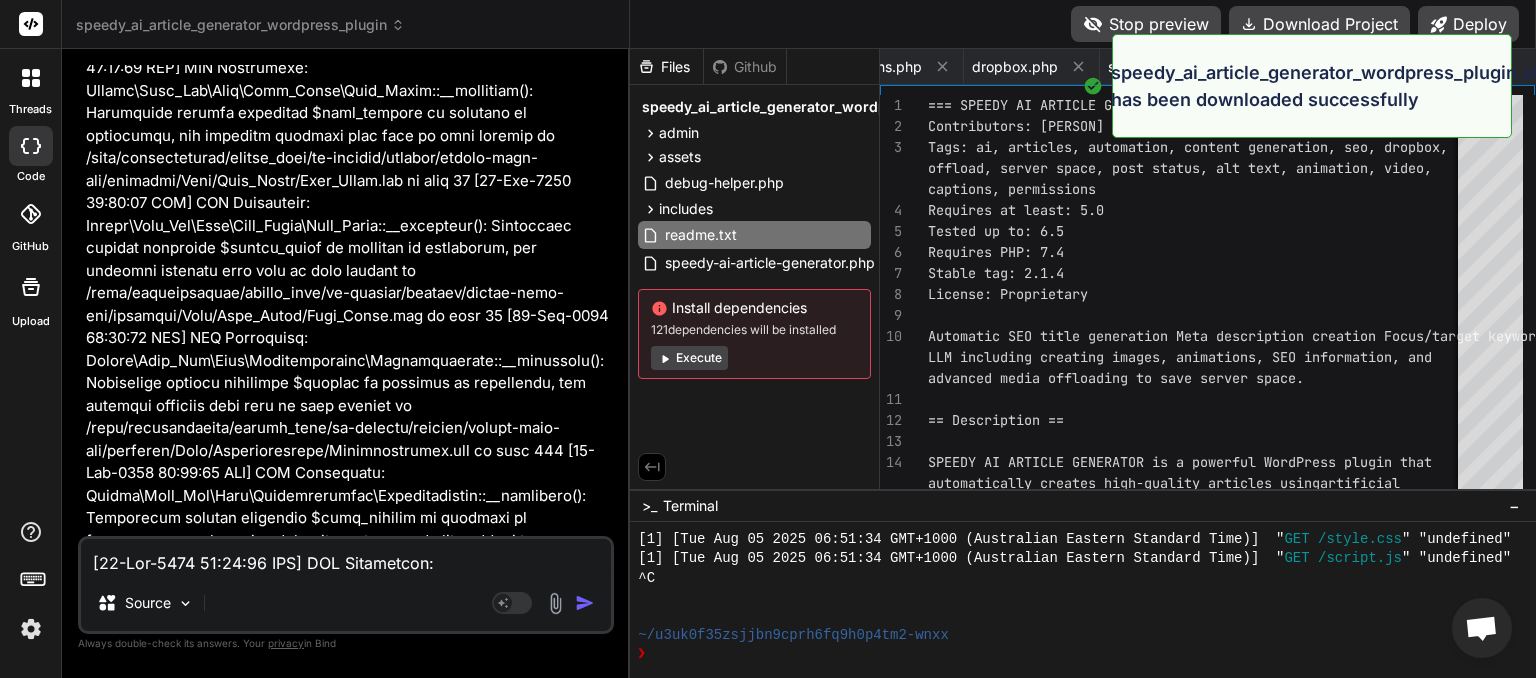 scroll, scrollTop: 0, scrollLeft: 1596, axis: horizontal 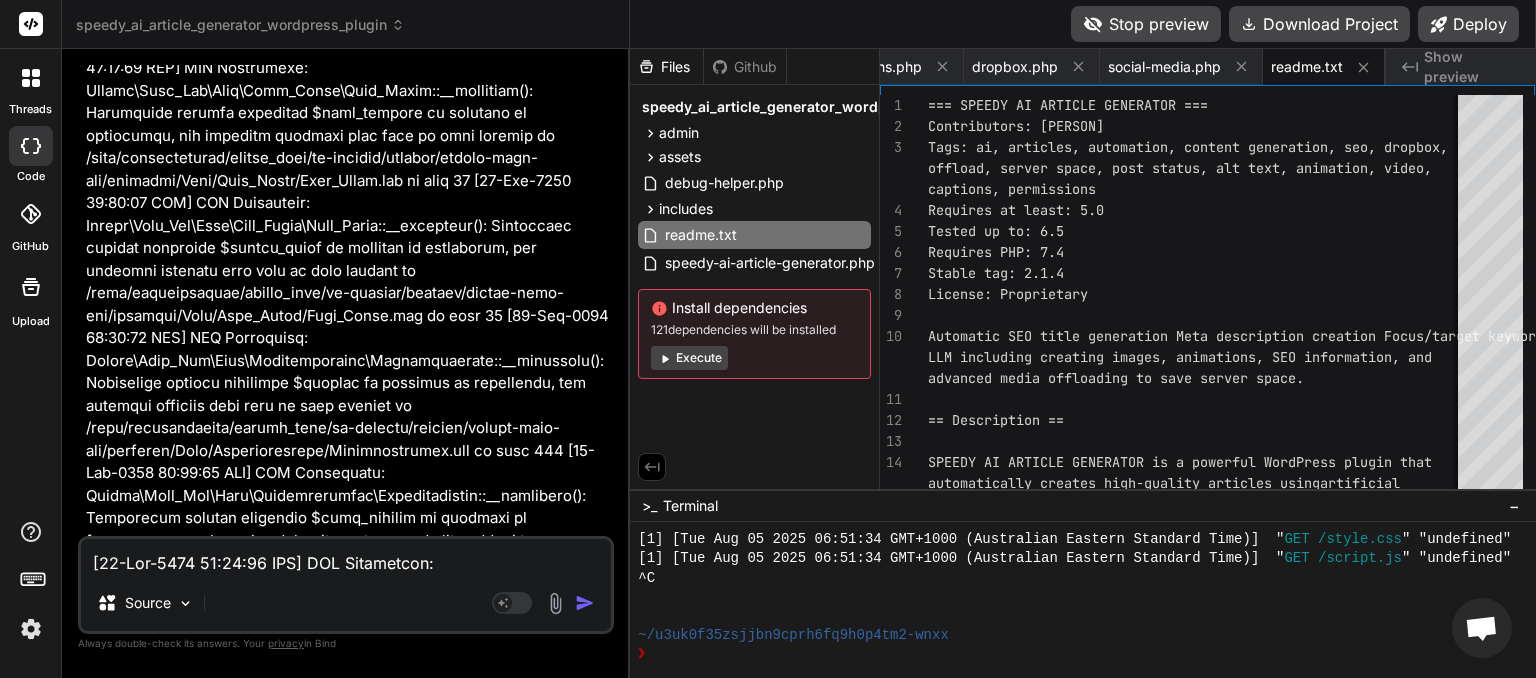 click at bounding box center (346, 557) 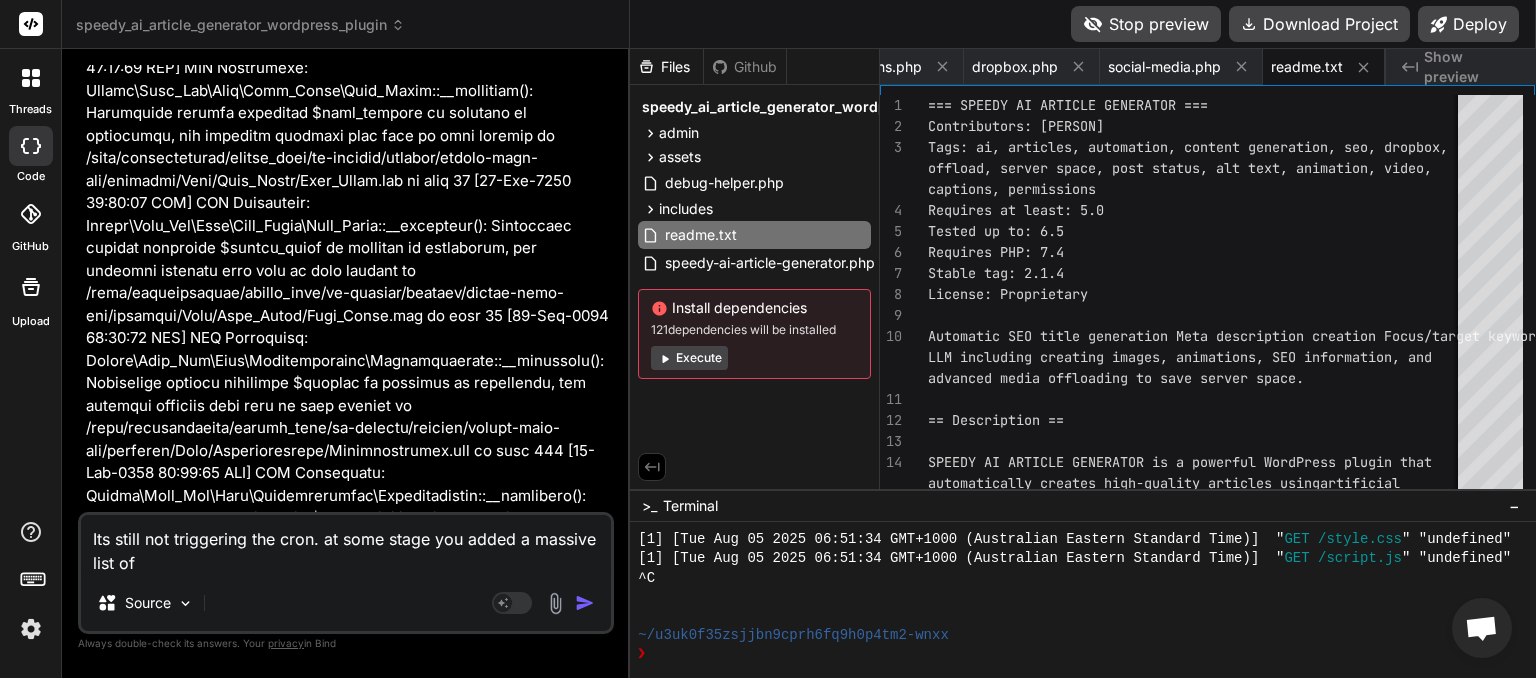 scroll, scrollTop: 0, scrollLeft: 1596, axis: horizontal 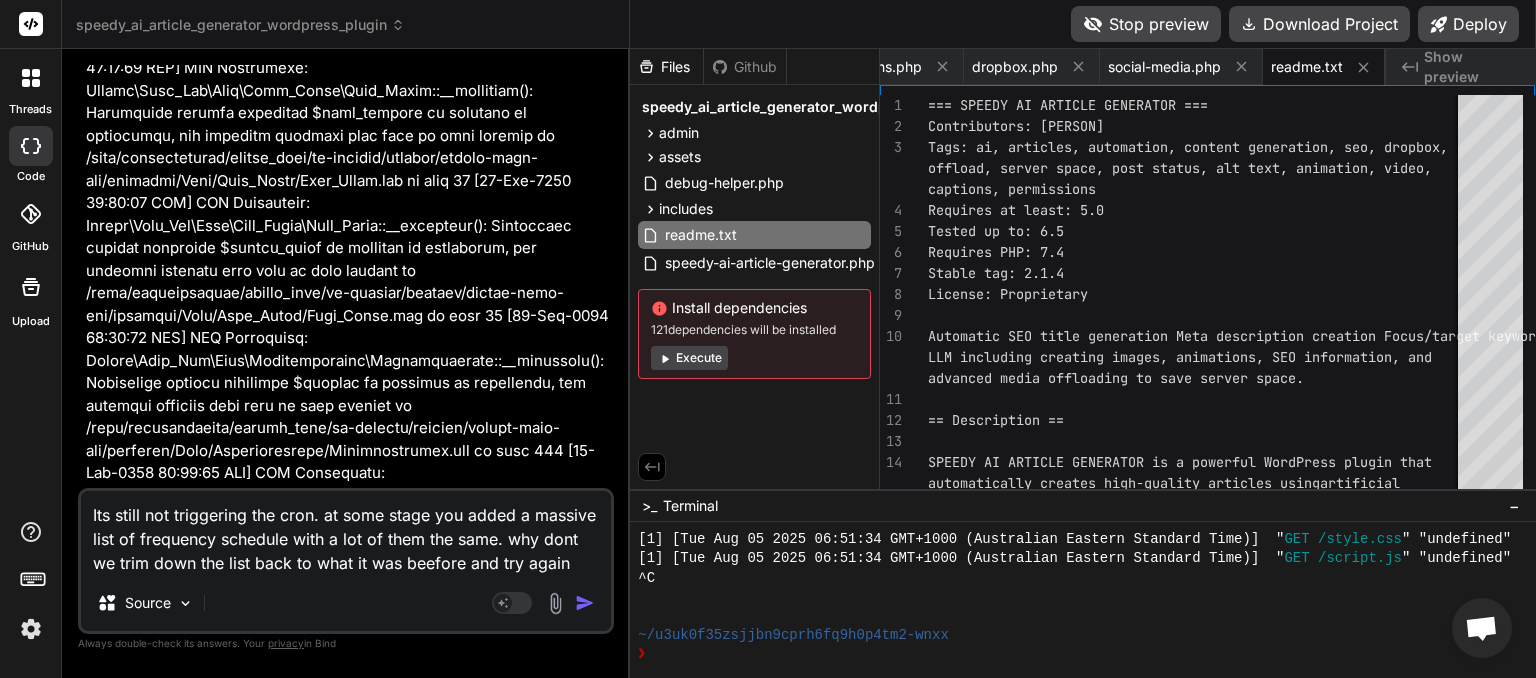 click at bounding box center [585, 603] 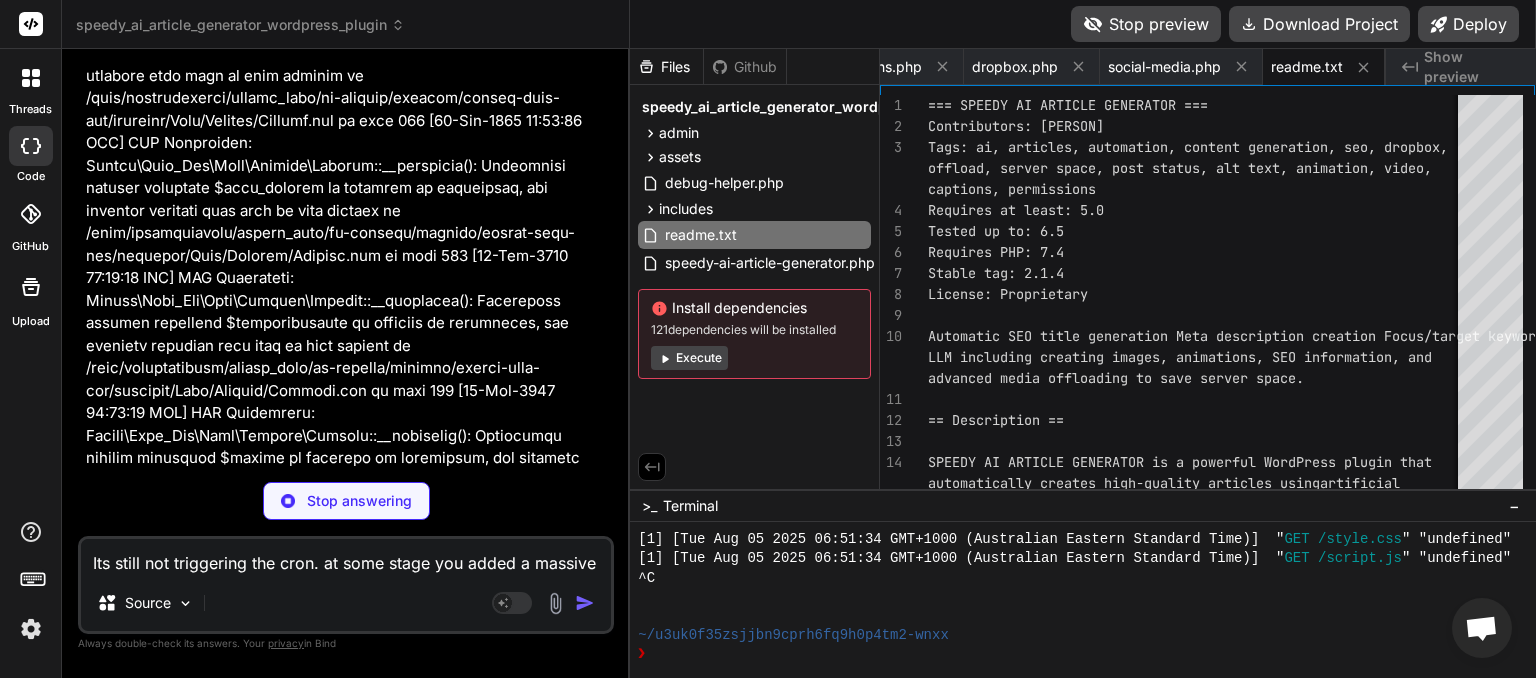 scroll, scrollTop: 123796, scrollLeft: 0, axis: vertical 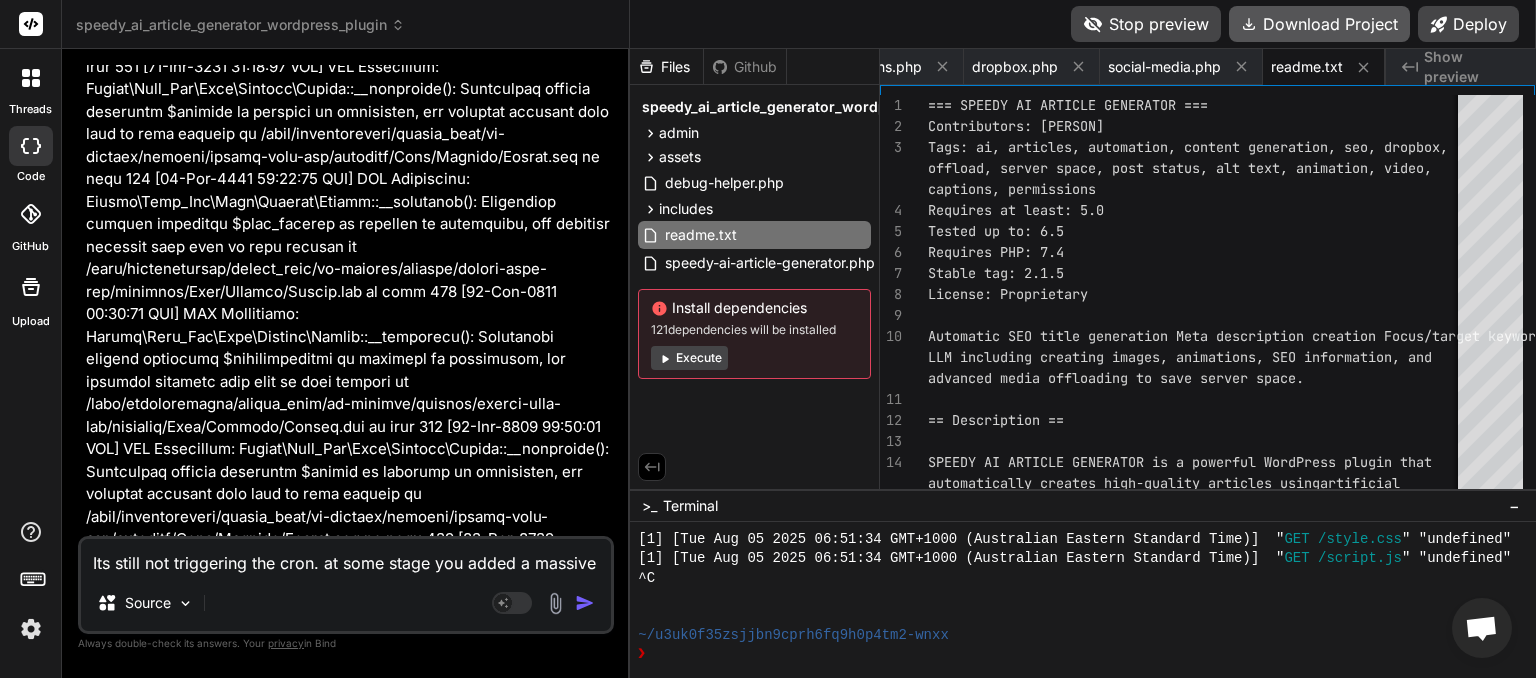 click on "Download Project" at bounding box center [1319, 24] 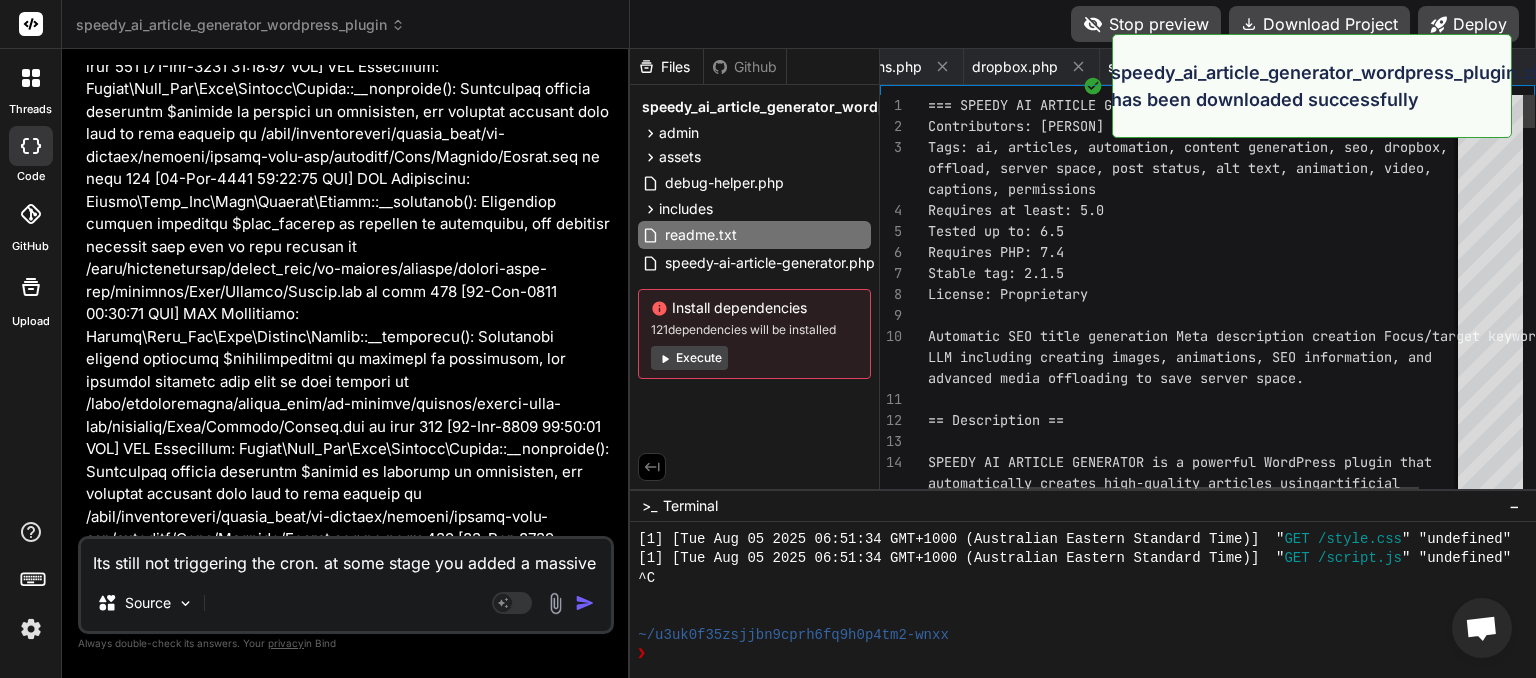 scroll, scrollTop: 0, scrollLeft: 1596, axis: horizontal 